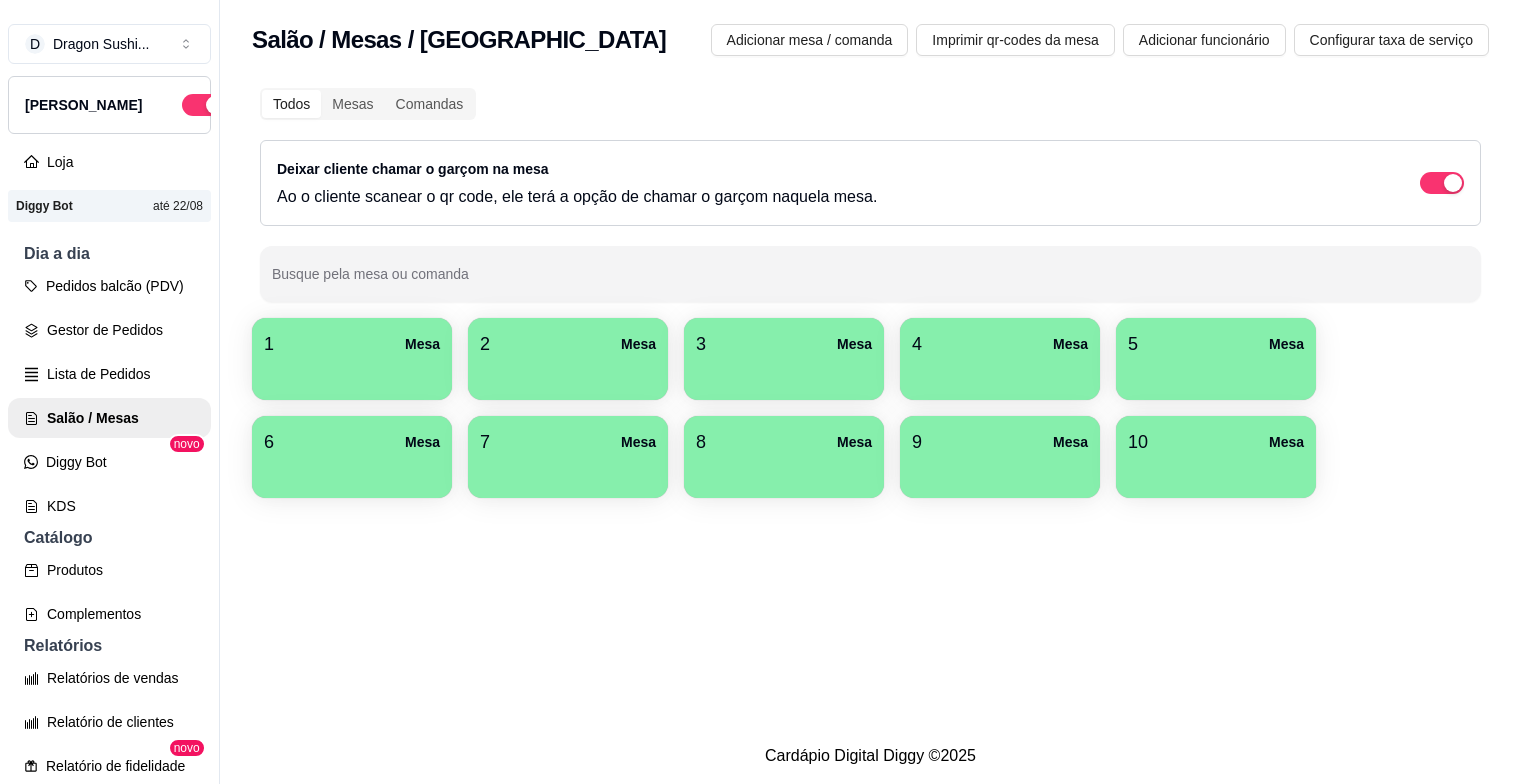 scroll, scrollTop: 0, scrollLeft: 0, axis: both 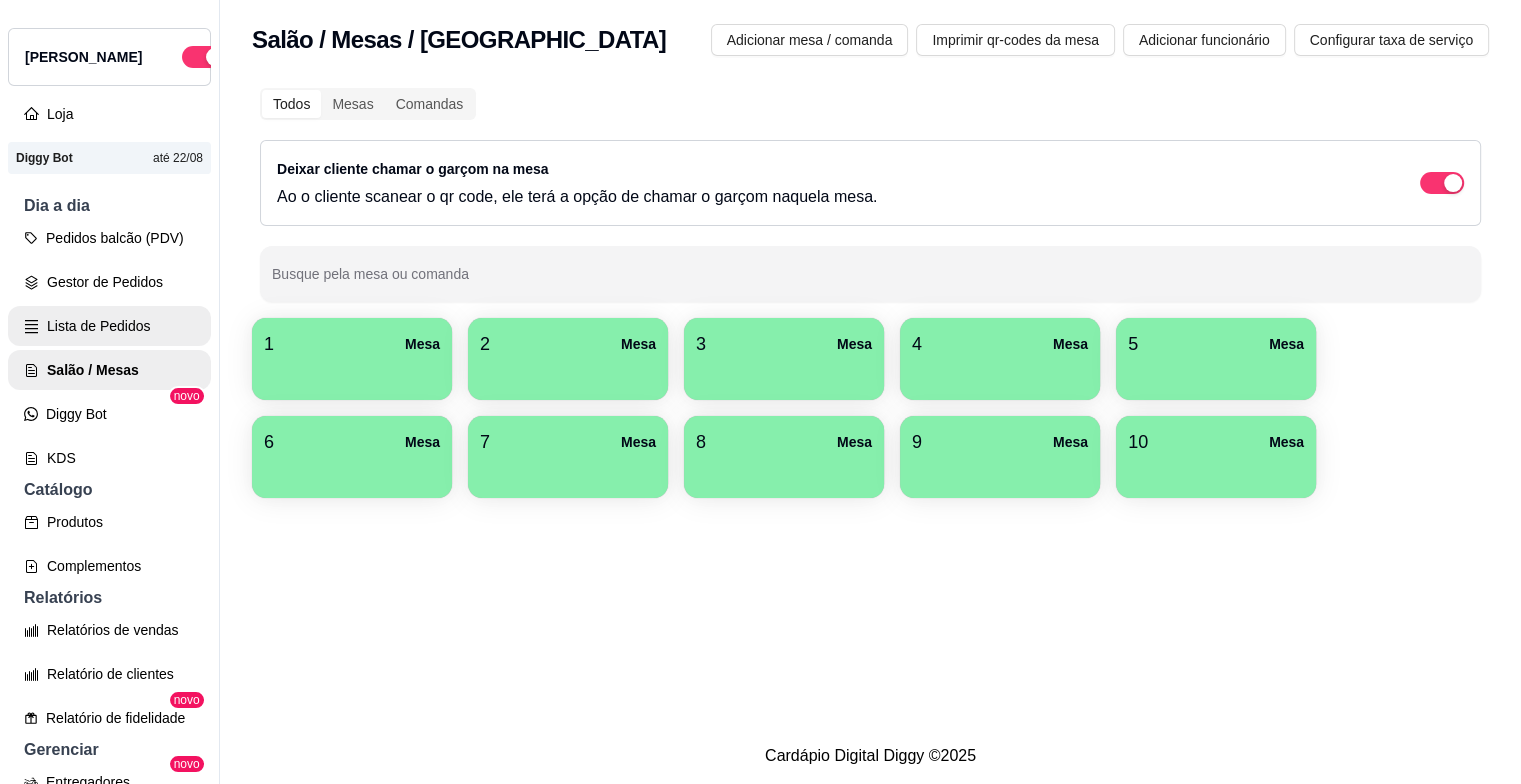 click on "Lista de Pedidos" at bounding box center [109, 326] 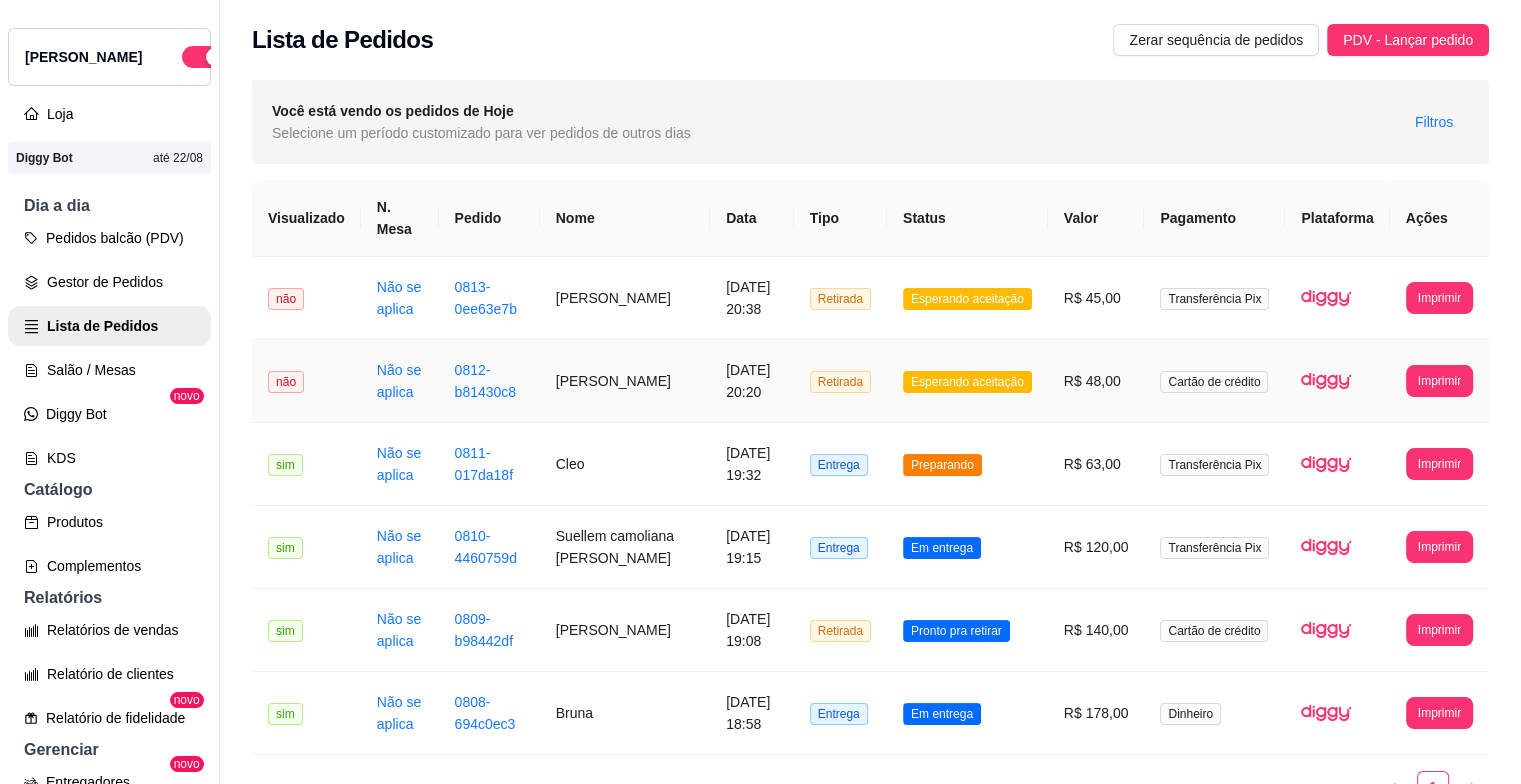 click on "Esperando aceitação" at bounding box center (967, 381) 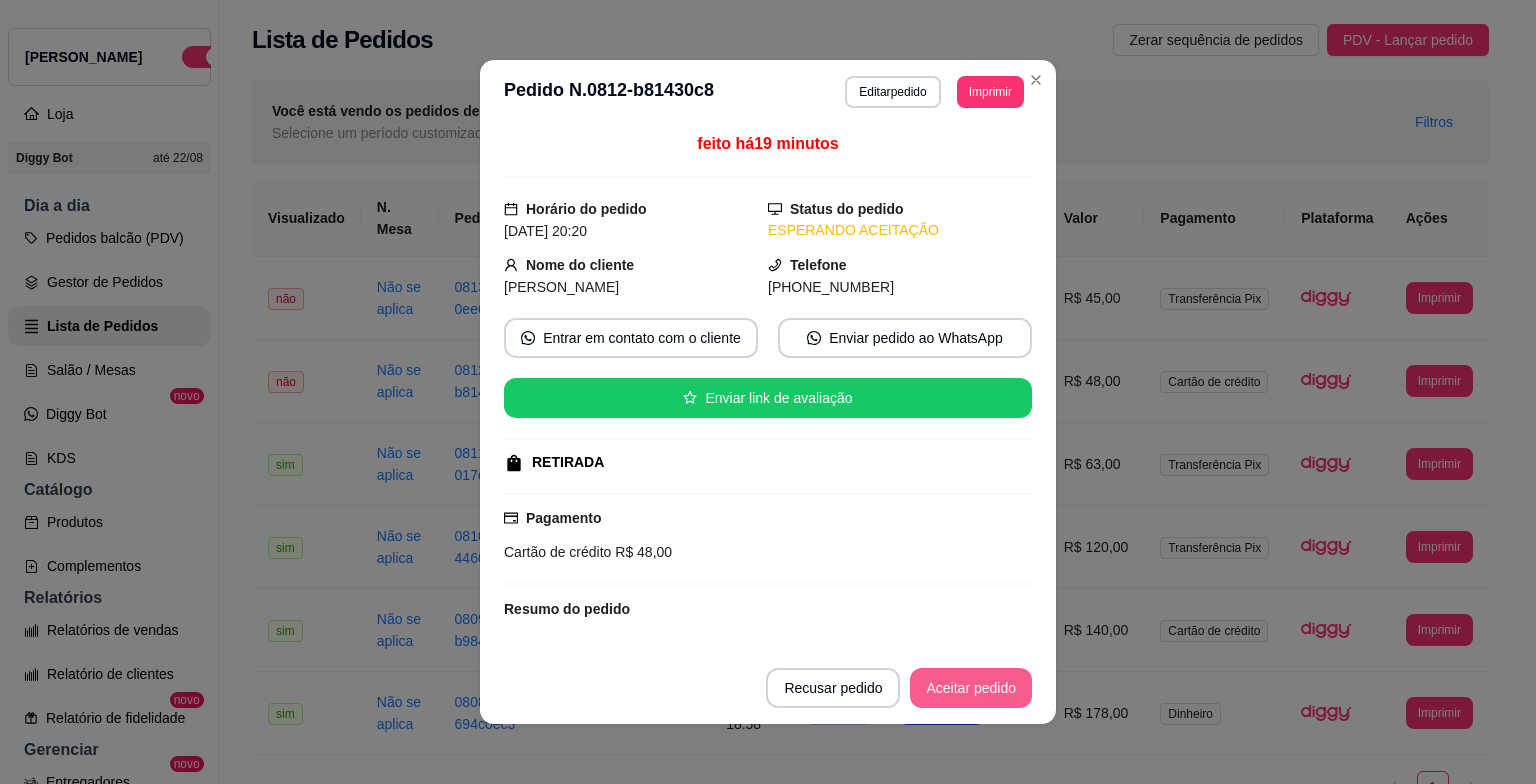click on "Aceitar pedido" at bounding box center (971, 688) 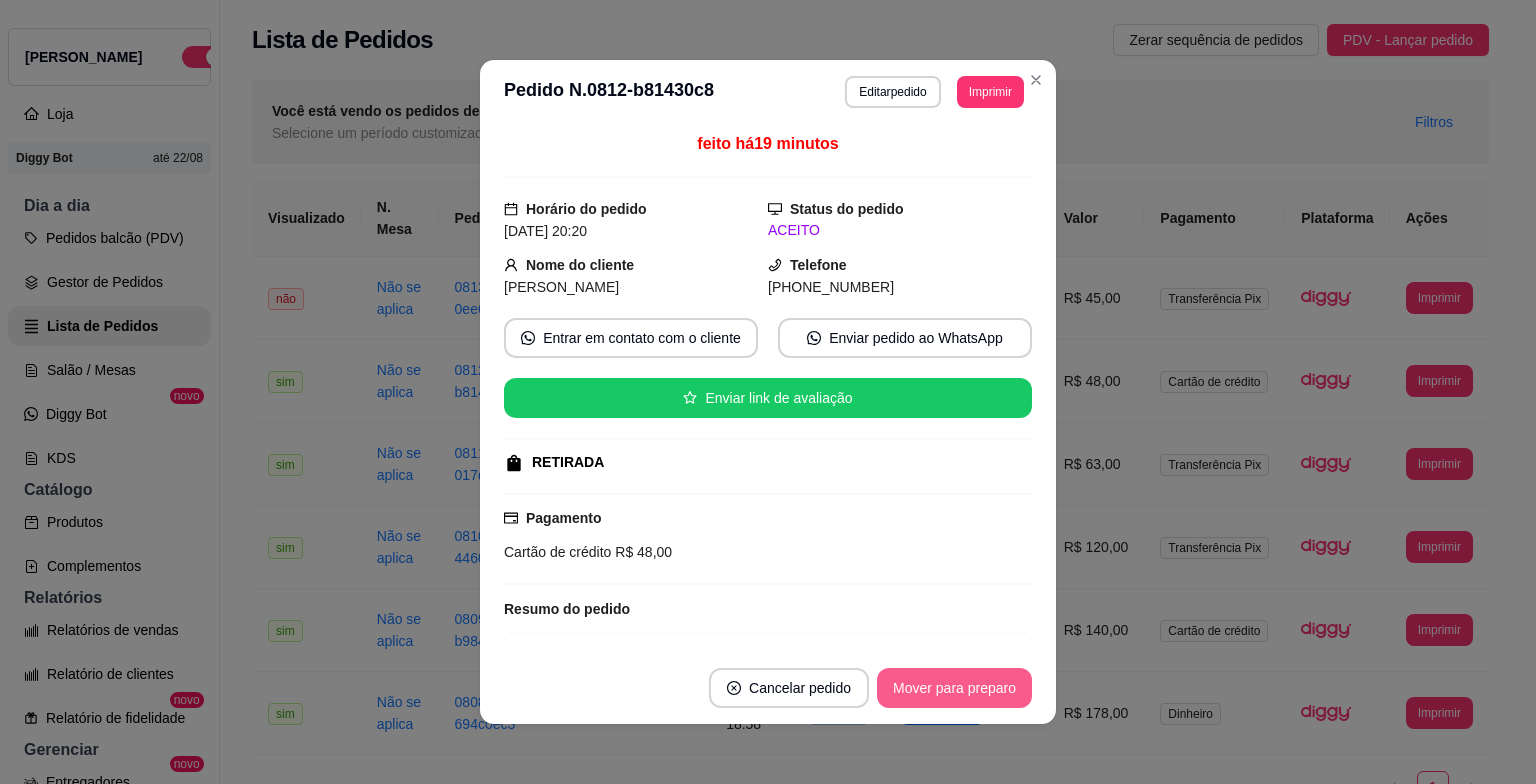 click on "Mover para preparo" at bounding box center [954, 688] 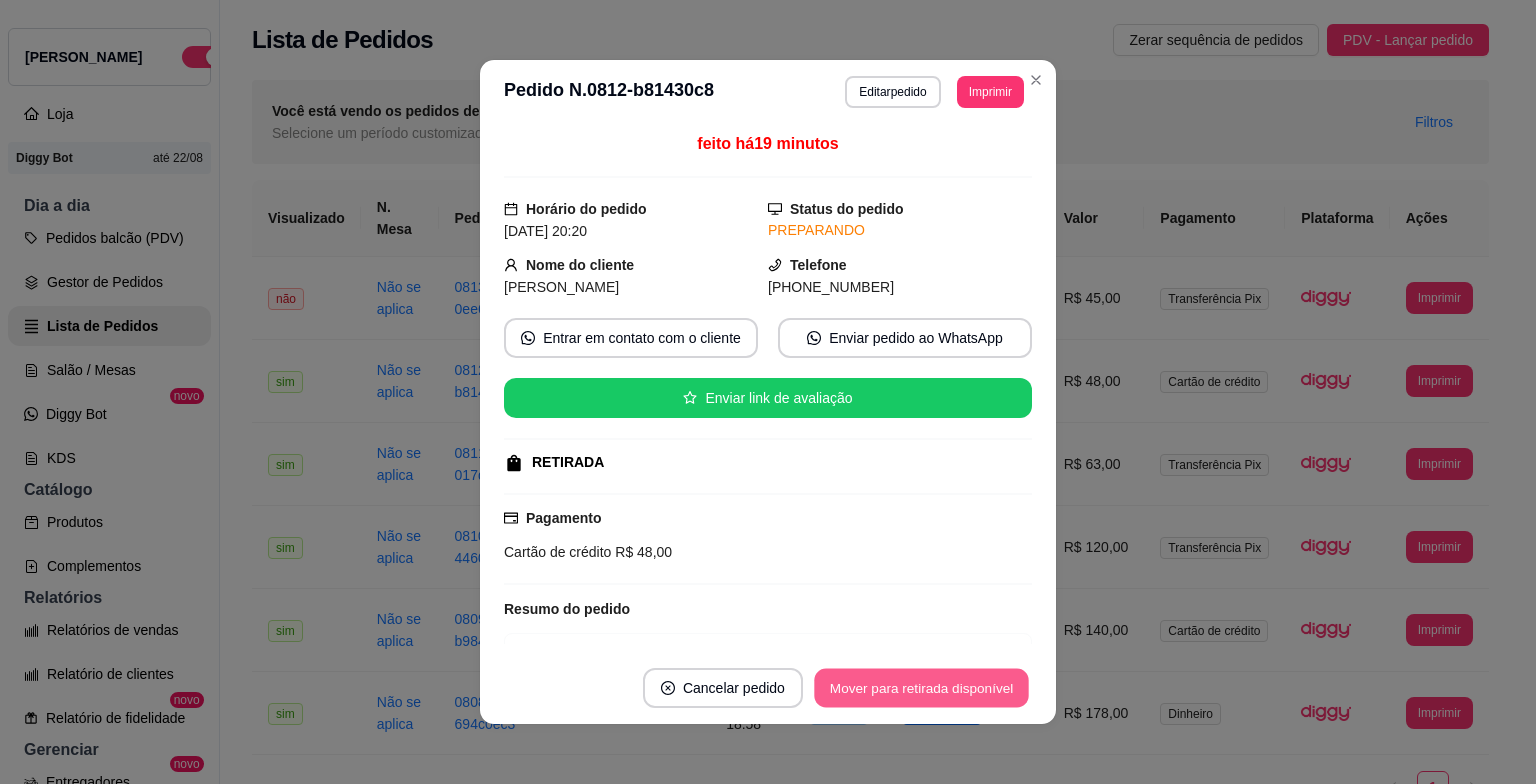 click on "Mover para retirada disponível" at bounding box center [921, 688] 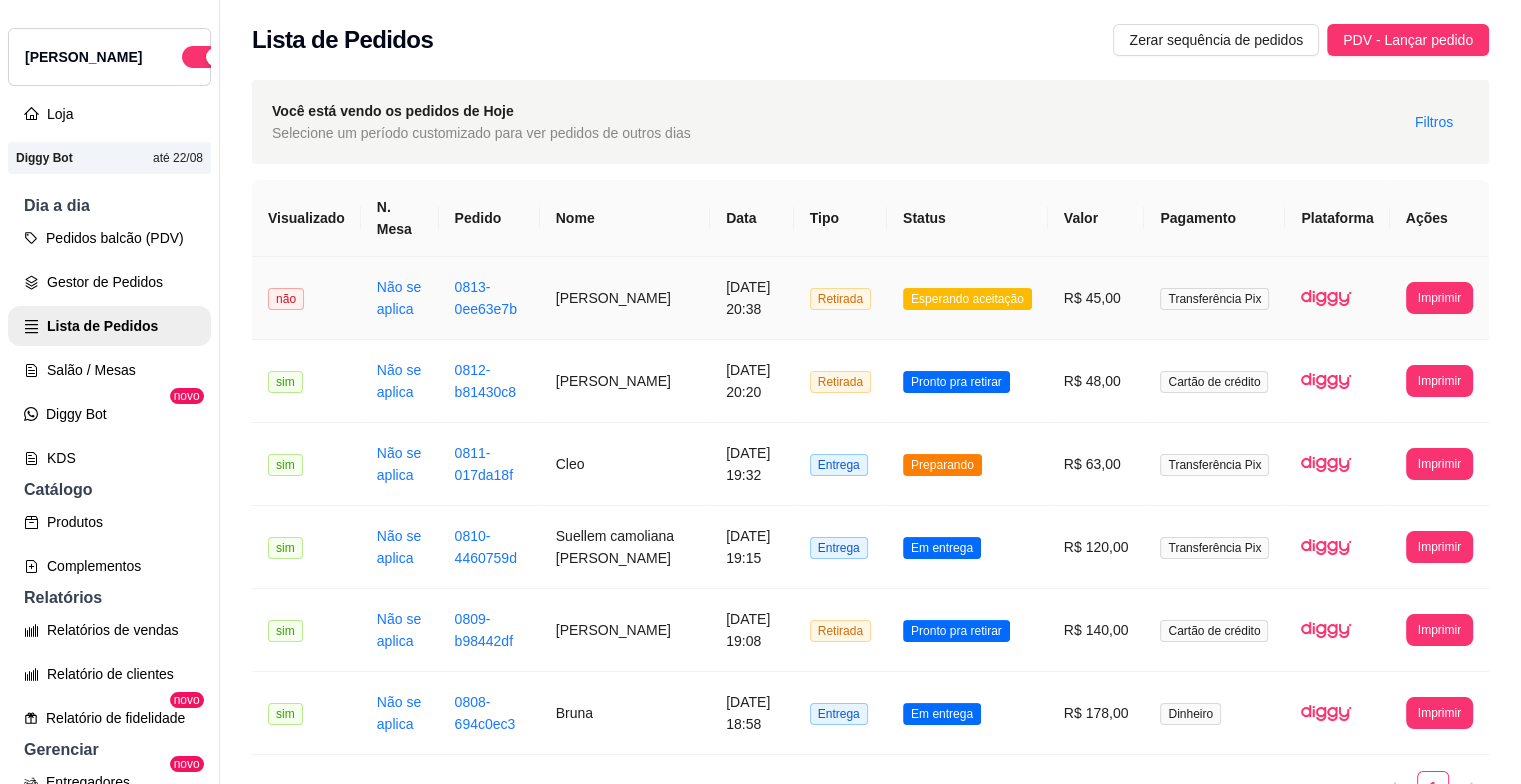 click on "Esperando aceitação" at bounding box center [967, 299] 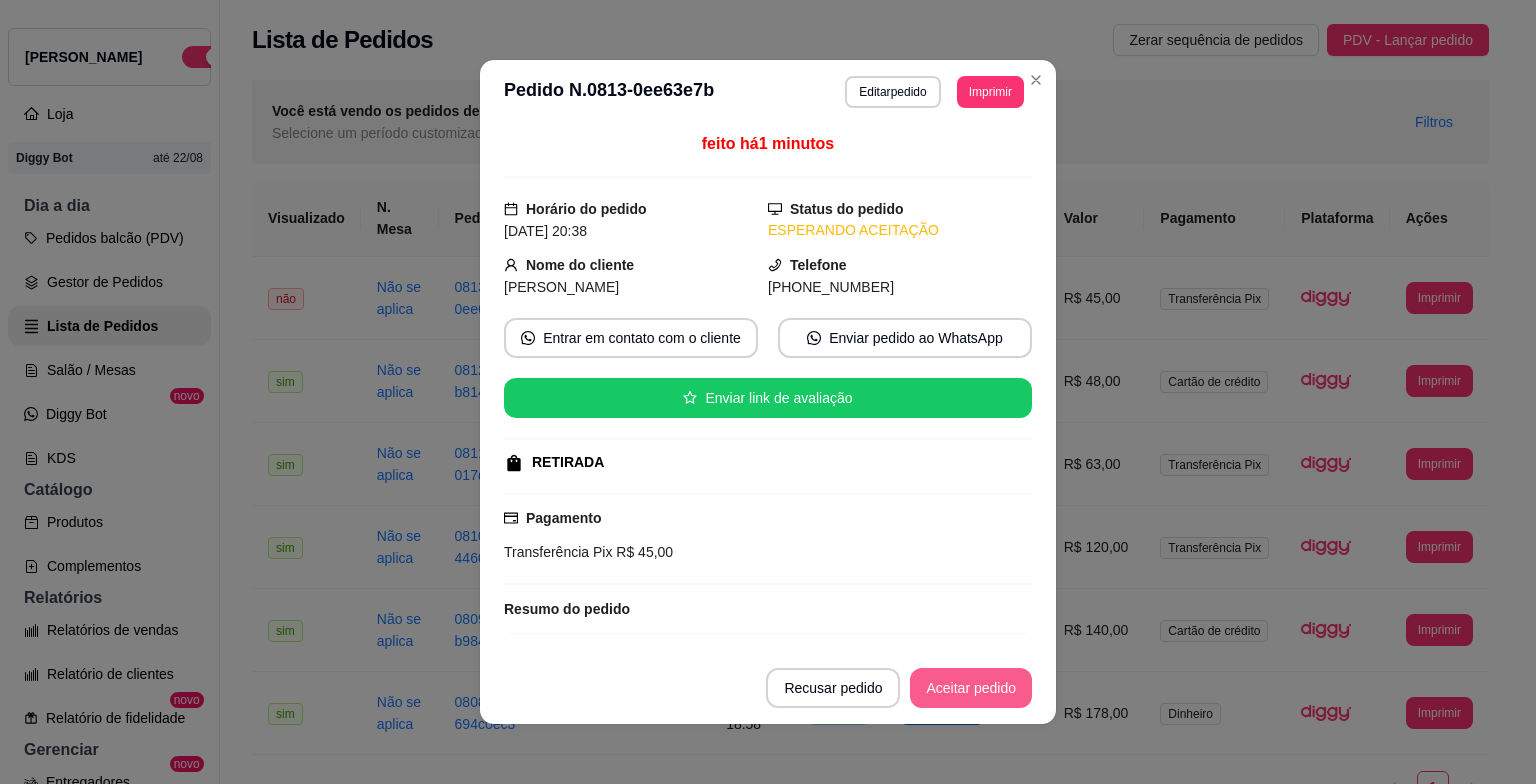 click on "Aceitar pedido" at bounding box center [971, 688] 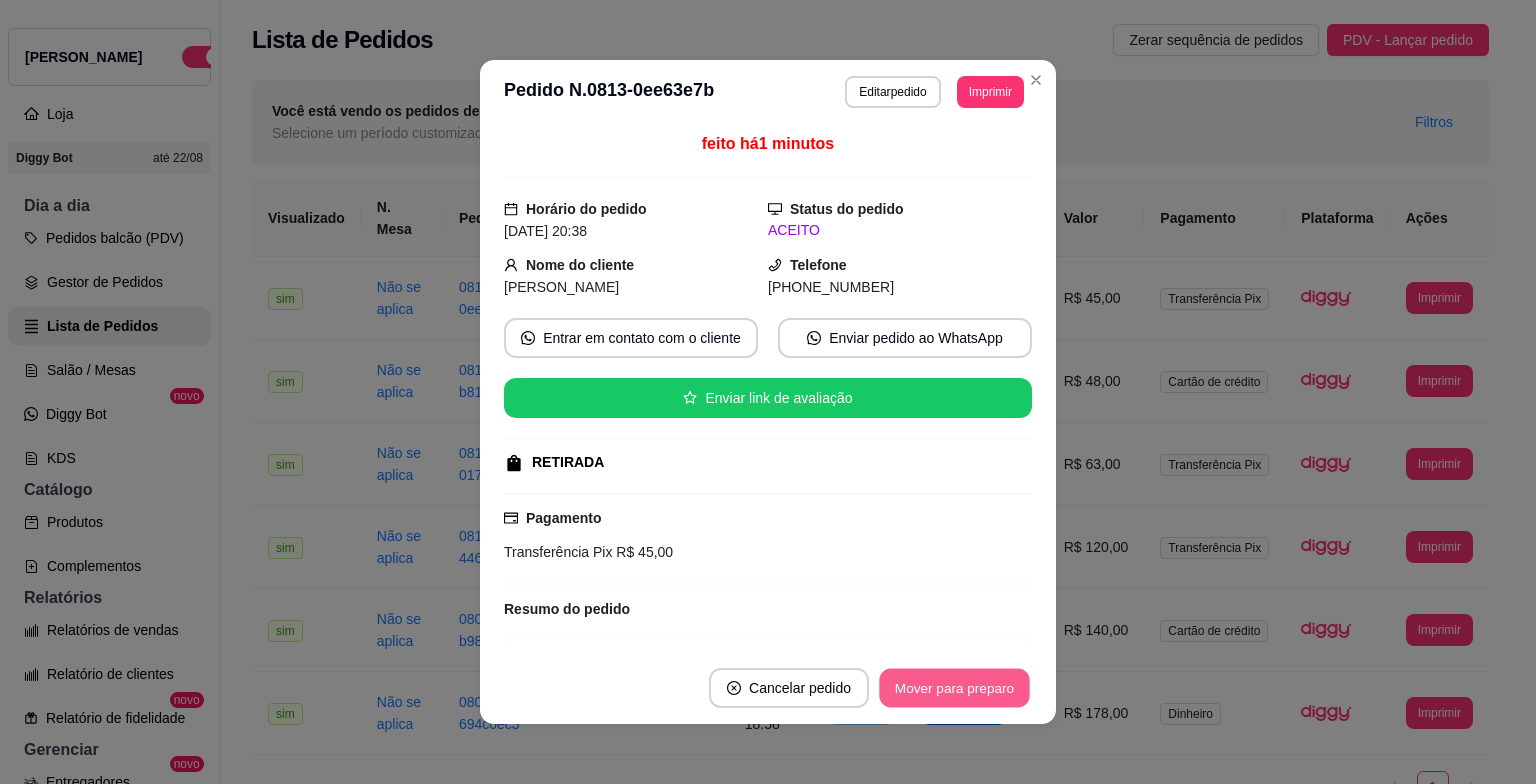 click on "Mover para preparo" at bounding box center [954, 688] 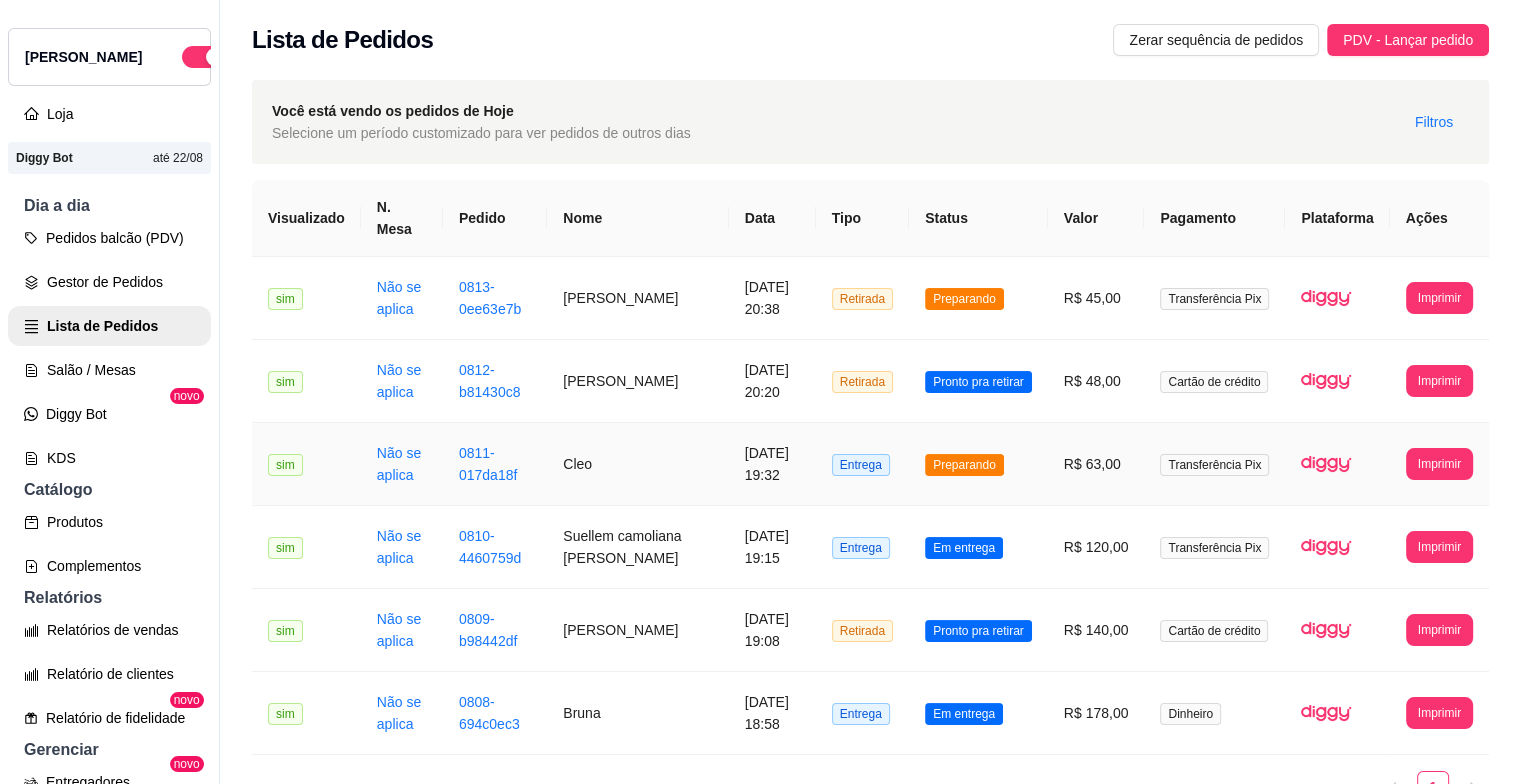 click on "Preparando" at bounding box center [978, 464] 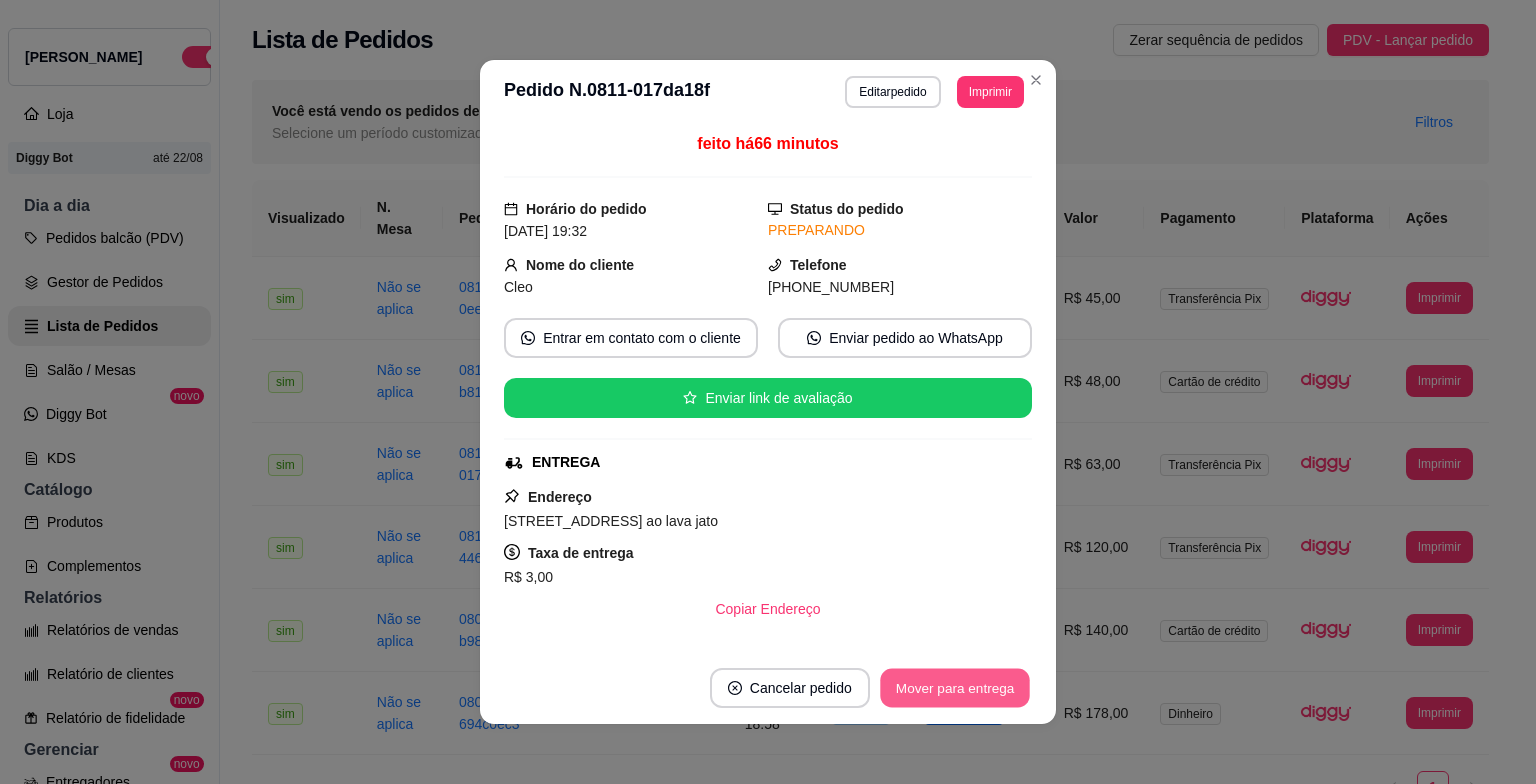 click on "Mover para entrega" at bounding box center (955, 688) 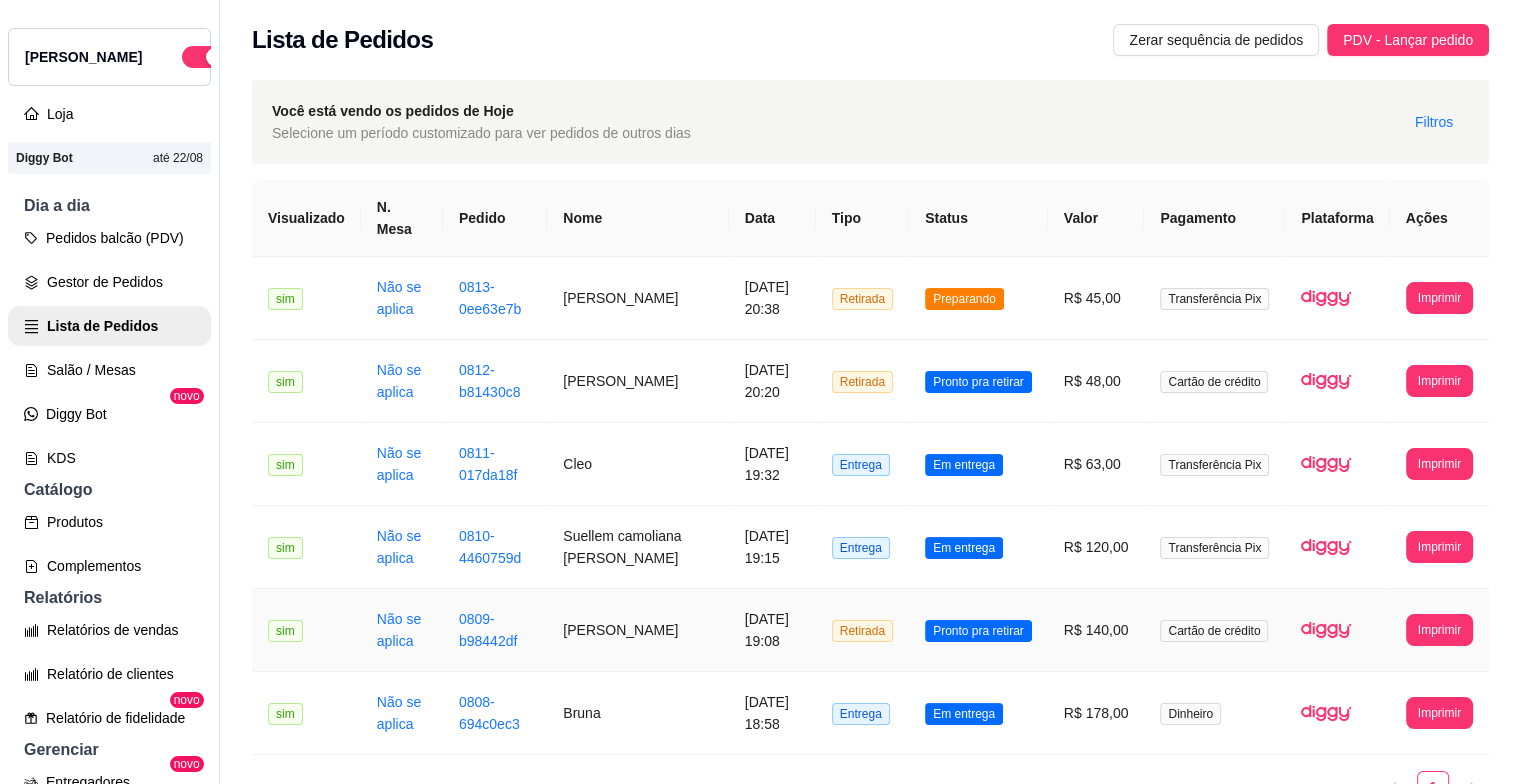 scroll, scrollTop: 123, scrollLeft: 0, axis: vertical 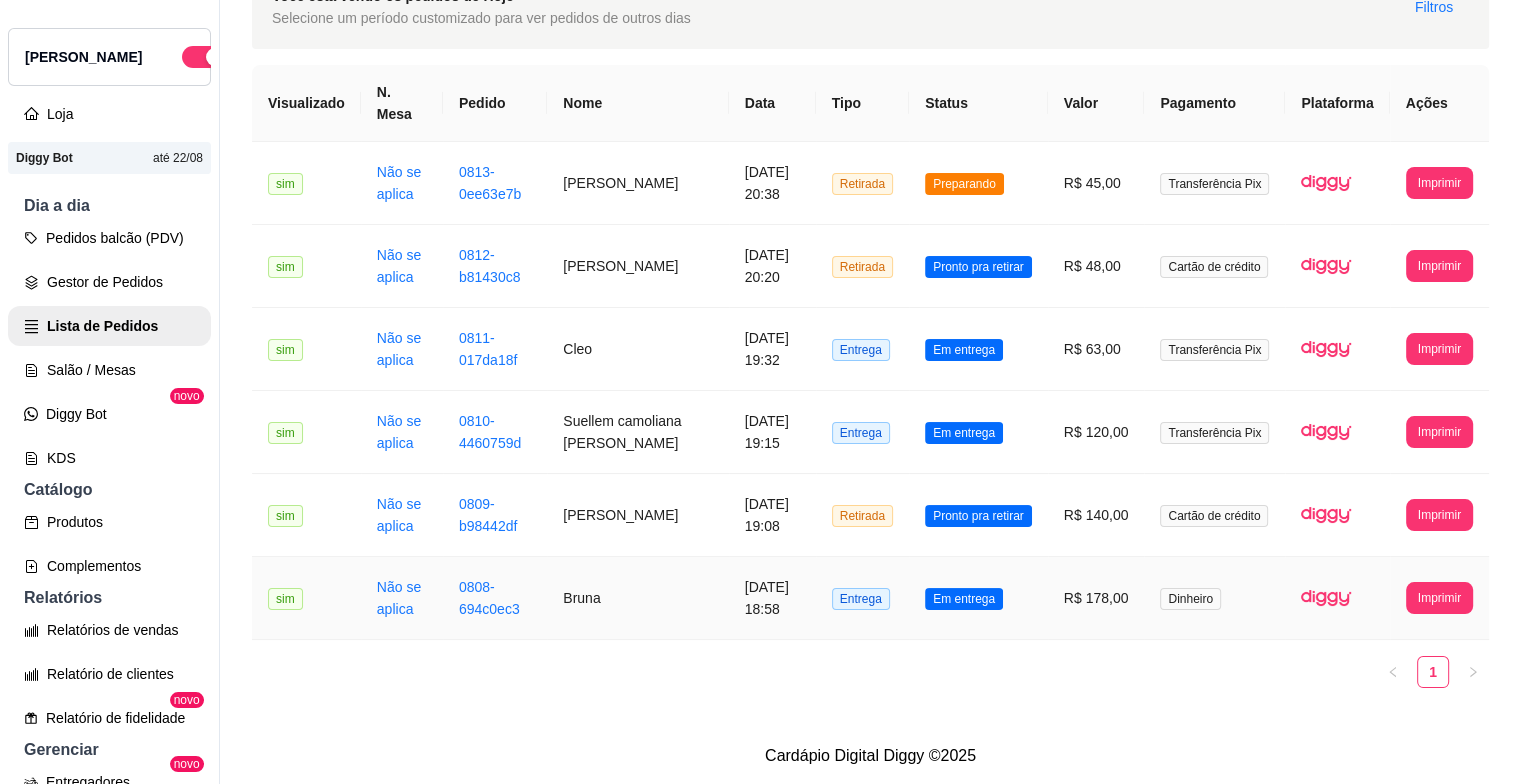 click on "Em entrega" at bounding box center (978, 598) 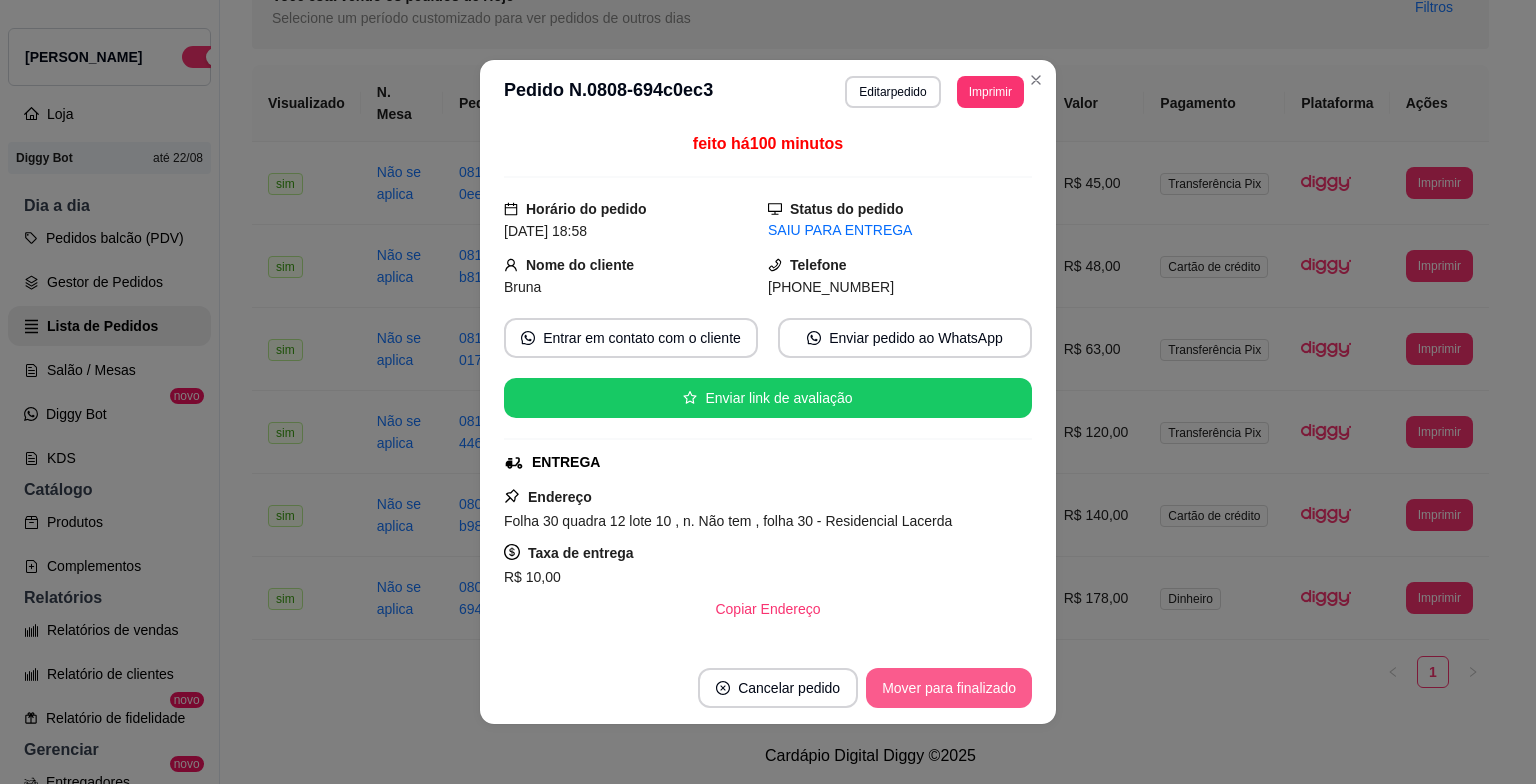click on "Mover para finalizado" at bounding box center (949, 688) 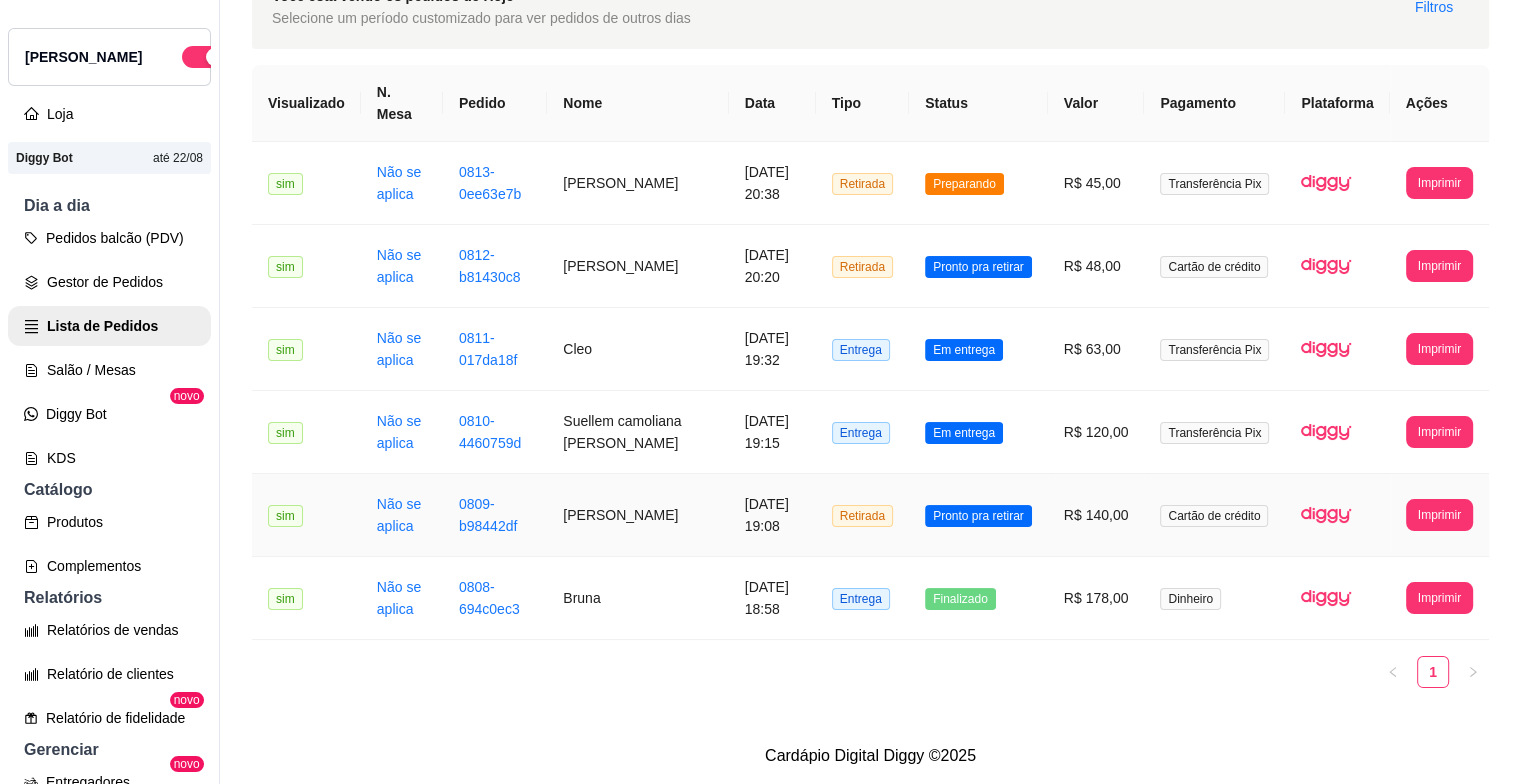 click on "Pronto pra retirar" at bounding box center [978, 516] 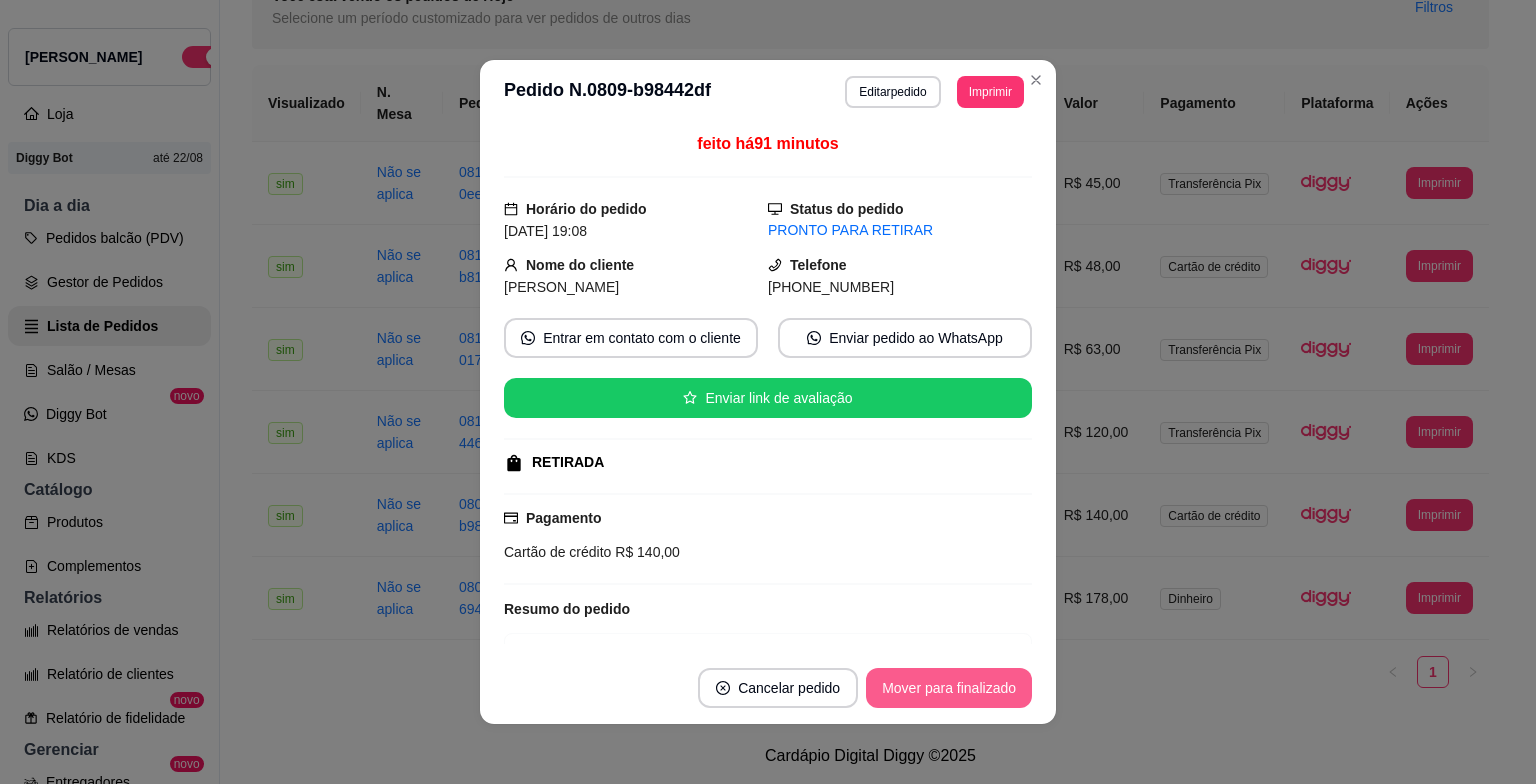 click on "Mover para finalizado" at bounding box center (949, 688) 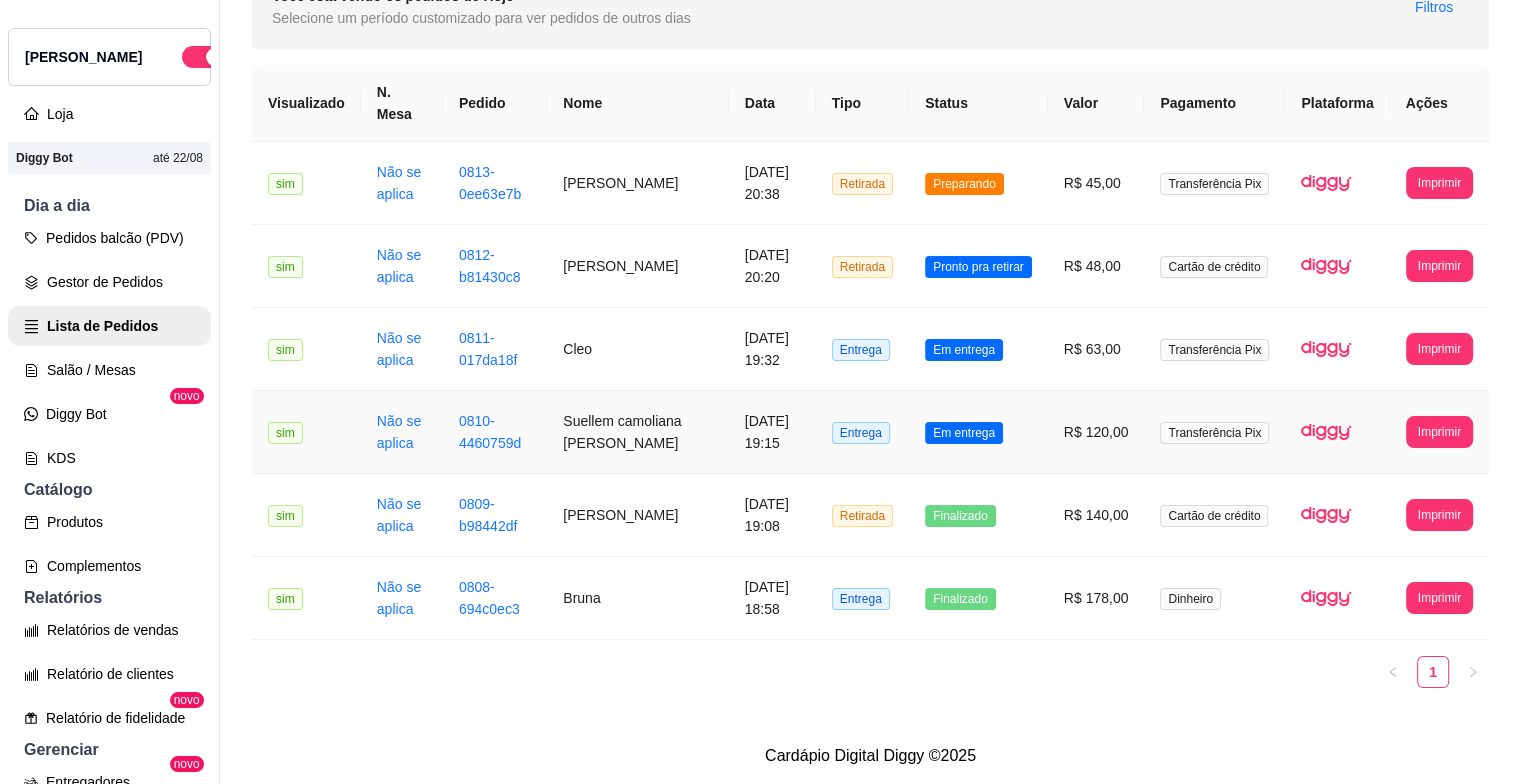 click on "Em entrega" at bounding box center (964, 433) 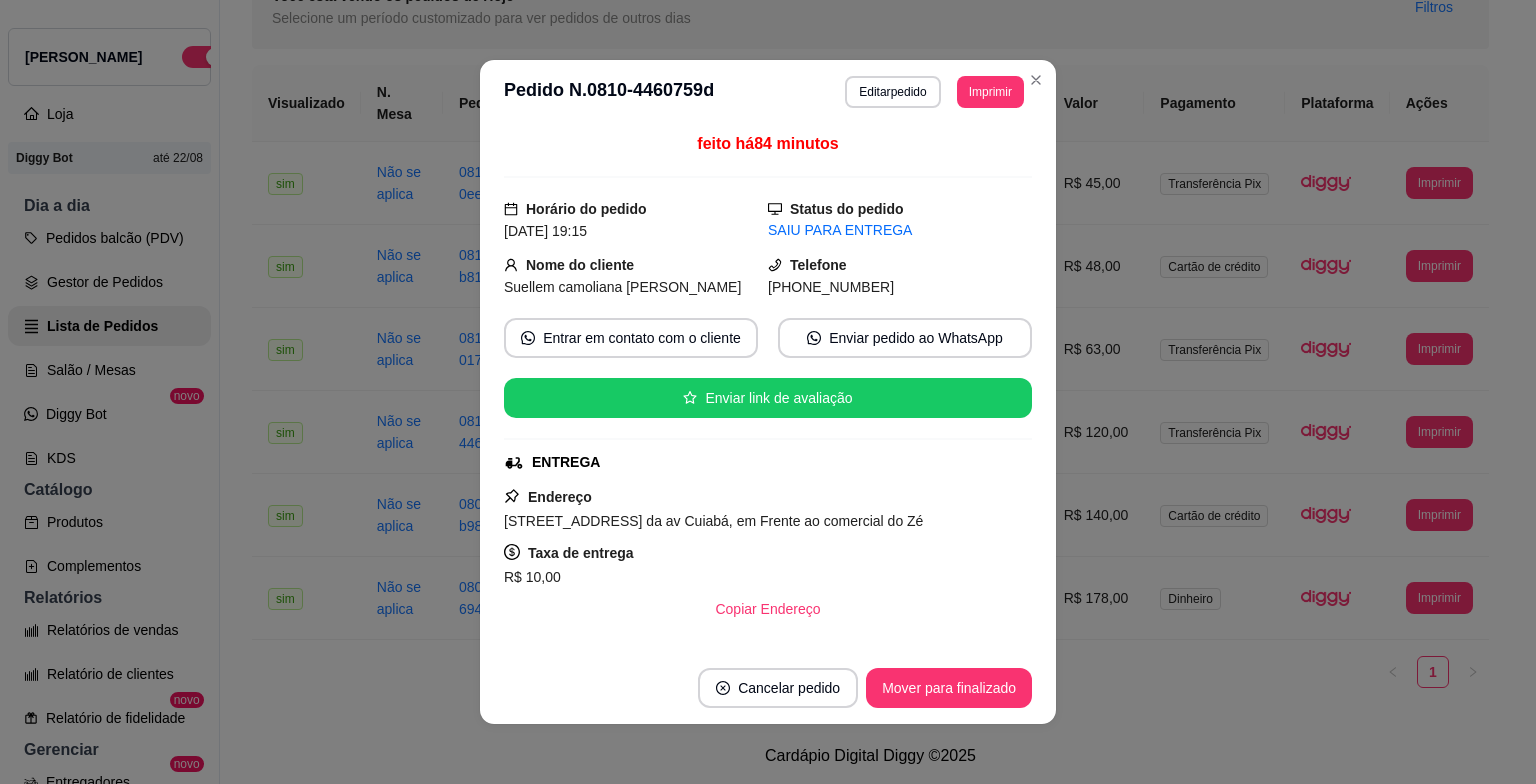 click on "Cancelar pedido Mover para finalizado" at bounding box center [768, 688] 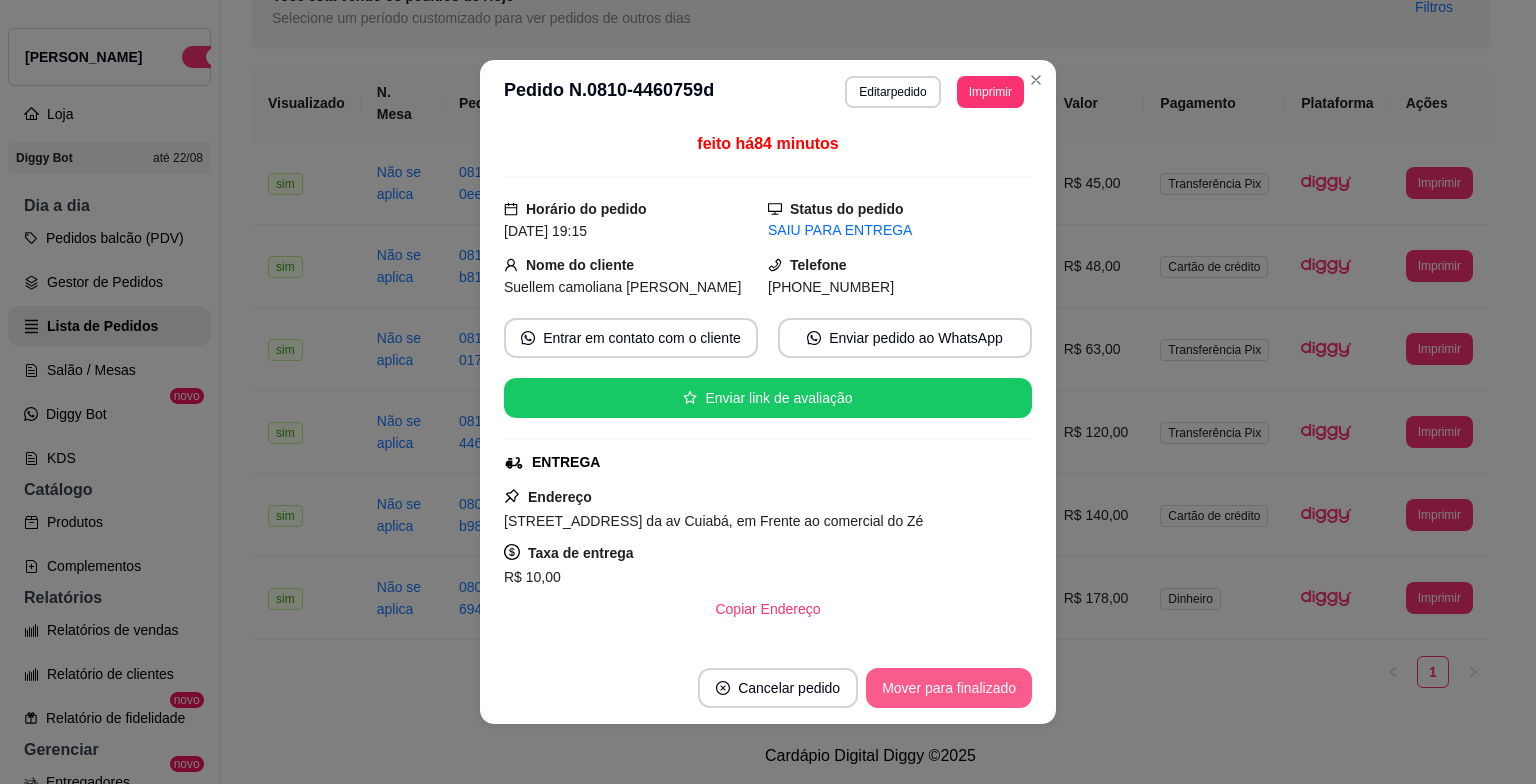 click on "Mover para finalizado" at bounding box center (949, 688) 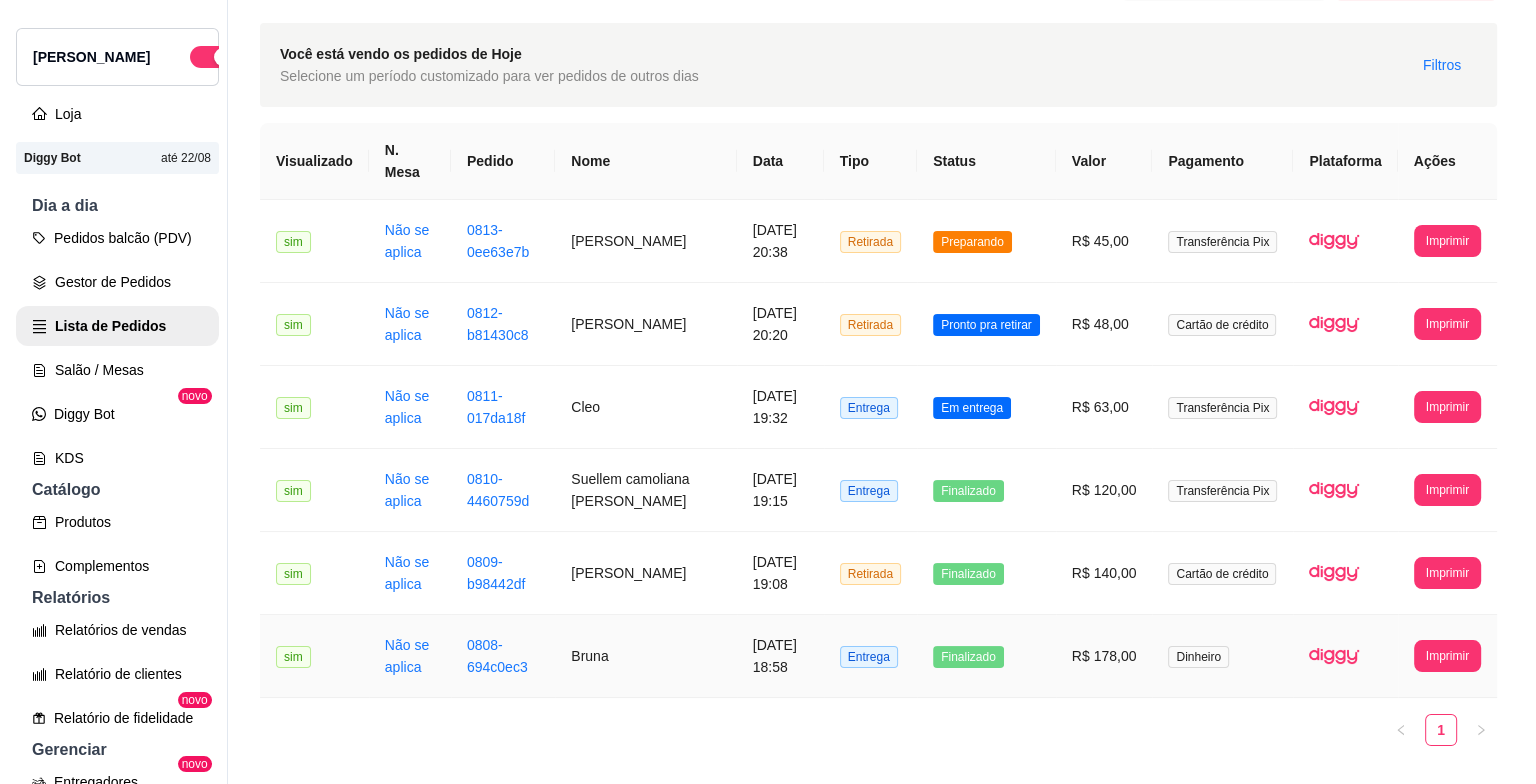 scroll, scrollTop: 23, scrollLeft: 0, axis: vertical 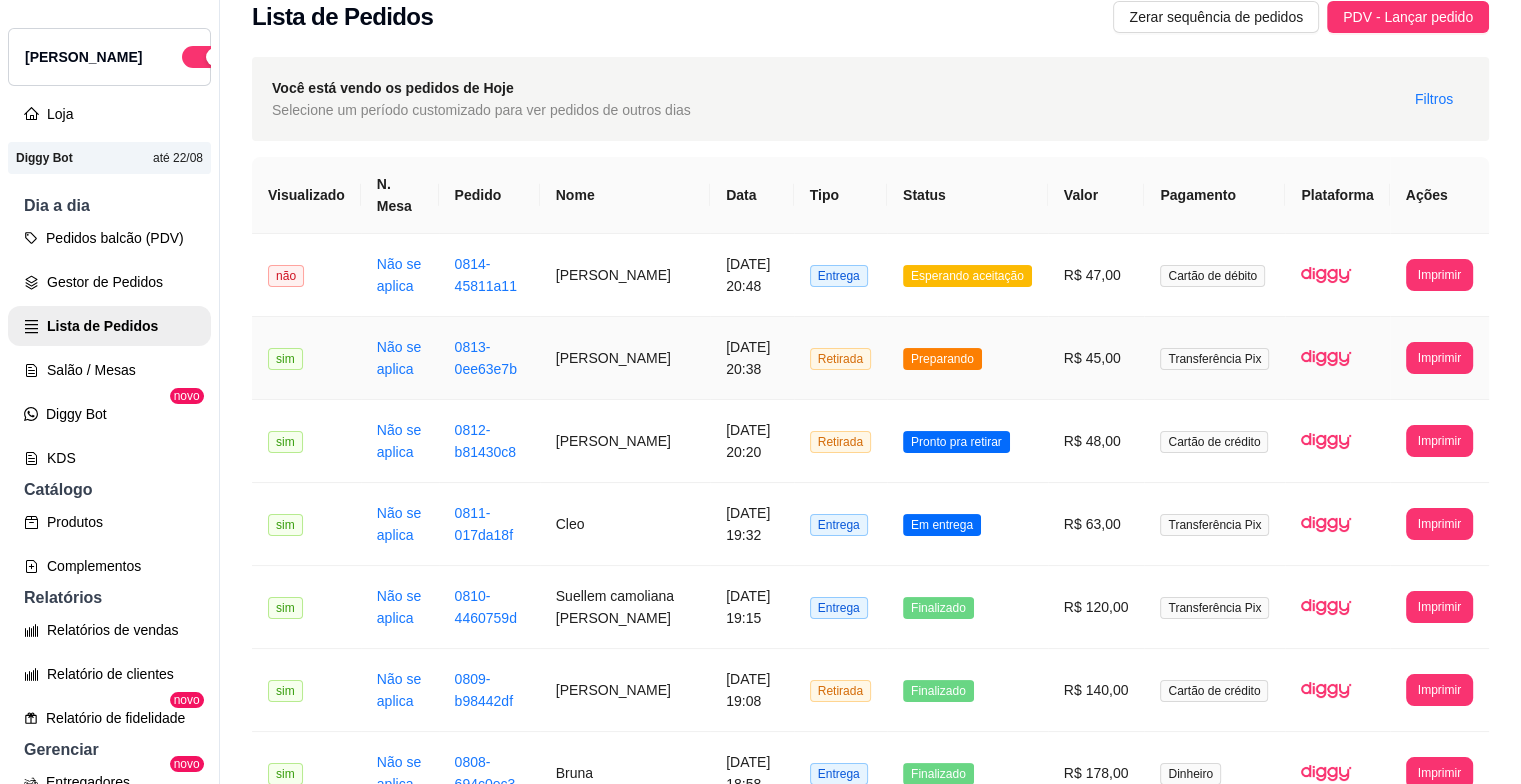 click on "Preparando" at bounding box center (942, 359) 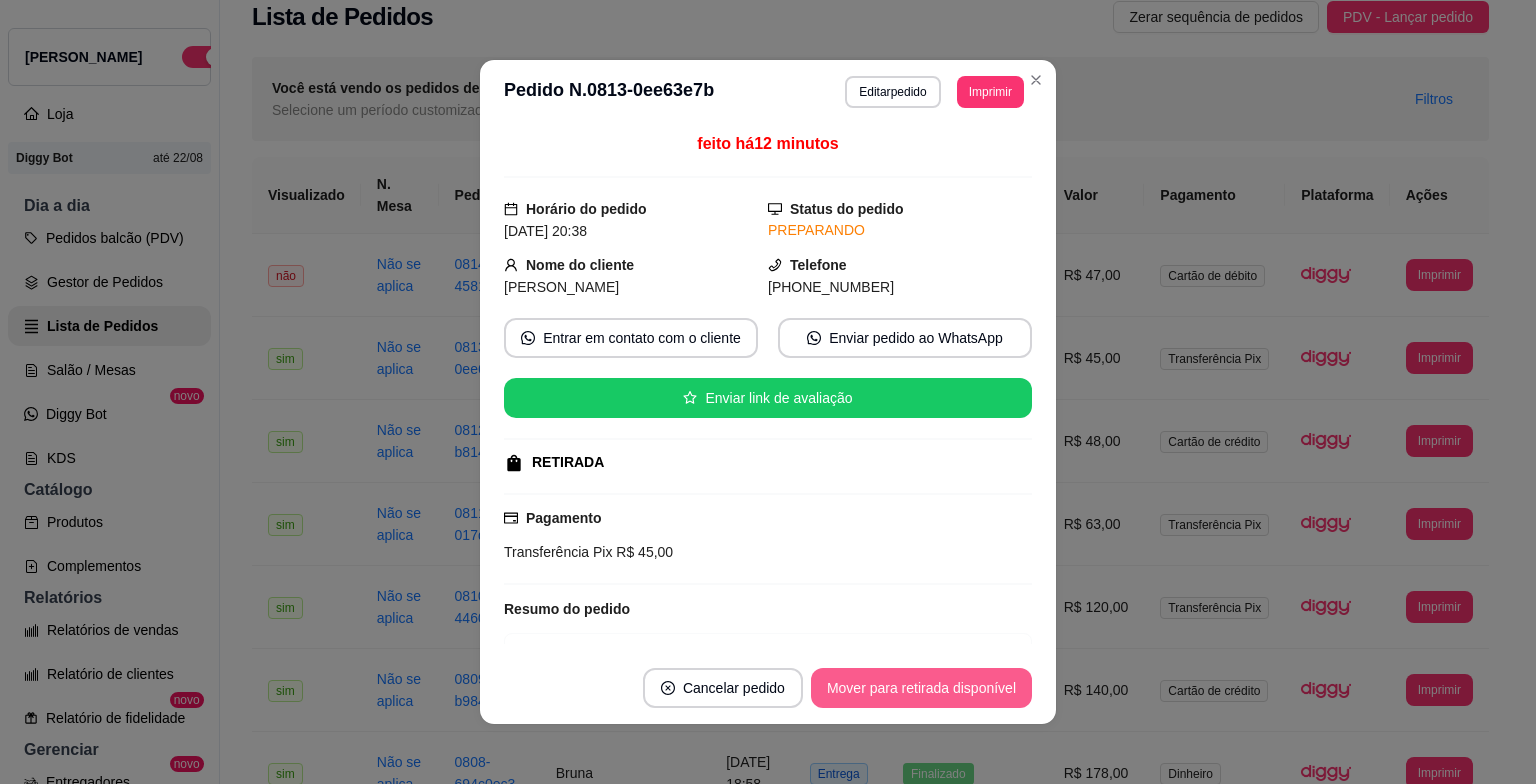 click on "Mover para retirada disponível" at bounding box center [921, 688] 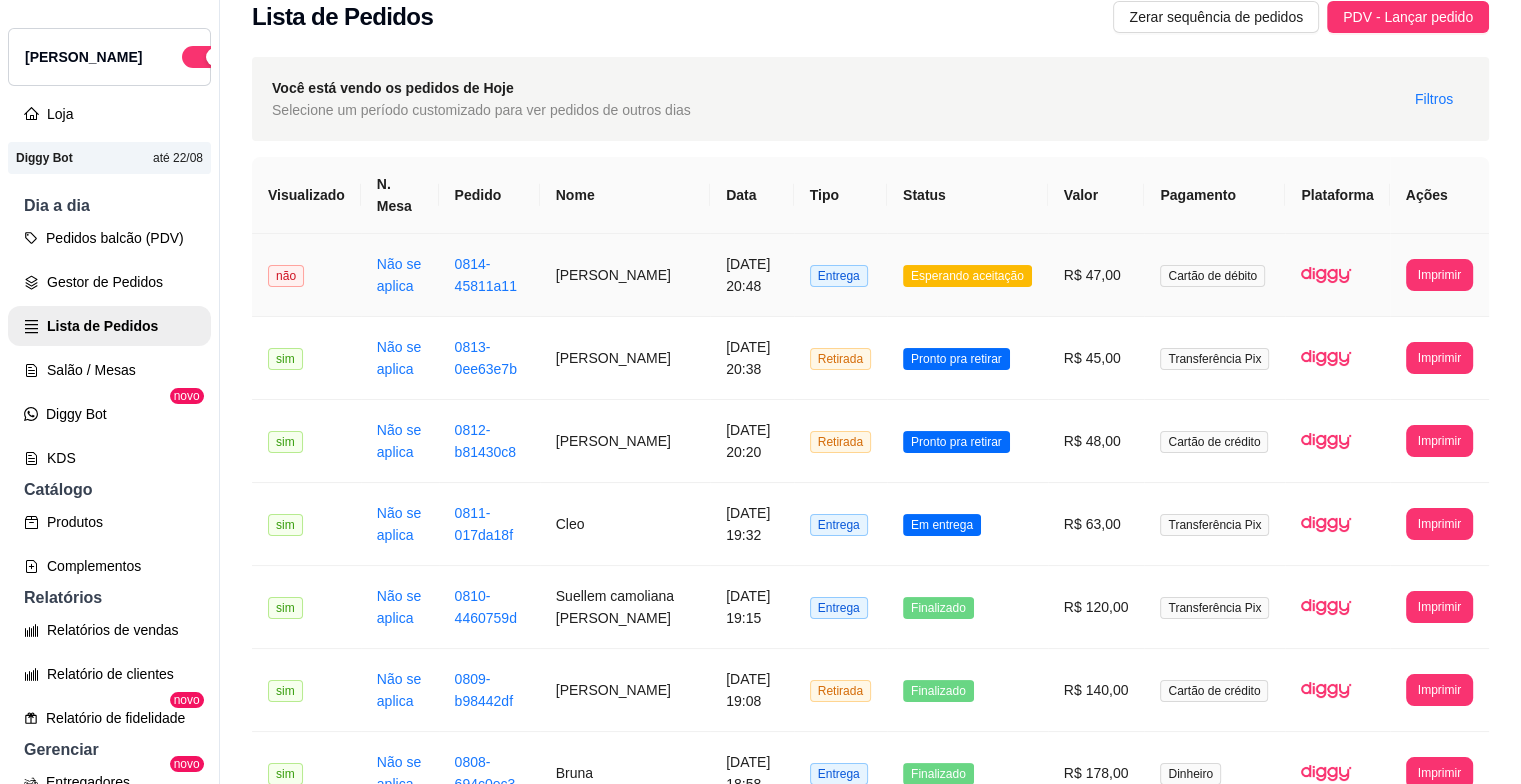 click on "Esperando aceitação" at bounding box center (967, 276) 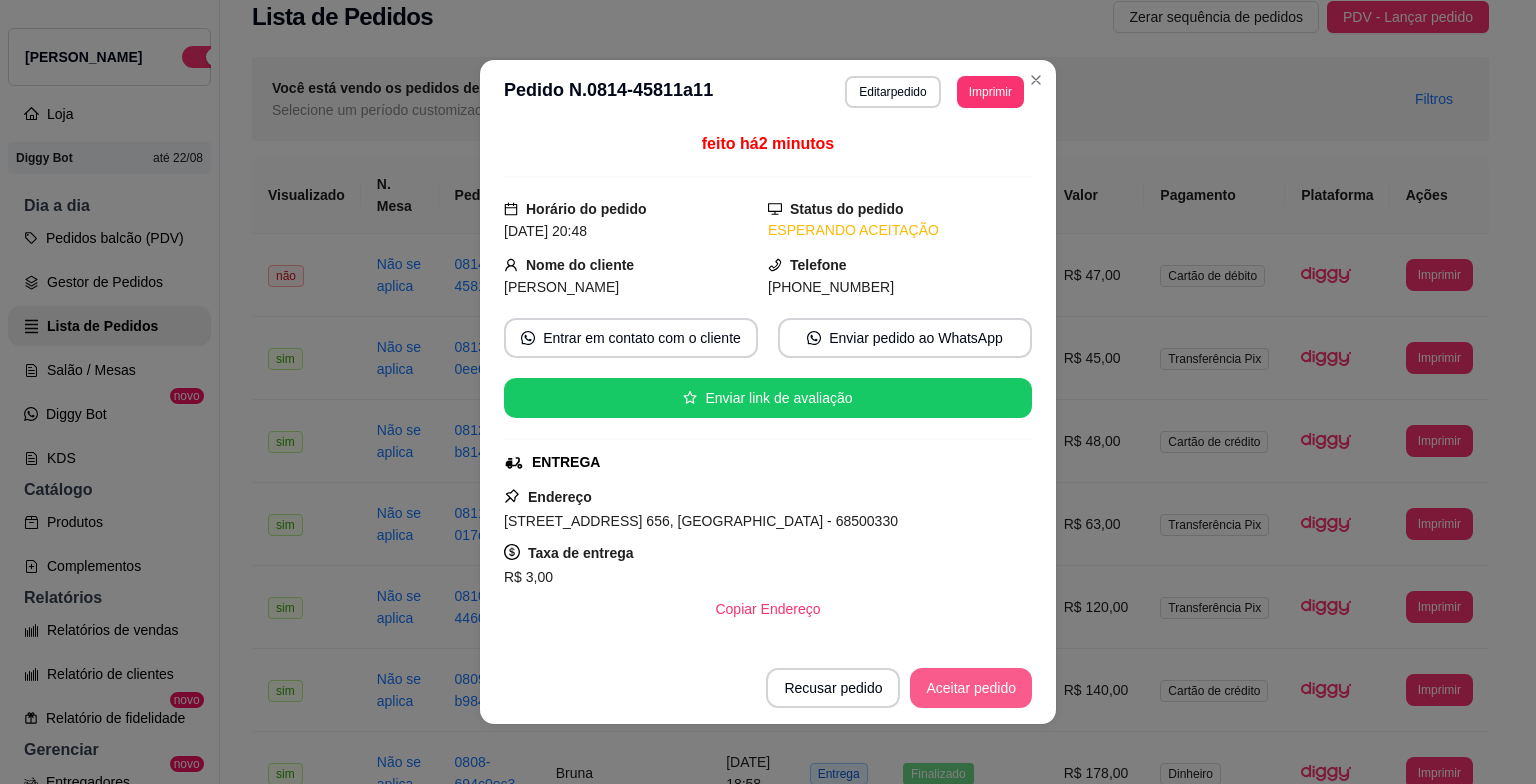 click on "Aceitar pedido" at bounding box center [971, 688] 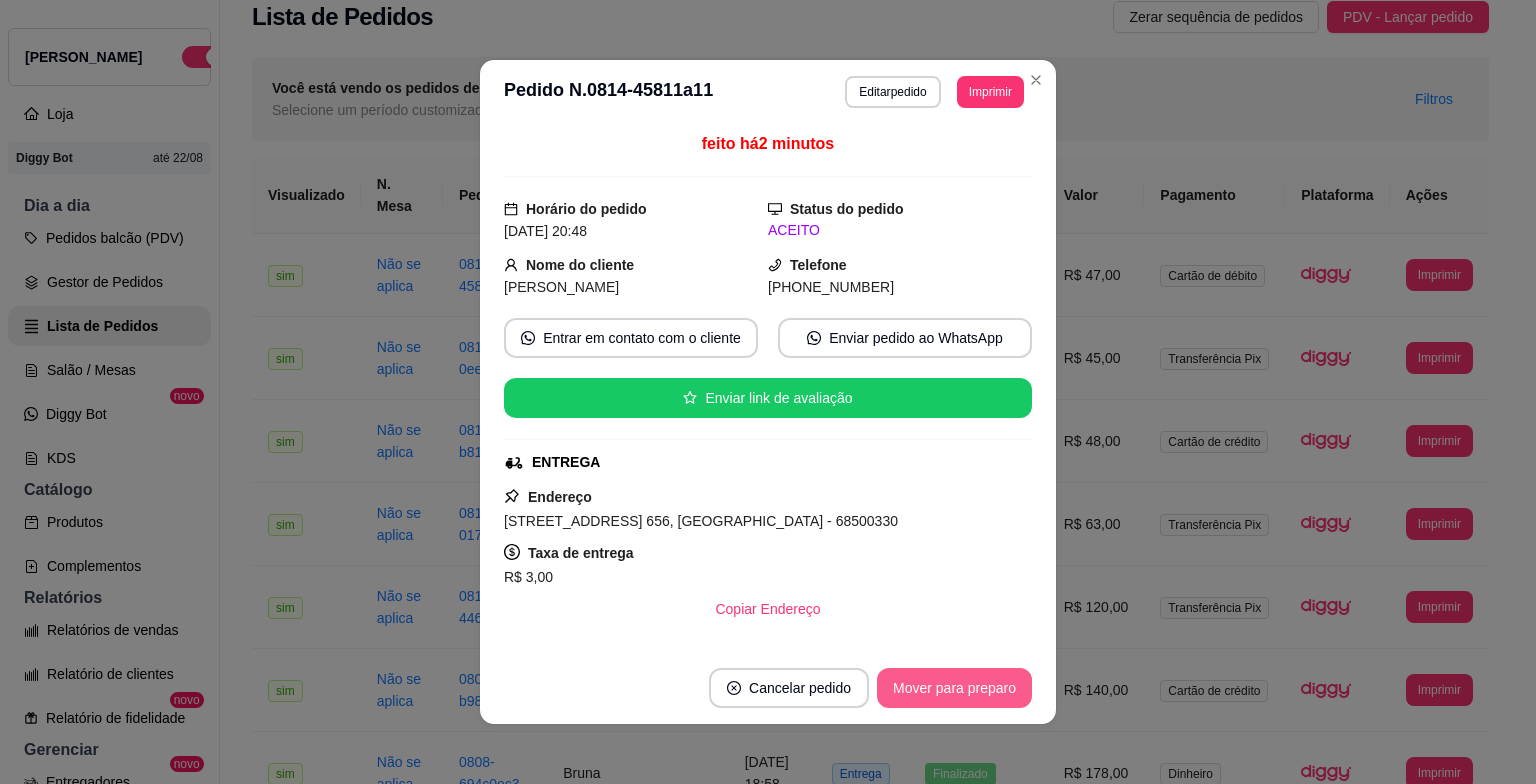 click on "Mover para preparo" at bounding box center (954, 688) 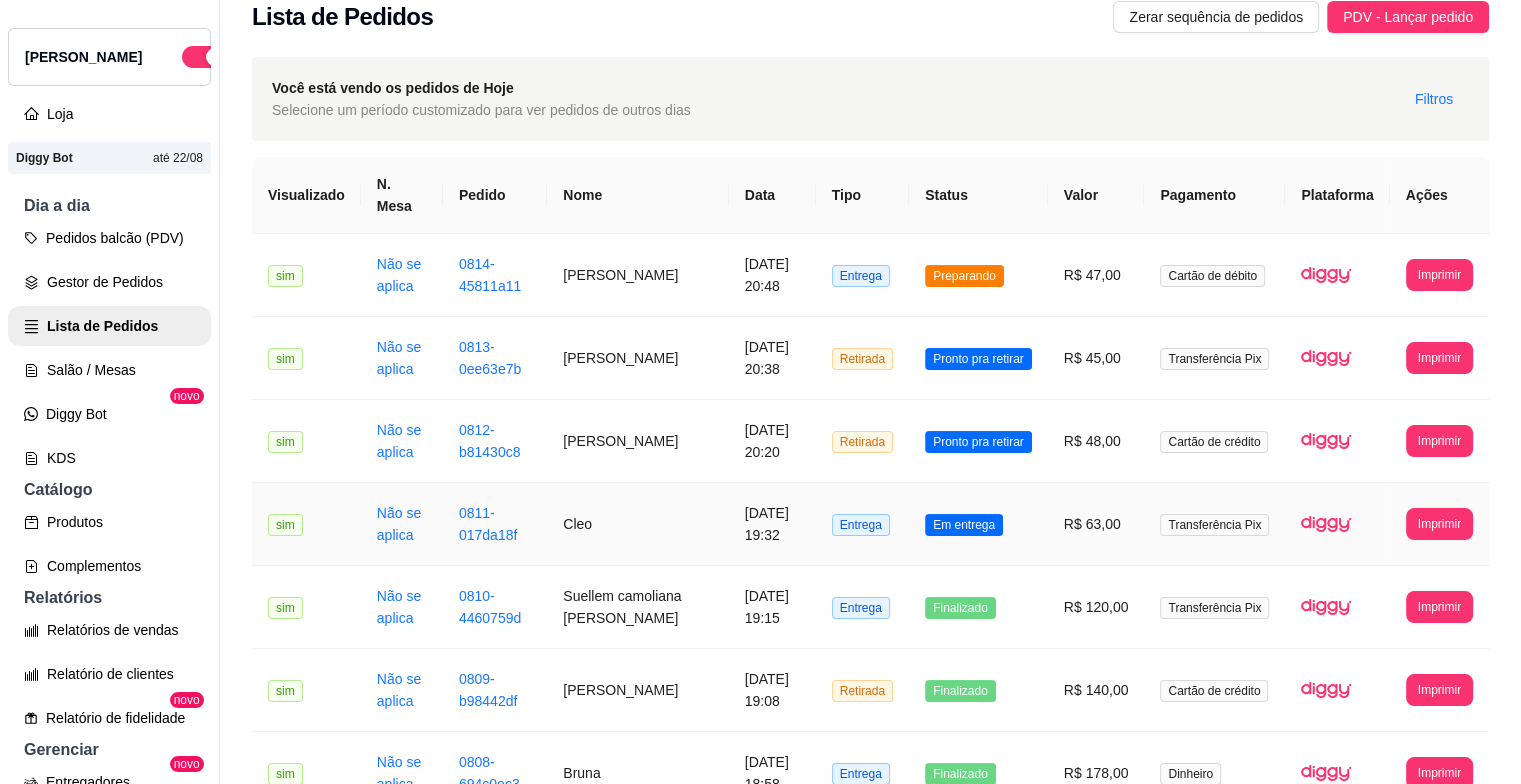 click on "Em entrega" at bounding box center [964, 525] 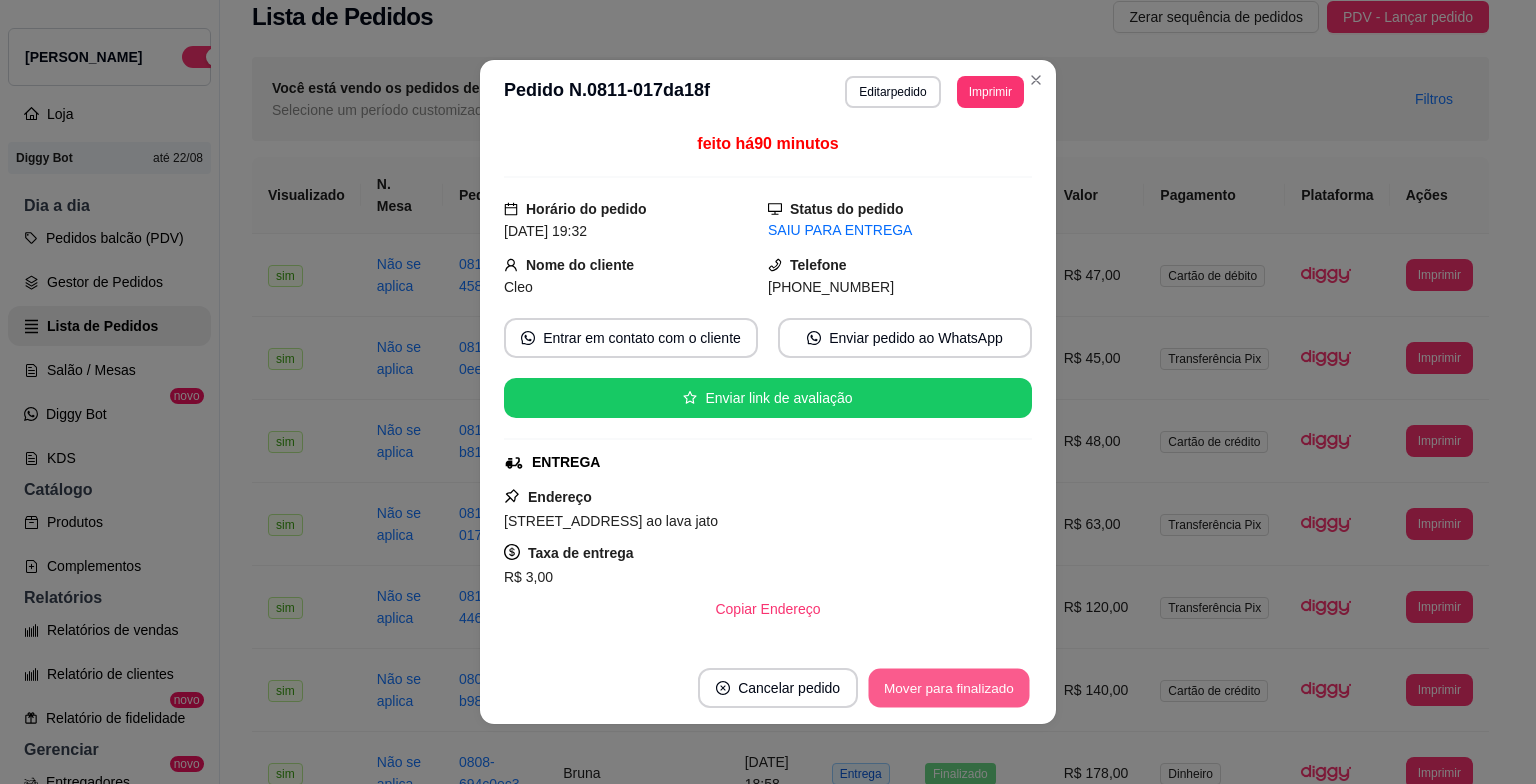 click on "Mover para finalizado" at bounding box center (949, 688) 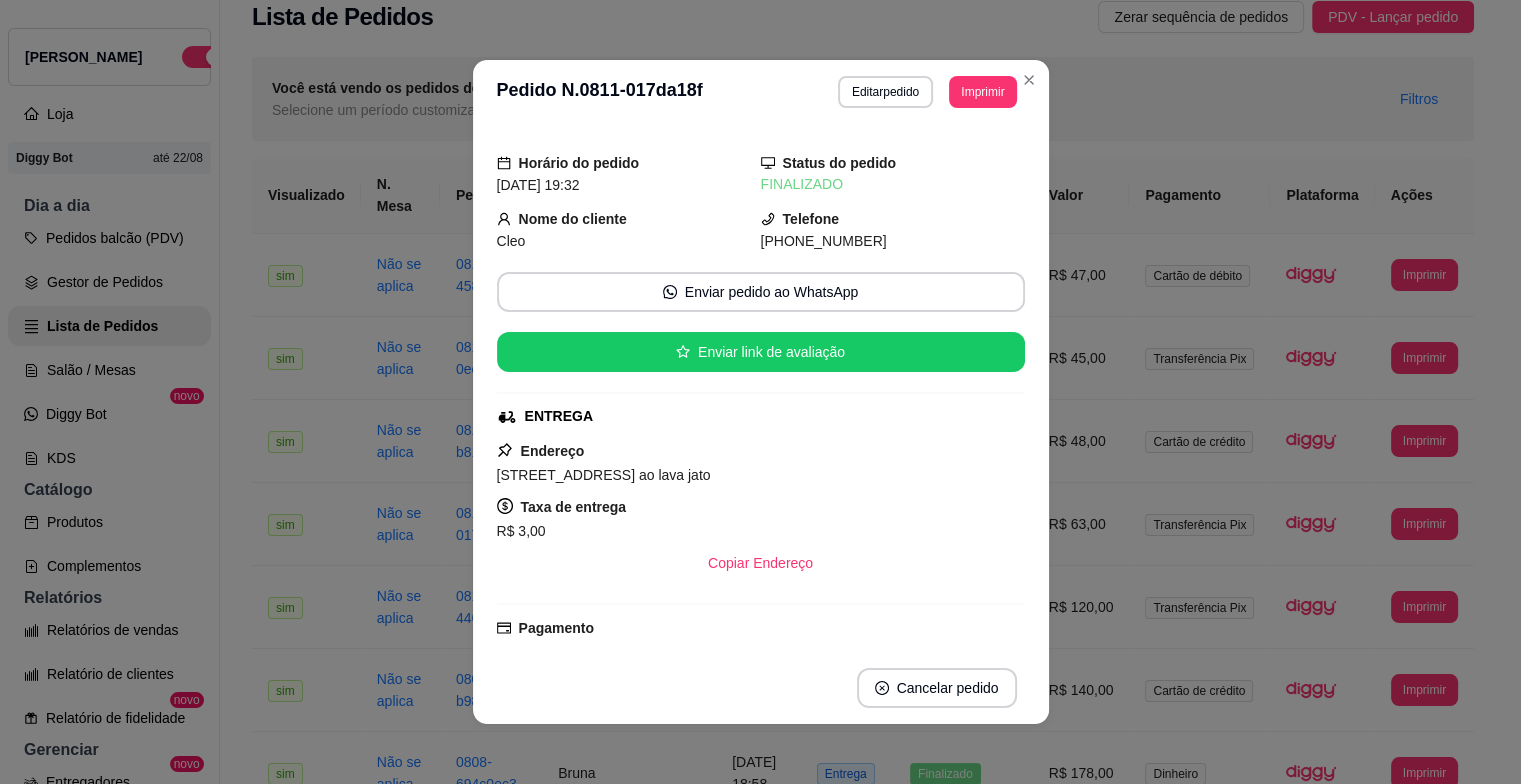 click on "R$ 120,00" at bounding box center [1081, 607] 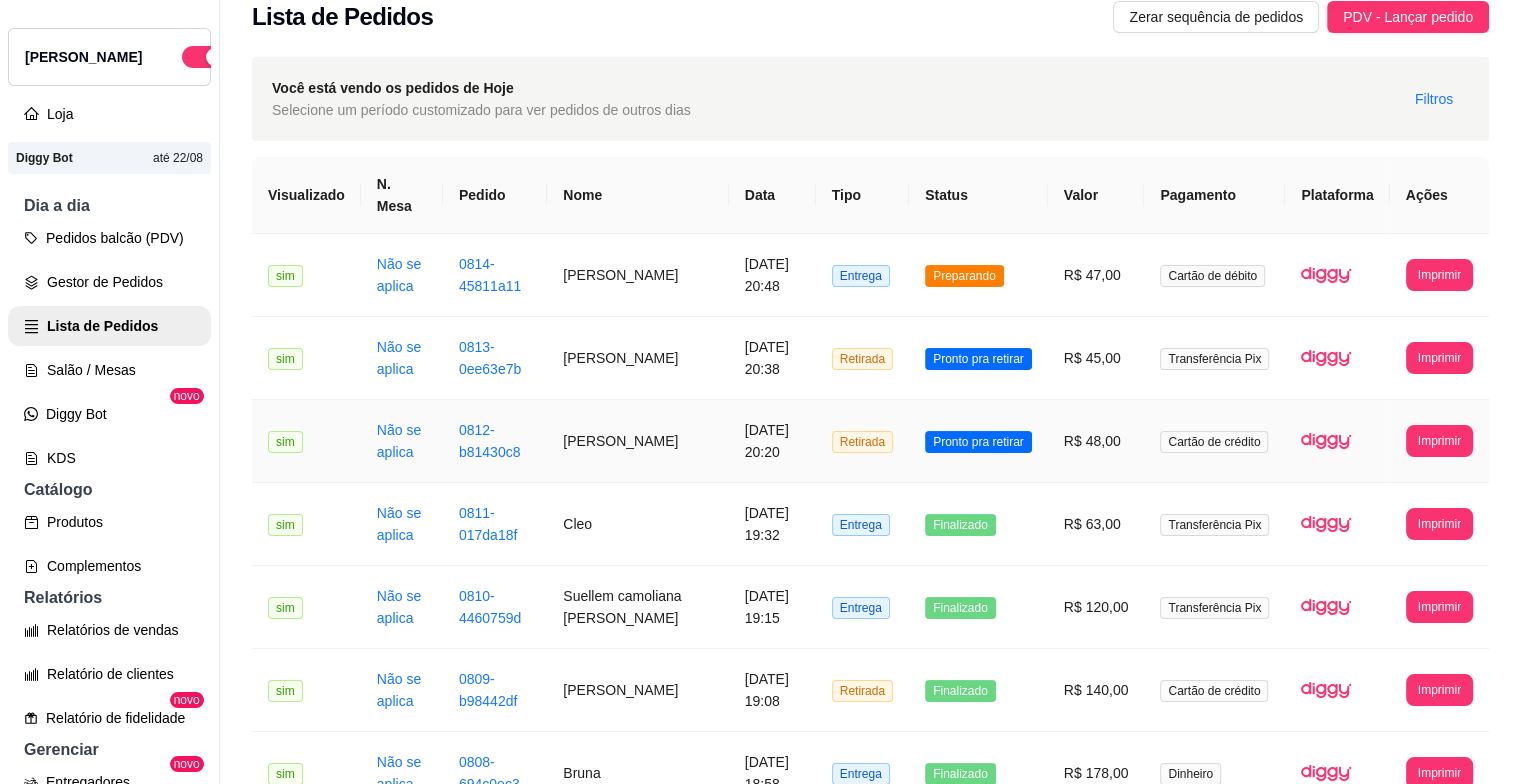 click on "Pronto pra retirar" at bounding box center (978, 441) 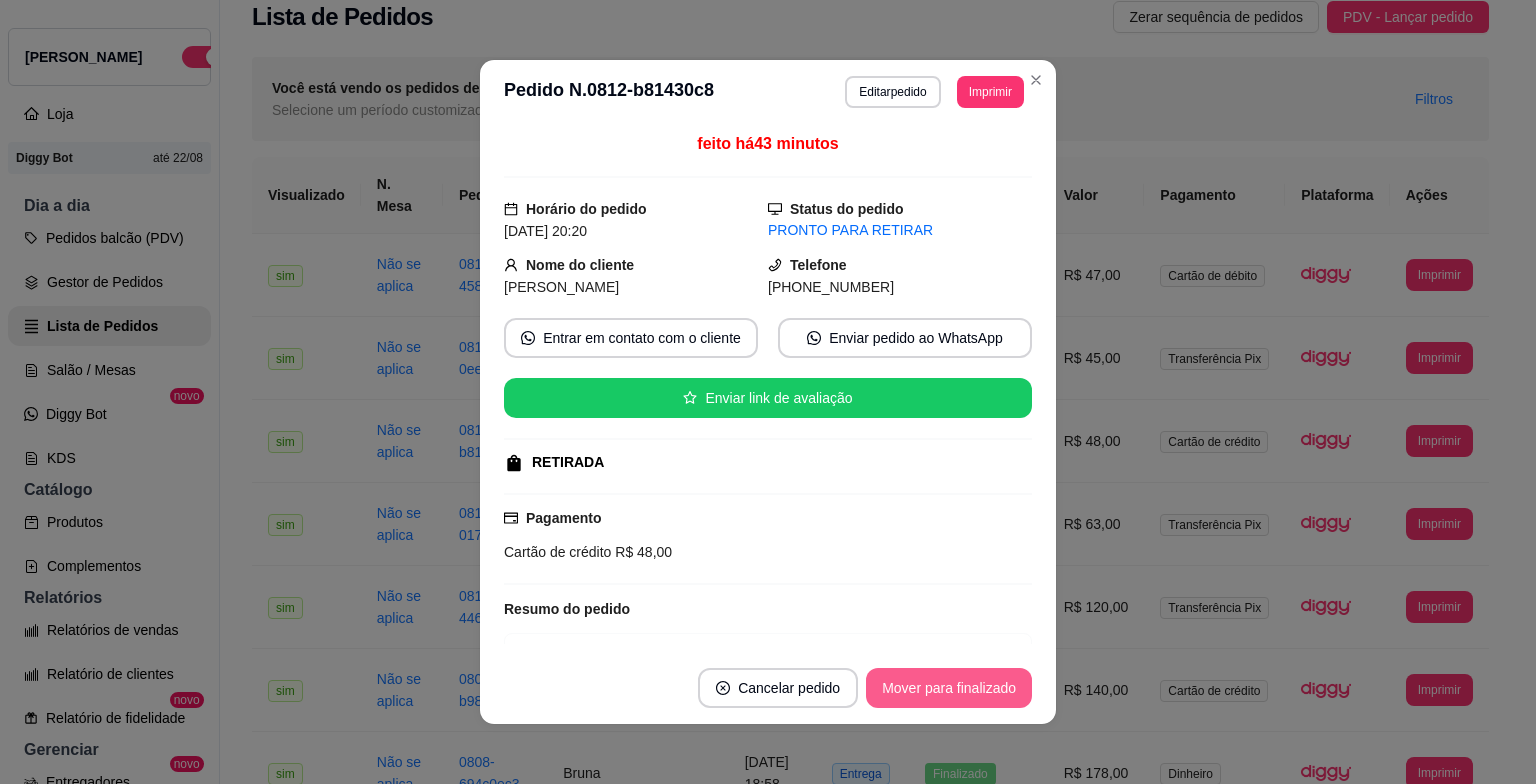 click on "Mover para finalizado" at bounding box center (949, 688) 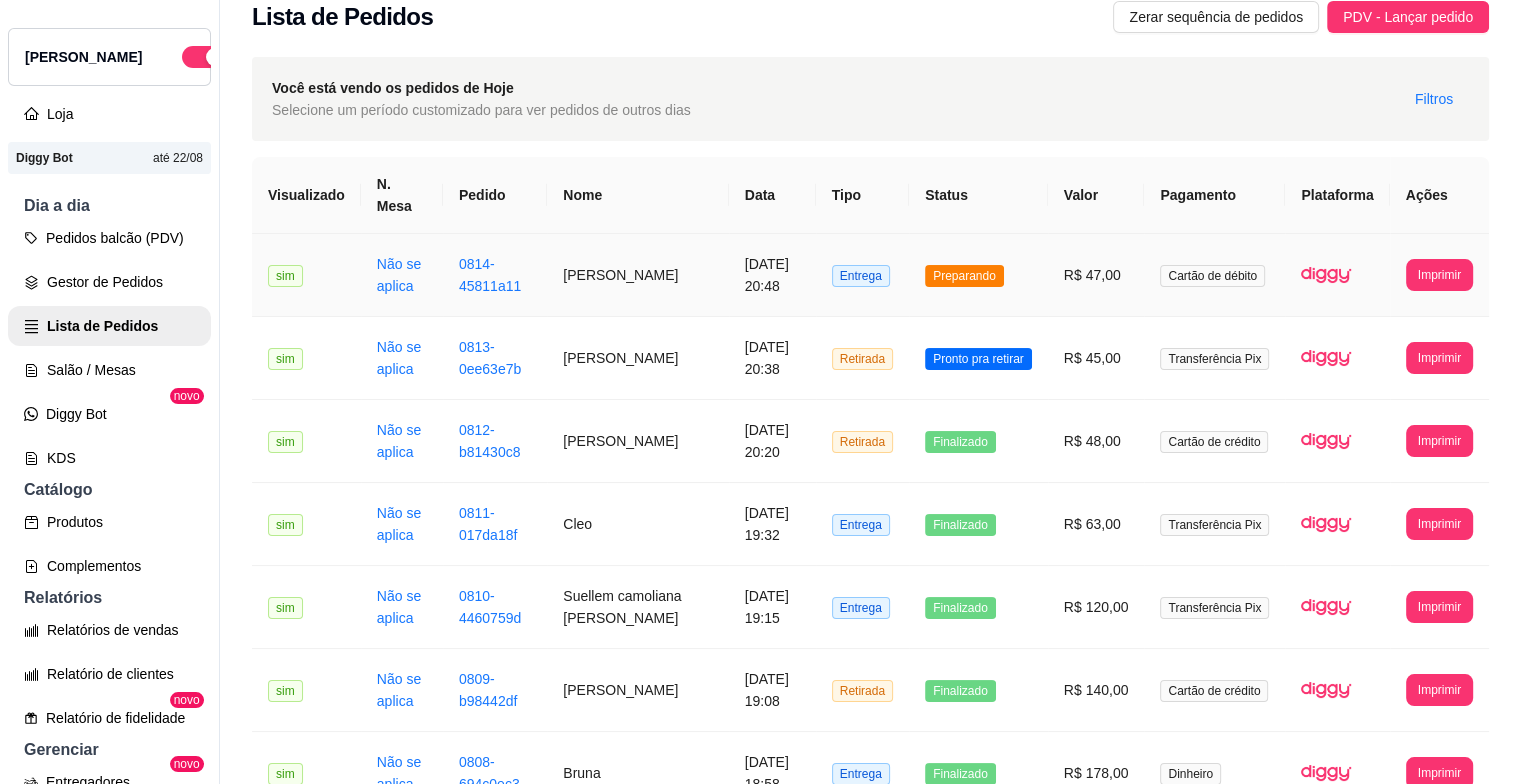 click on "Preparando" at bounding box center [964, 276] 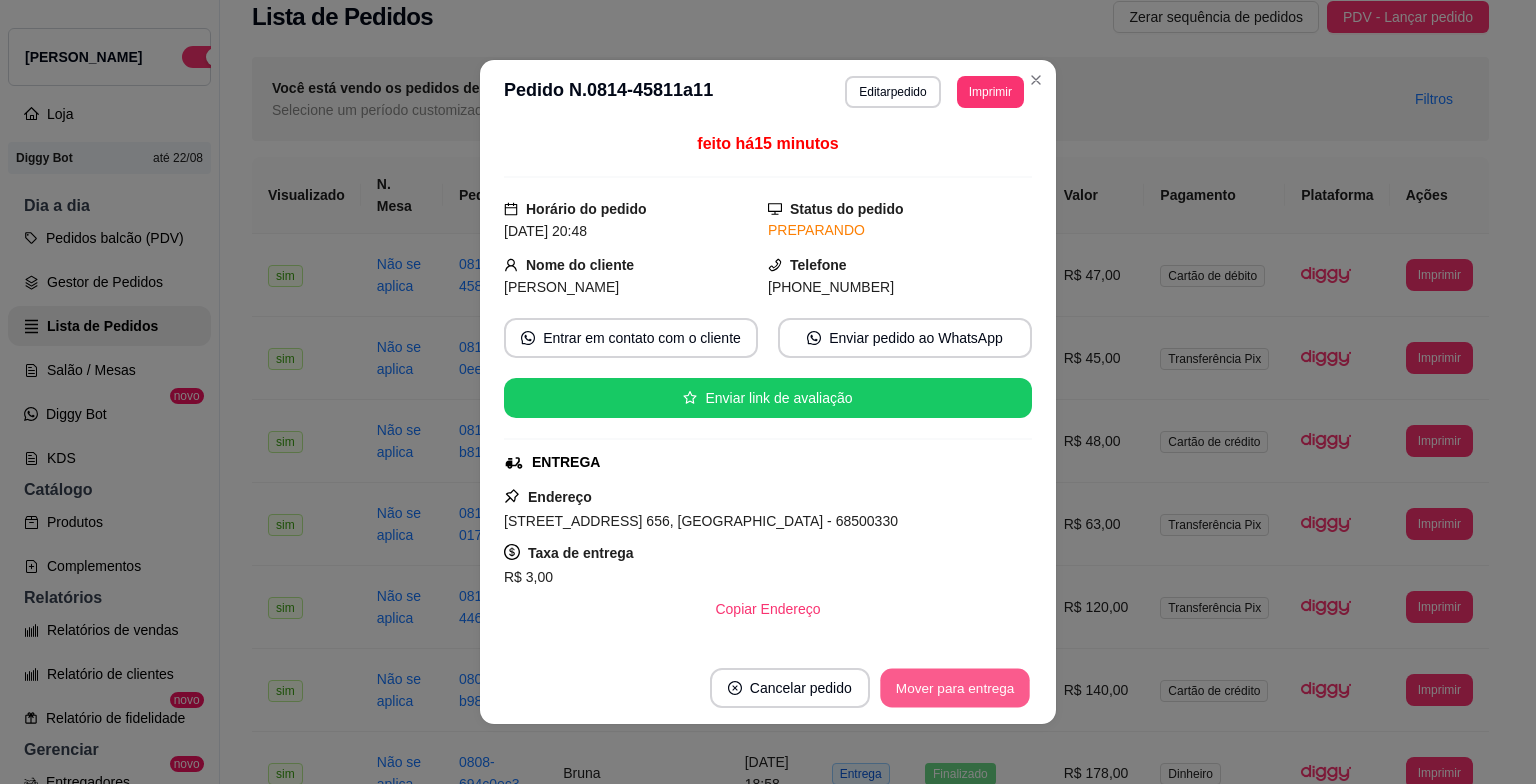 click on "Mover para entrega" at bounding box center [955, 688] 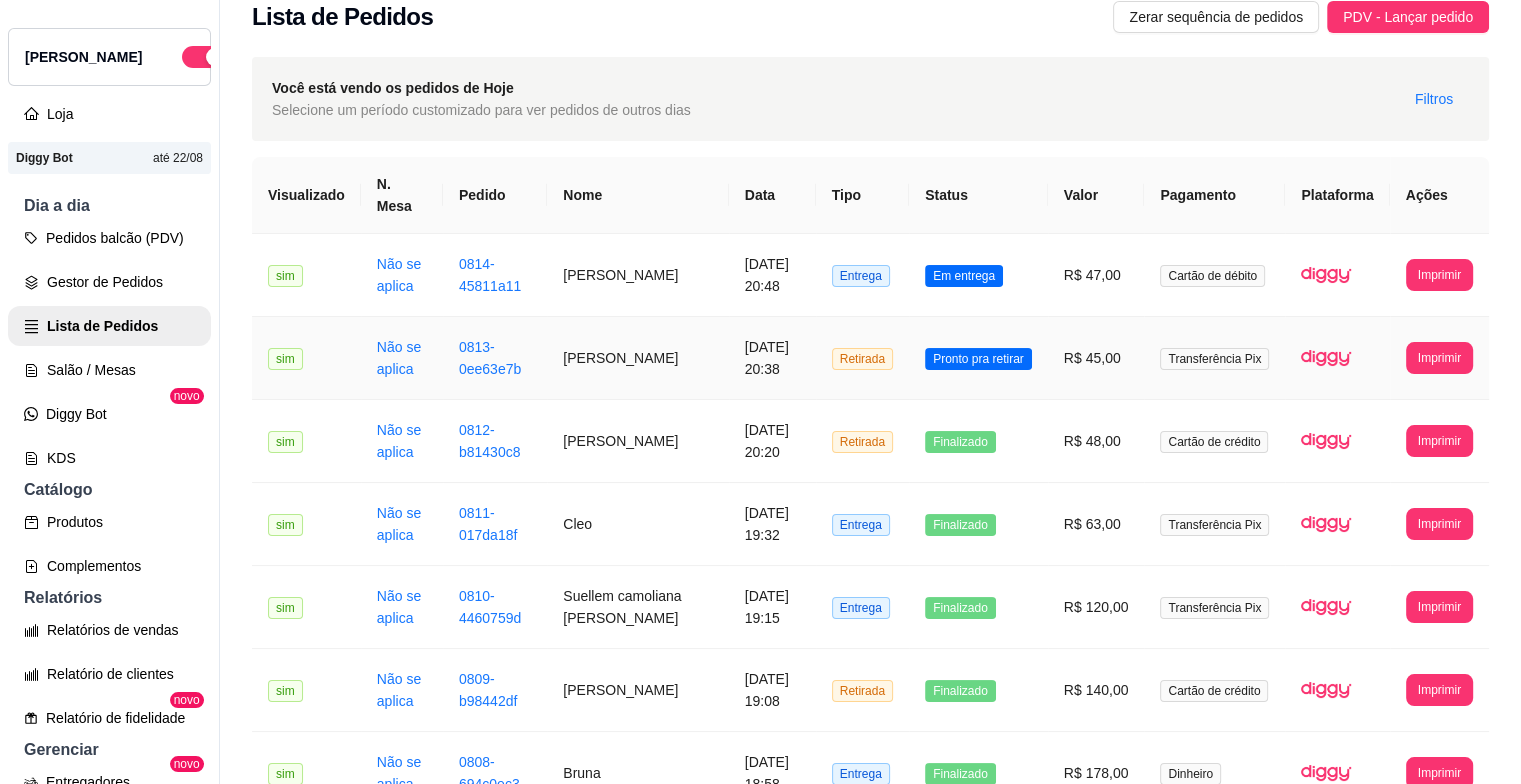 click on "Pronto pra retirar" at bounding box center [978, 359] 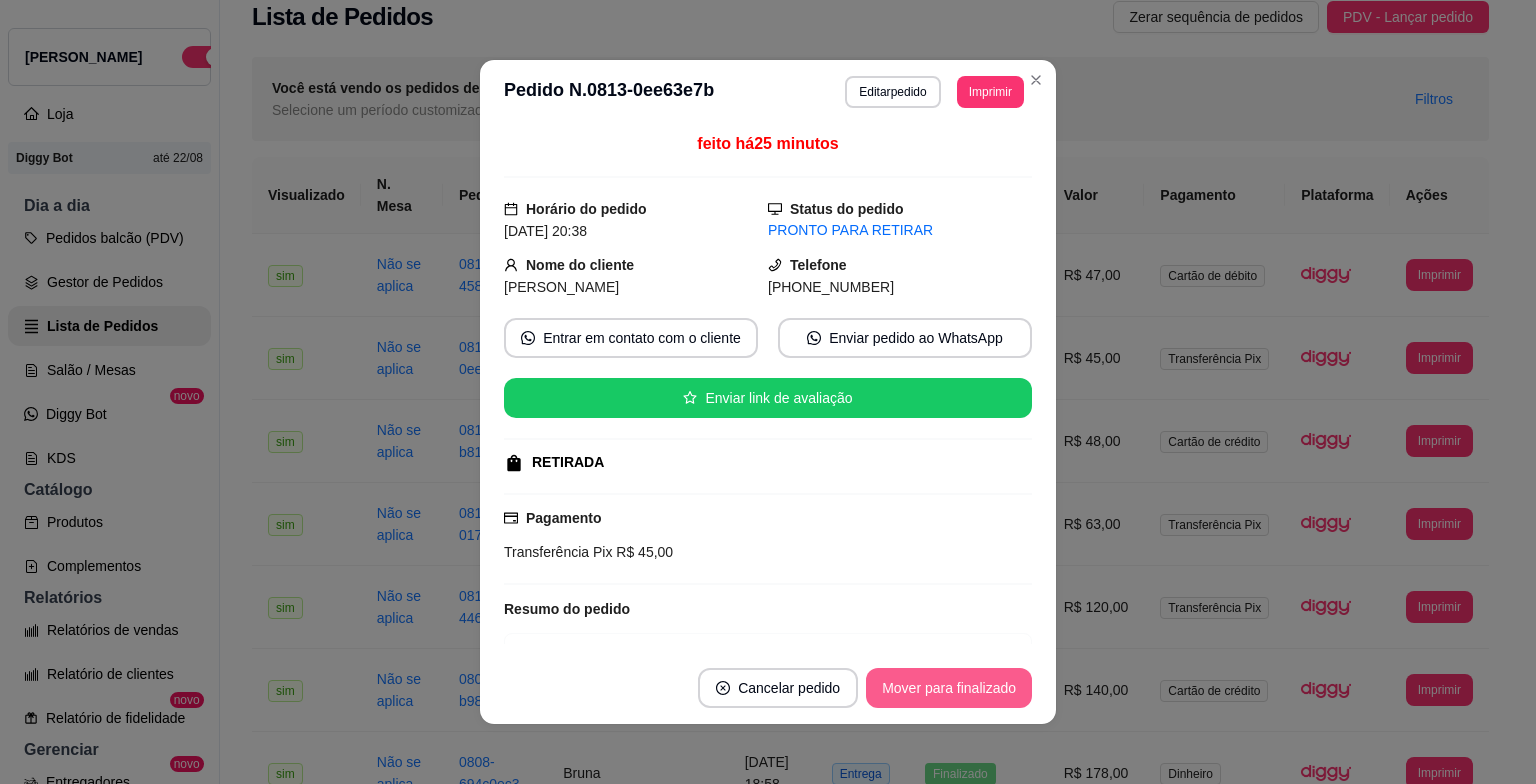 click on "Mover para finalizado" at bounding box center [949, 688] 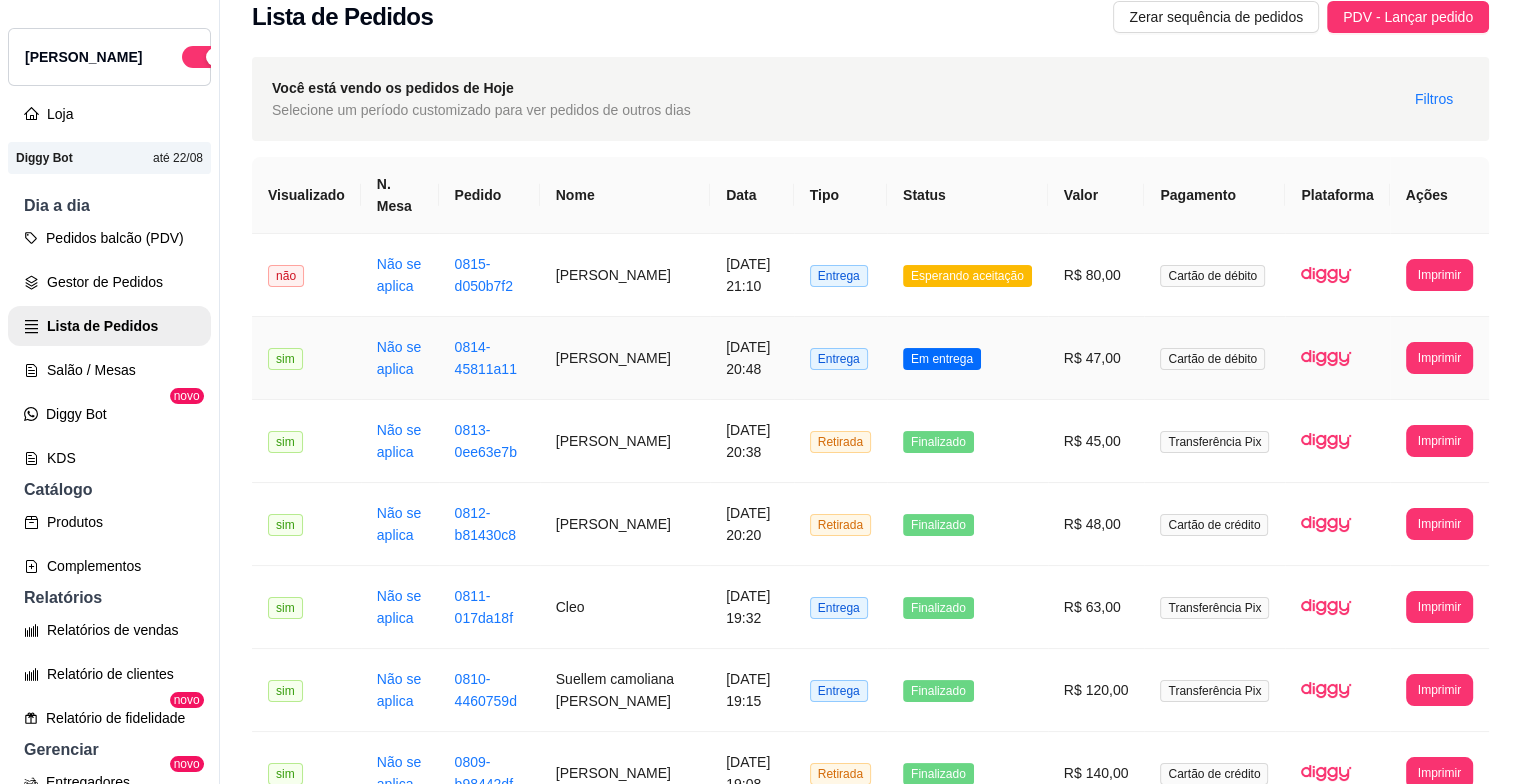 drag, startPoint x: 804, startPoint y: 364, endPoint x: 664, endPoint y: 287, distance: 159.77797 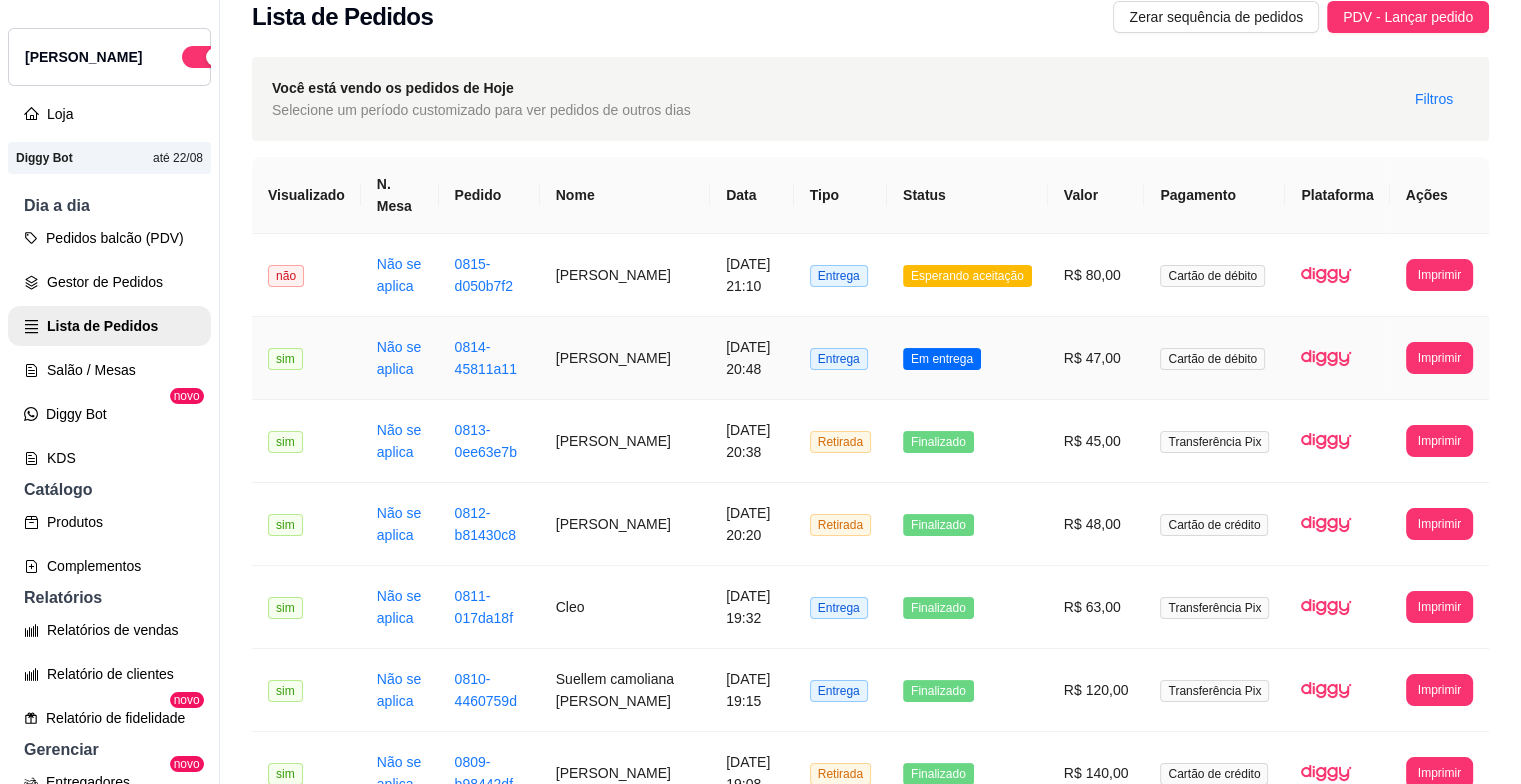 drag, startPoint x: 950, startPoint y: 372, endPoint x: 960, endPoint y: 369, distance: 10.440307 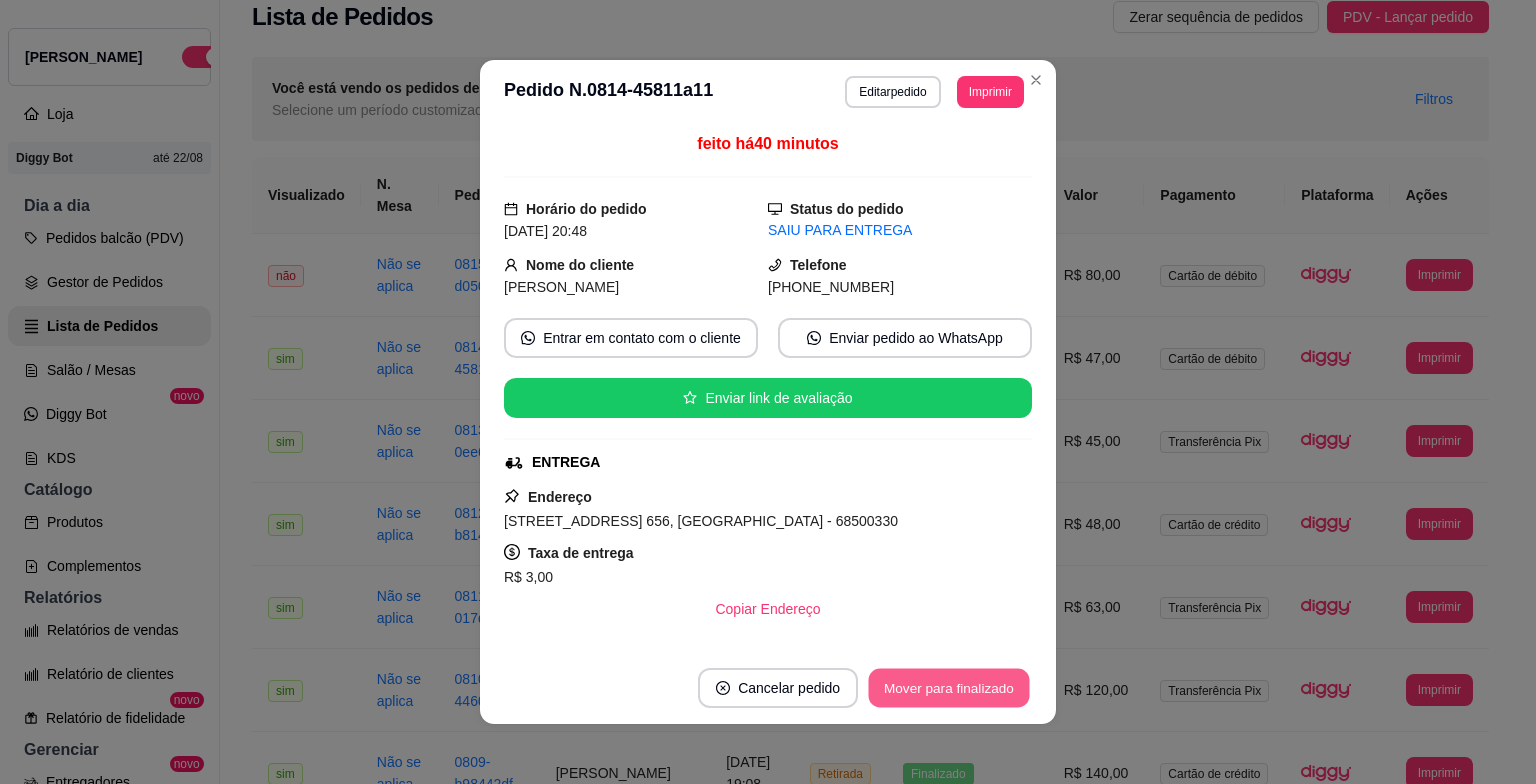 click on "Mover para finalizado" at bounding box center [949, 688] 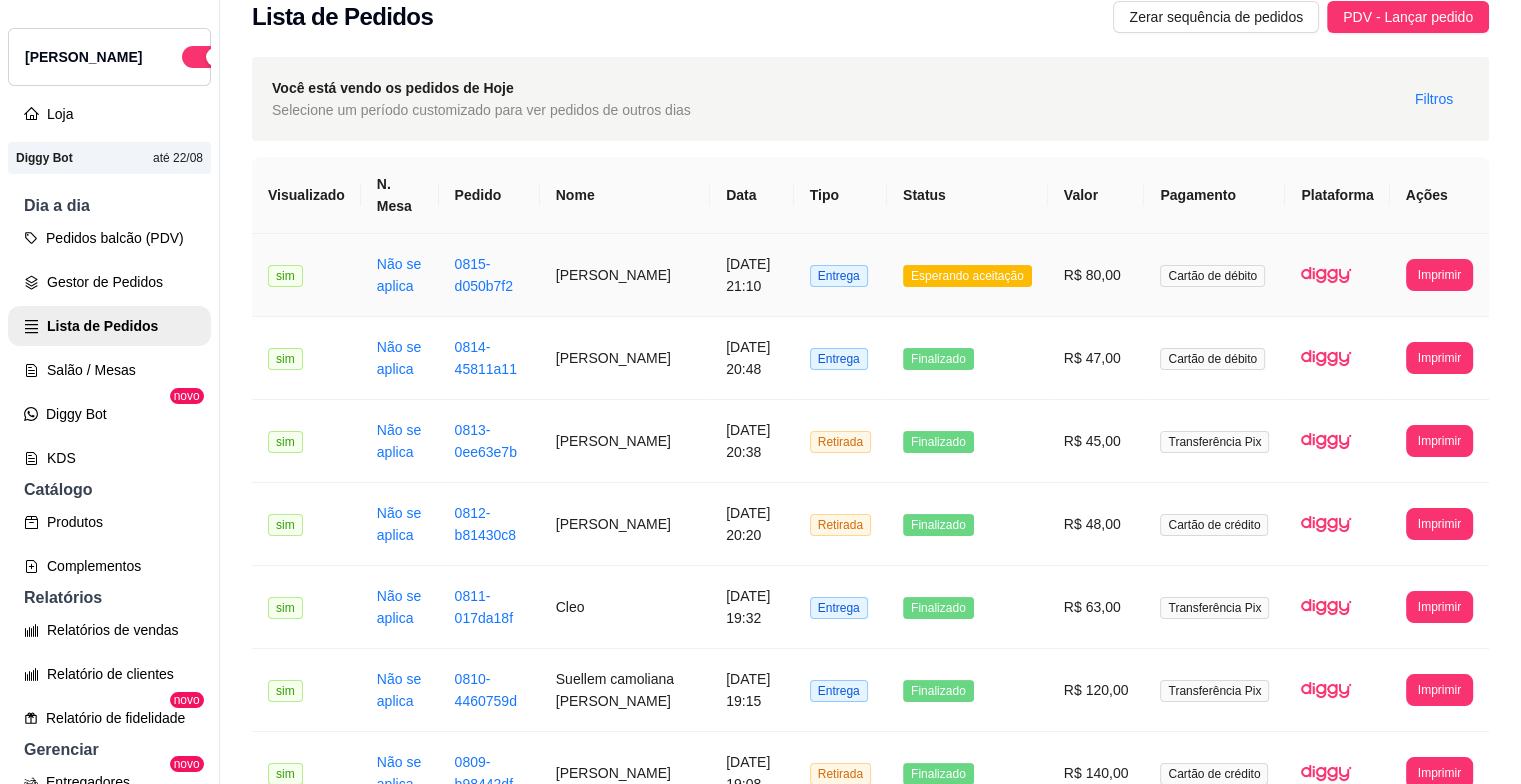 click on "Esperando aceitação" at bounding box center (967, 276) 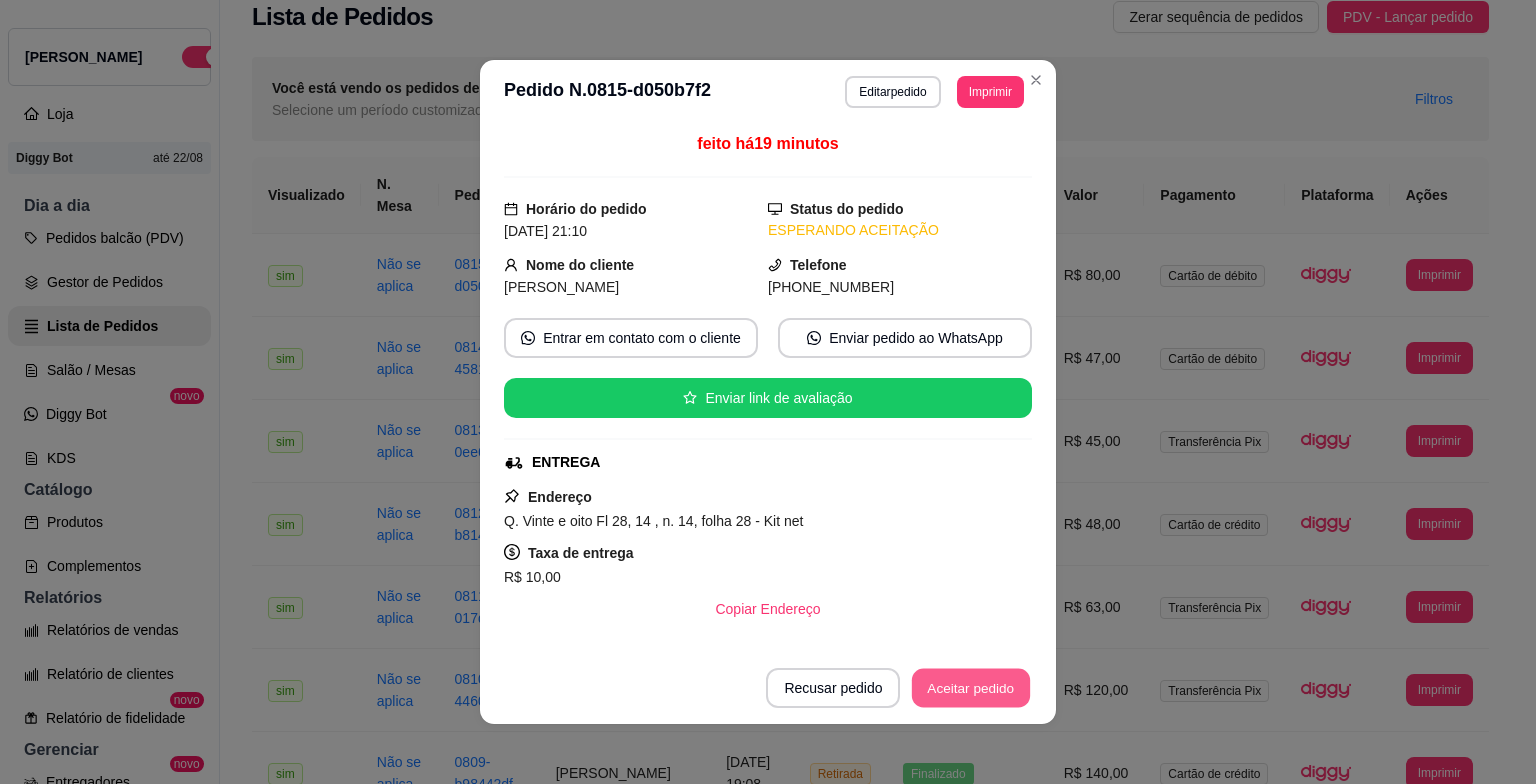 click on "Aceitar pedido" at bounding box center (971, 688) 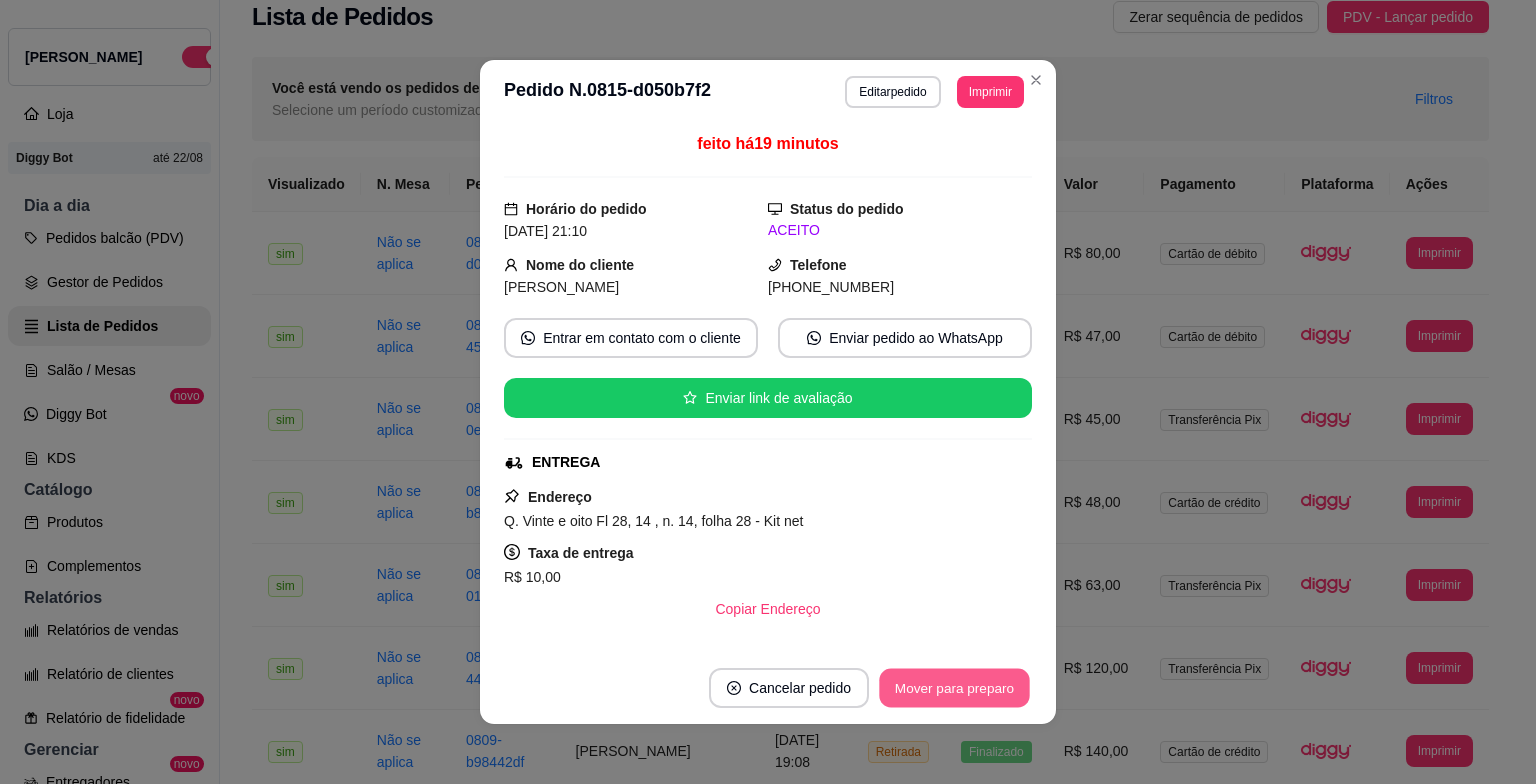 click on "Mover para preparo" at bounding box center (954, 688) 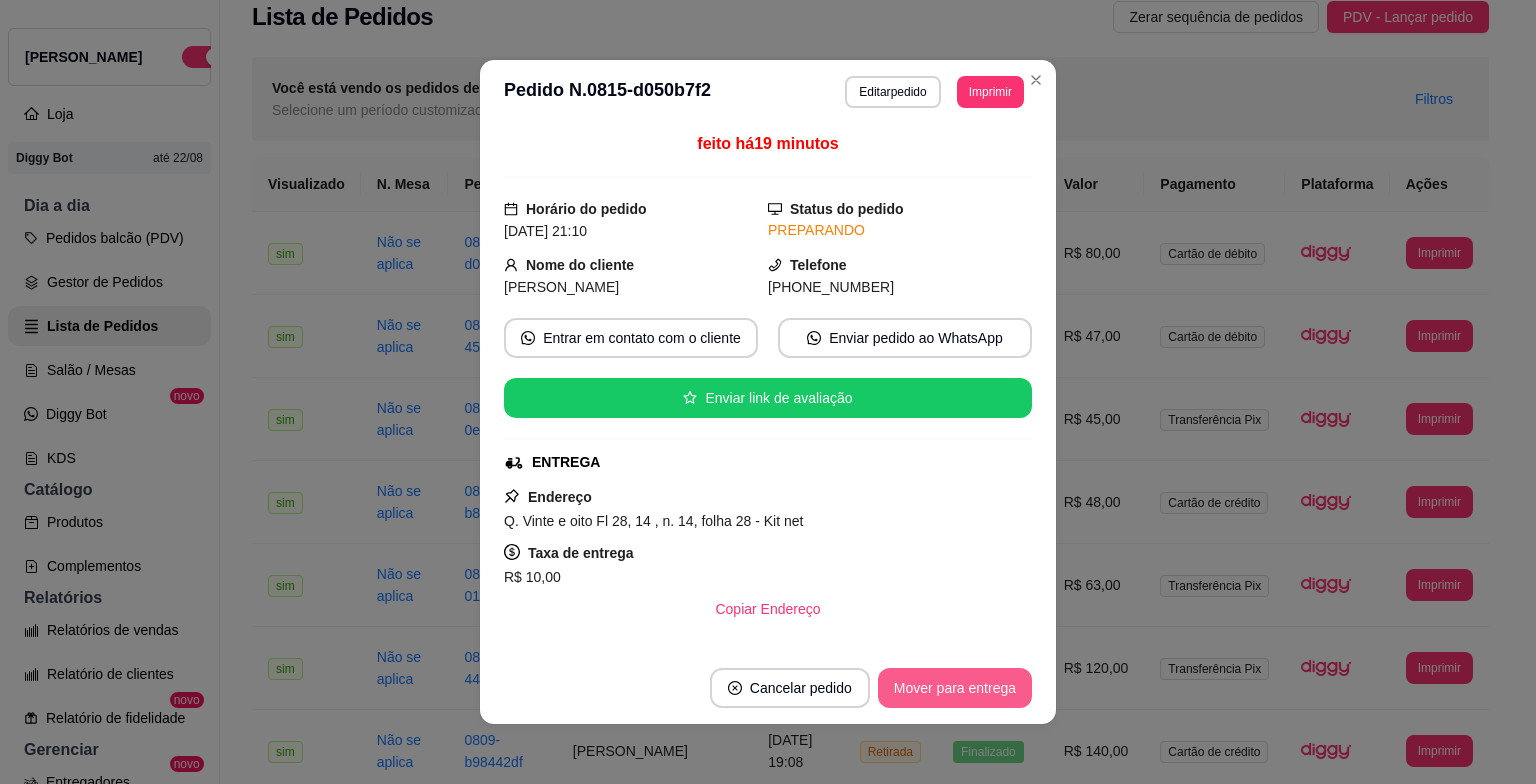 click on "Mover para entrega" at bounding box center [955, 688] 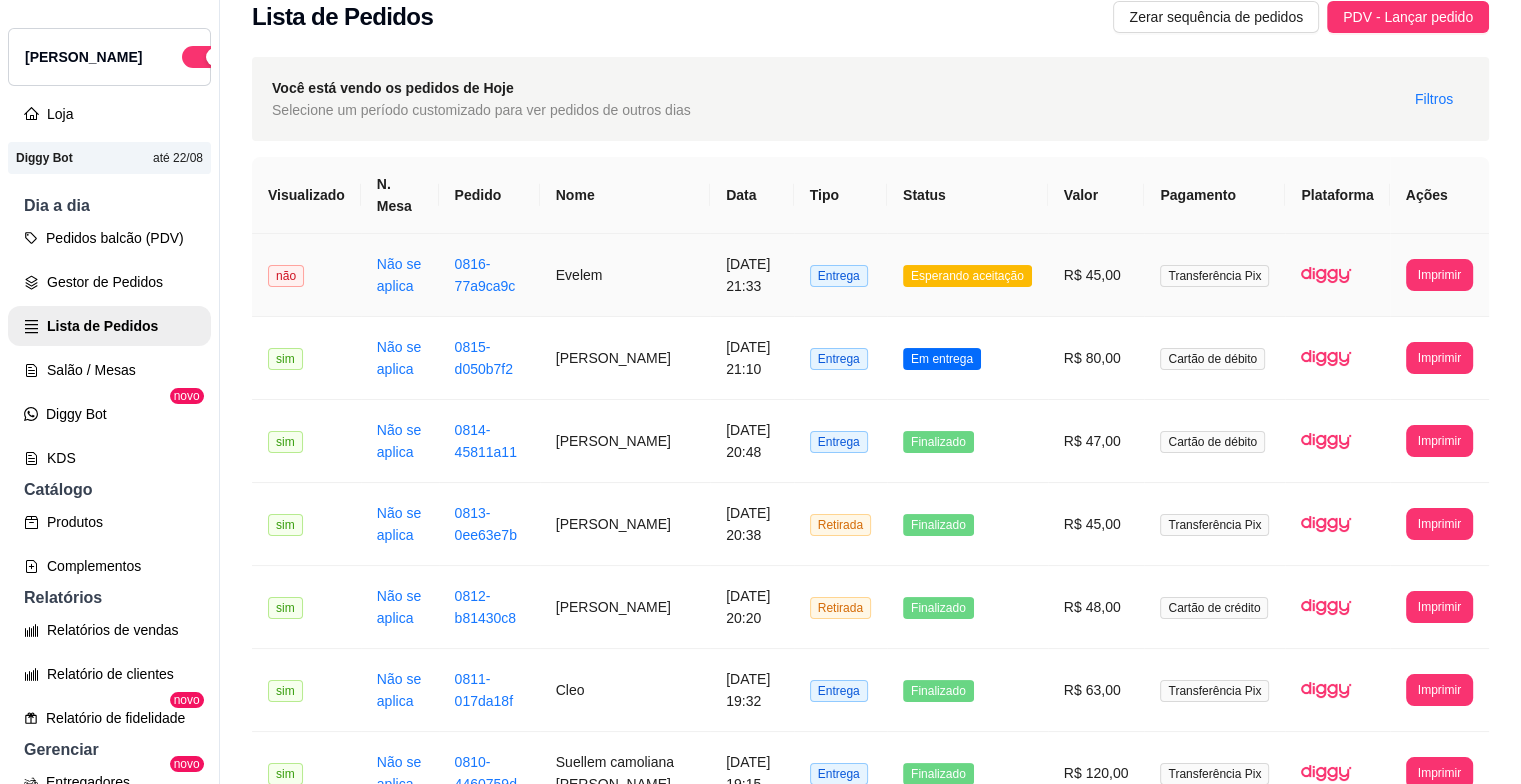 click on "Esperando aceitação" at bounding box center [967, 276] 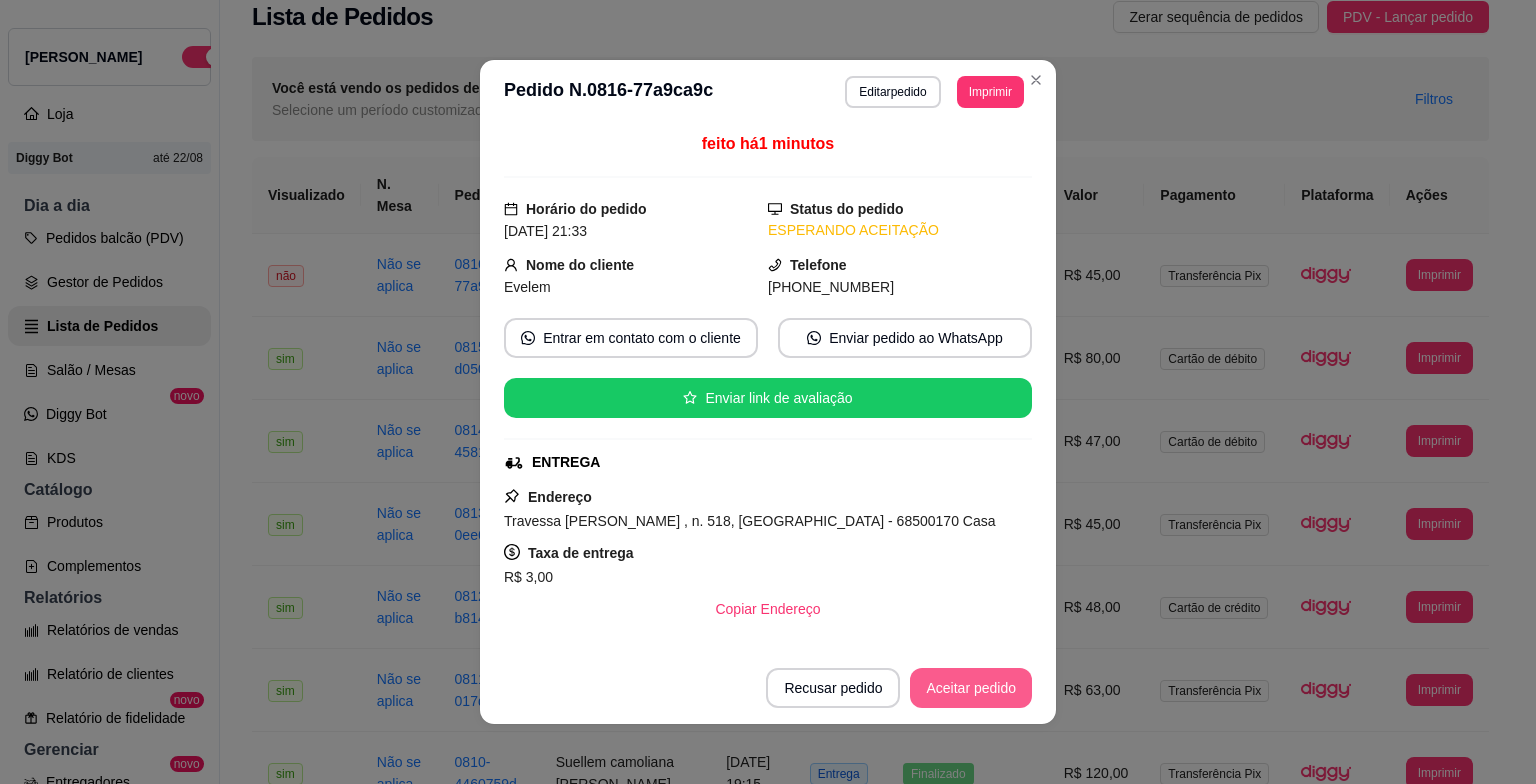 click on "Aceitar pedido" at bounding box center [971, 688] 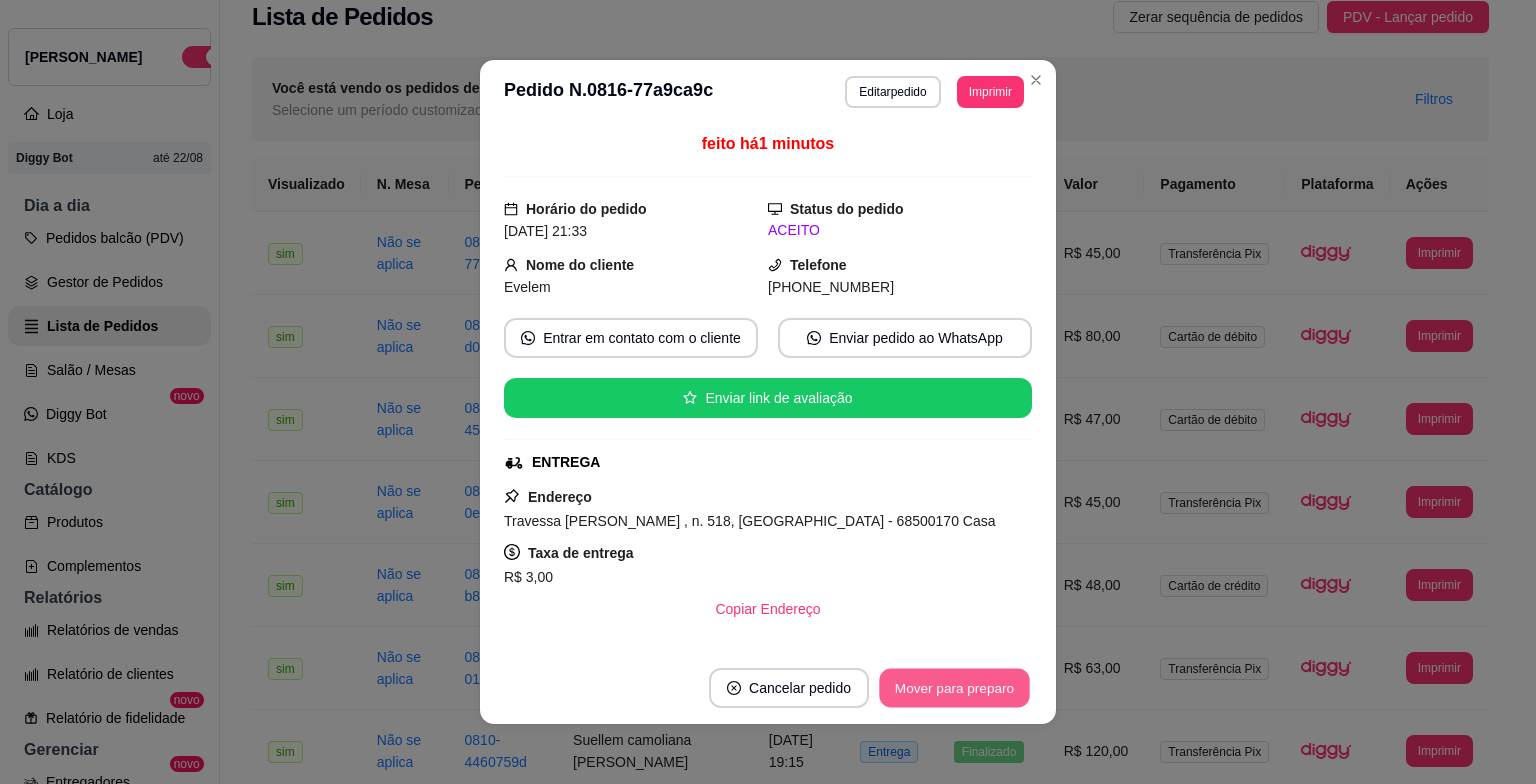 click on "Mover para preparo" at bounding box center (954, 688) 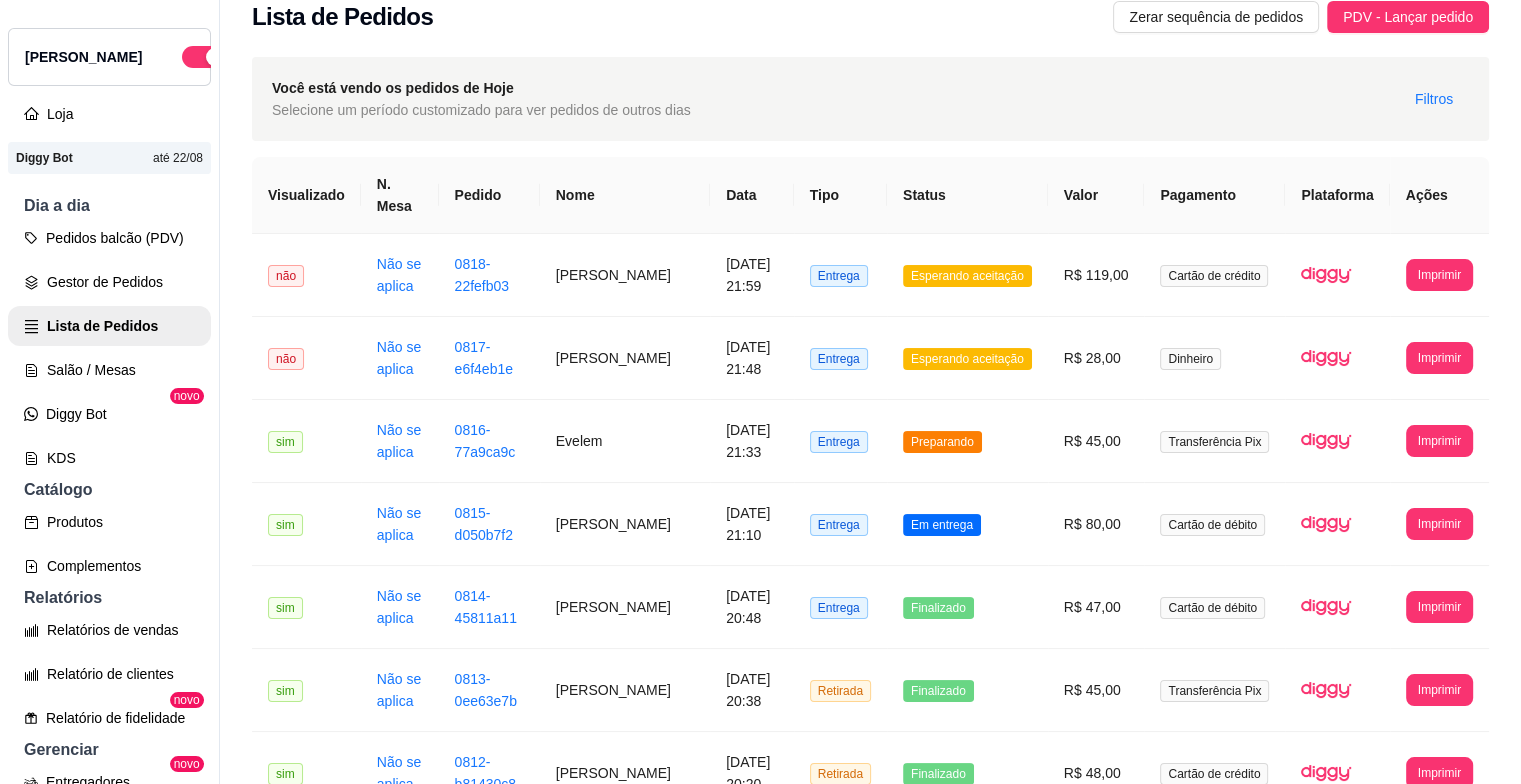 click on "Pagamento" at bounding box center [1214, 195] 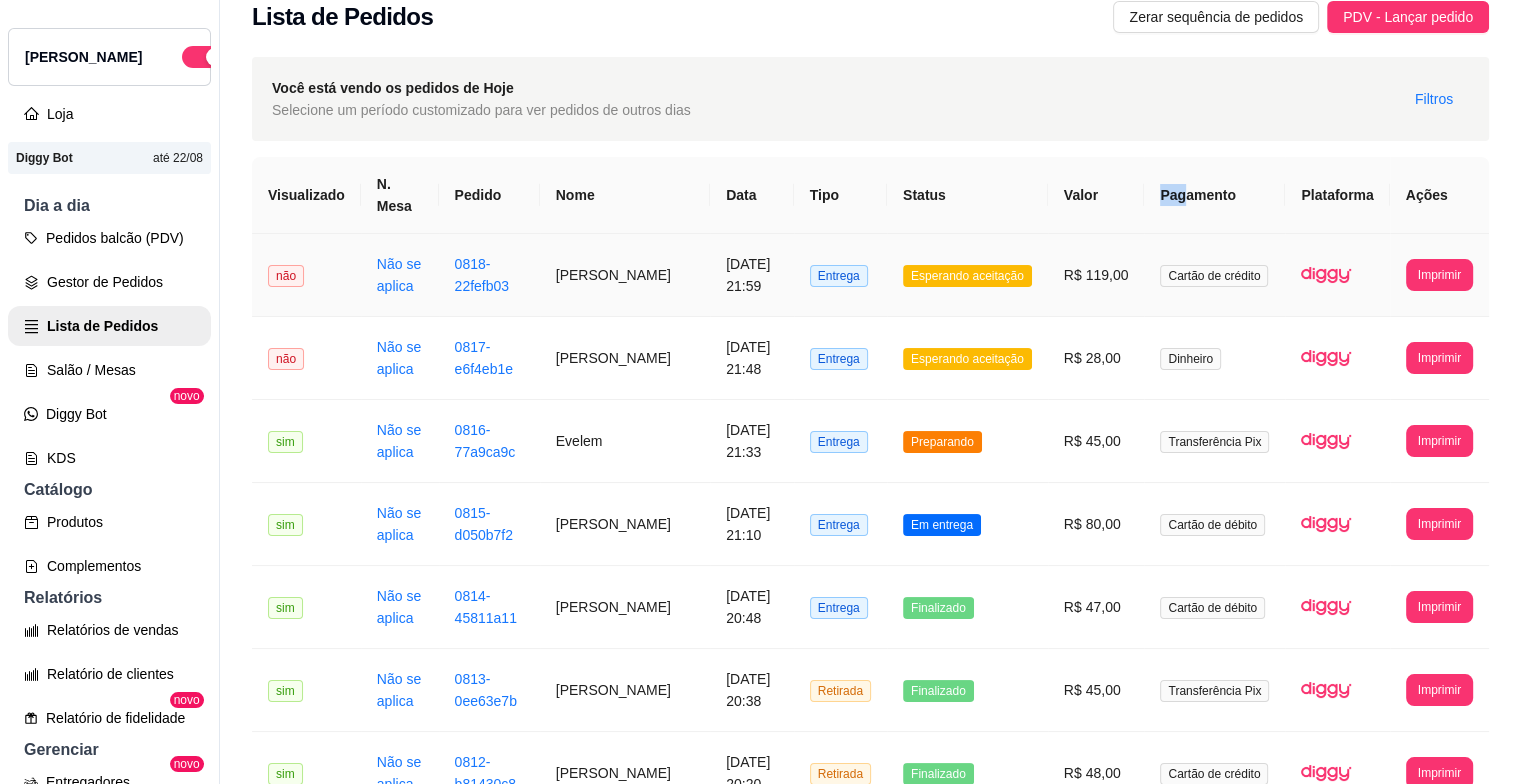 click on "**********" at bounding box center [870, 275] 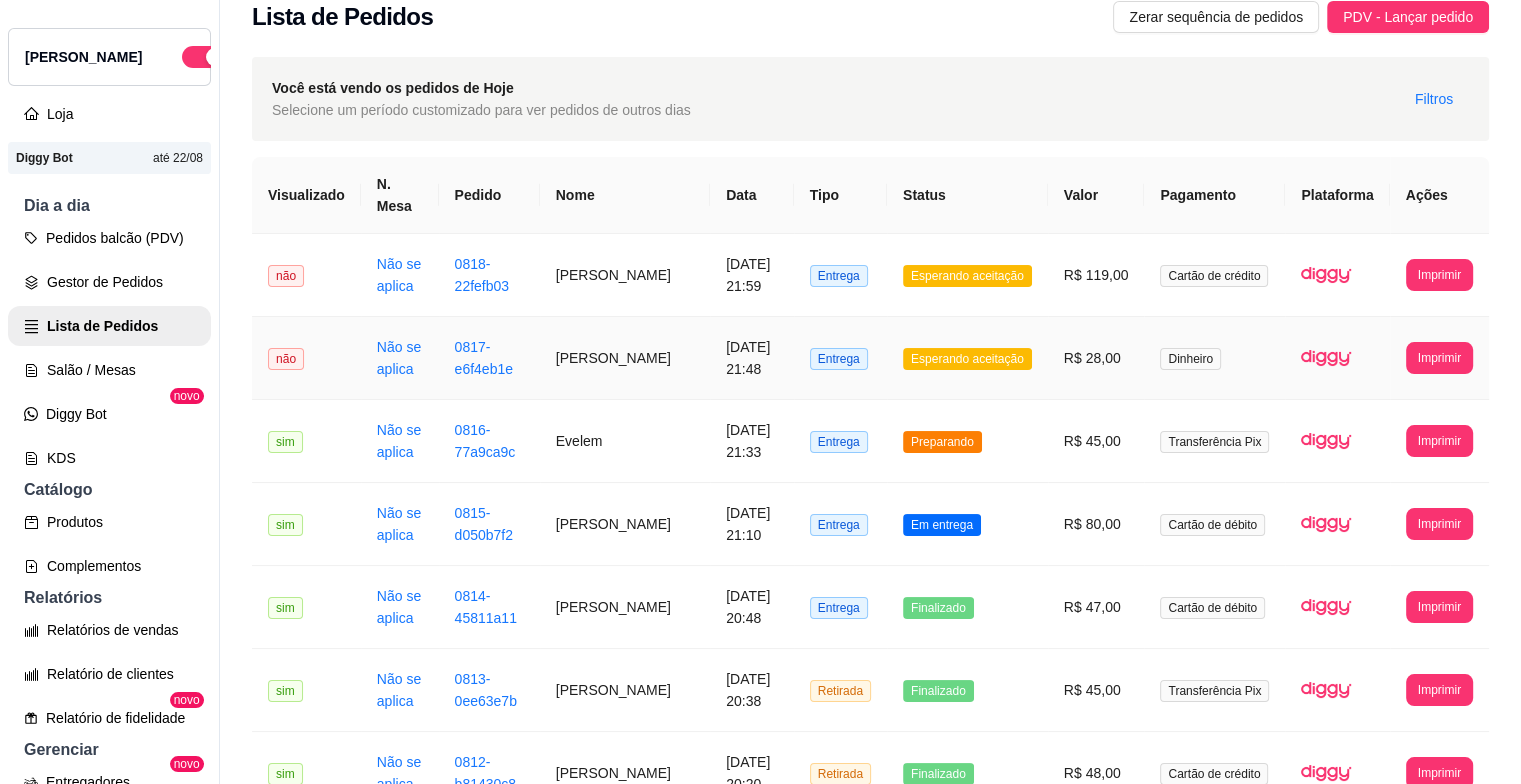 click on "Esperando aceitação" at bounding box center (967, 358) 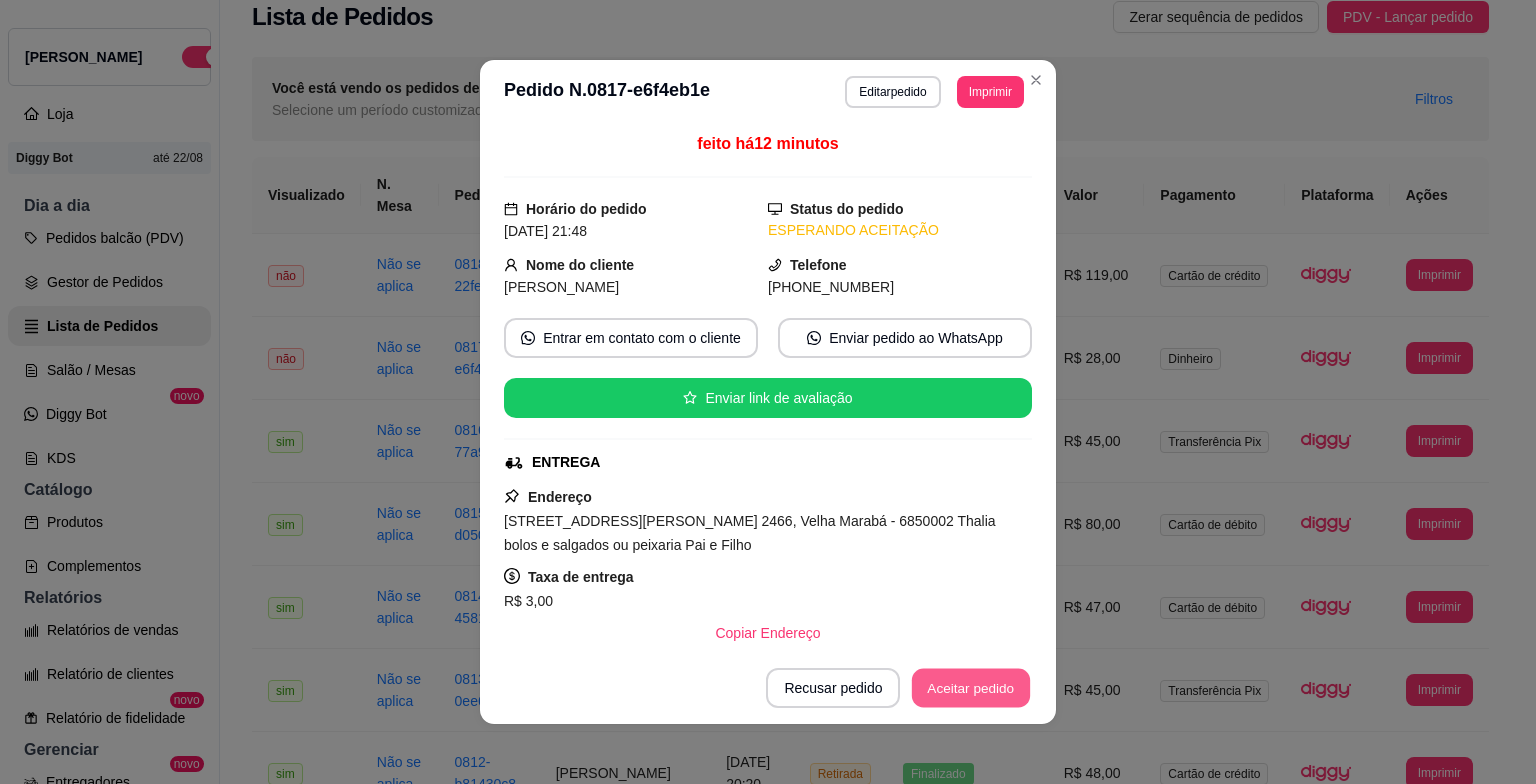 click on "Aceitar pedido" at bounding box center (971, 688) 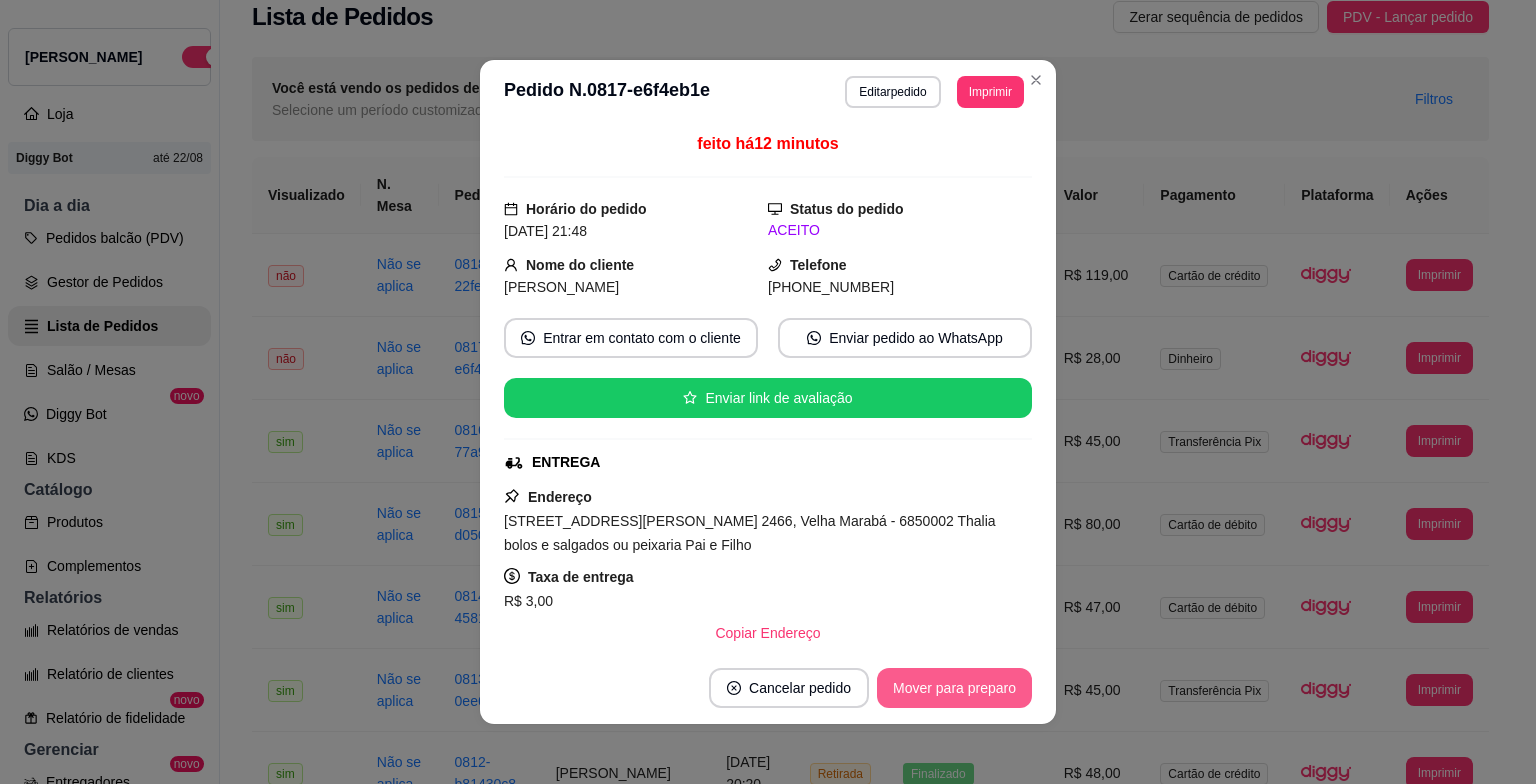 click on "Mover para preparo" at bounding box center [954, 688] 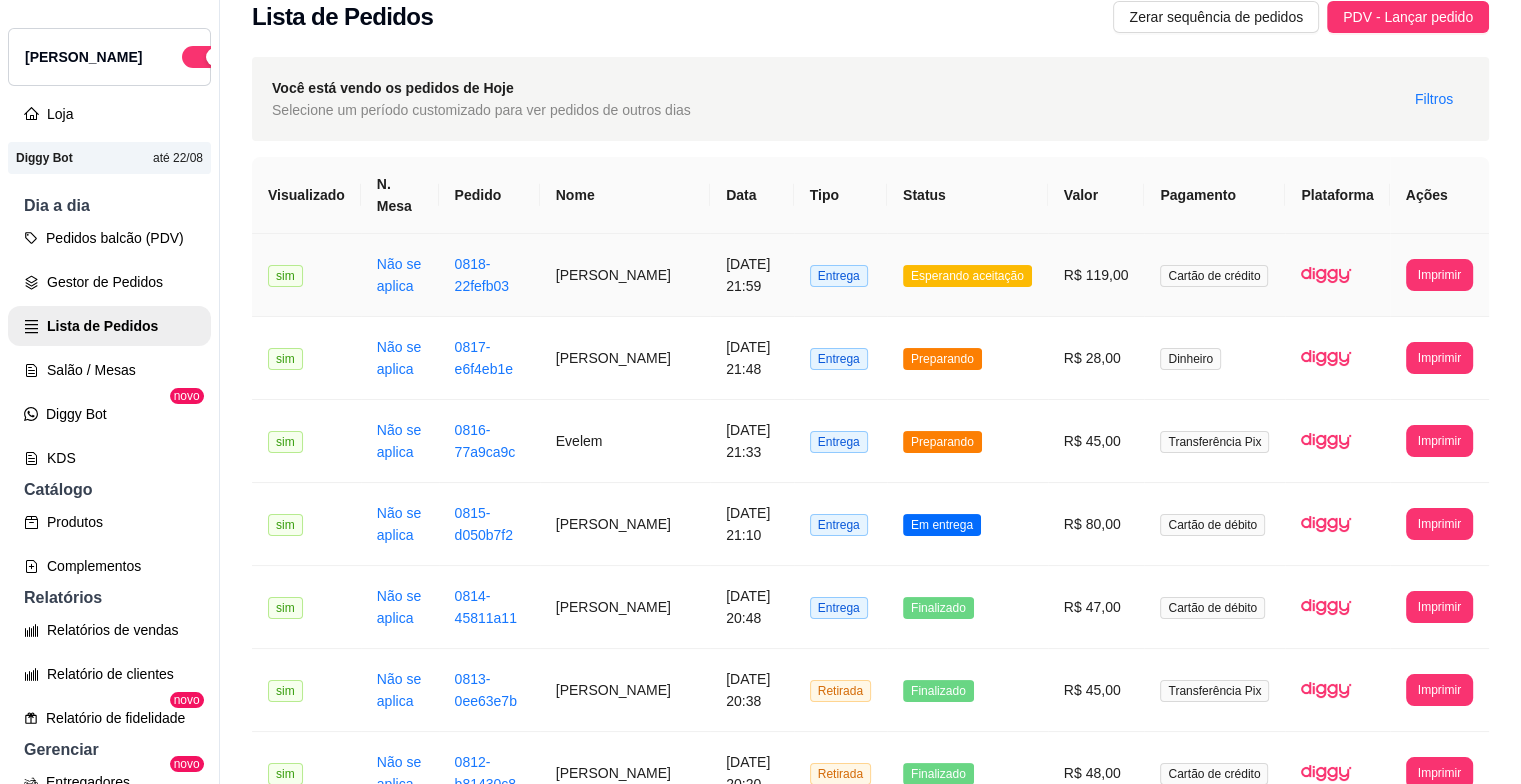 click on "Esperando aceitação" at bounding box center (967, 275) 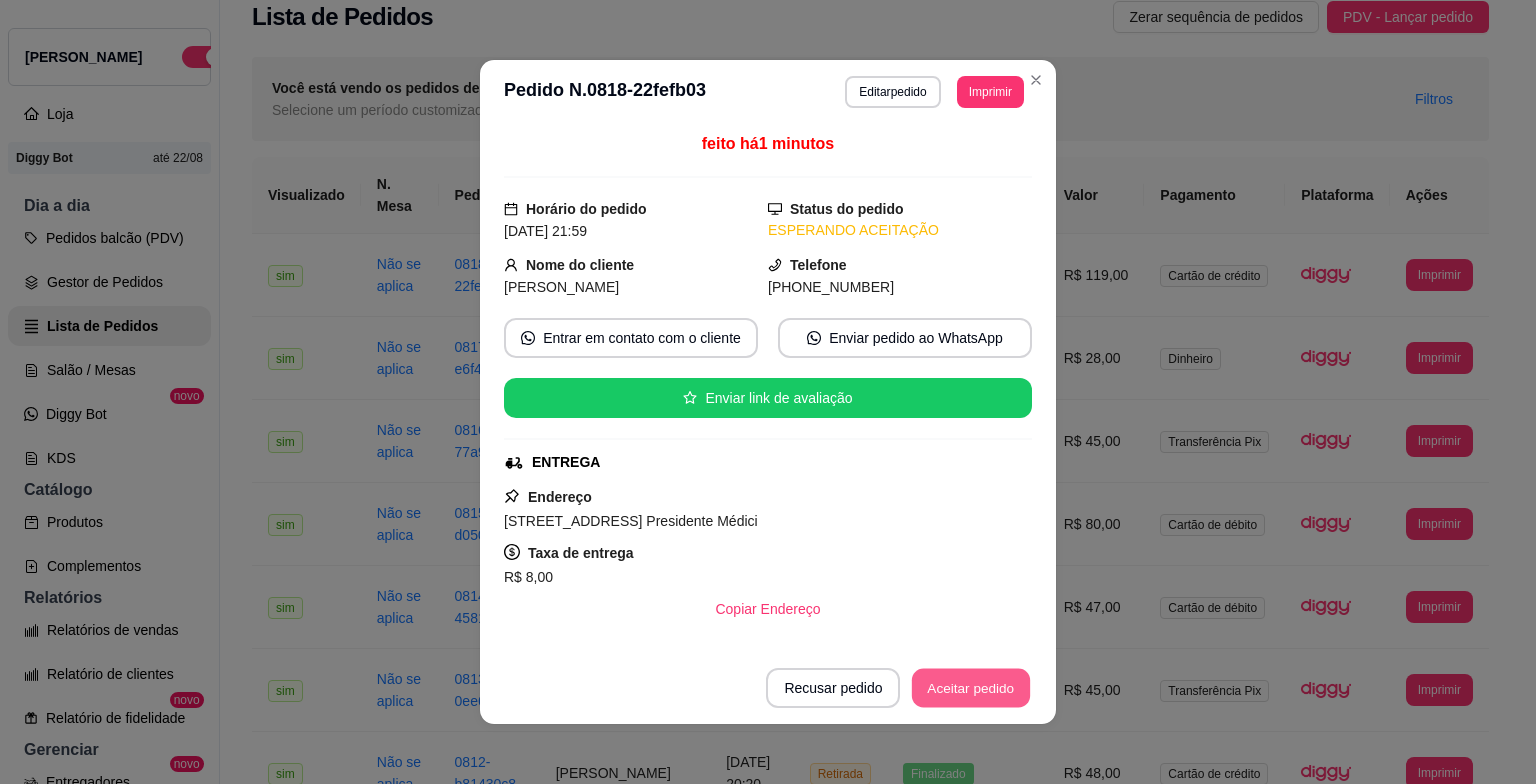 click on "Aceitar pedido" at bounding box center (971, 688) 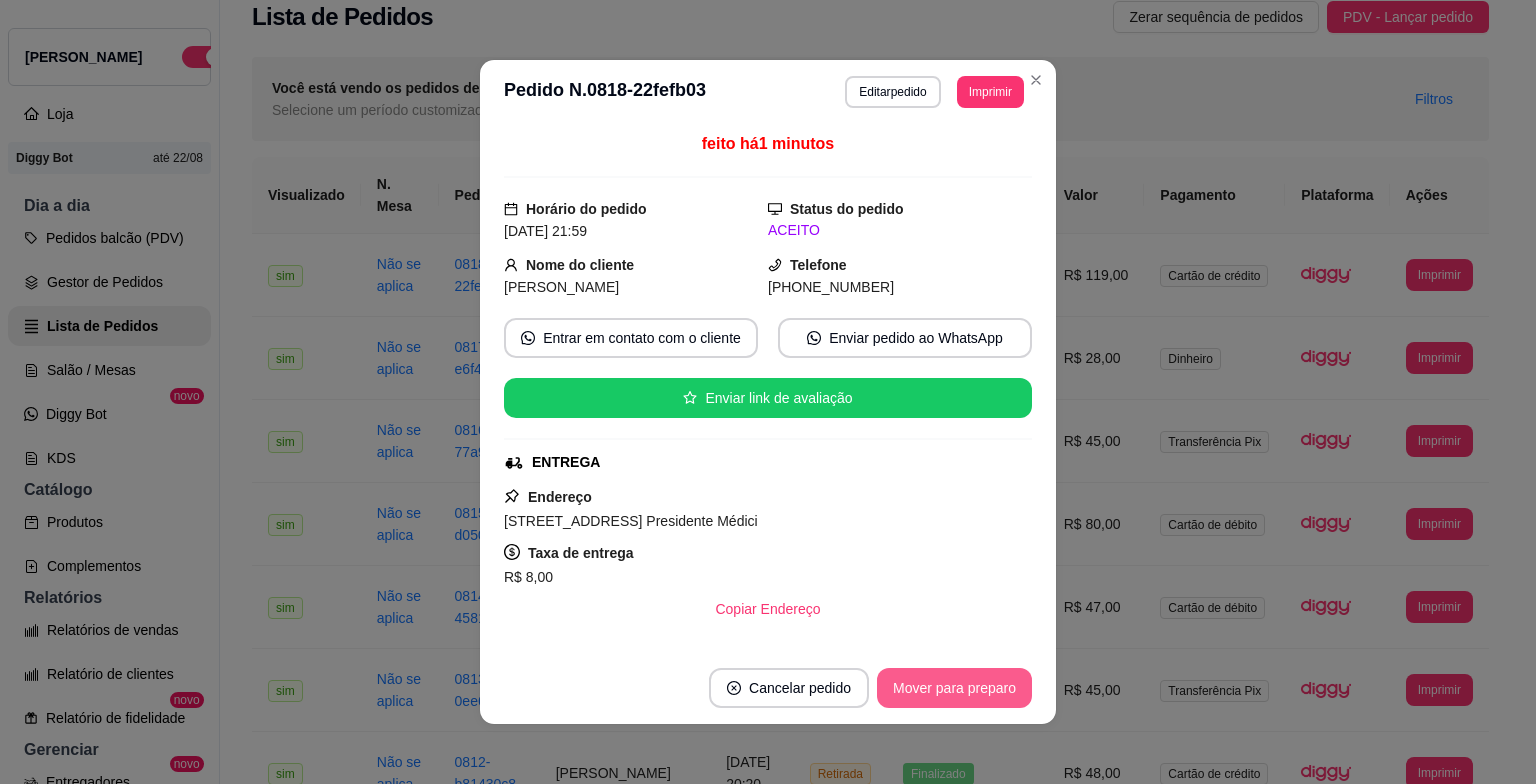 click on "Mover para preparo" at bounding box center [954, 688] 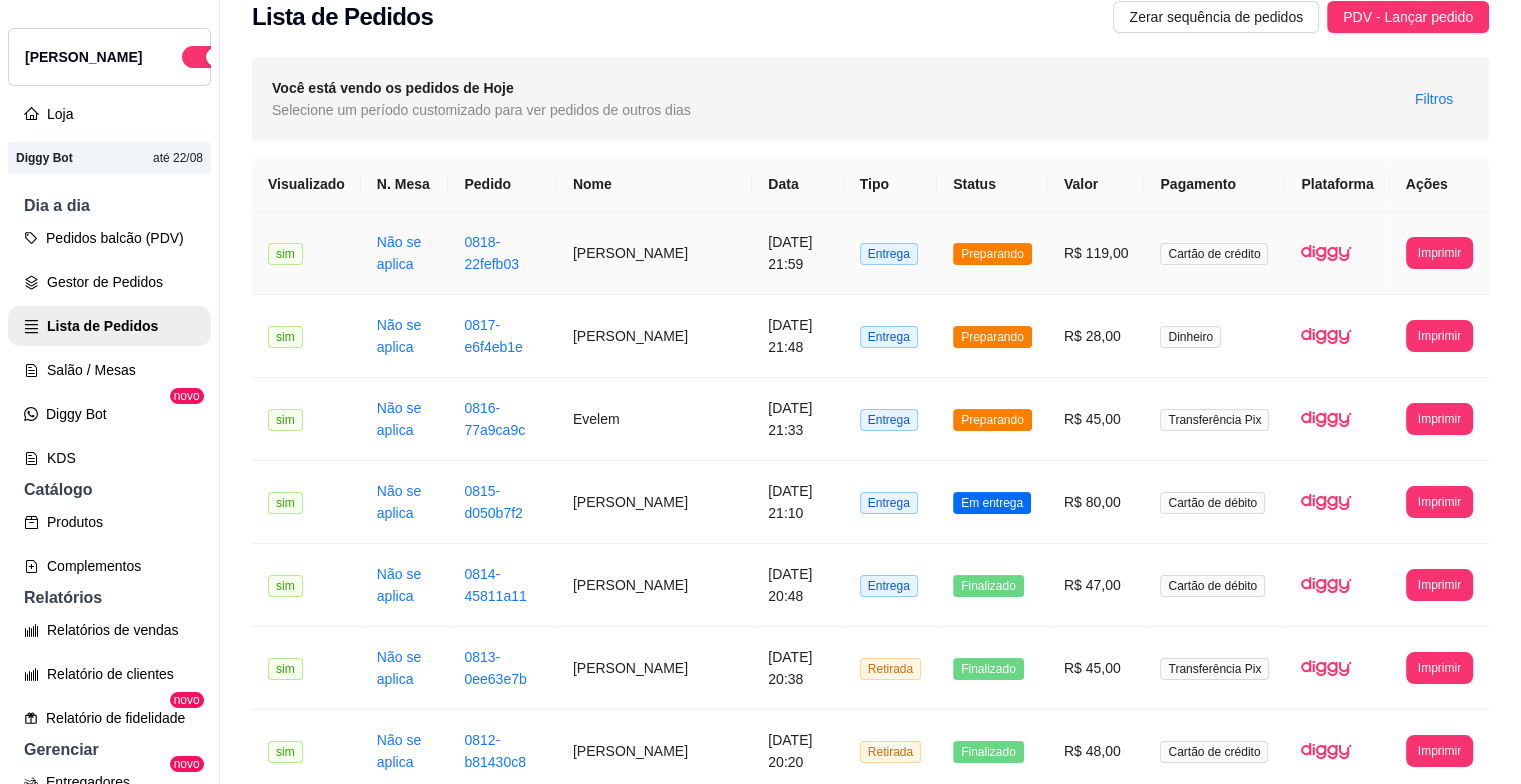 click on "[PERSON_NAME]" at bounding box center [654, 253] 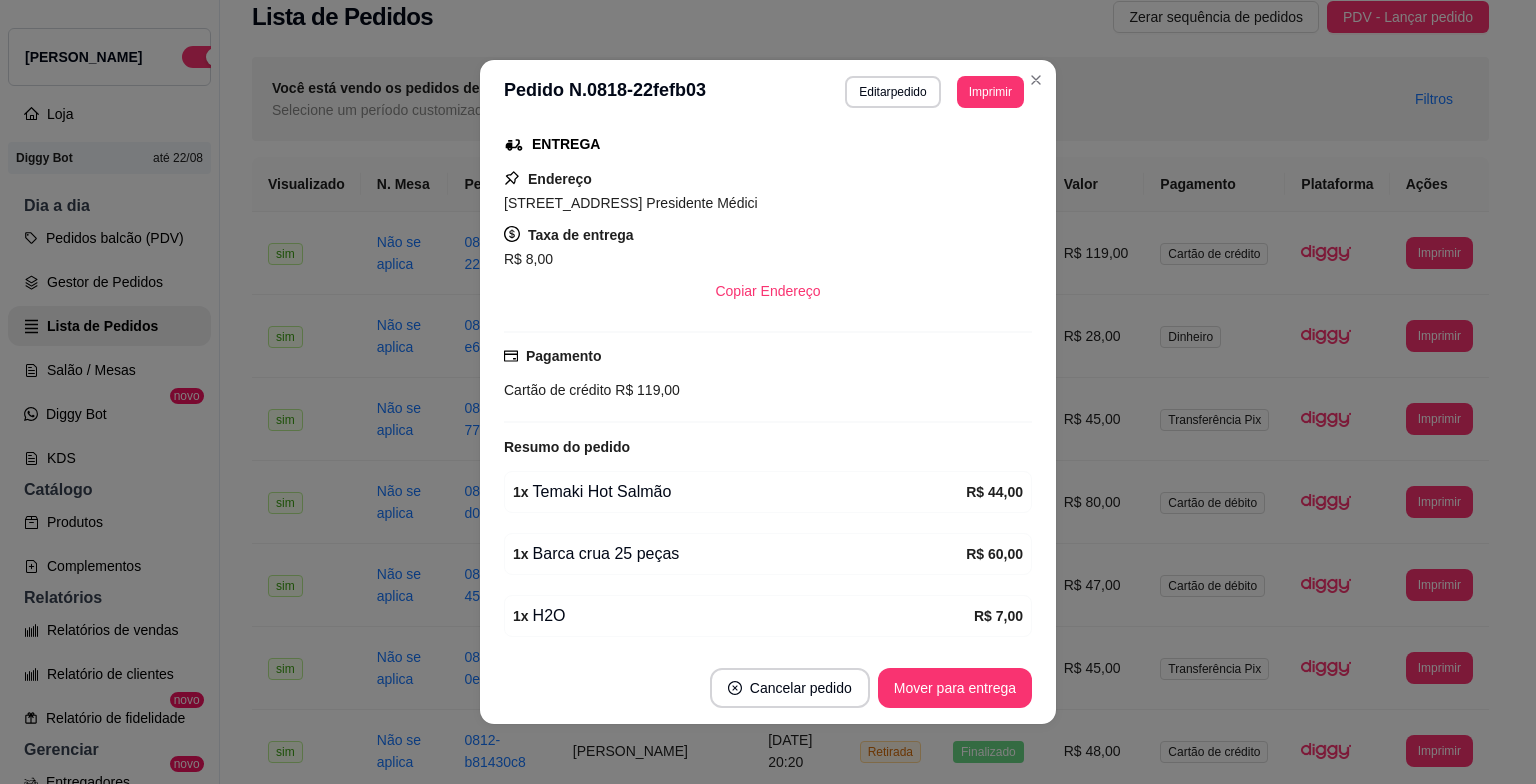 scroll, scrollTop: 285, scrollLeft: 0, axis: vertical 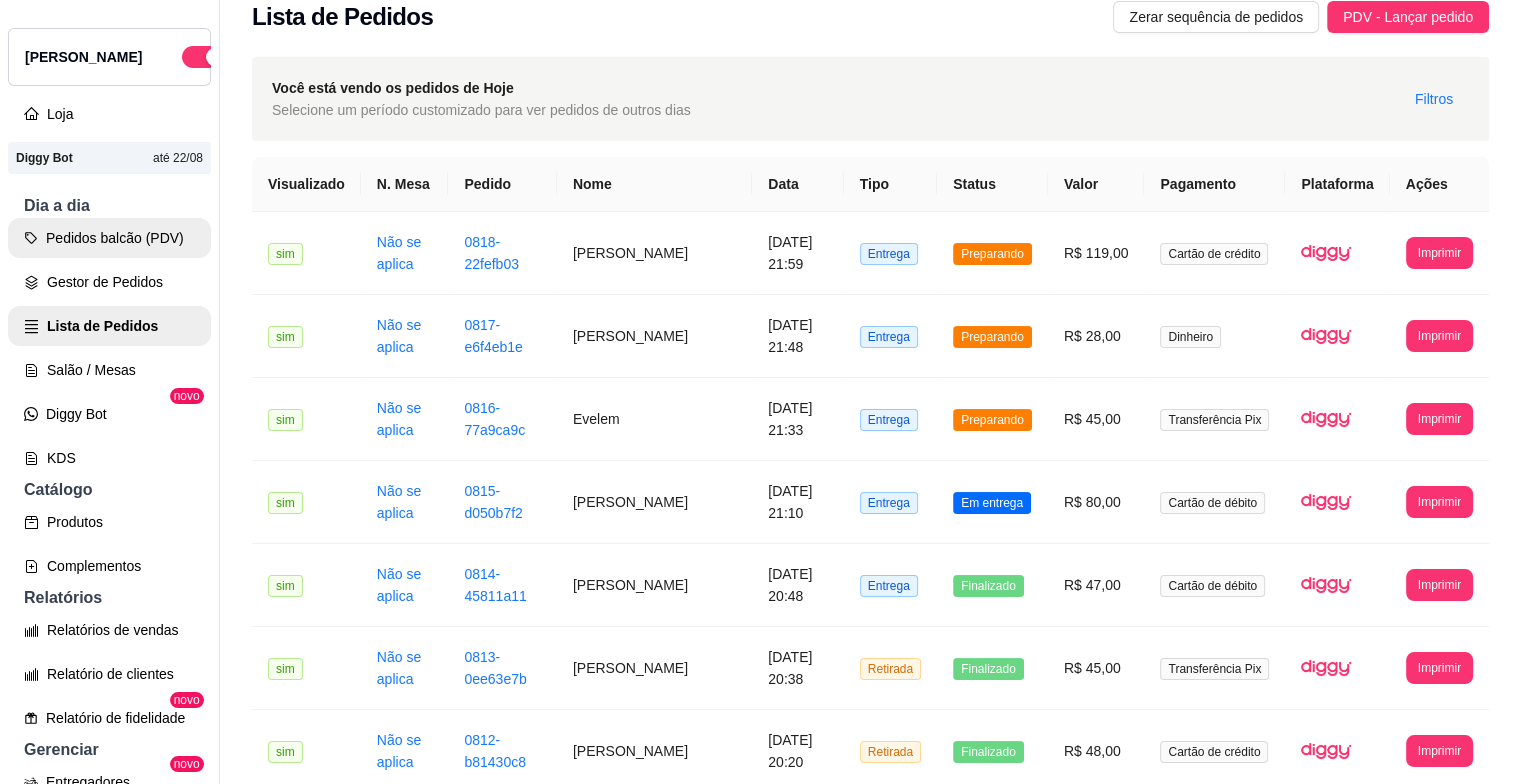 click on "Pedidos balcão (PDV)" at bounding box center [109, 238] 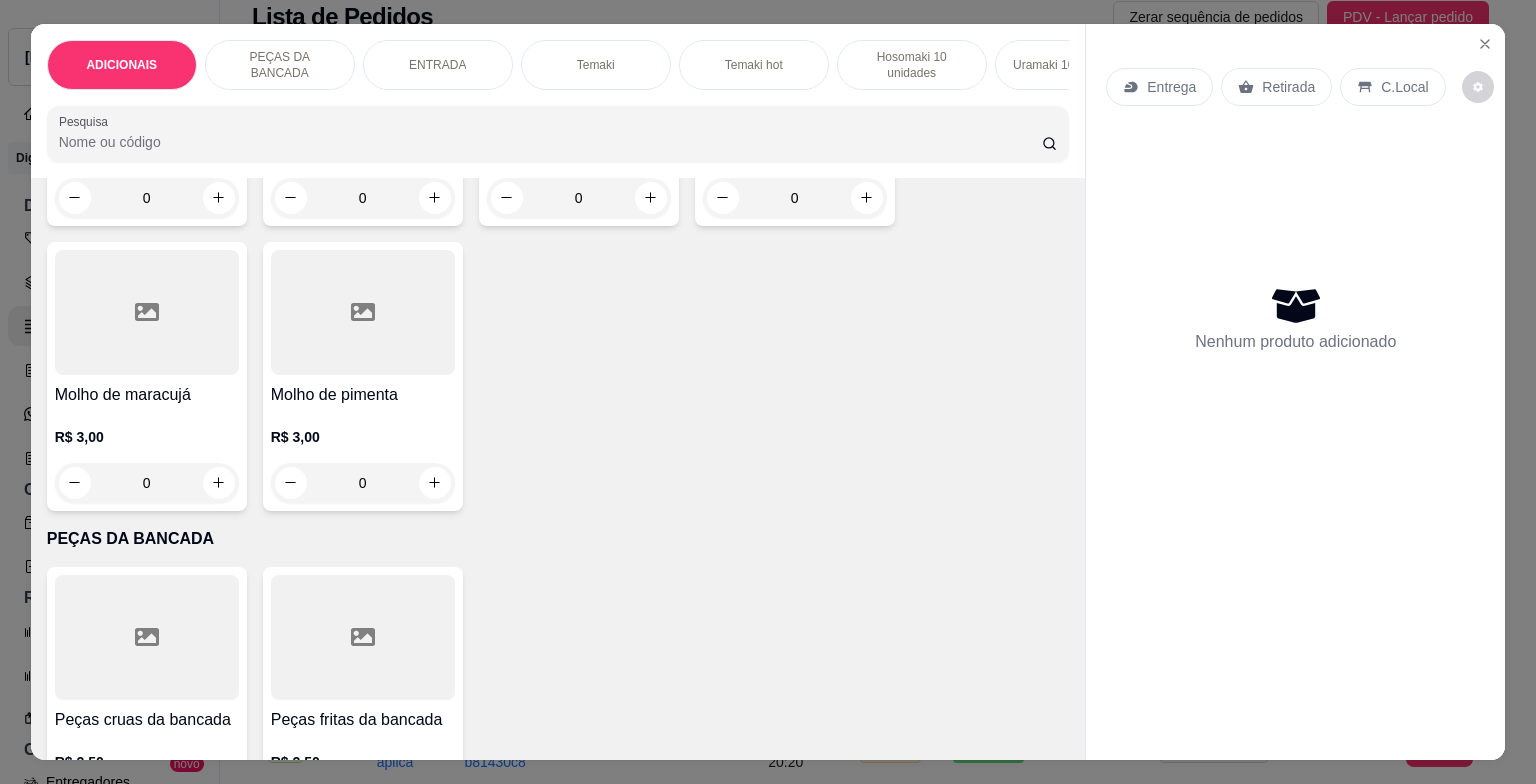scroll, scrollTop: 600, scrollLeft: 0, axis: vertical 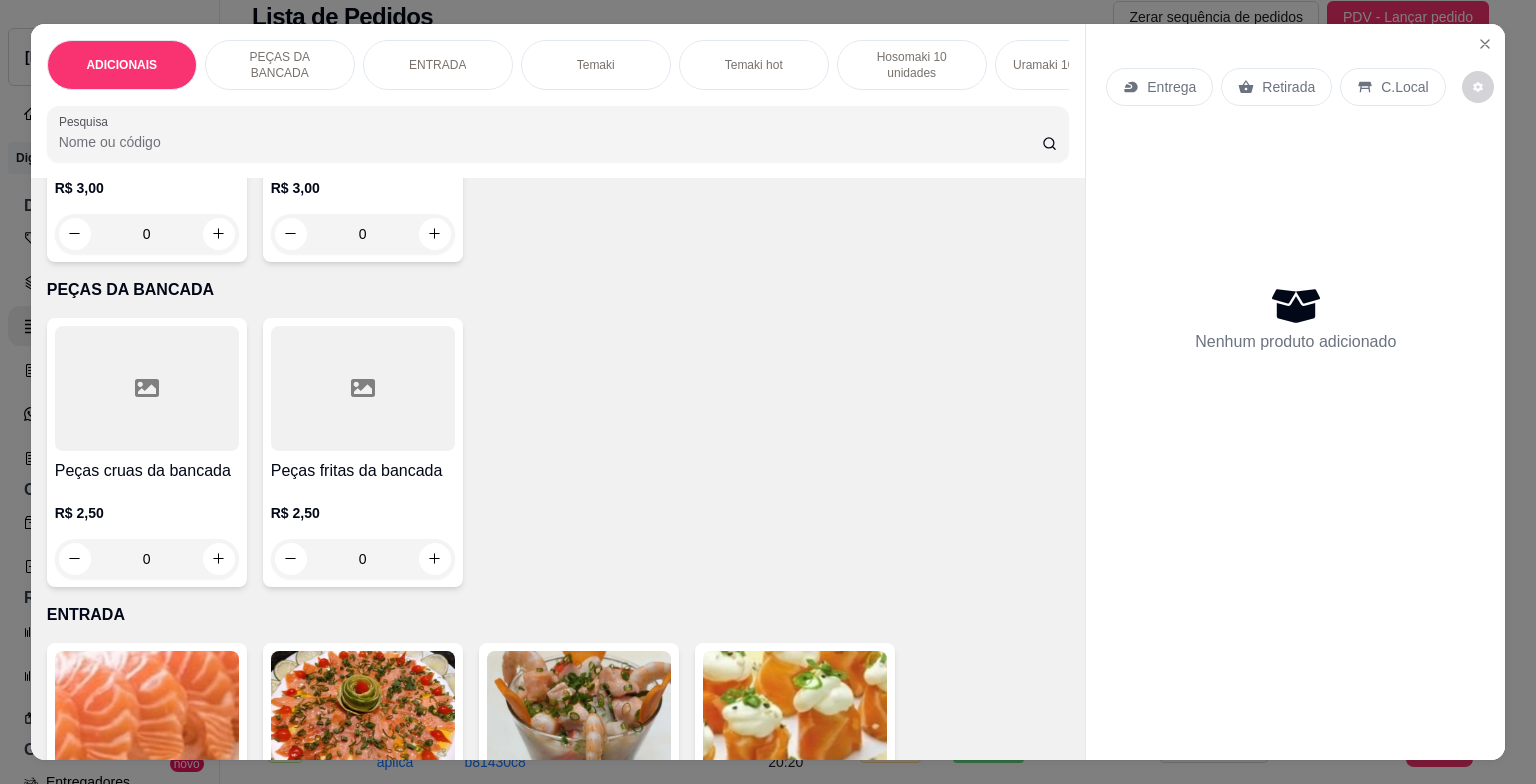click on "0" at bounding box center [363, 559] 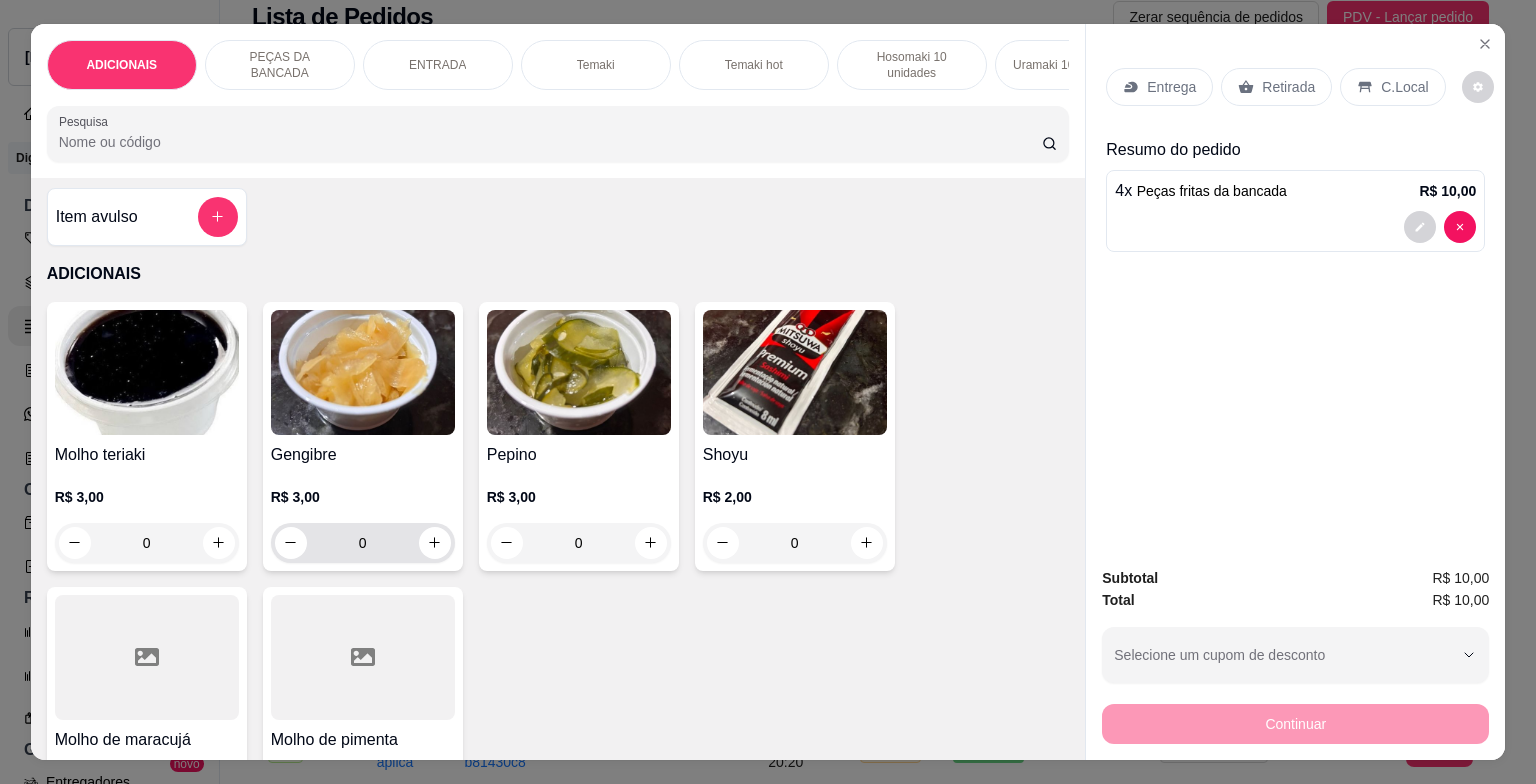 scroll, scrollTop: 0, scrollLeft: 0, axis: both 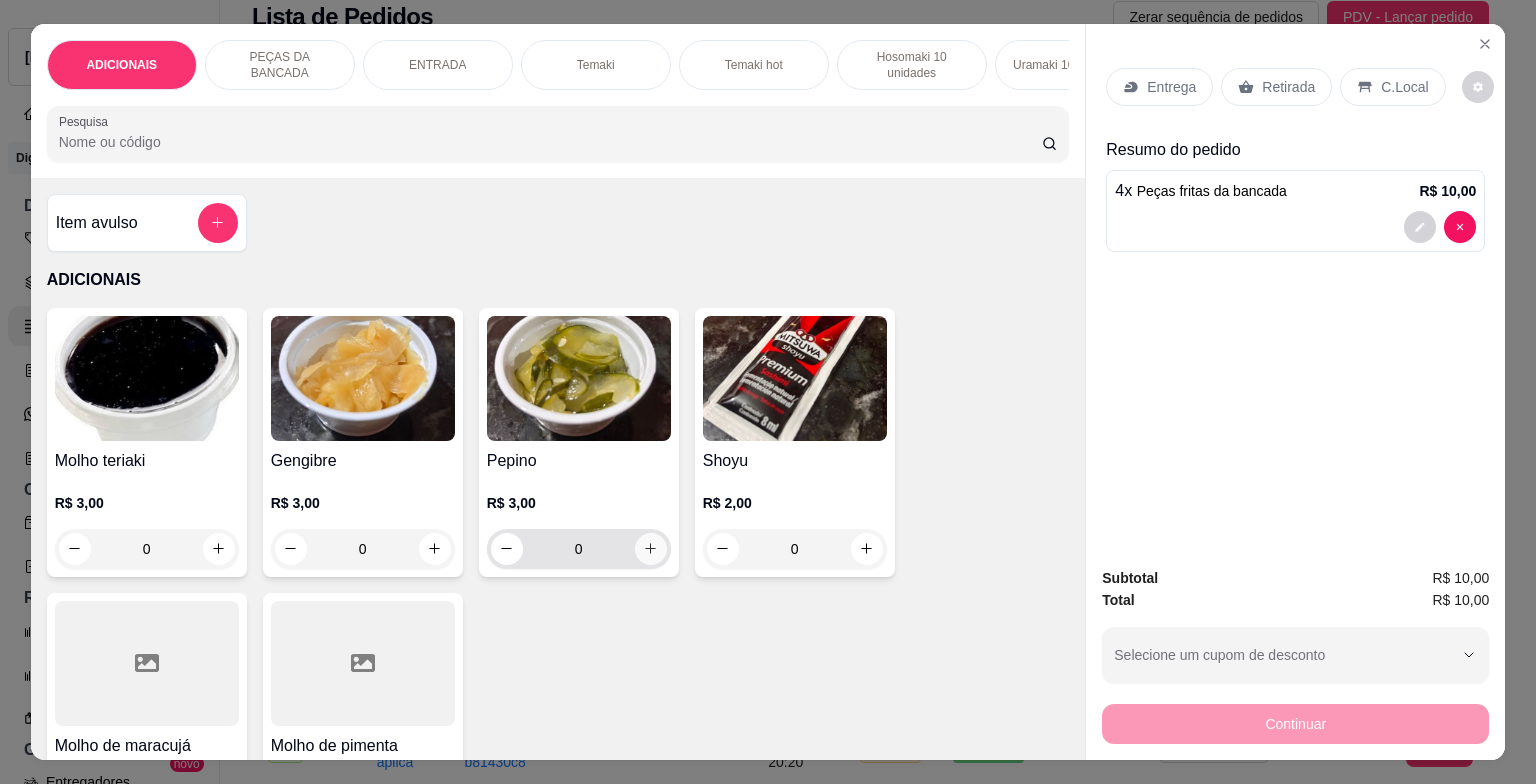 type on "4" 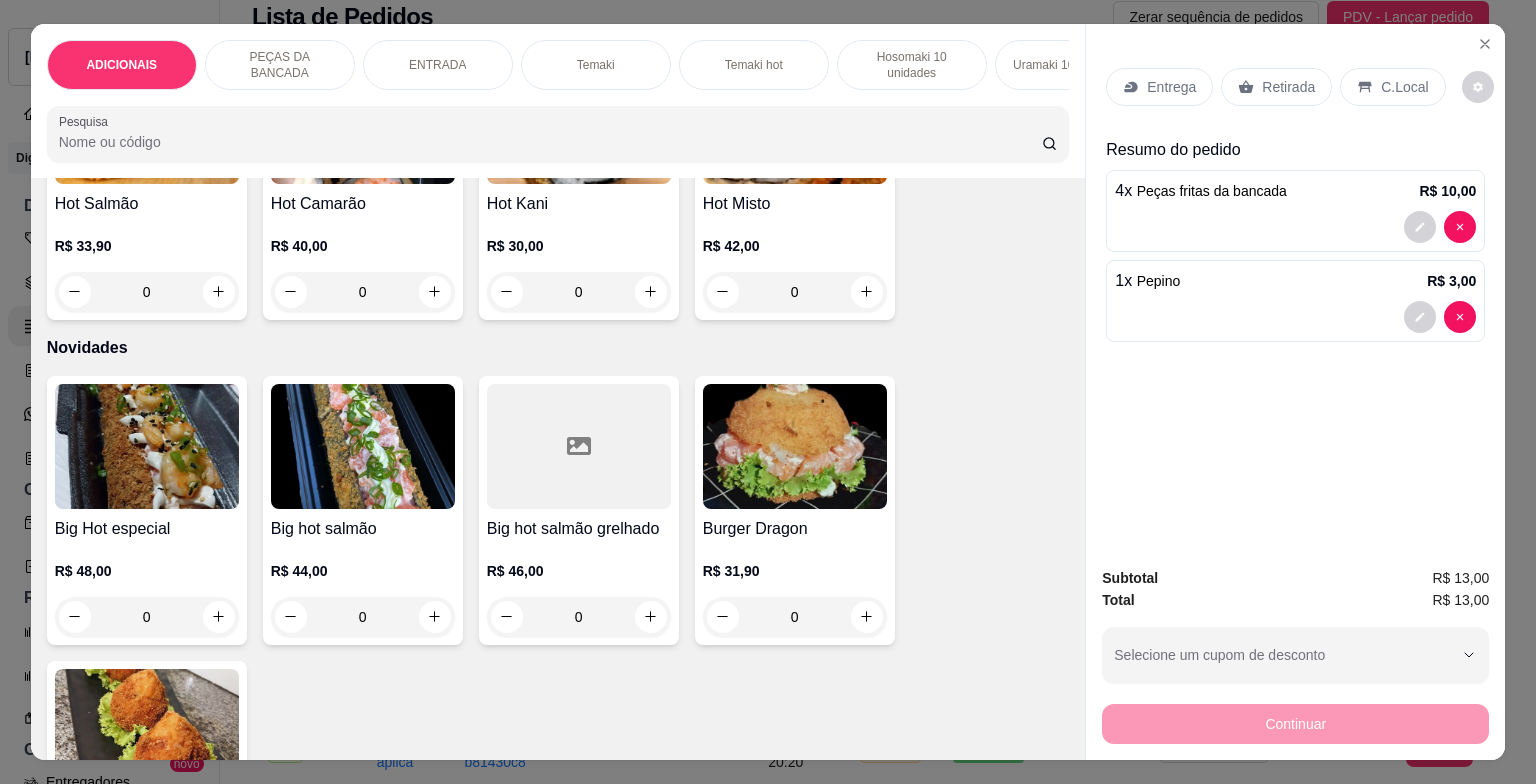 scroll, scrollTop: 3400, scrollLeft: 0, axis: vertical 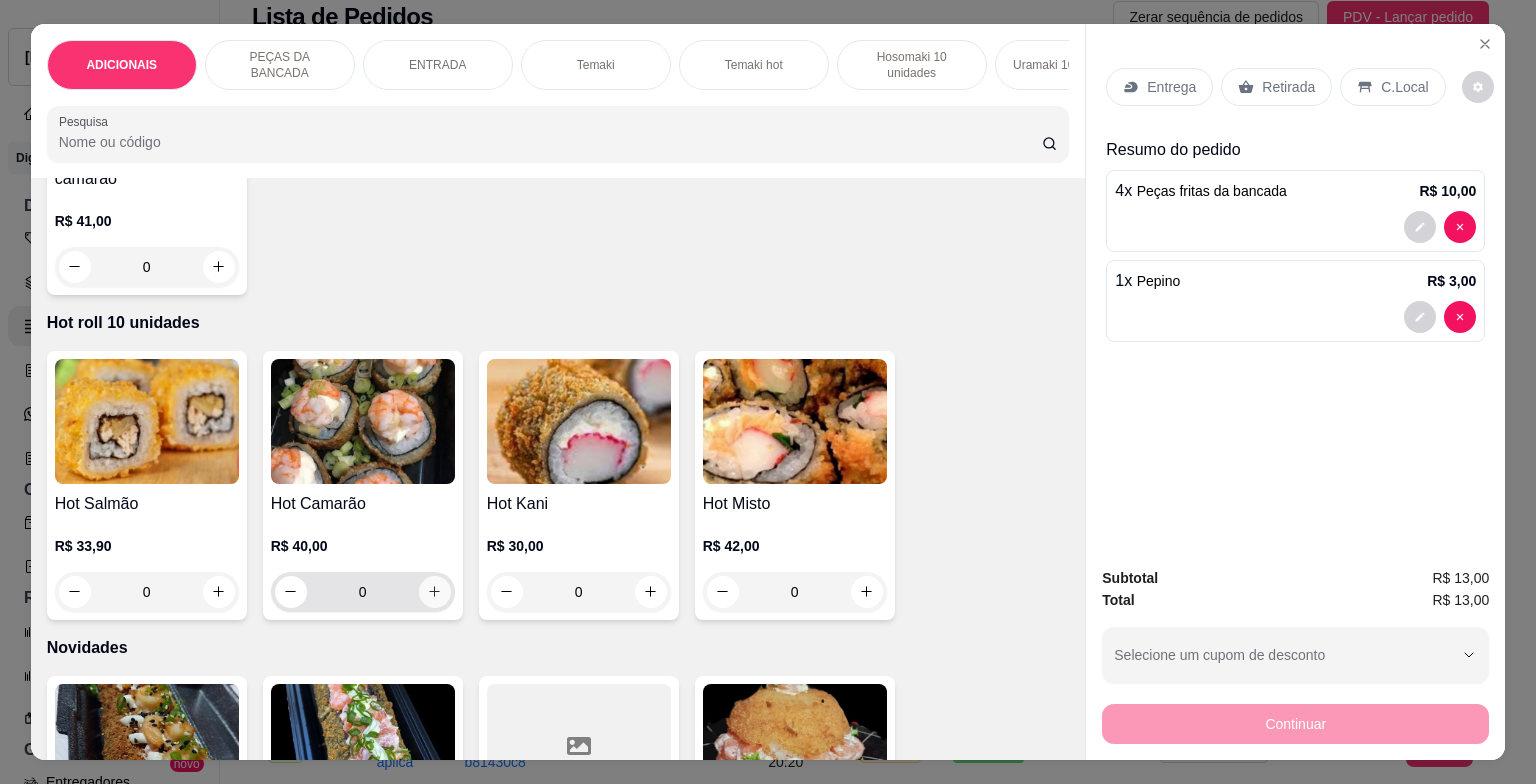 click 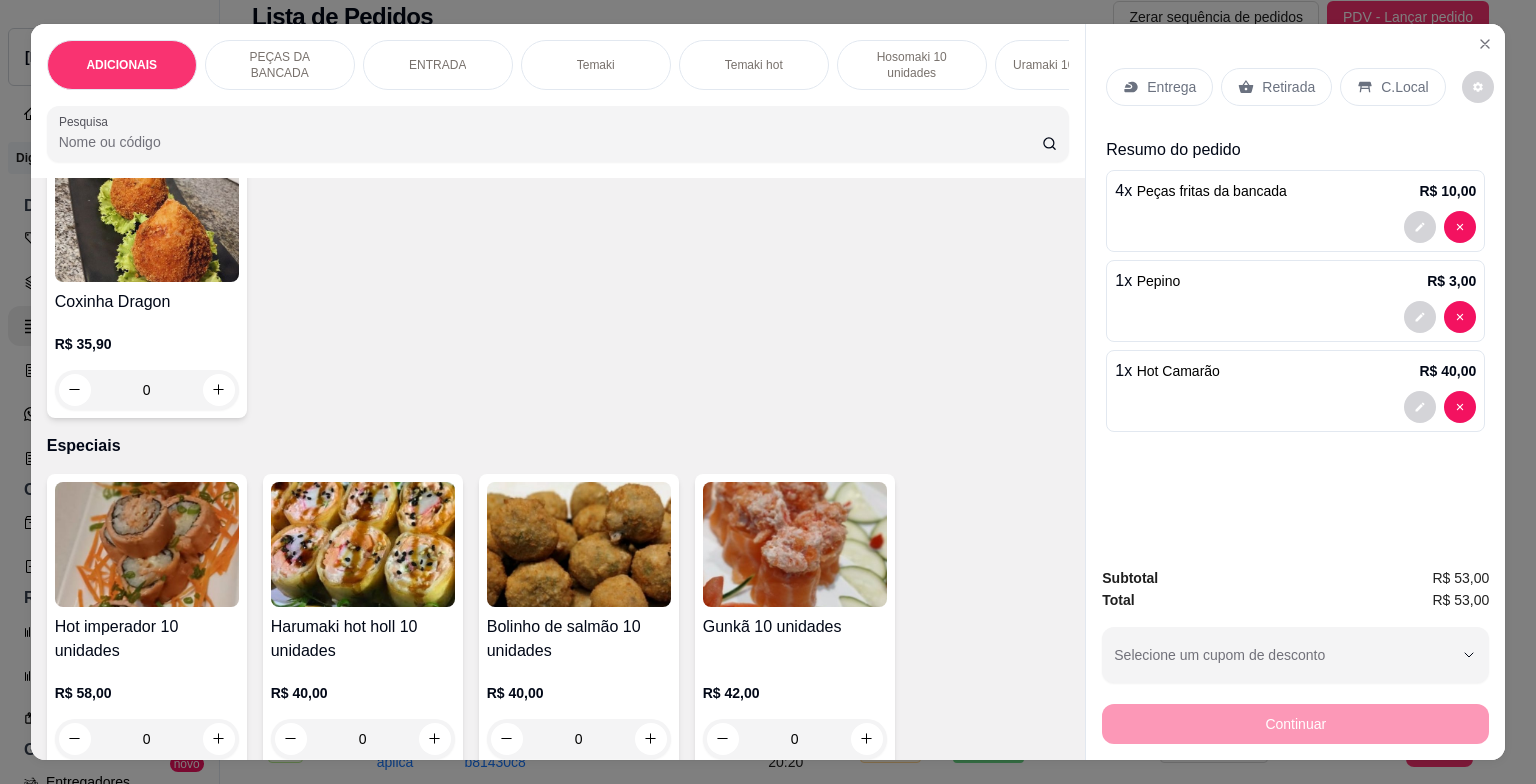 scroll, scrollTop: 4300, scrollLeft: 0, axis: vertical 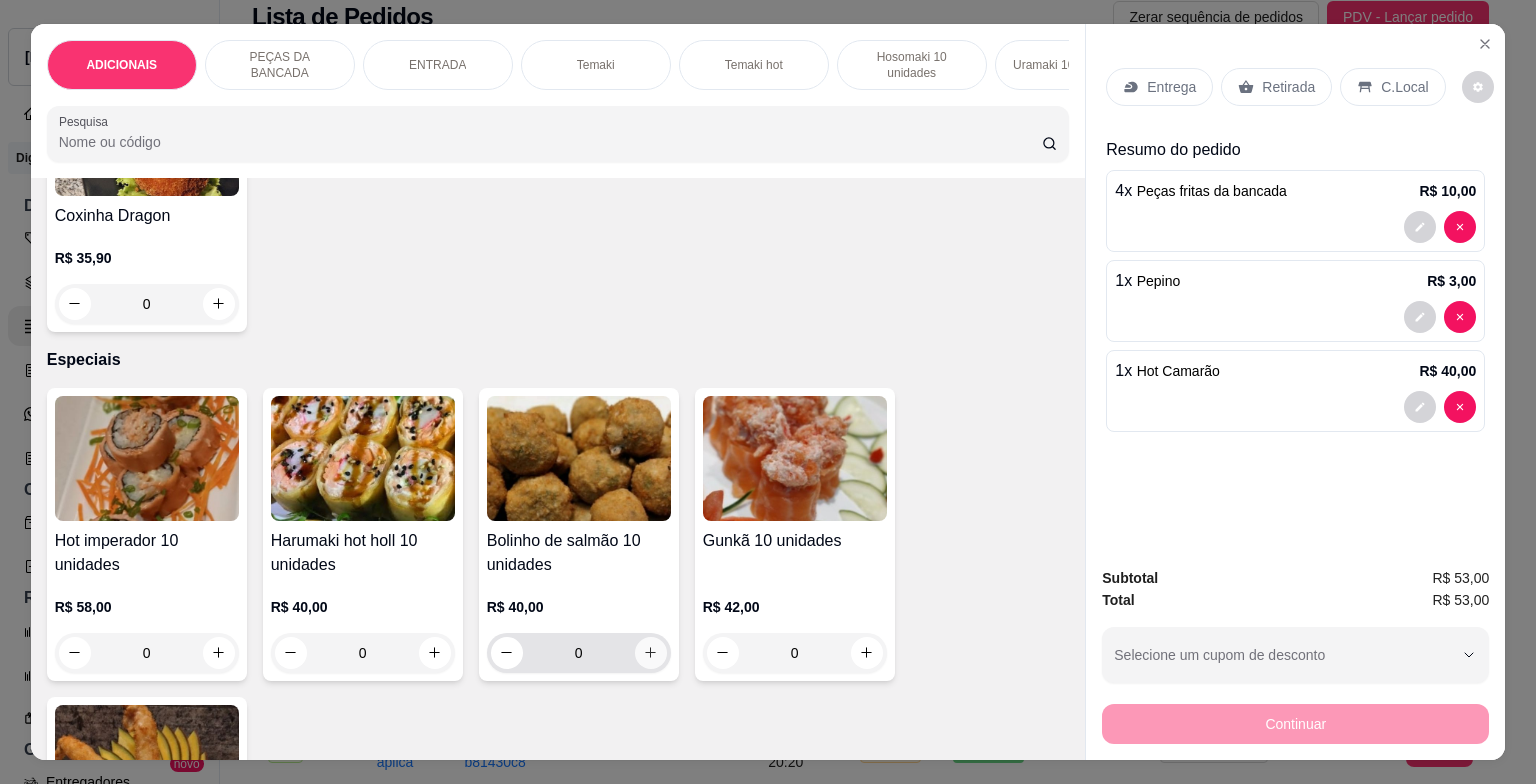 click 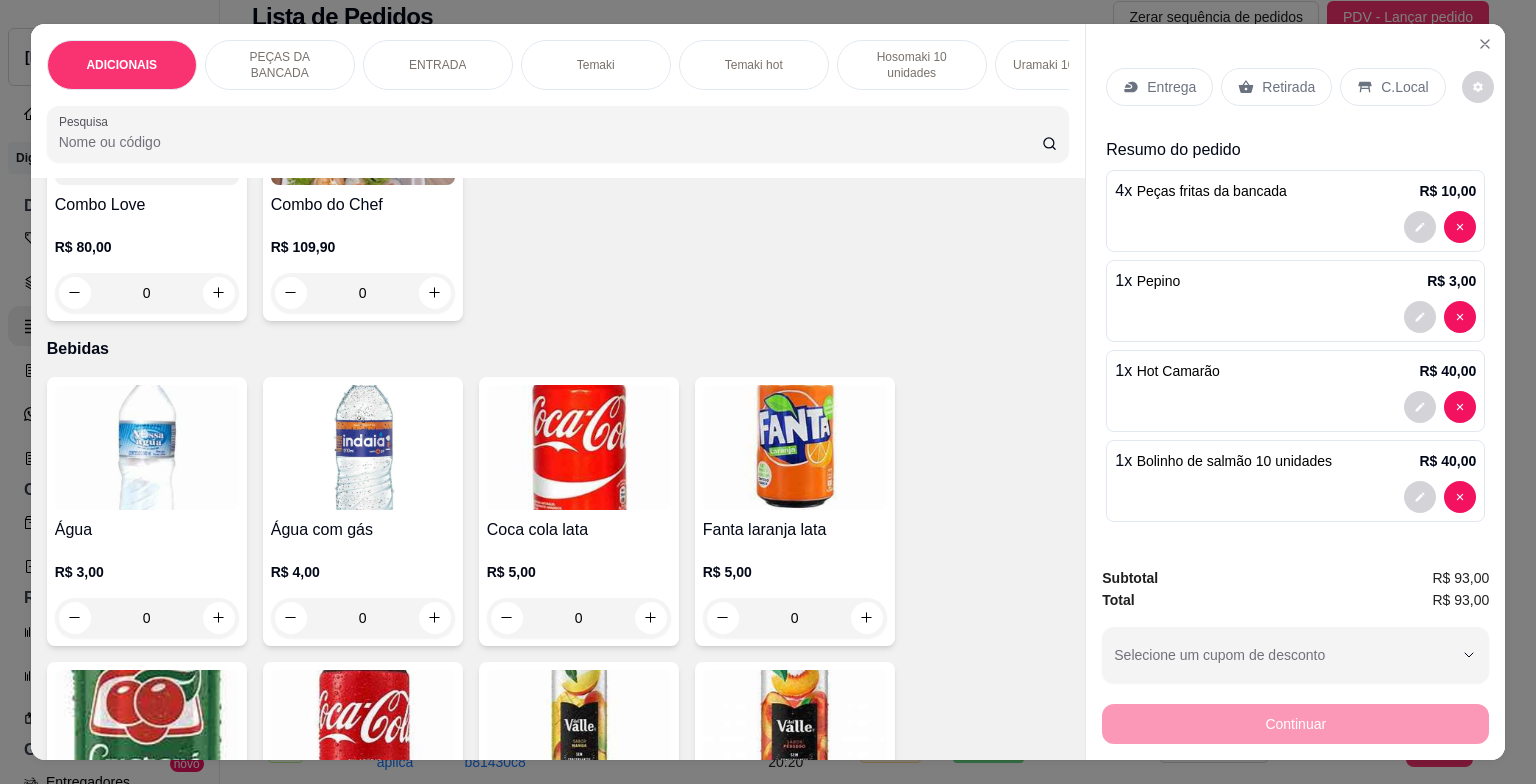 scroll, scrollTop: 6300, scrollLeft: 0, axis: vertical 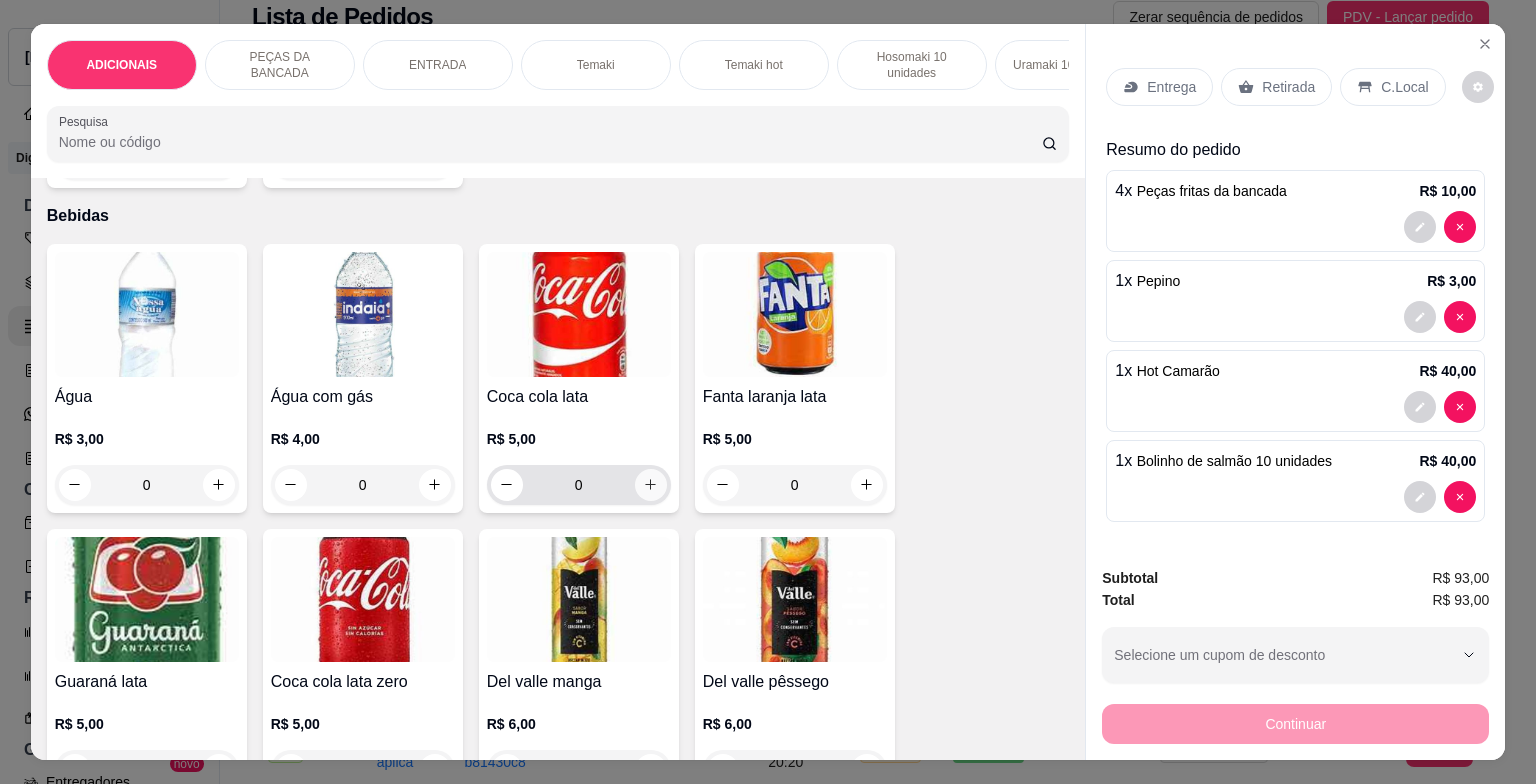 click 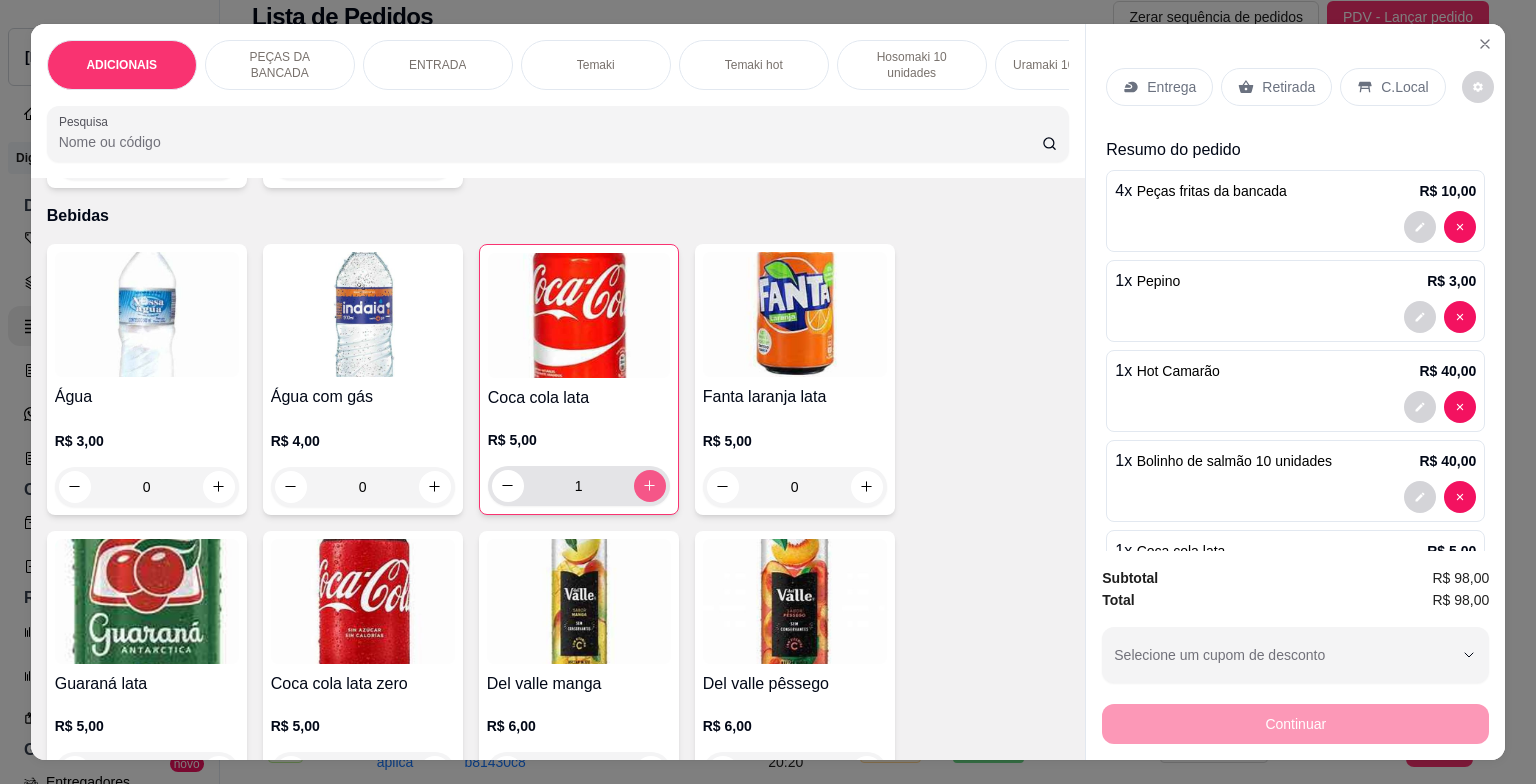 click 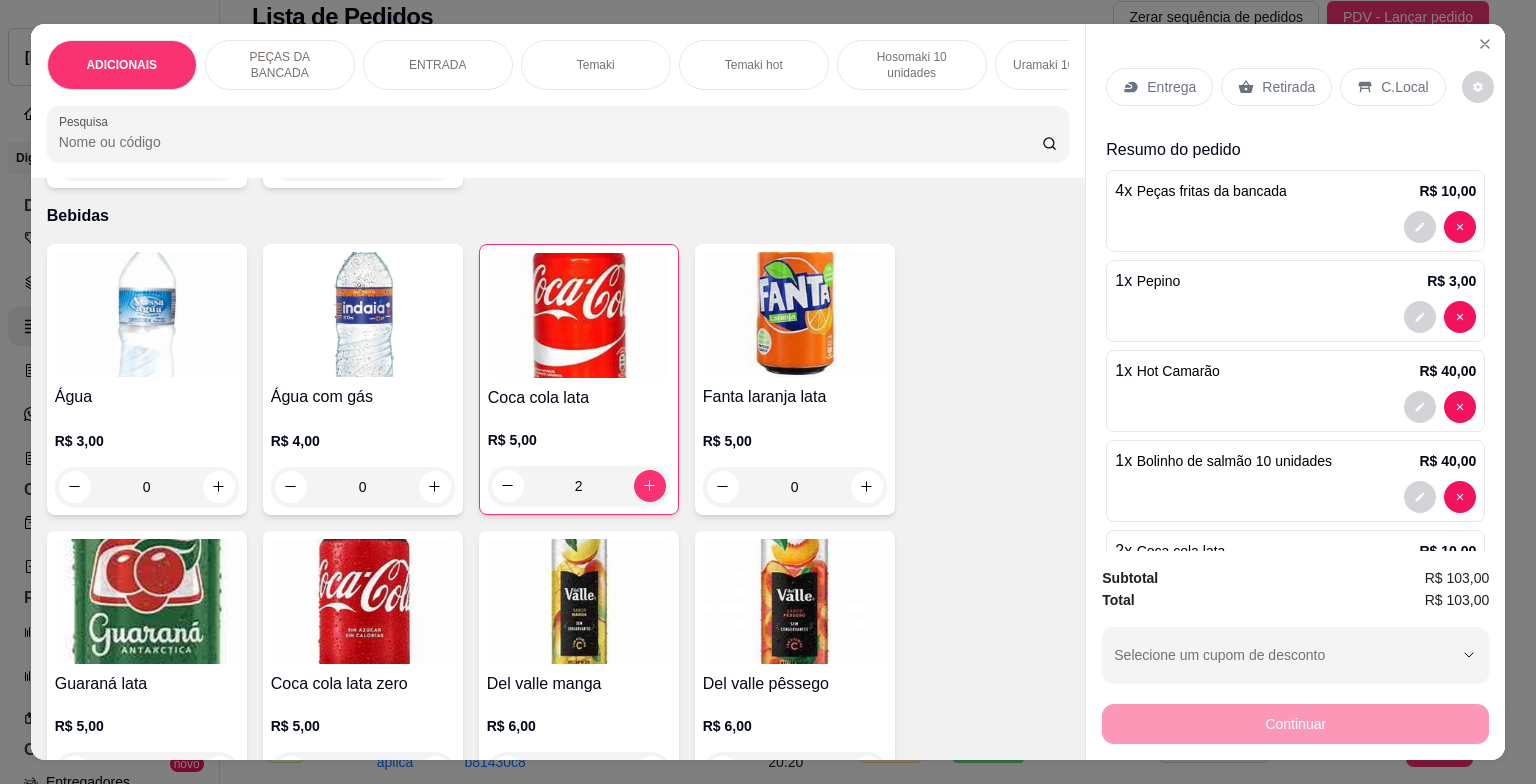 click 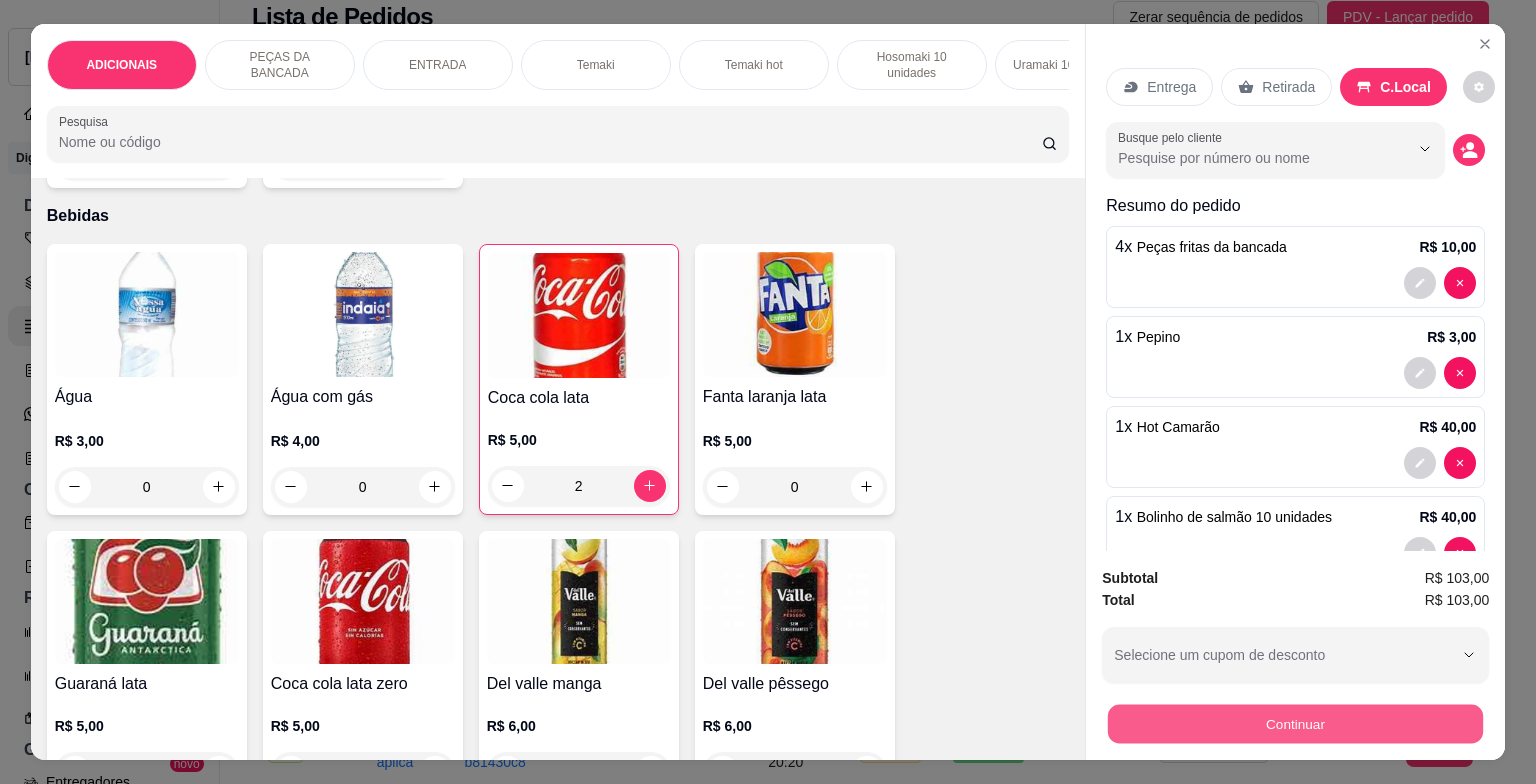 click on "Continuar" at bounding box center (1295, 724) 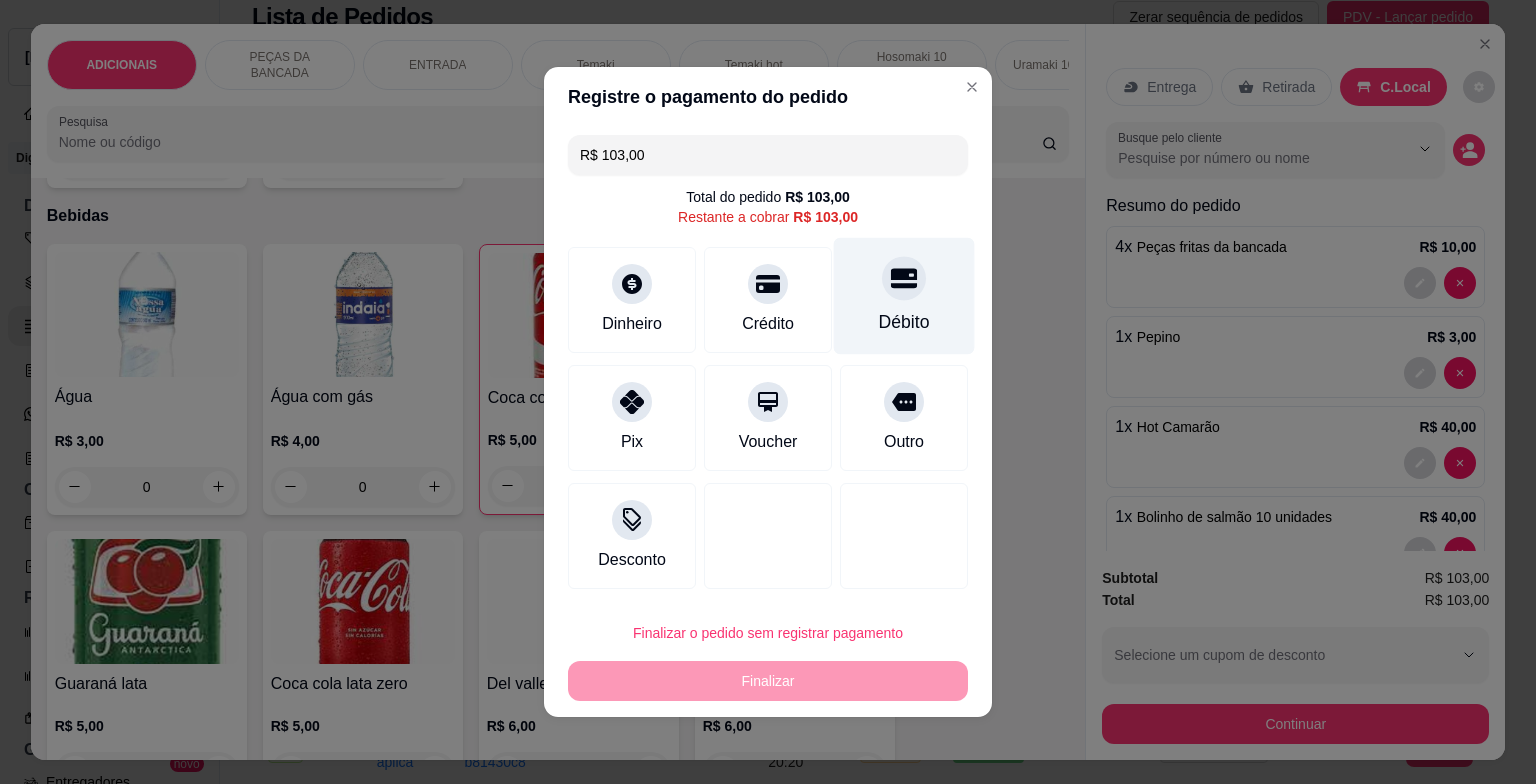 click 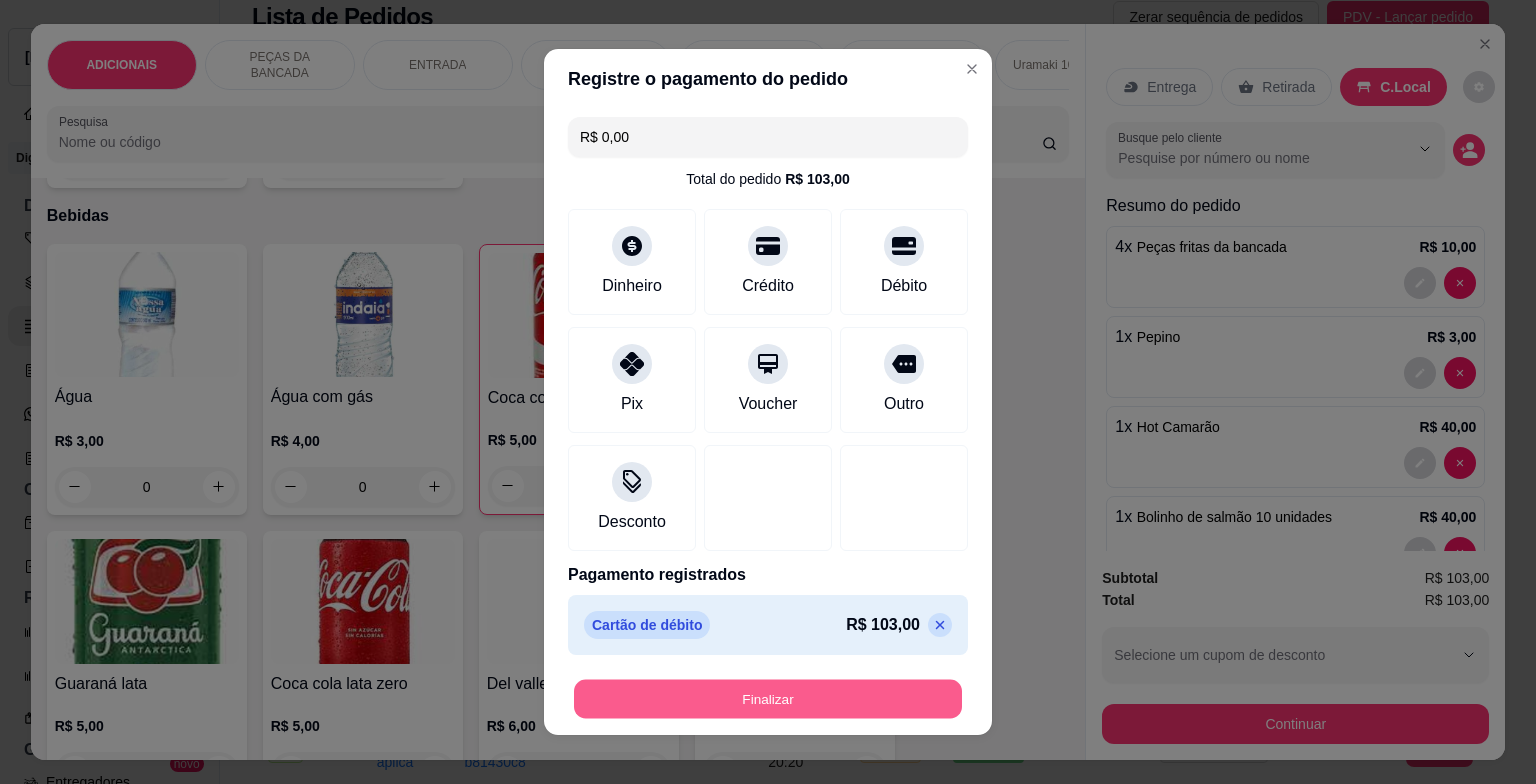 click on "Finalizar" at bounding box center (768, 699) 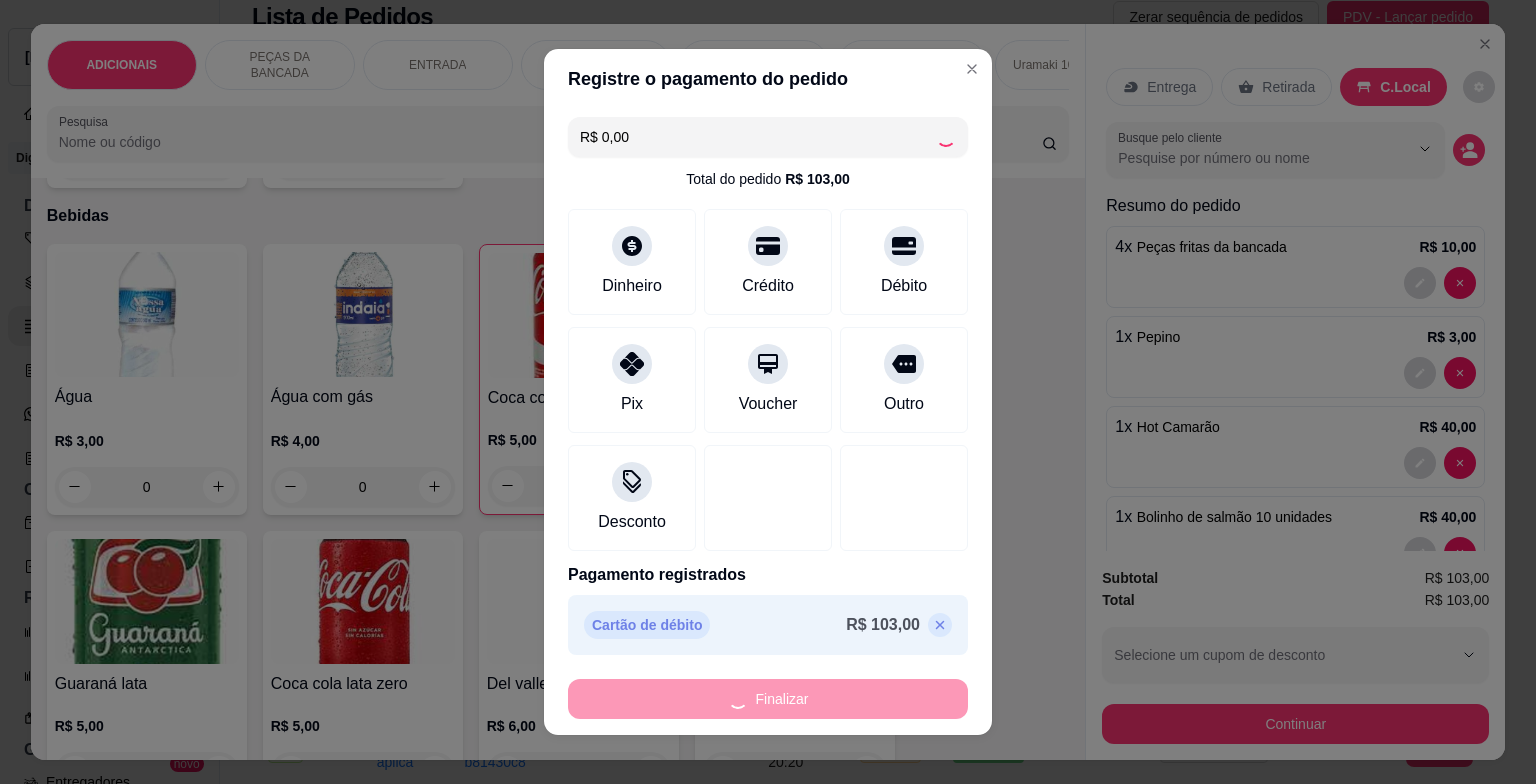 type on "0" 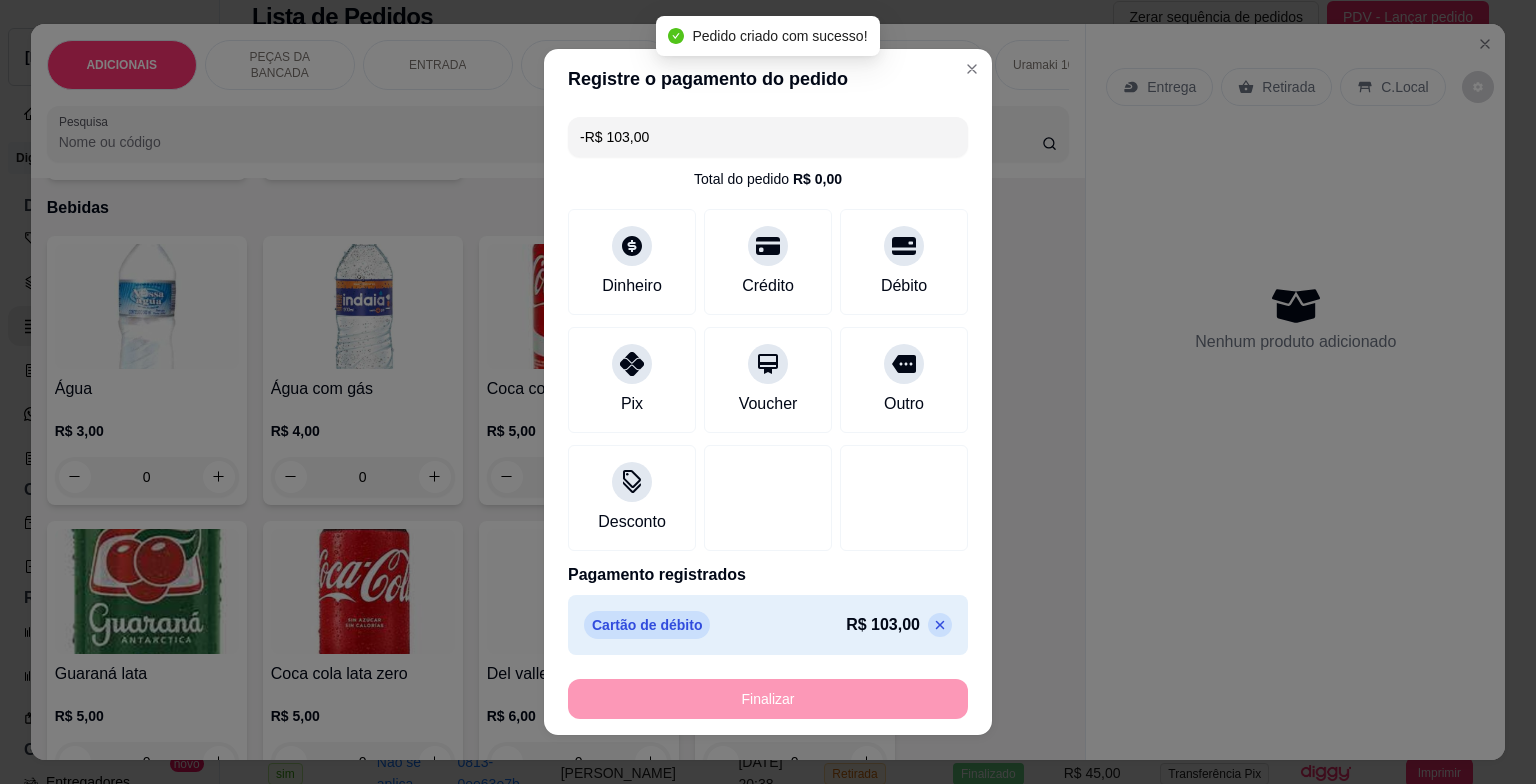 scroll, scrollTop: 6293, scrollLeft: 0, axis: vertical 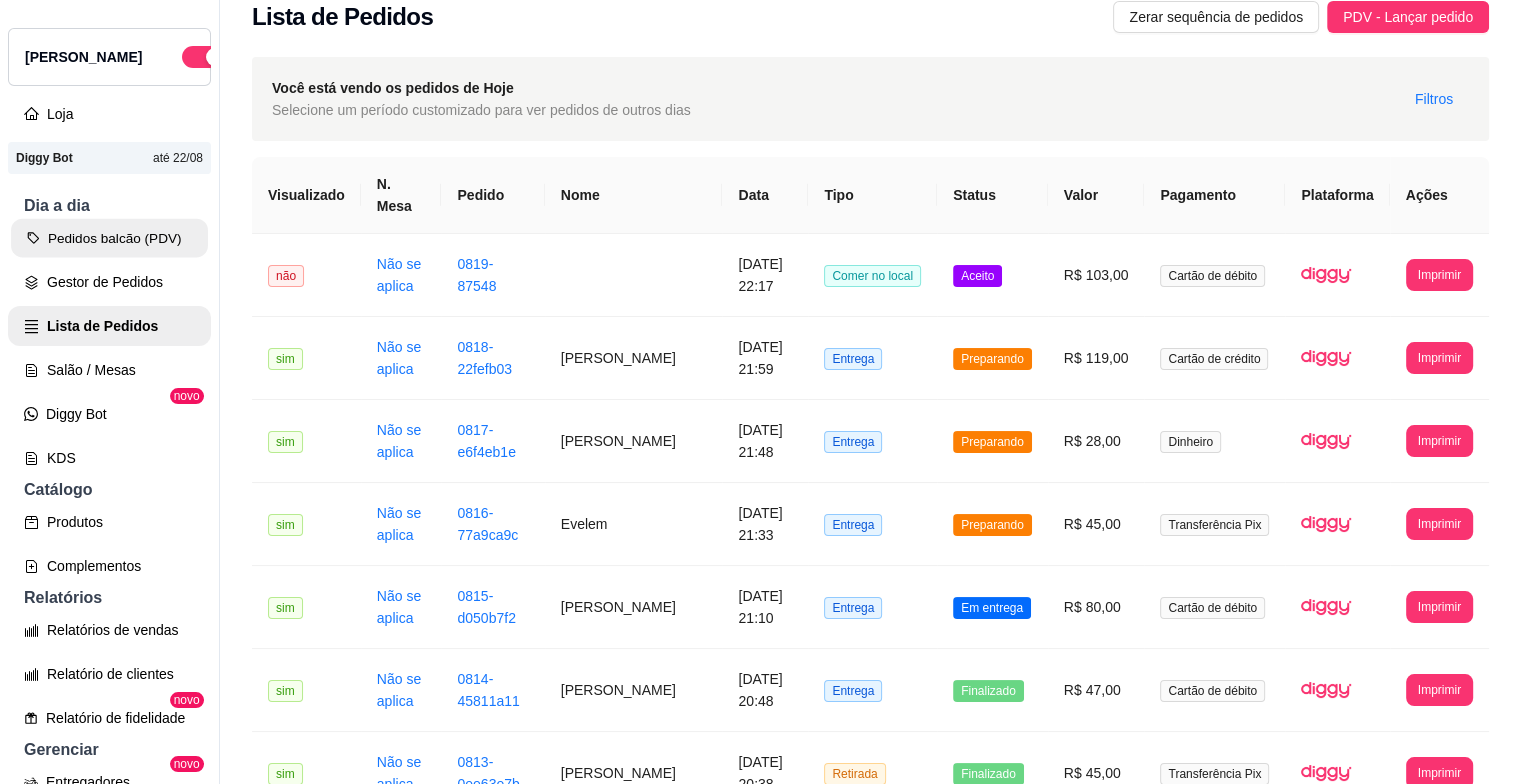 click on "Pedidos balcão (PDV)" at bounding box center [109, 238] 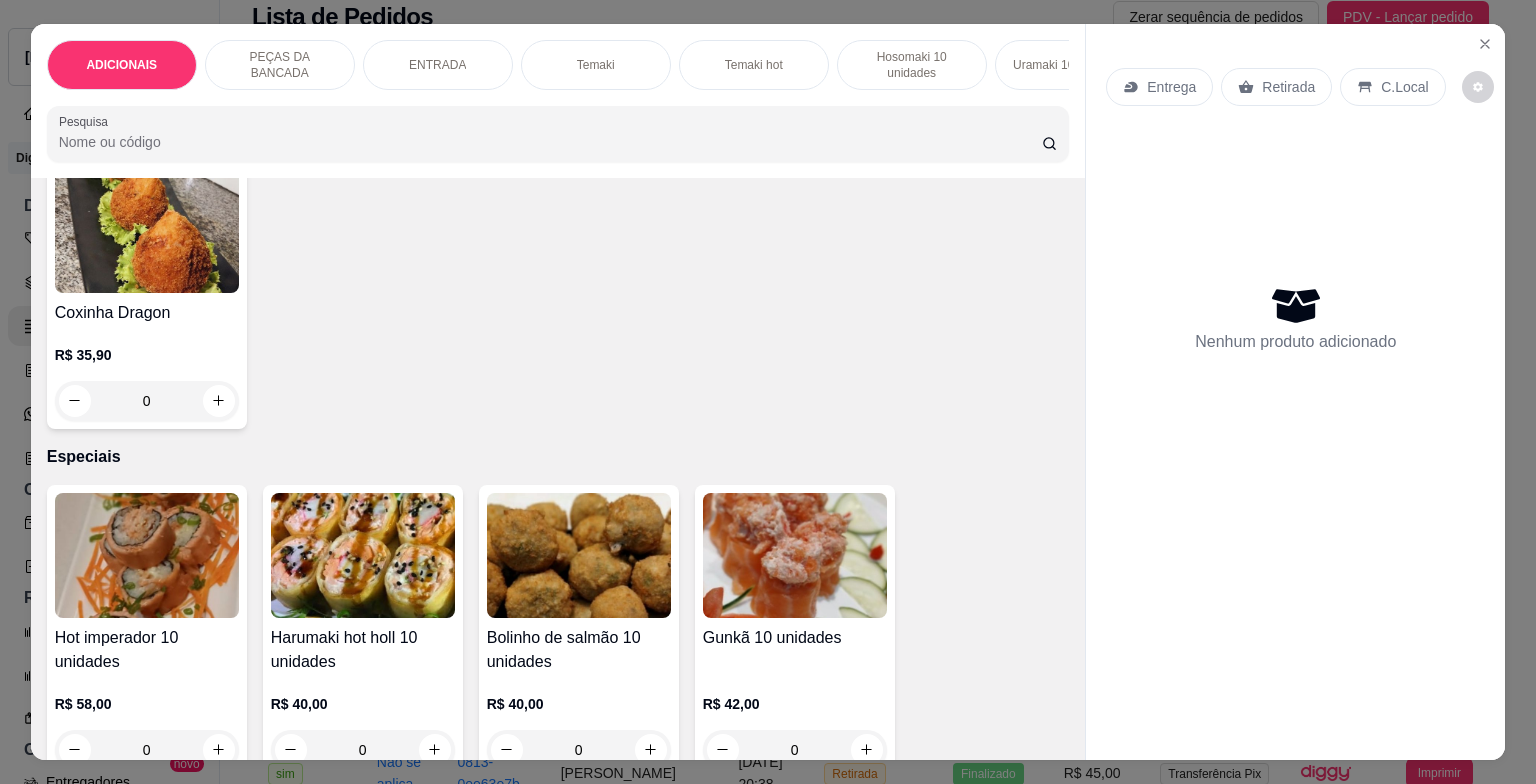 scroll, scrollTop: 4200, scrollLeft: 0, axis: vertical 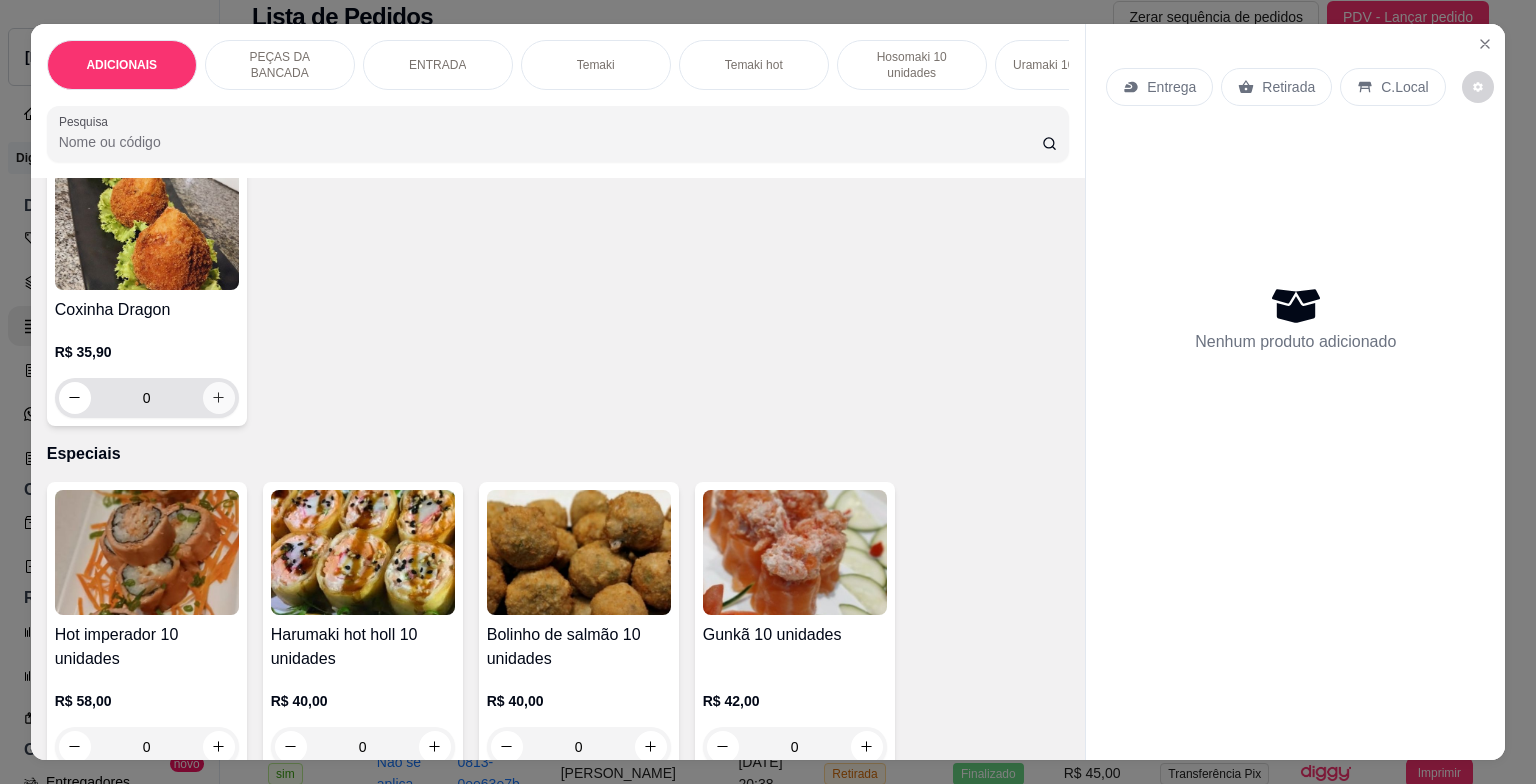 click at bounding box center [219, 398] 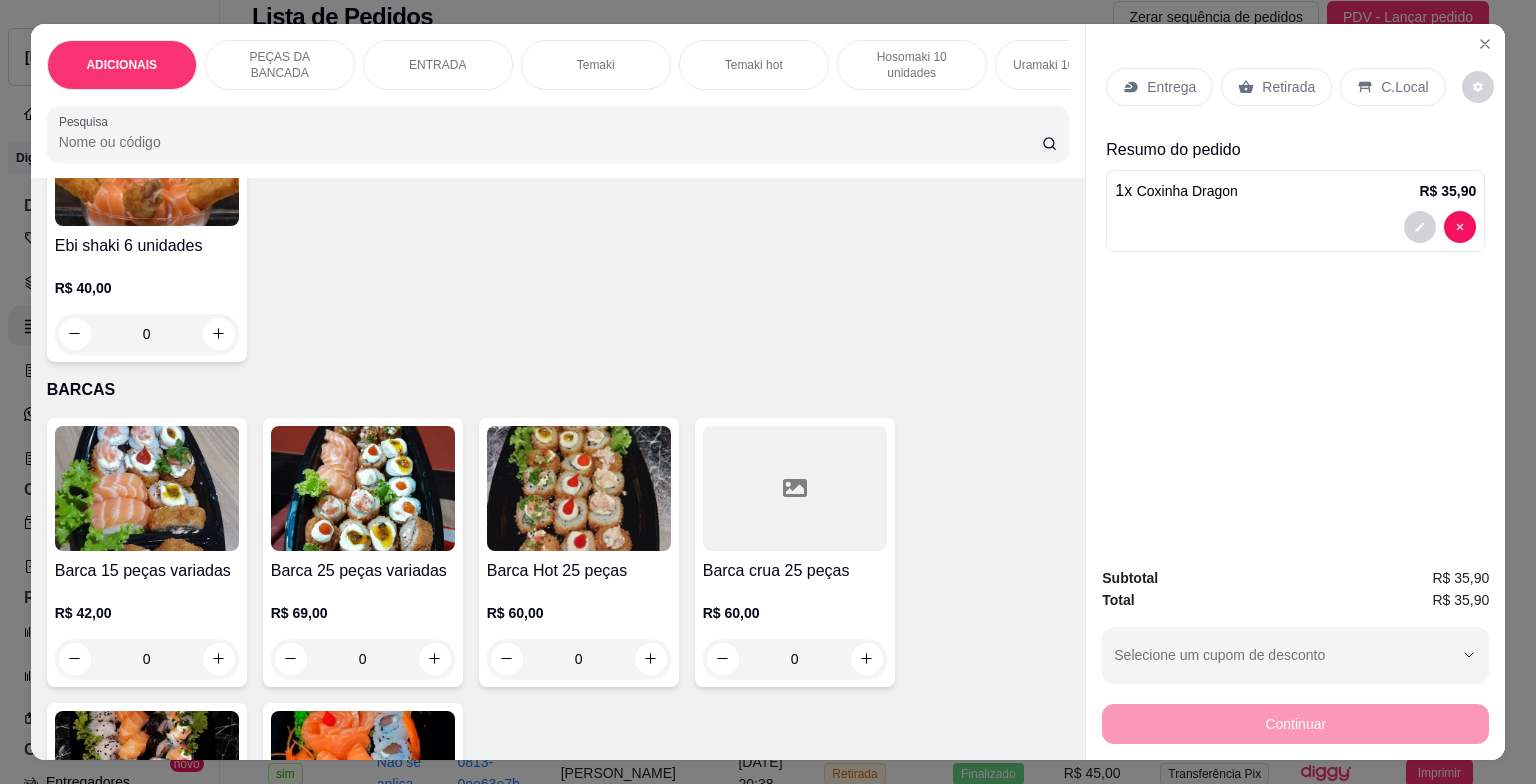 scroll, scrollTop: 5100, scrollLeft: 0, axis: vertical 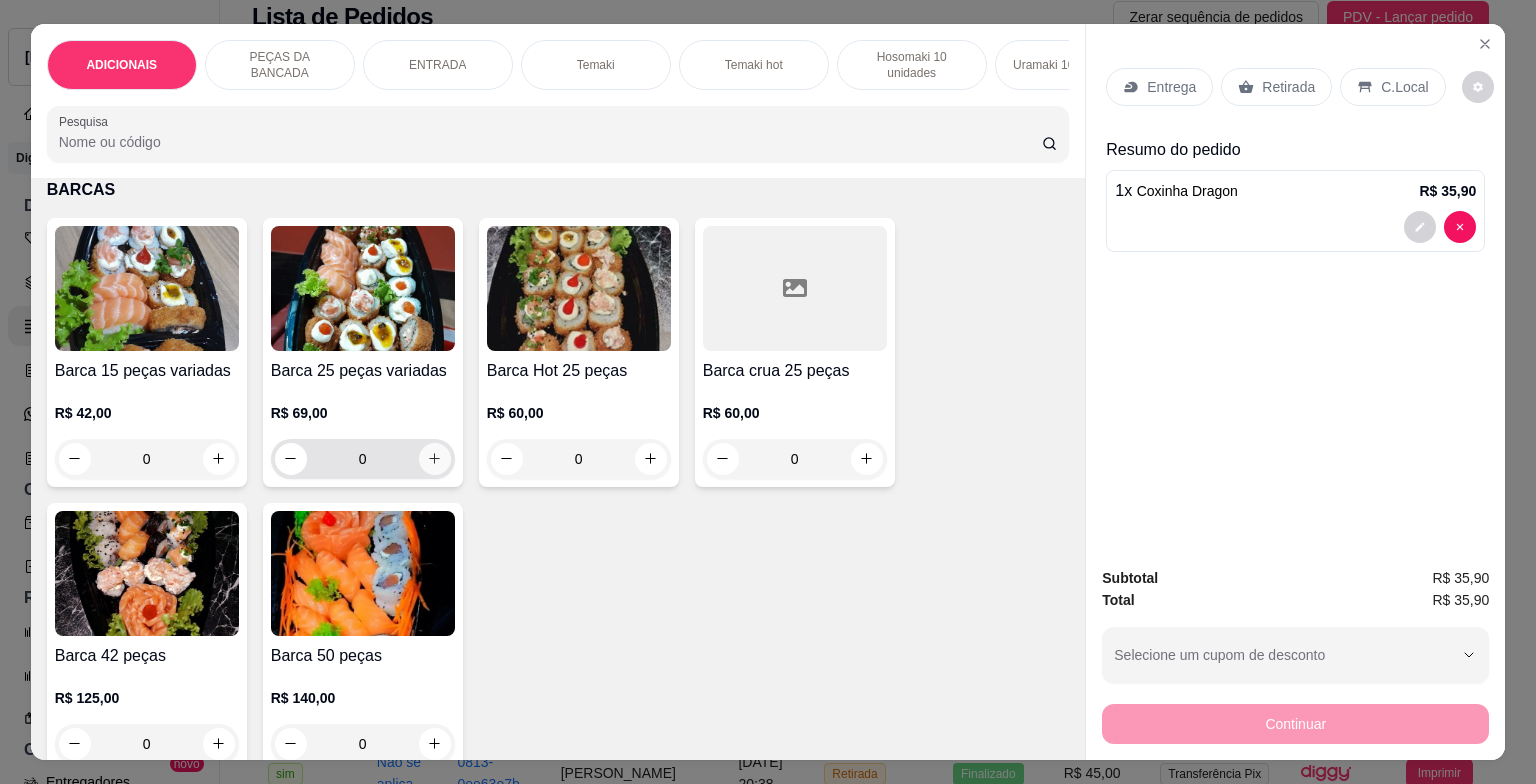 click 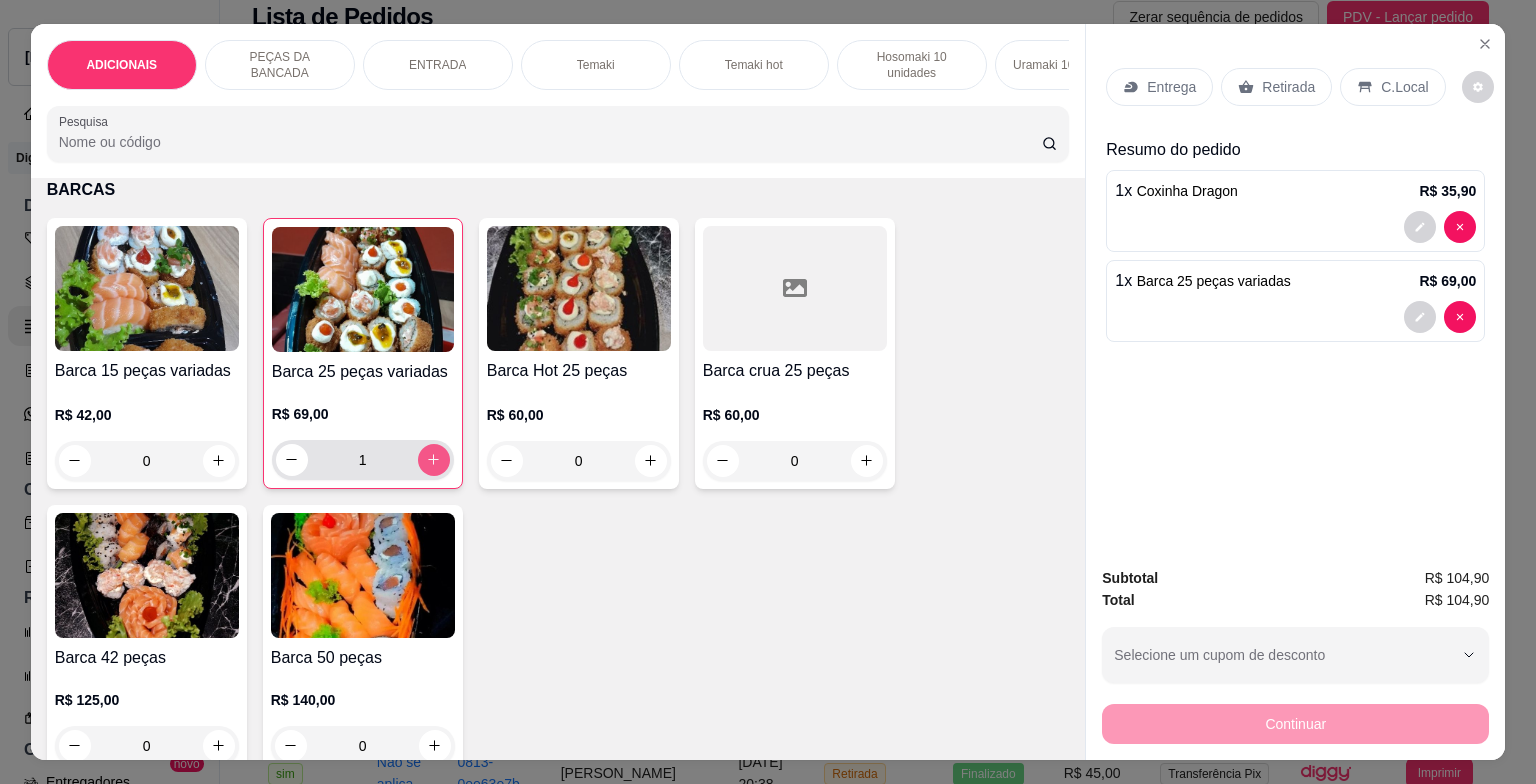 type on "1" 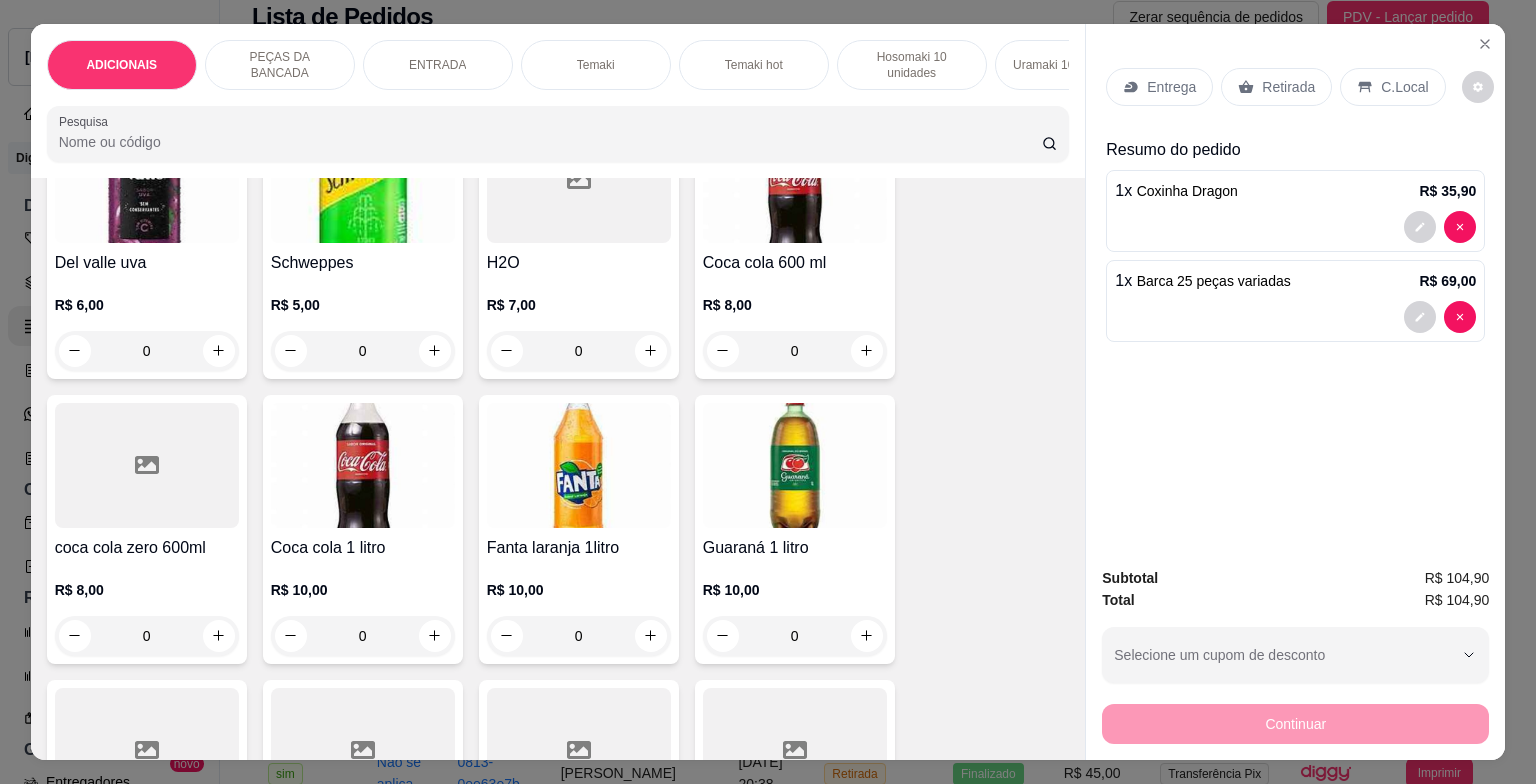 scroll, scrollTop: 7217, scrollLeft: 0, axis: vertical 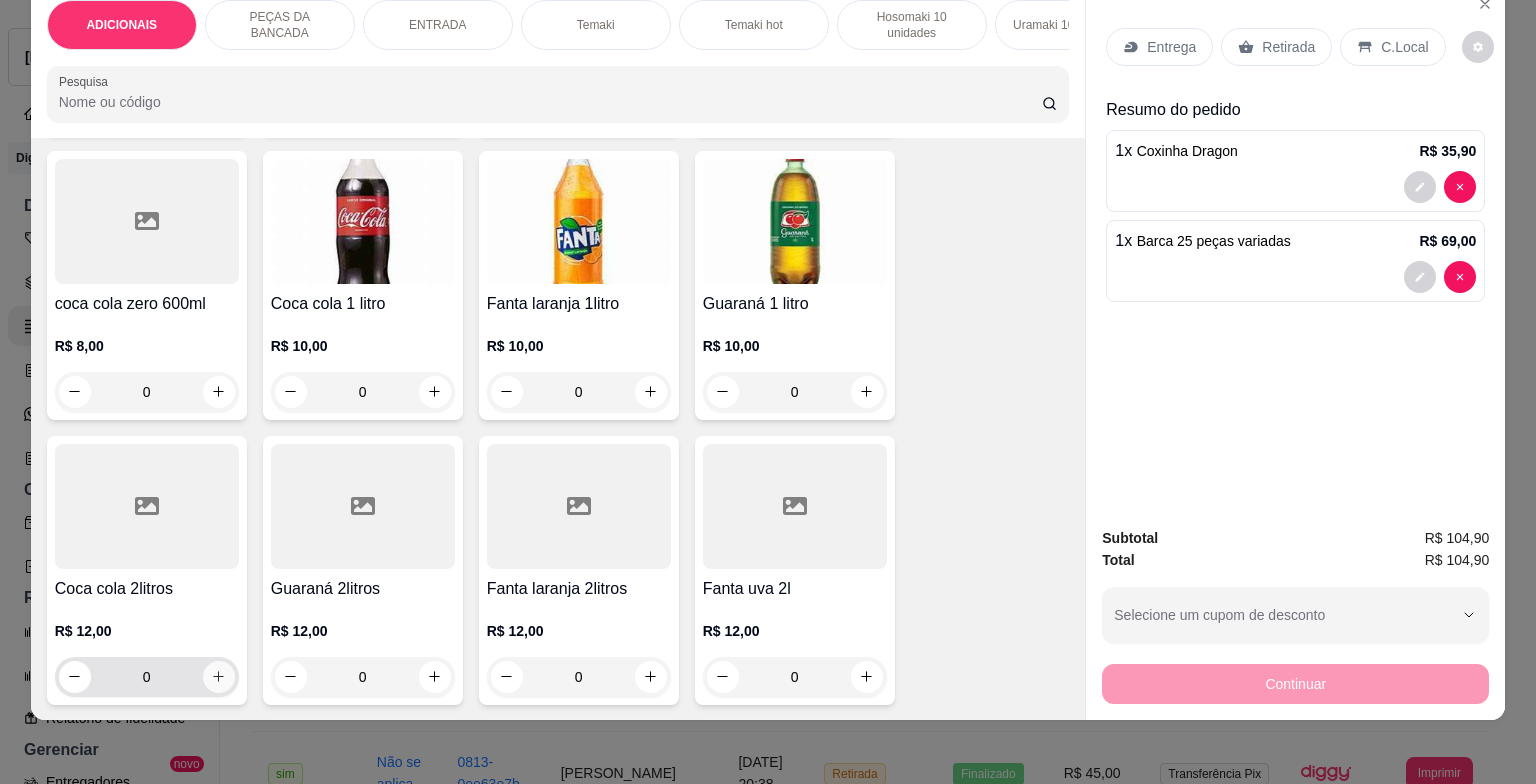 click at bounding box center (219, 677) 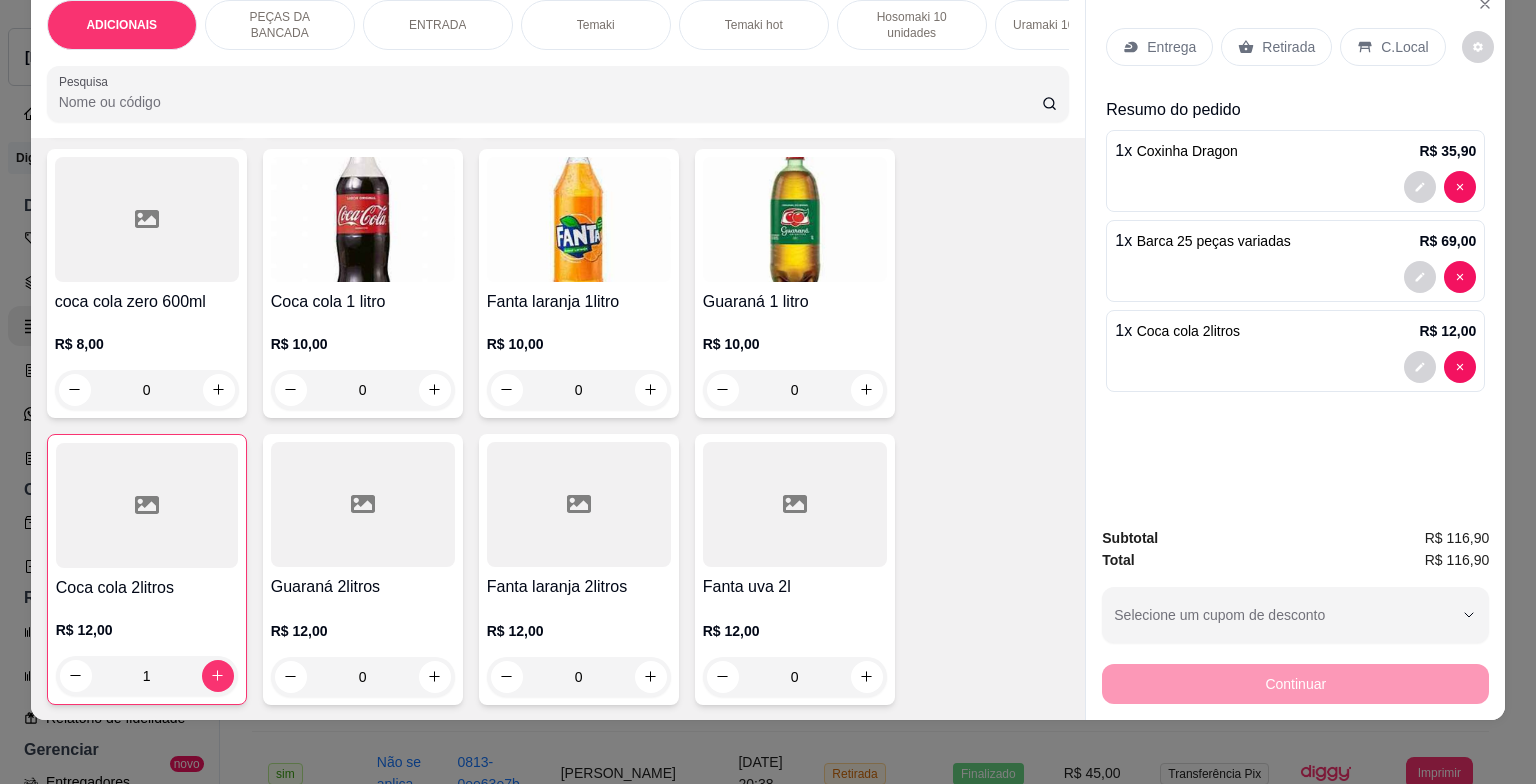 click on "C.Local" at bounding box center (1392, 47) 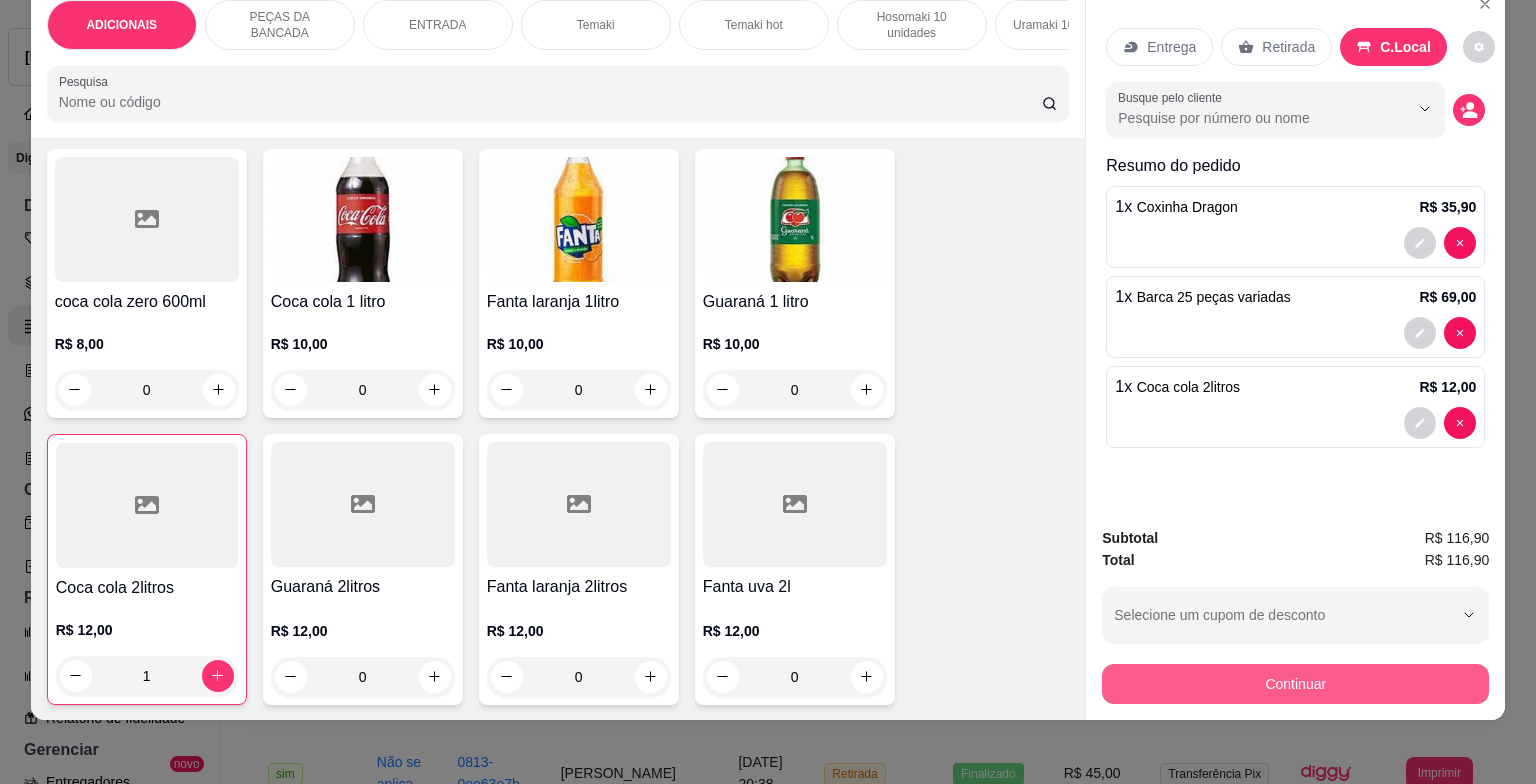click on "Continuar" at bounding box center (1295, 684) 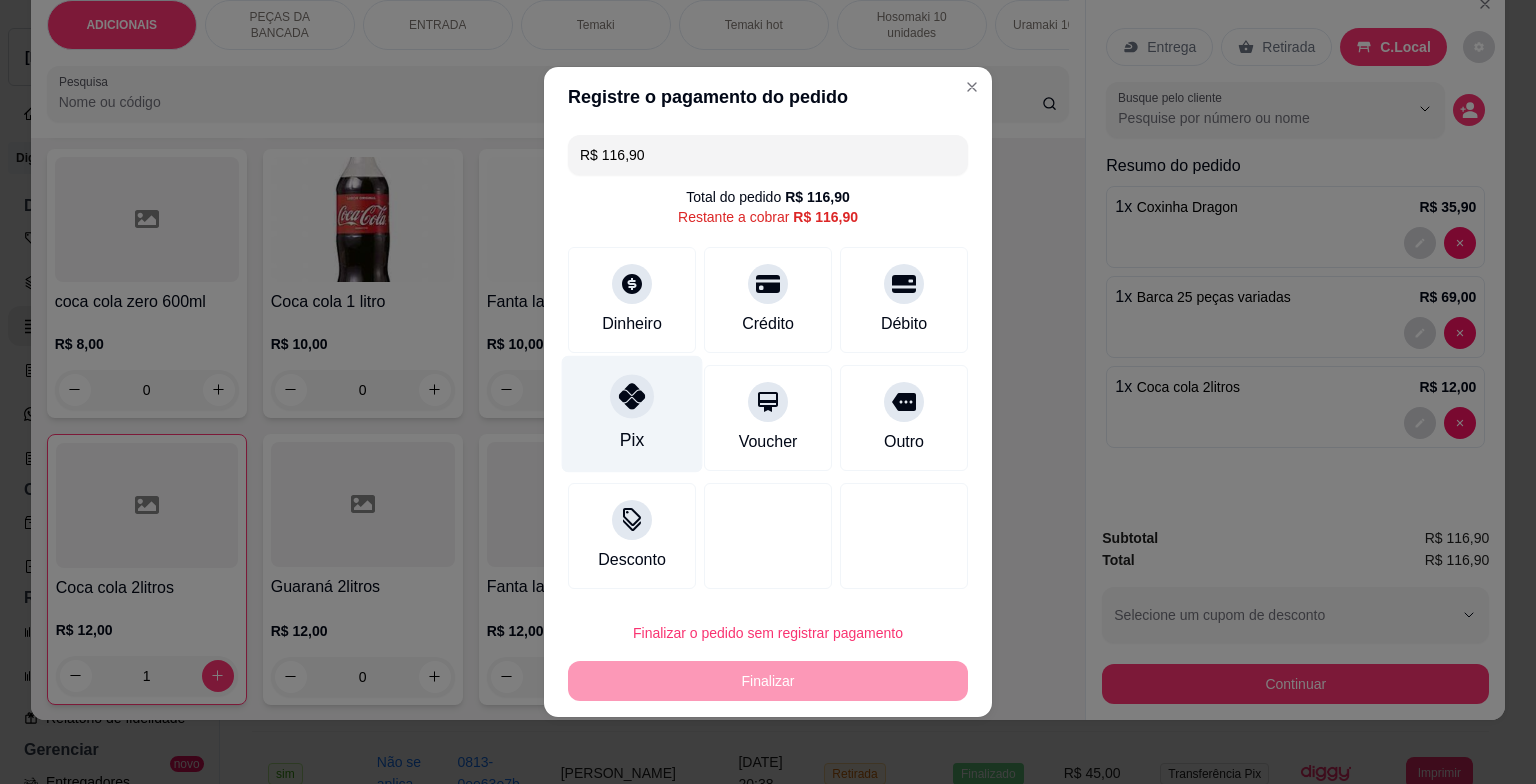click on "Pix" at bounding box center [632, 414] 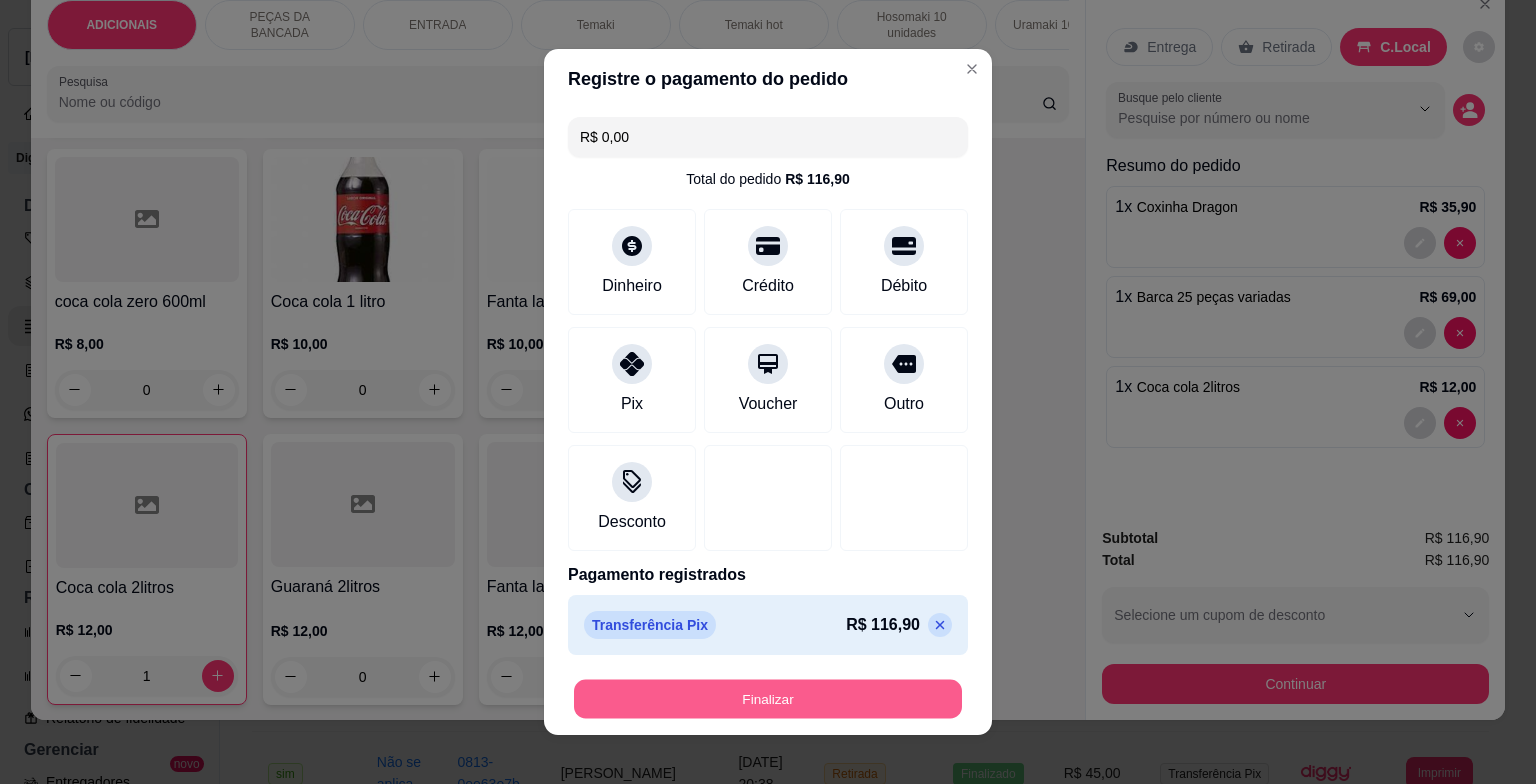 click on "Finalizar" at bounding box center (768, 699) 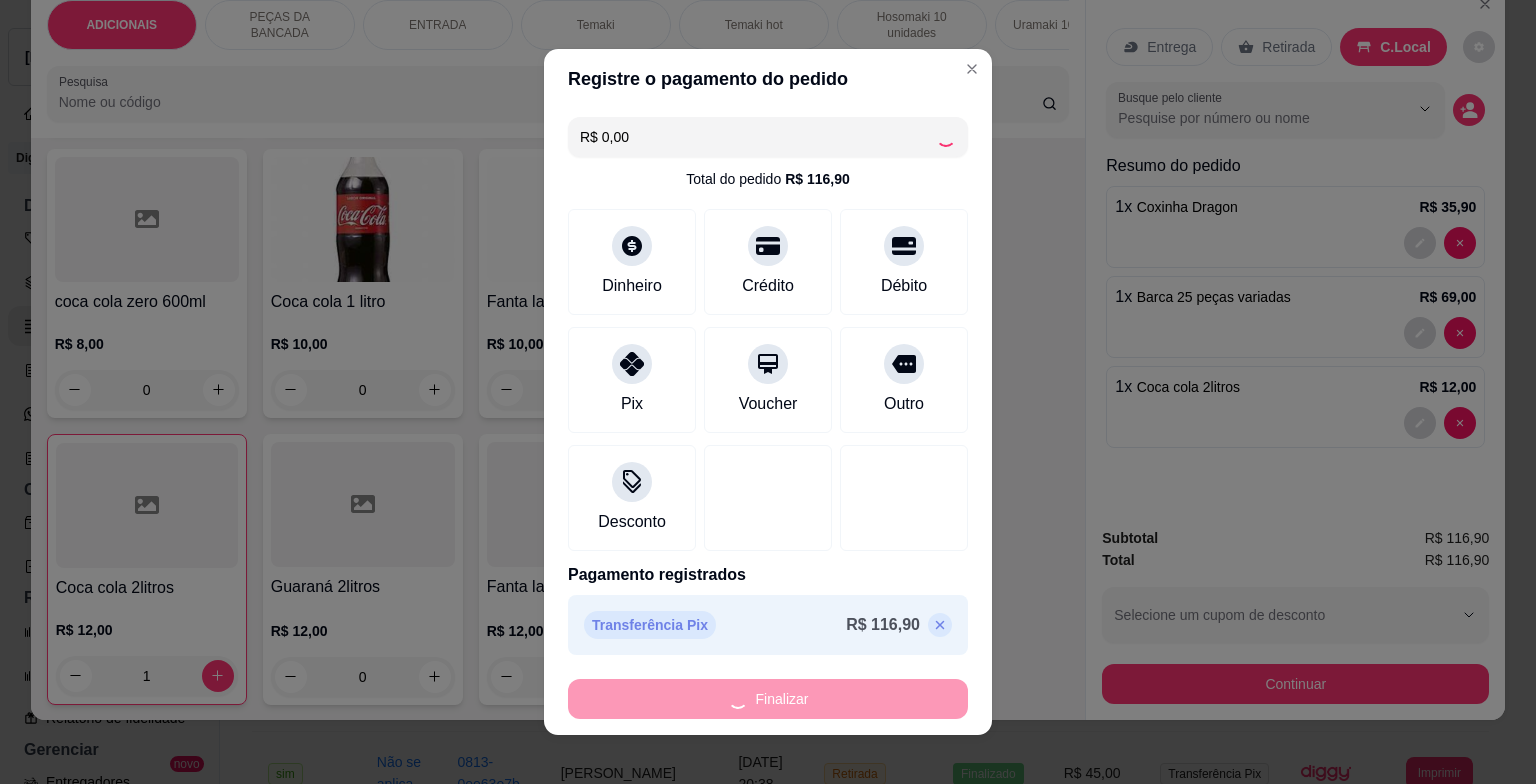 type on "0" 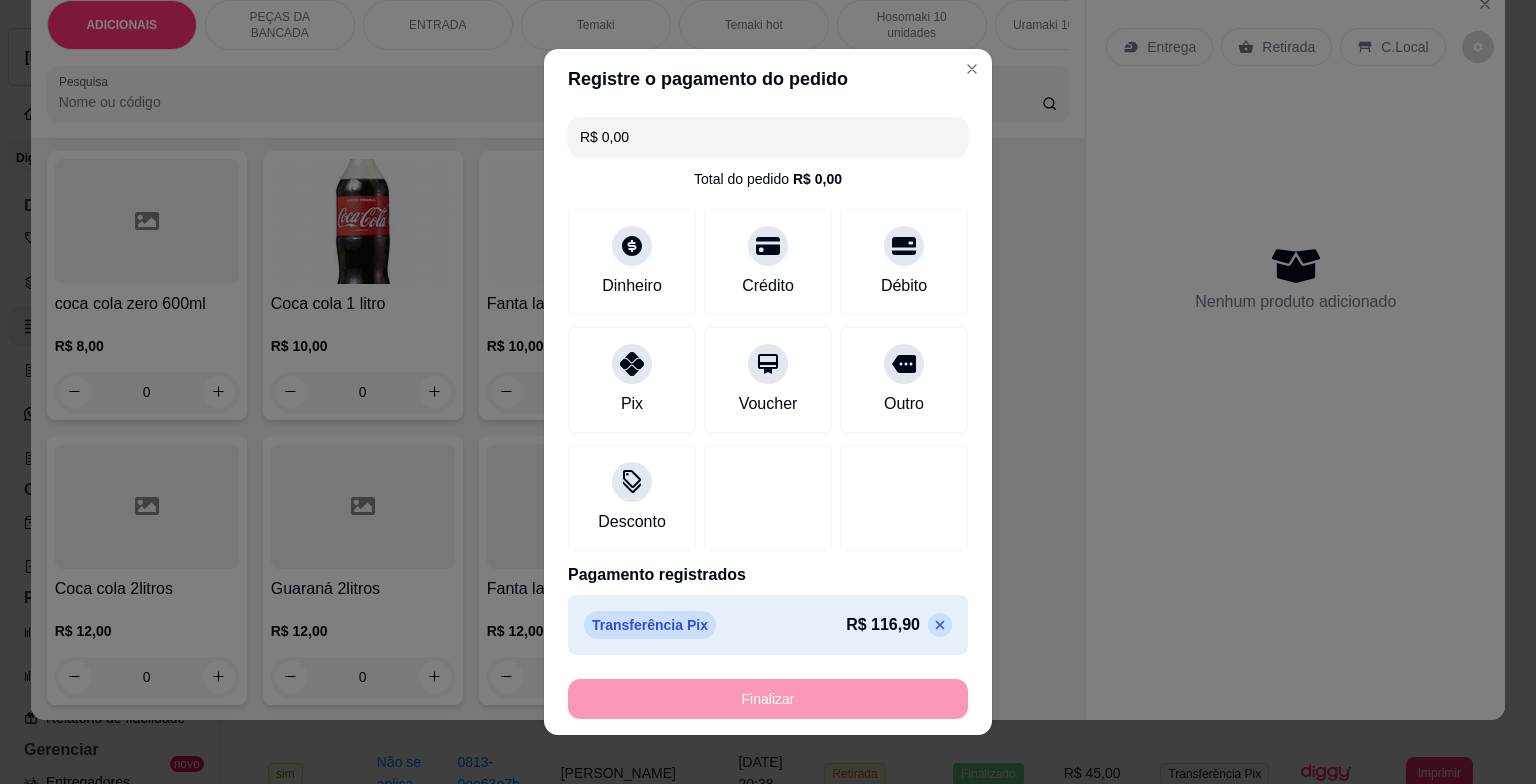 type on "-R$ 116,90" 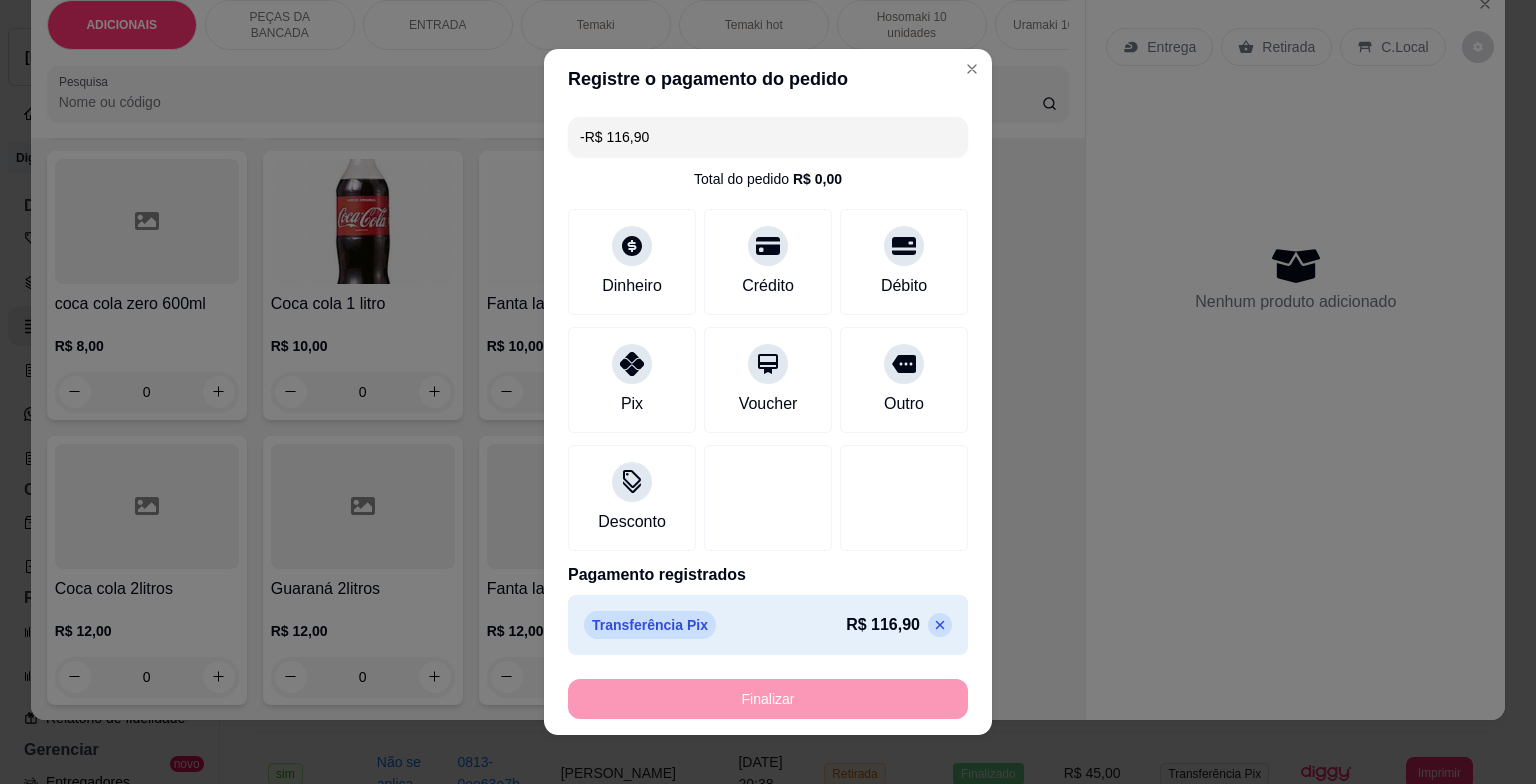 scroll, scrollTop: 7214, scrollLeft: 0, axis: vertical 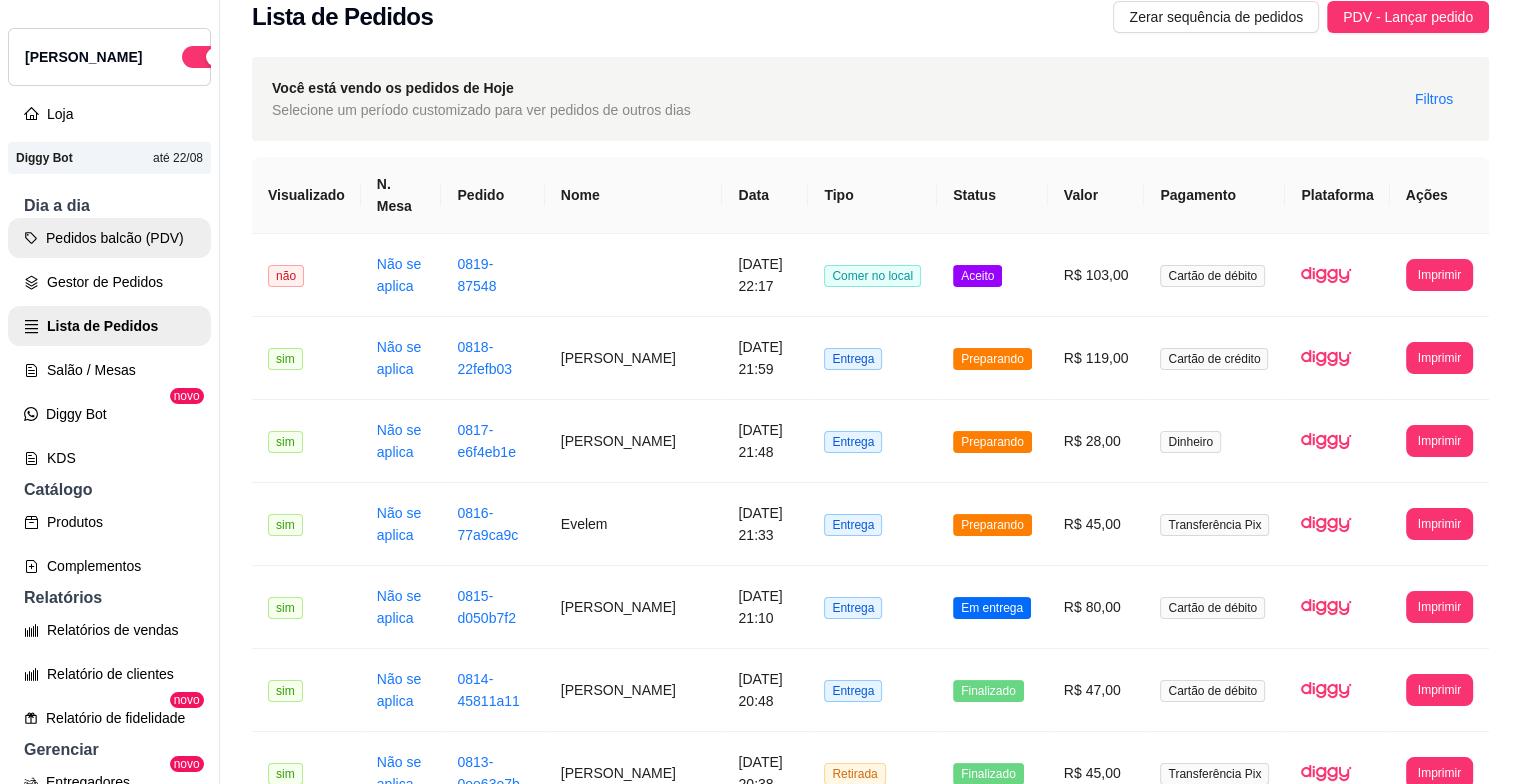 click on "Pedidos balcão (PDV)" at bounding box center [109, 238] 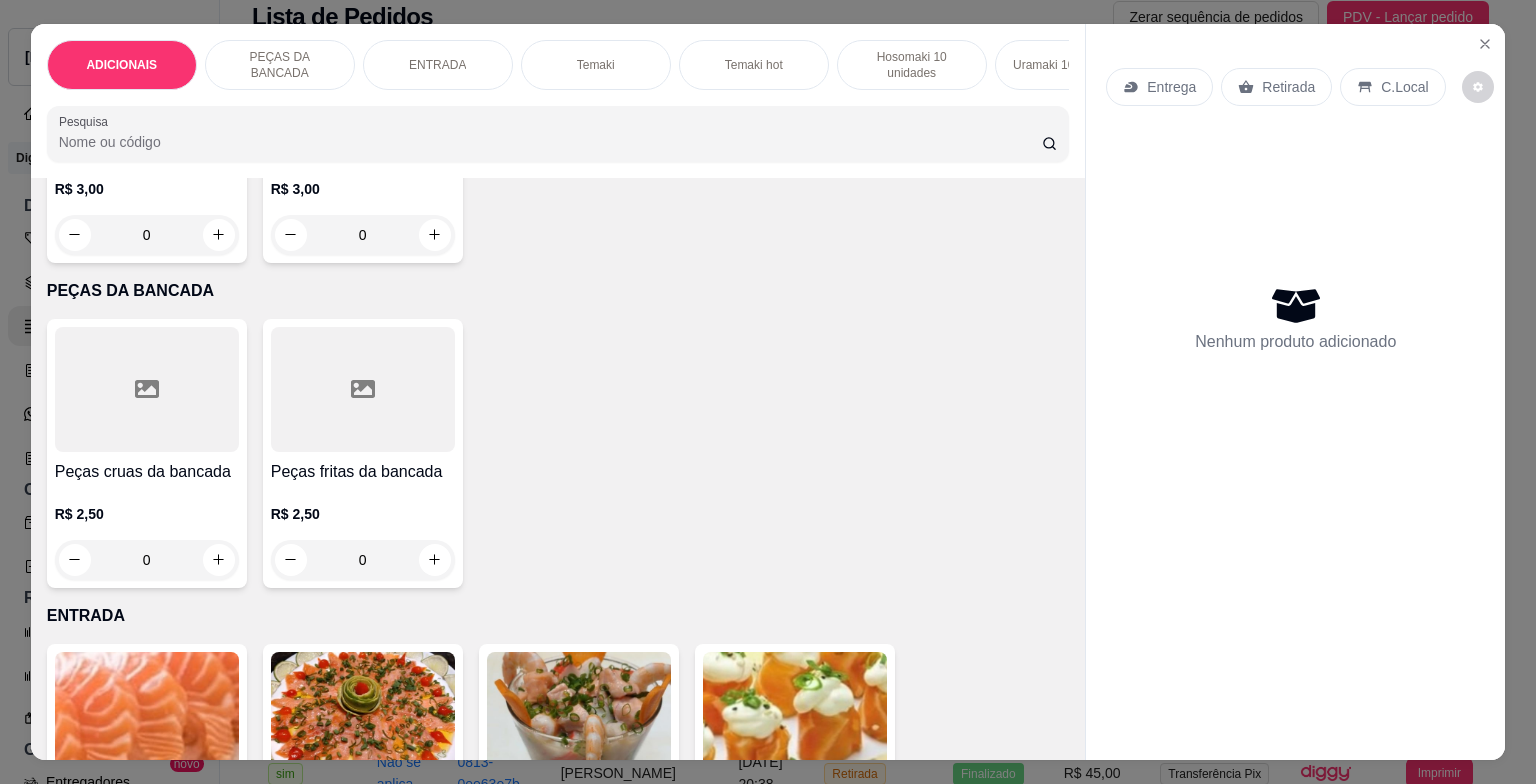 scroll, scrollTop: 600, scrollLeft: 0, axis: vertical 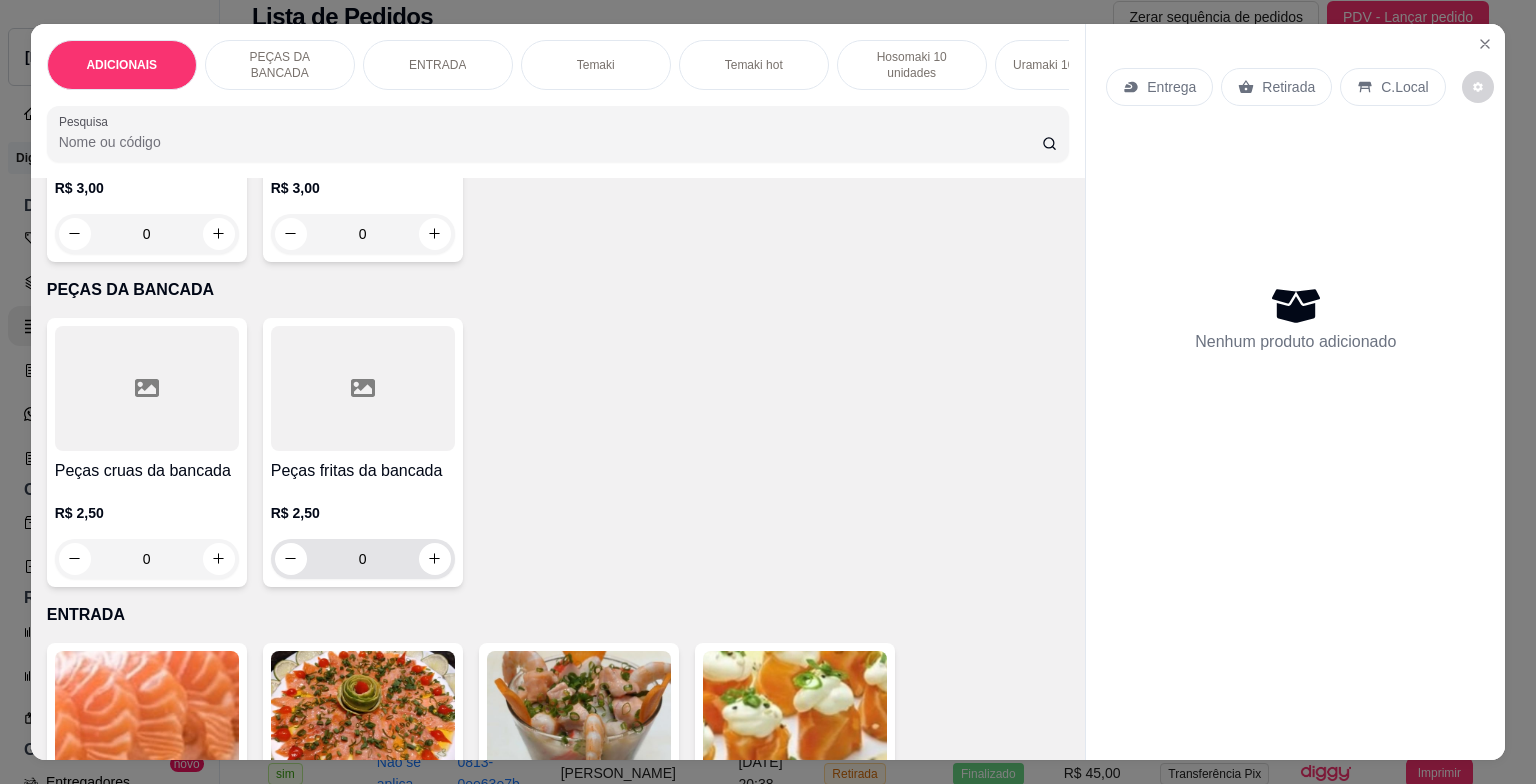 click on "0" at bounding box center [363, 559] 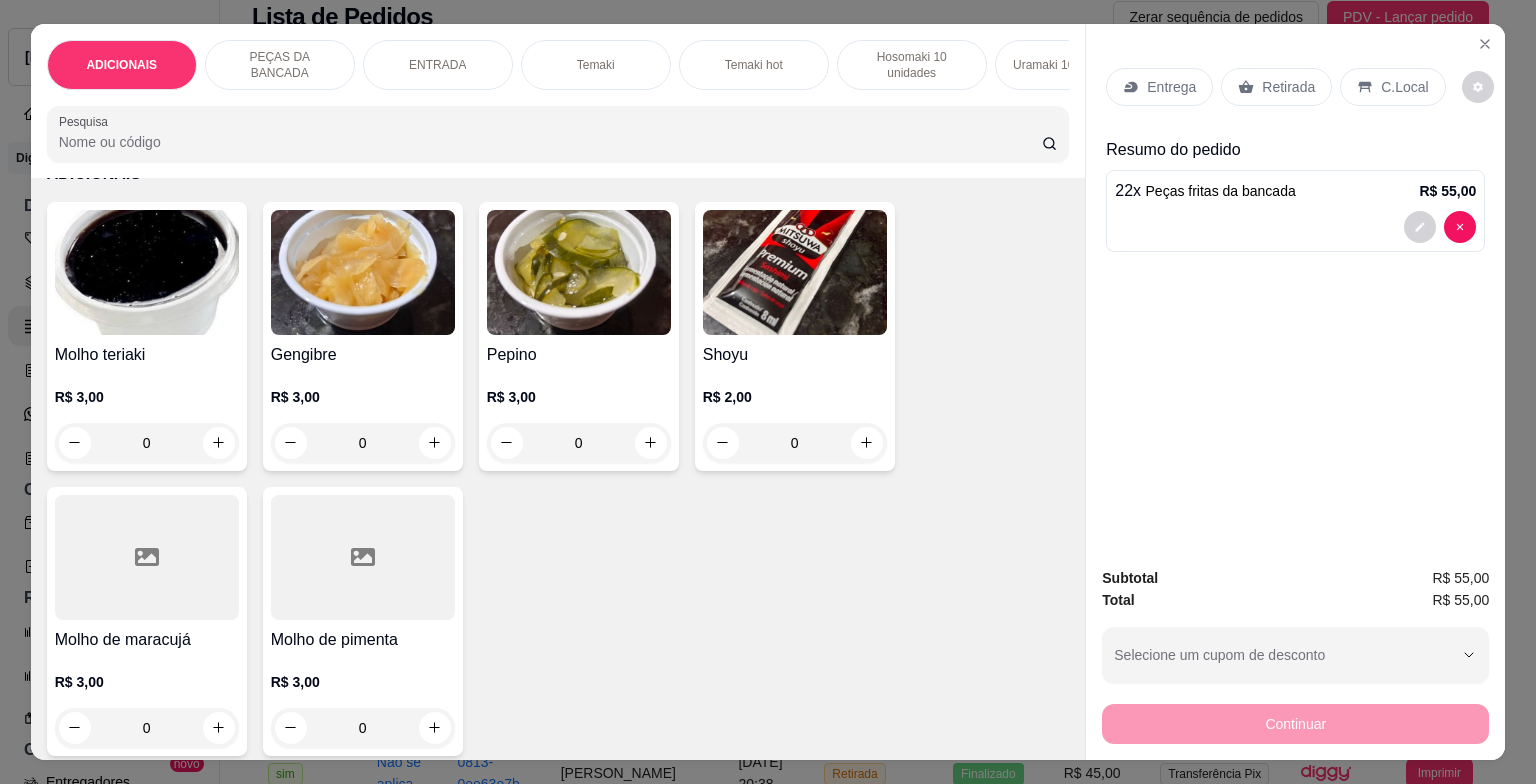 scroll, scrollTop: 0, scrollLeft: 0, axis: both 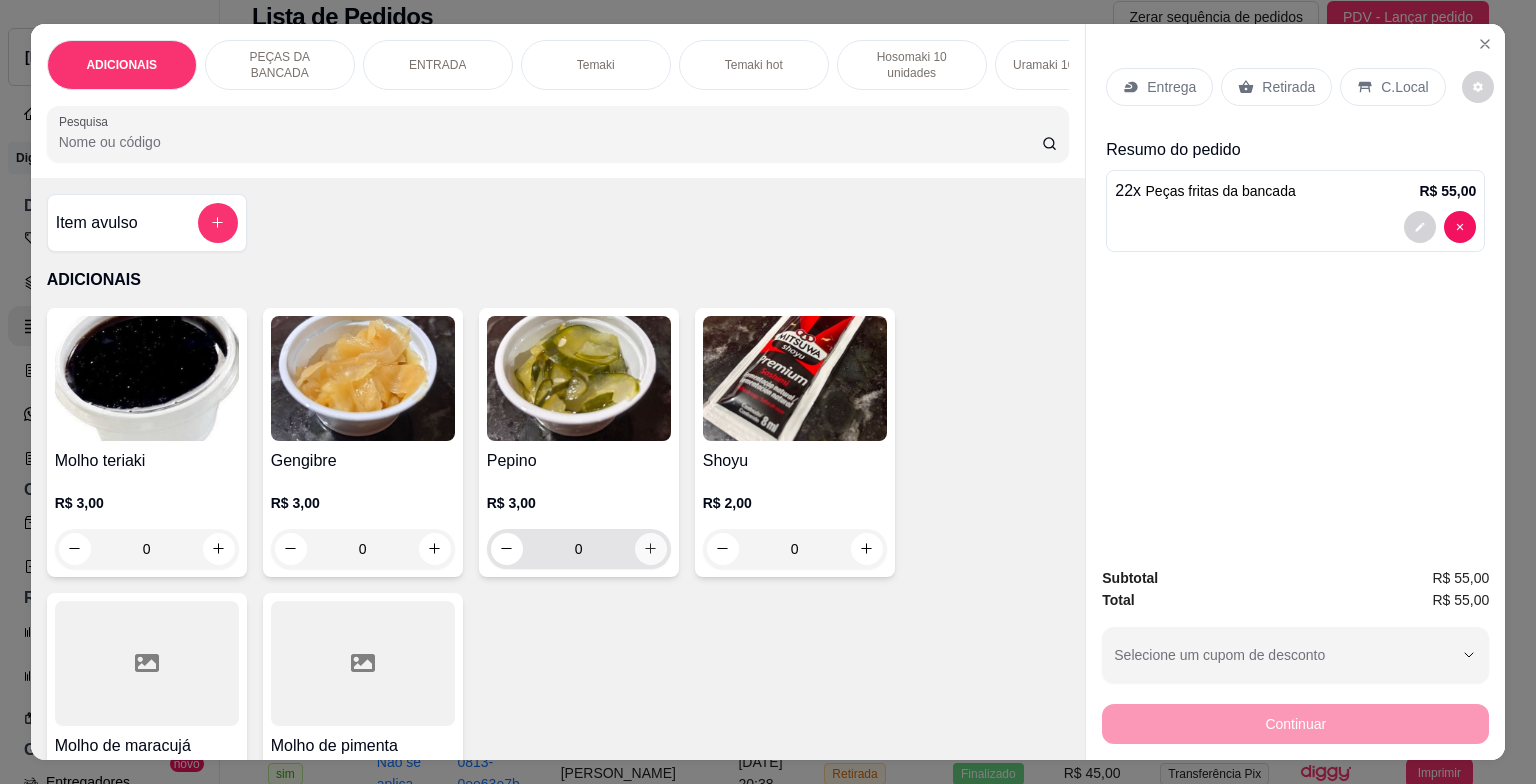 type on "22" 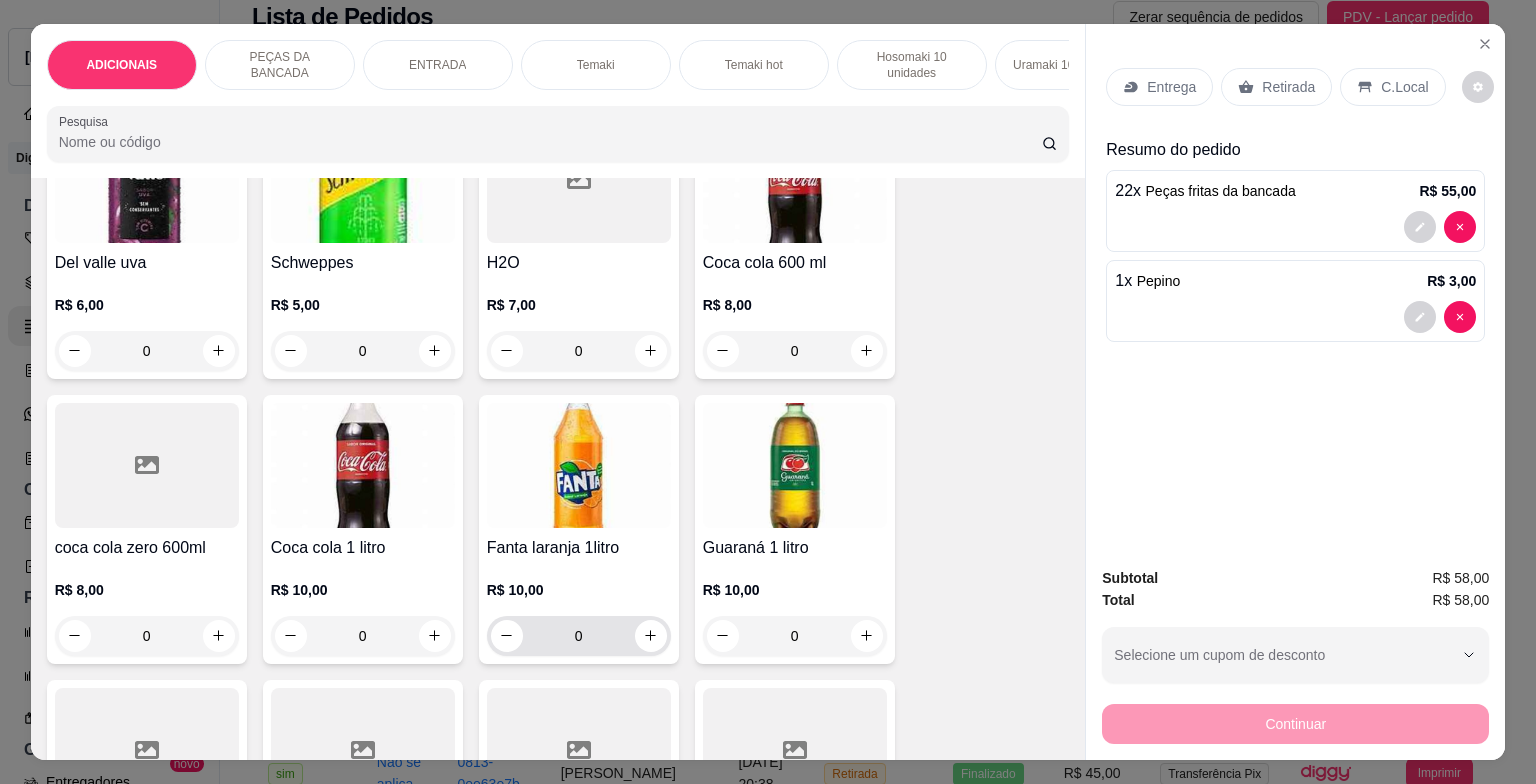 scroll, scrollTop: 7200, scrollLeft: 0, axis: vertical 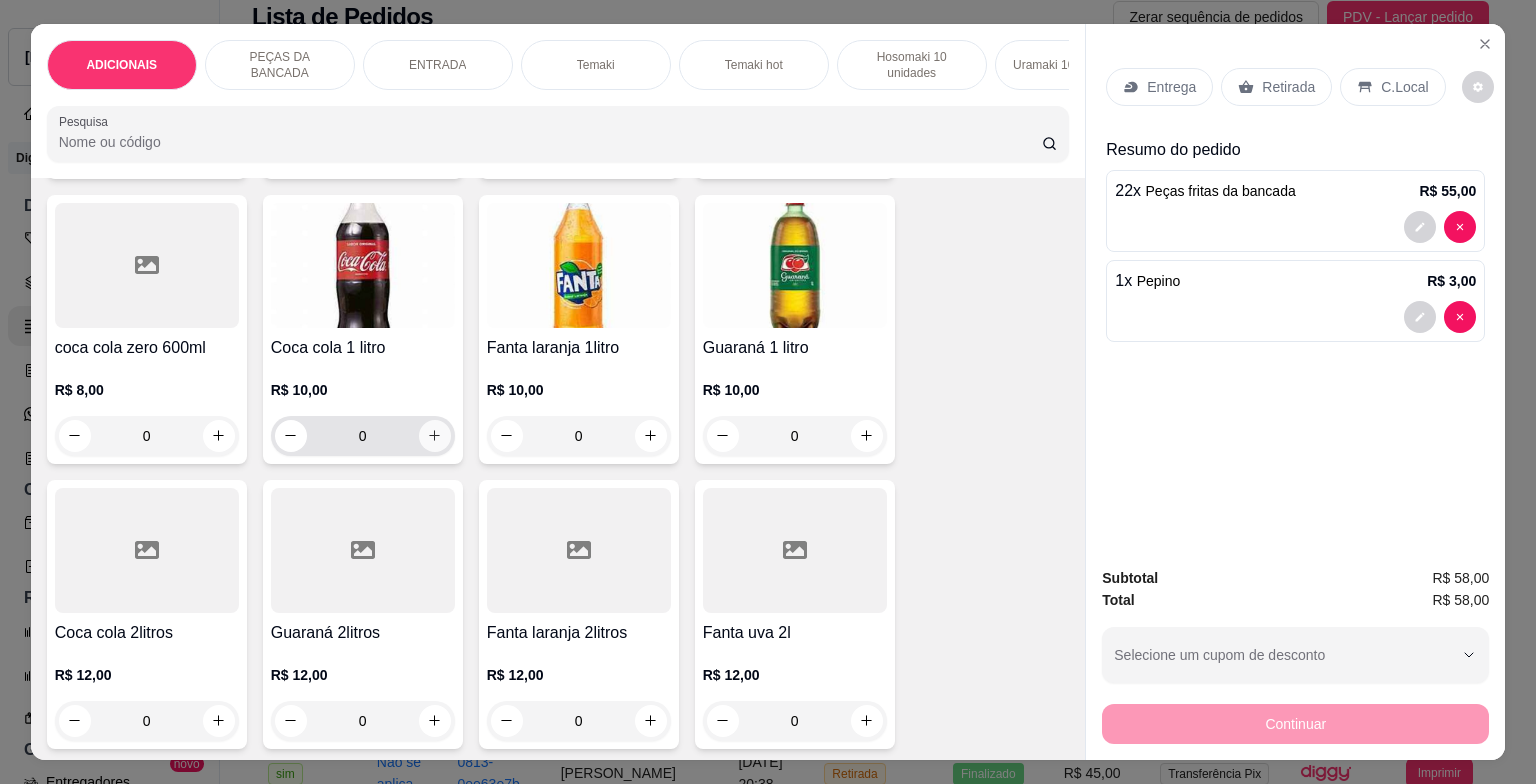 click 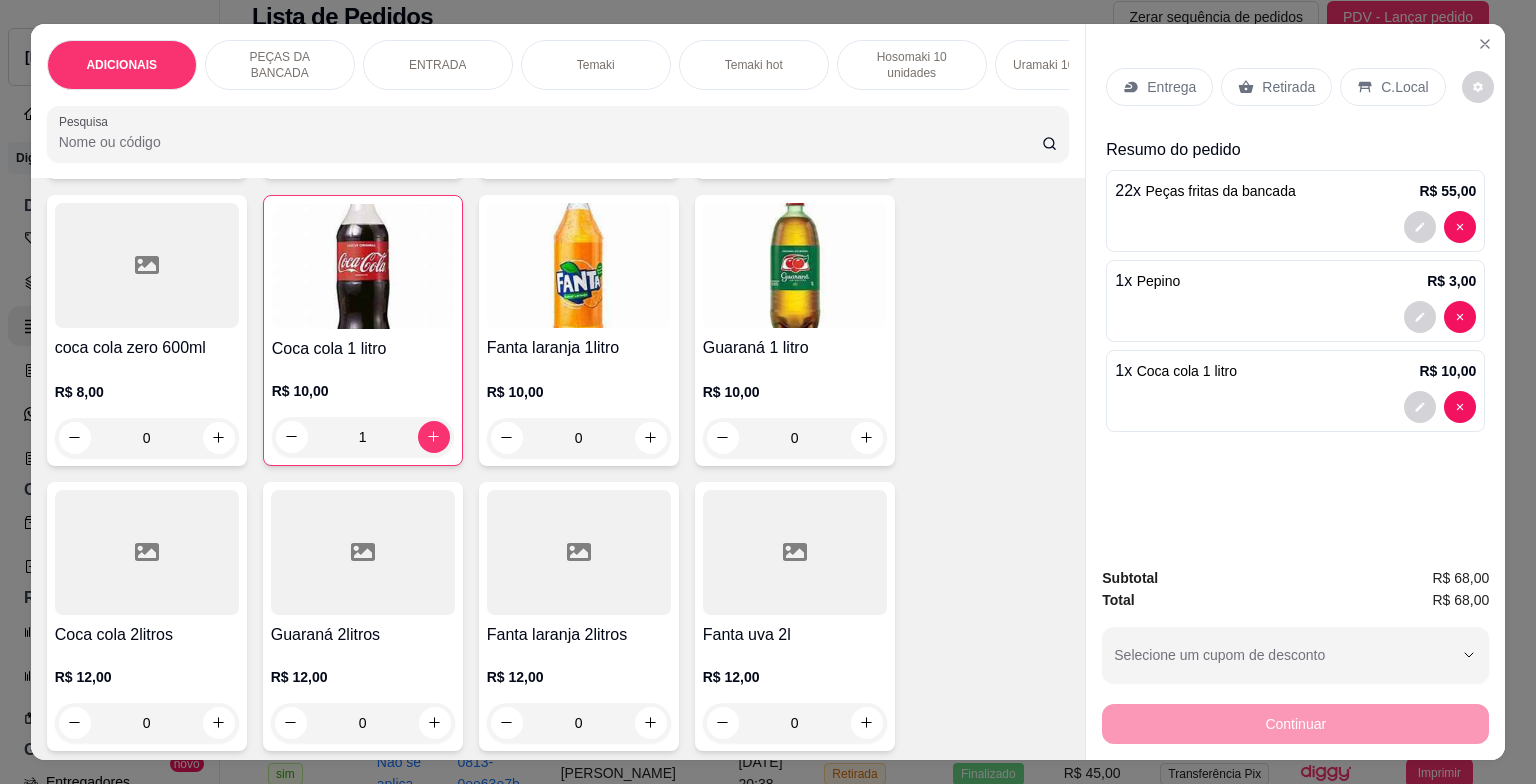 click 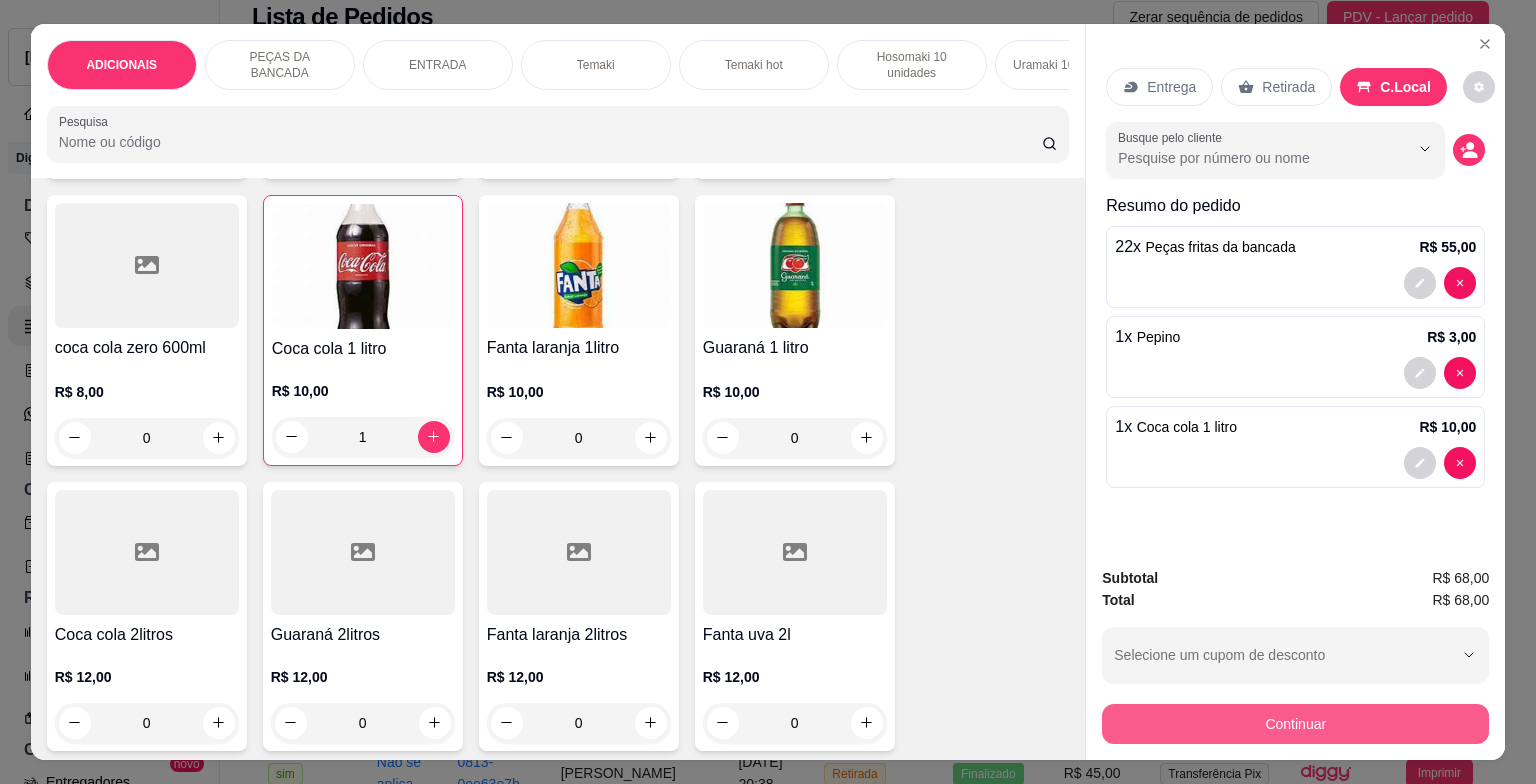 click on "Continuar" at bounding box center (1295, 724) 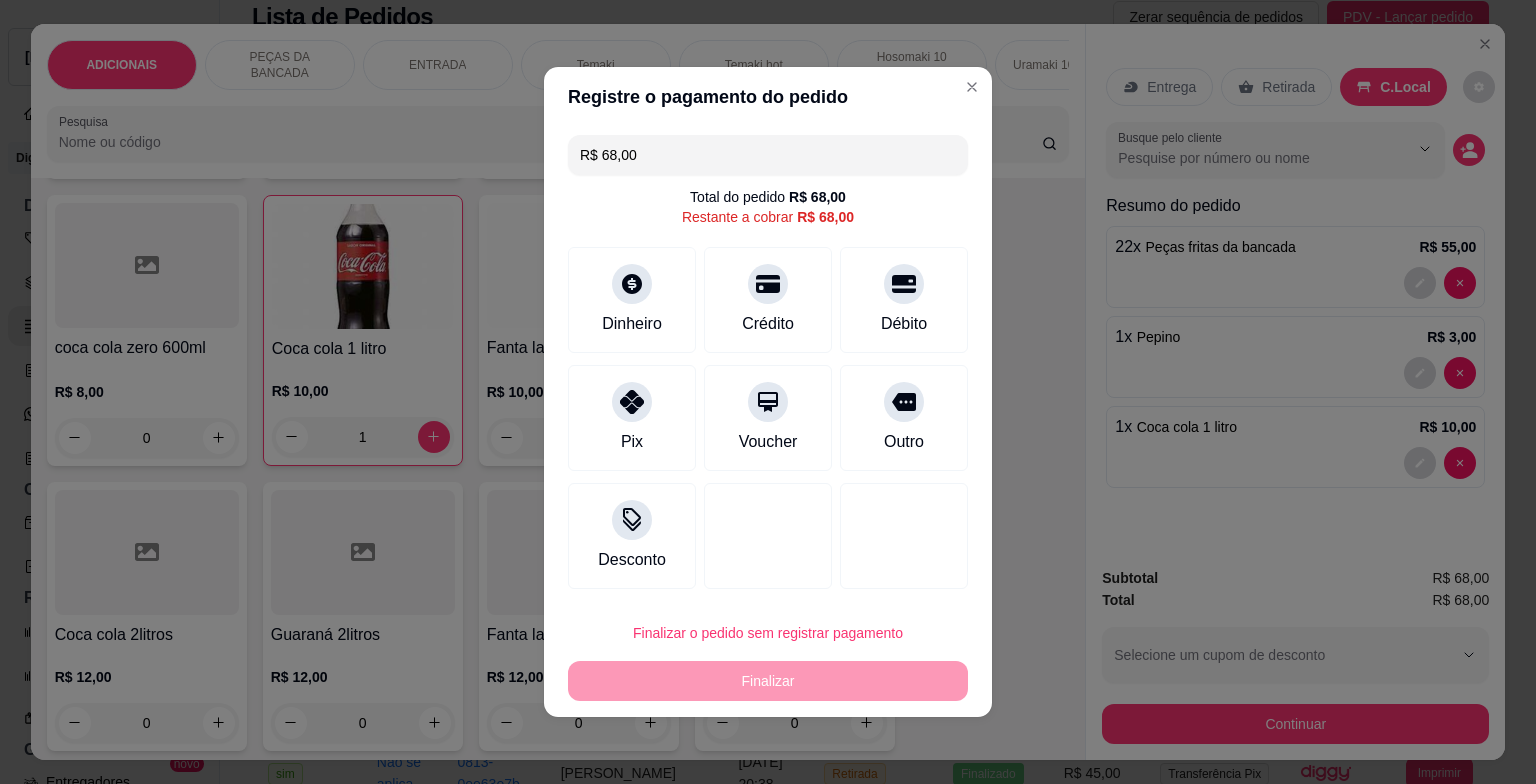 click on "R$ 68,00" at bounding box center (768, 155) 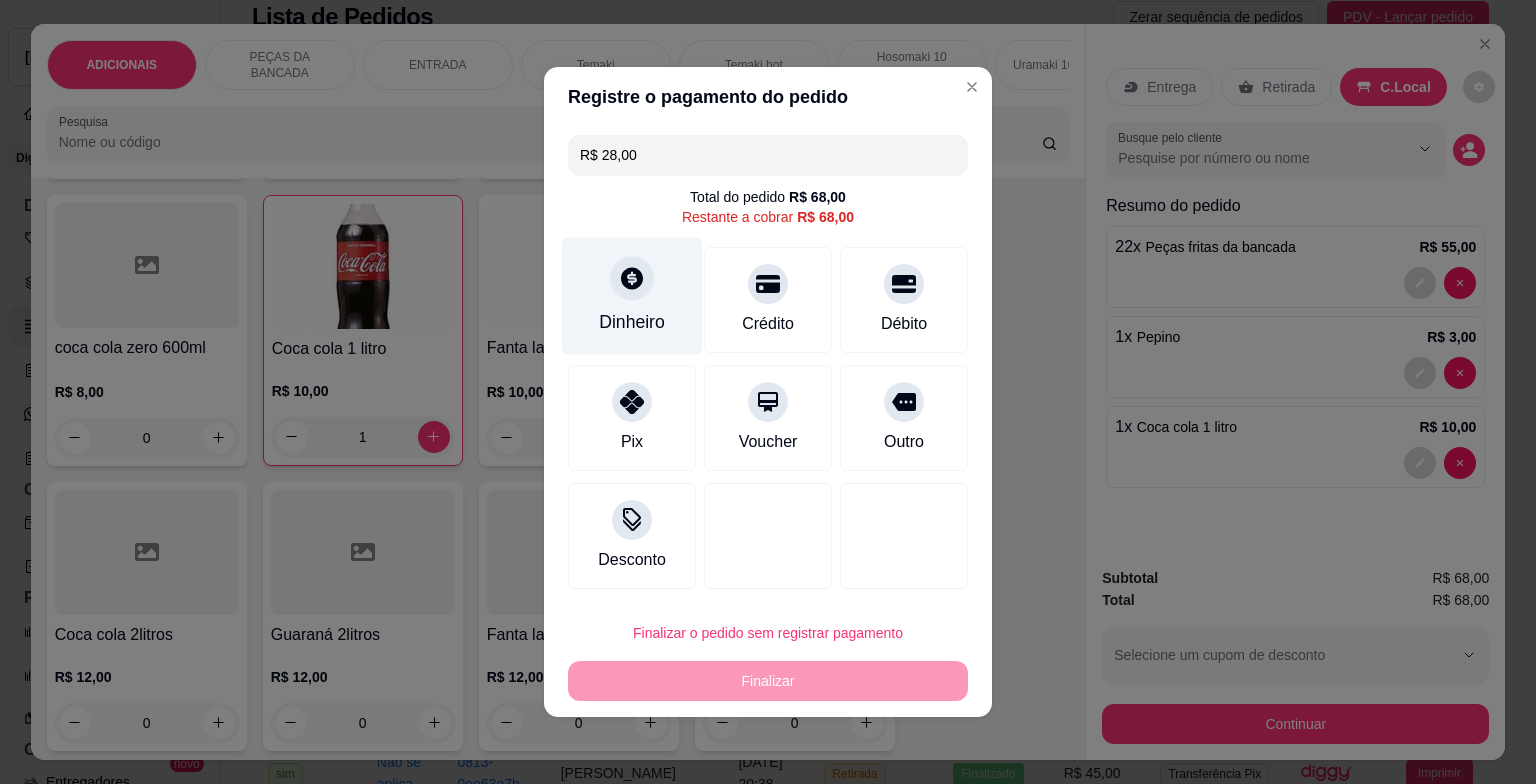 click on "Dinheiro" at bounding box center (632, 296) 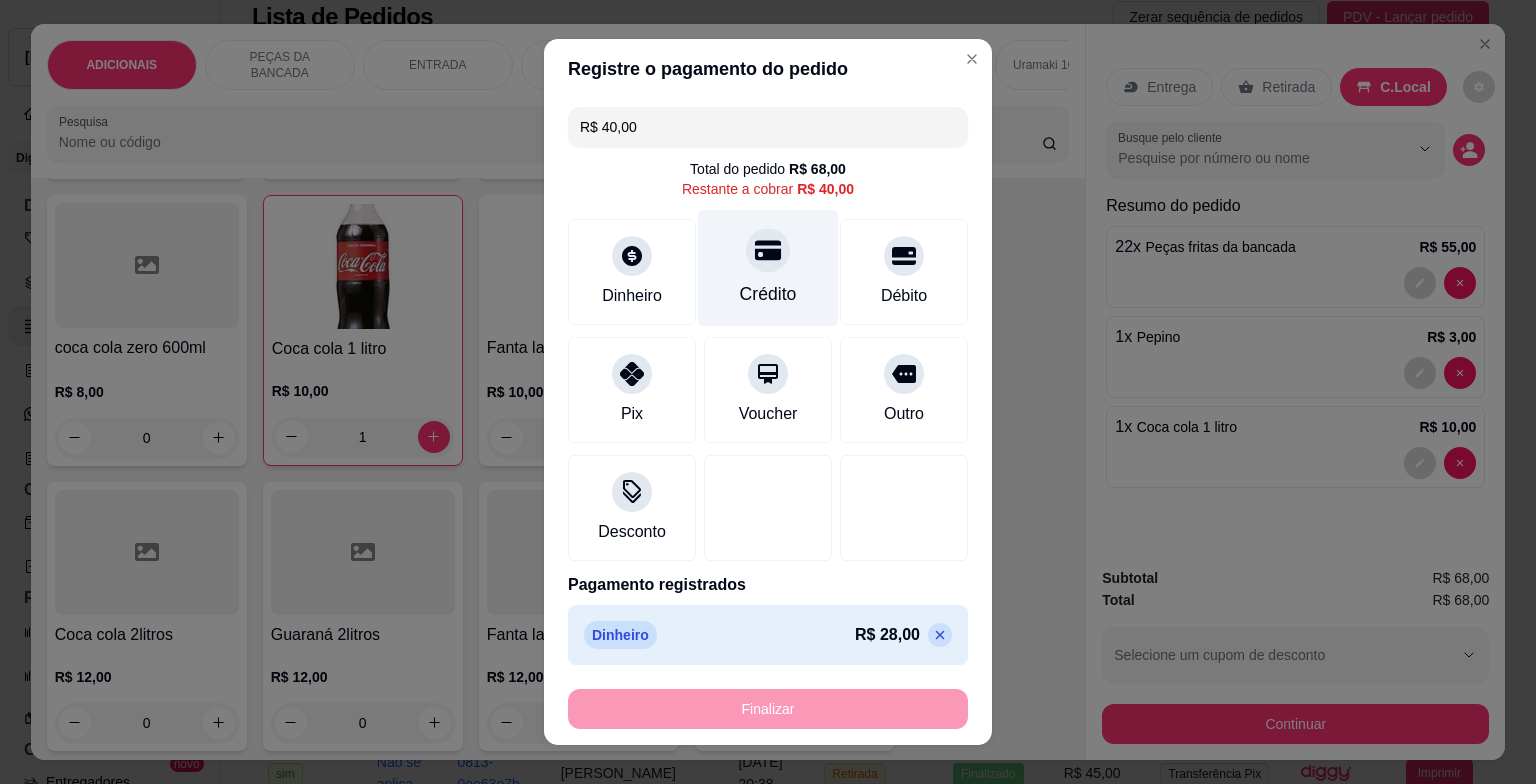 click on "Crédito" at bounding box center (768, 294) 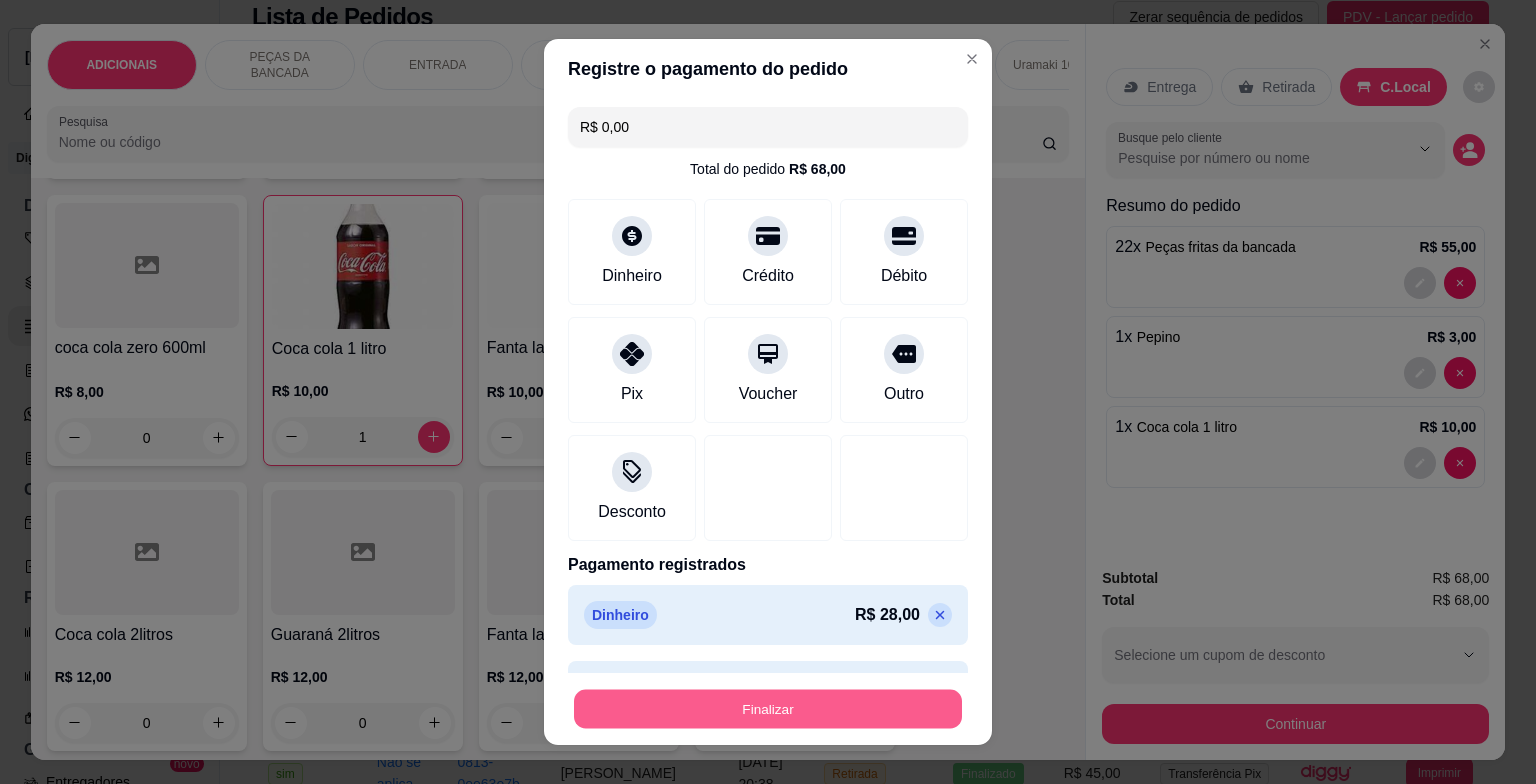click on "Finalizar" at bounding box center (768, 708) 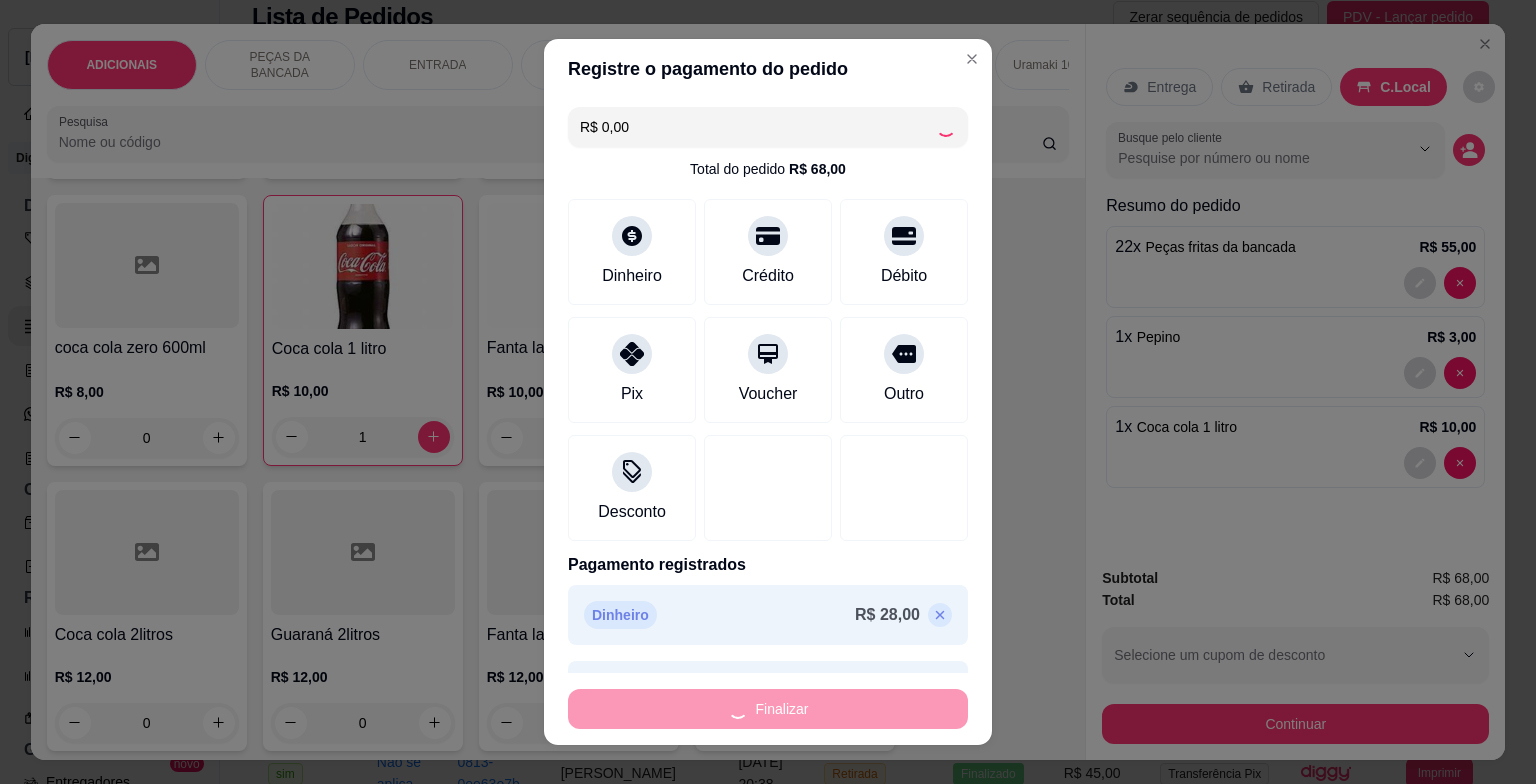 type on "0" 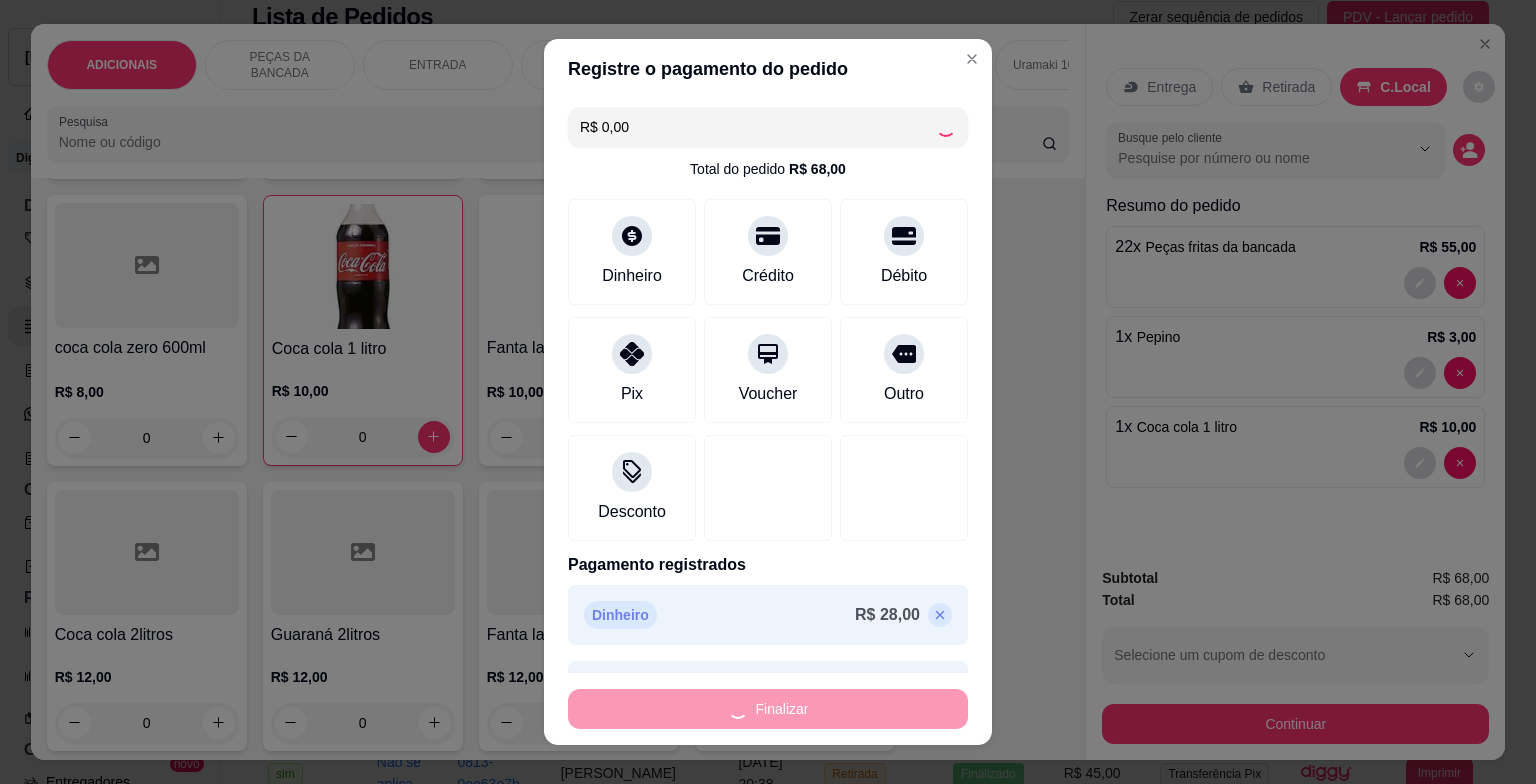 type on "-R$ 68,00" 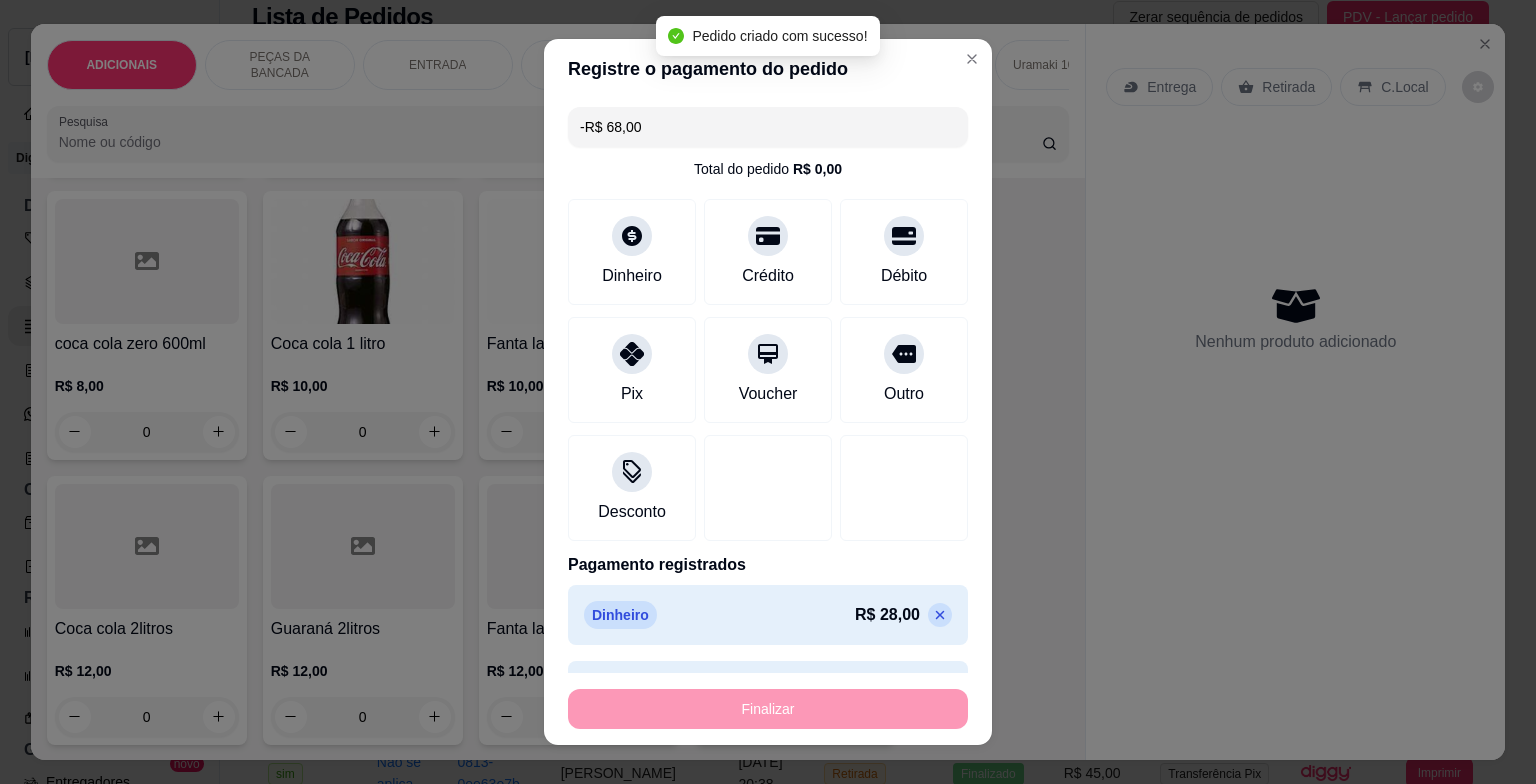 scroll, scrollTop: 7196, scrollLeft: 0, axis: vertical 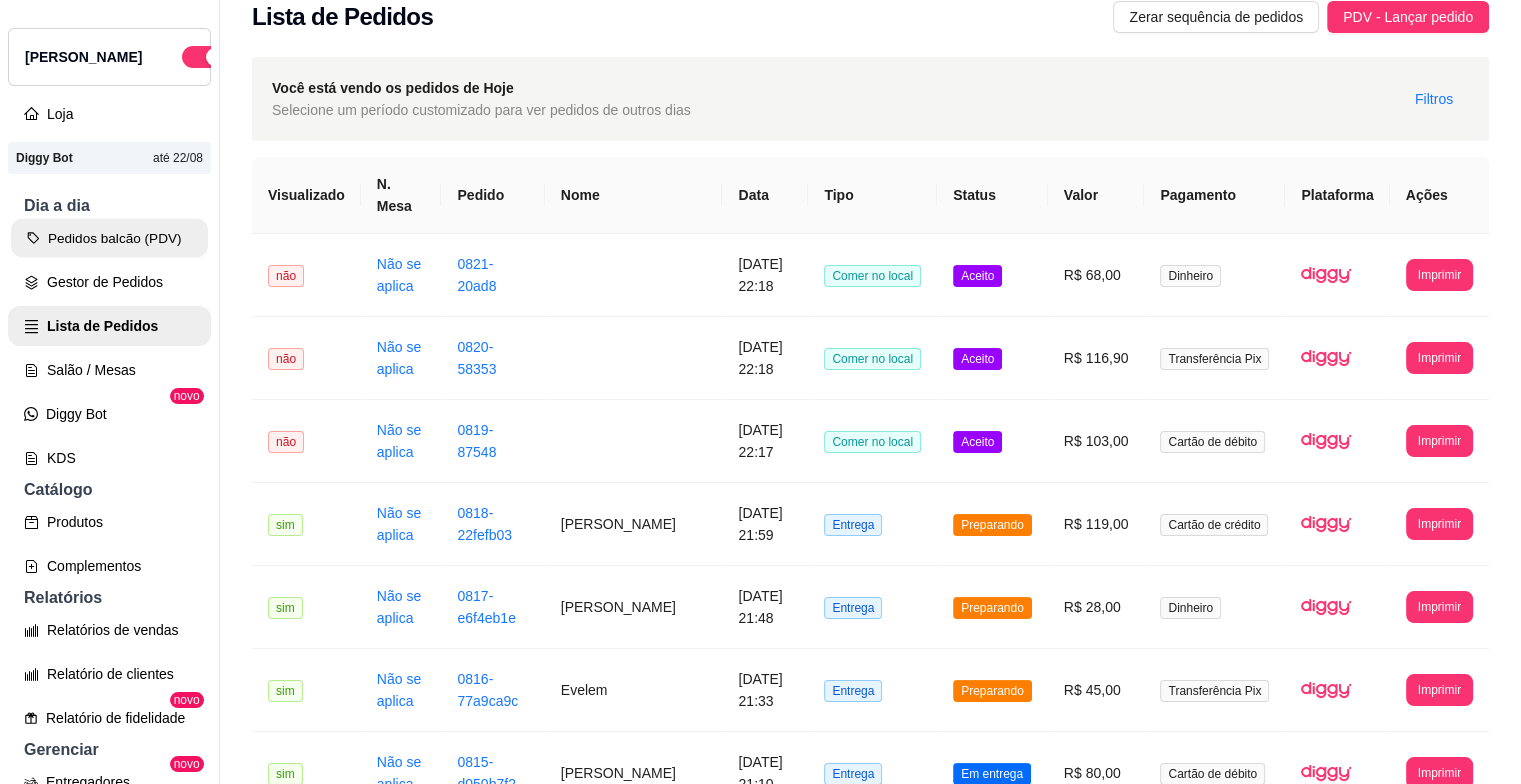 click on "Pedidos balcão (PDV)" at bounding box center [109, 238] 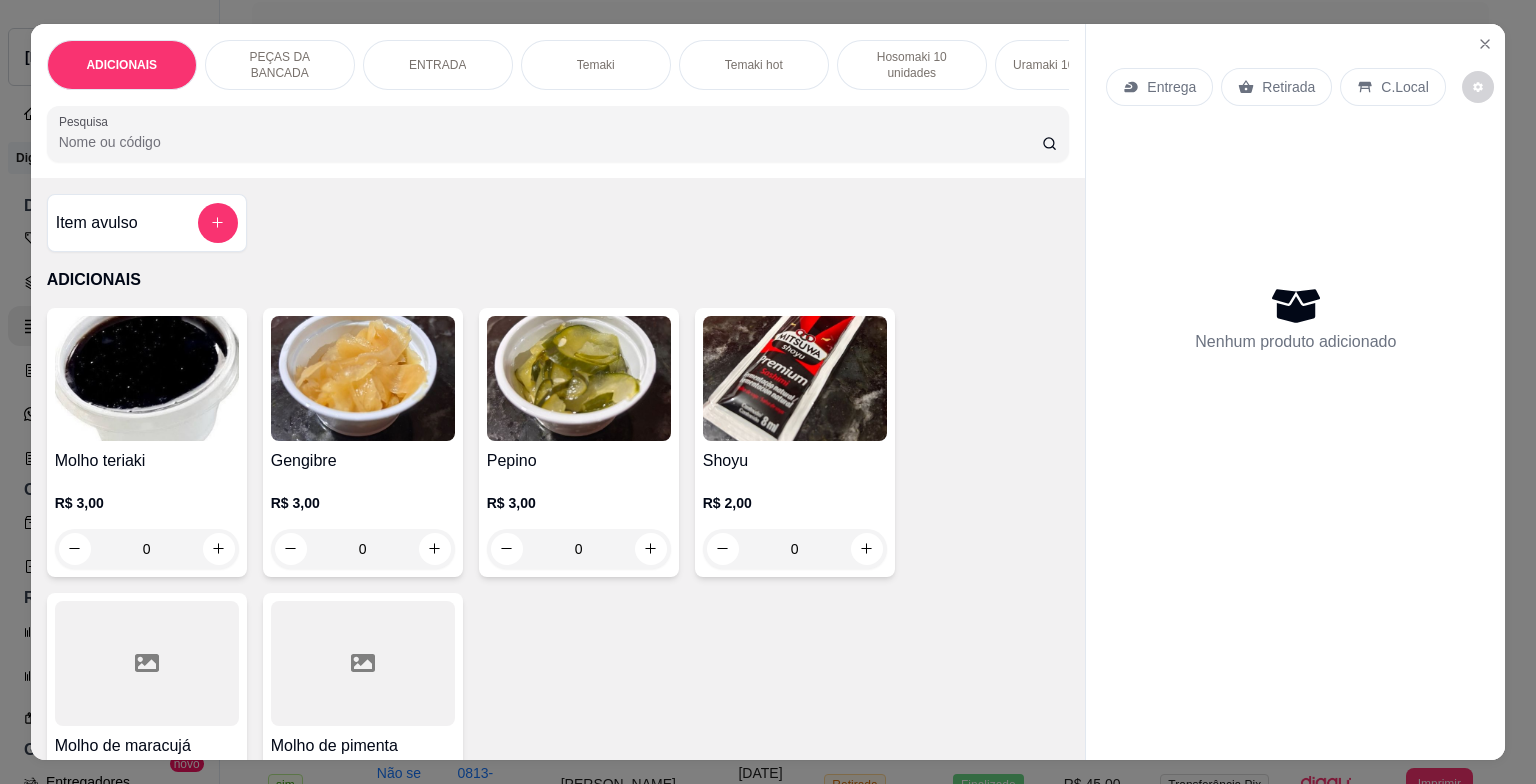 scroll, scrollTop: 423, scrollLeft: 0, axis: vertical 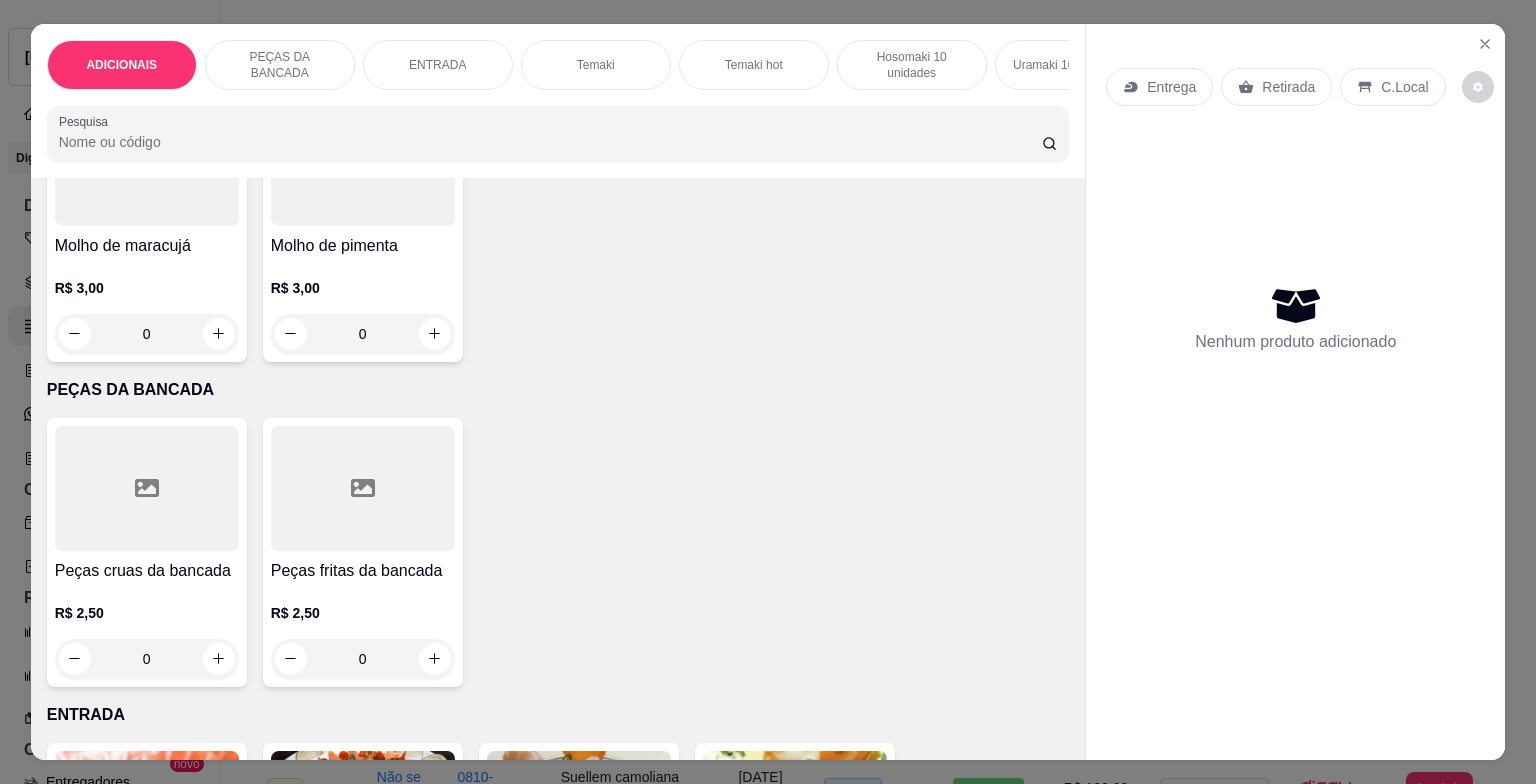 click on "R$ 2,50 0" at bounding box center (363, 641) 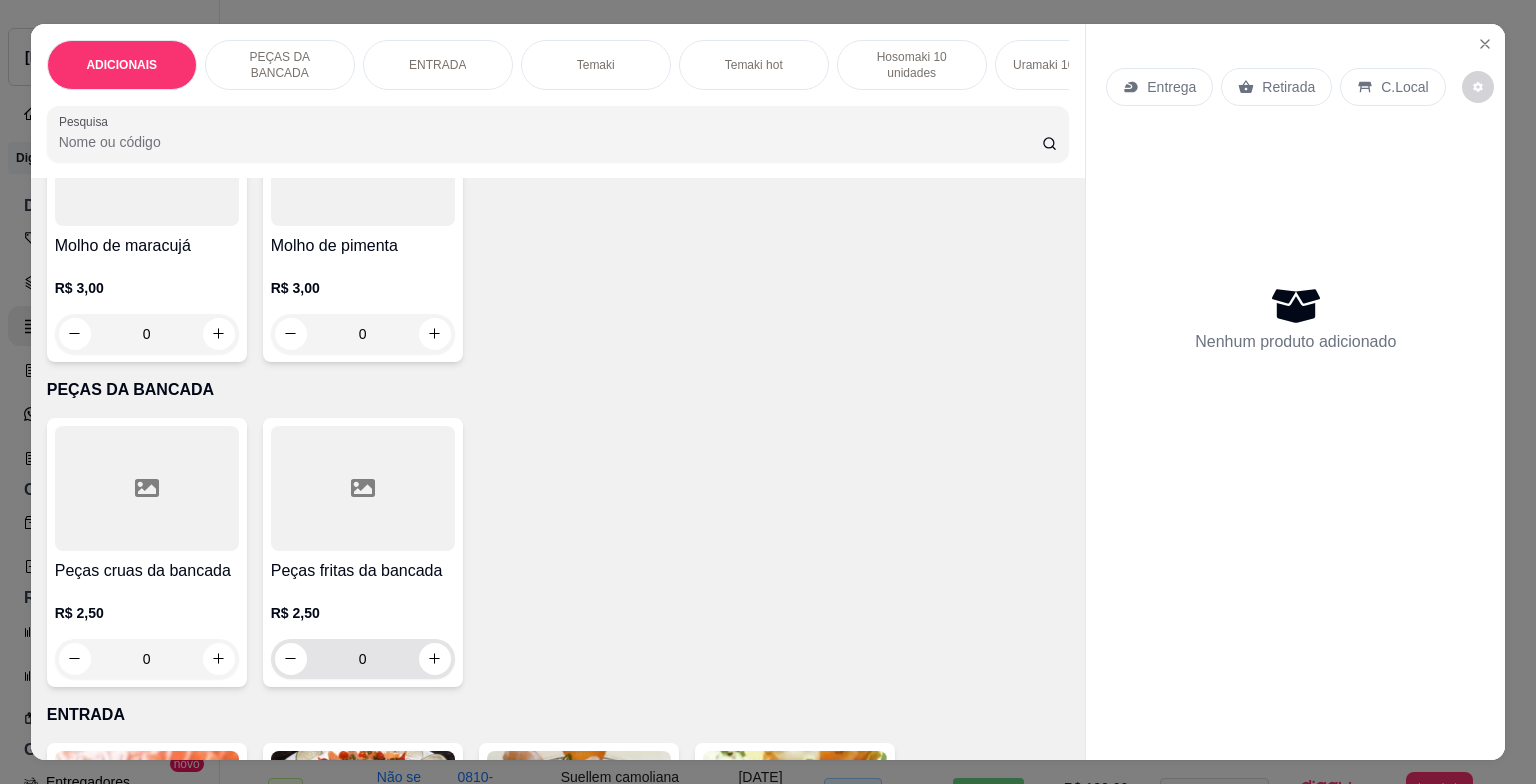 click on "0" at bounding box center [363, 659] 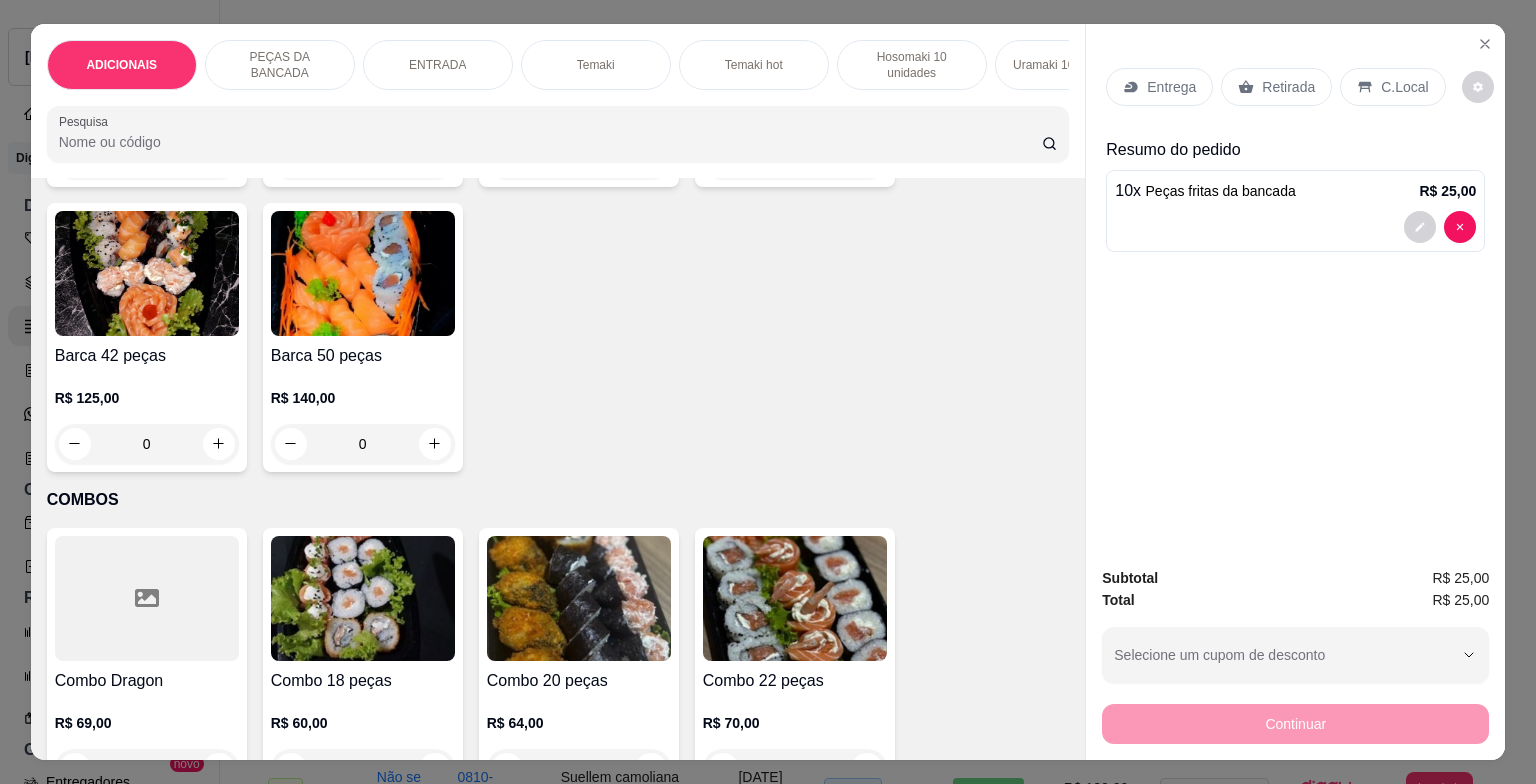 scroll, scrollTop: 6100, scrollLeft: 0, axis: vertical 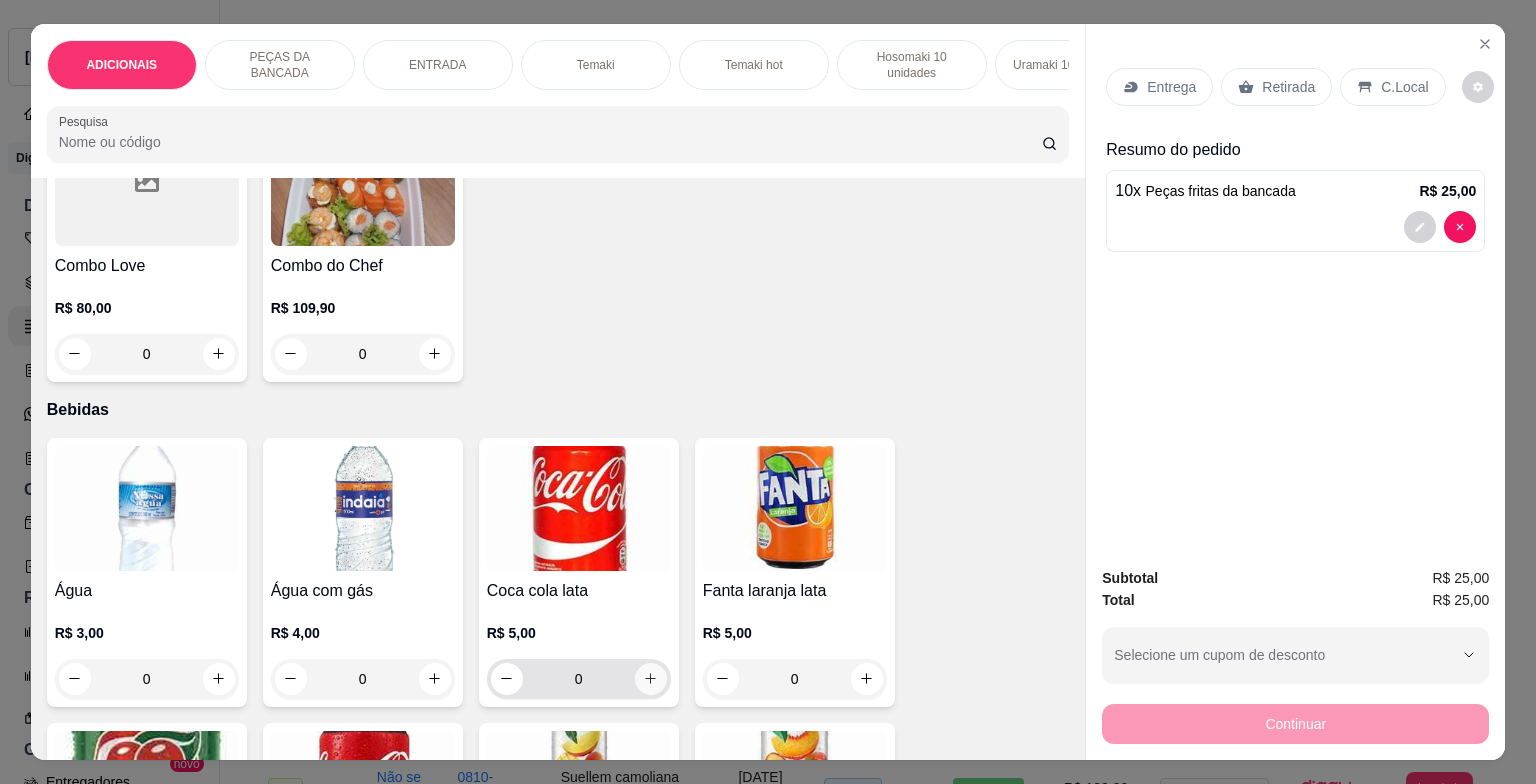 type on "10" 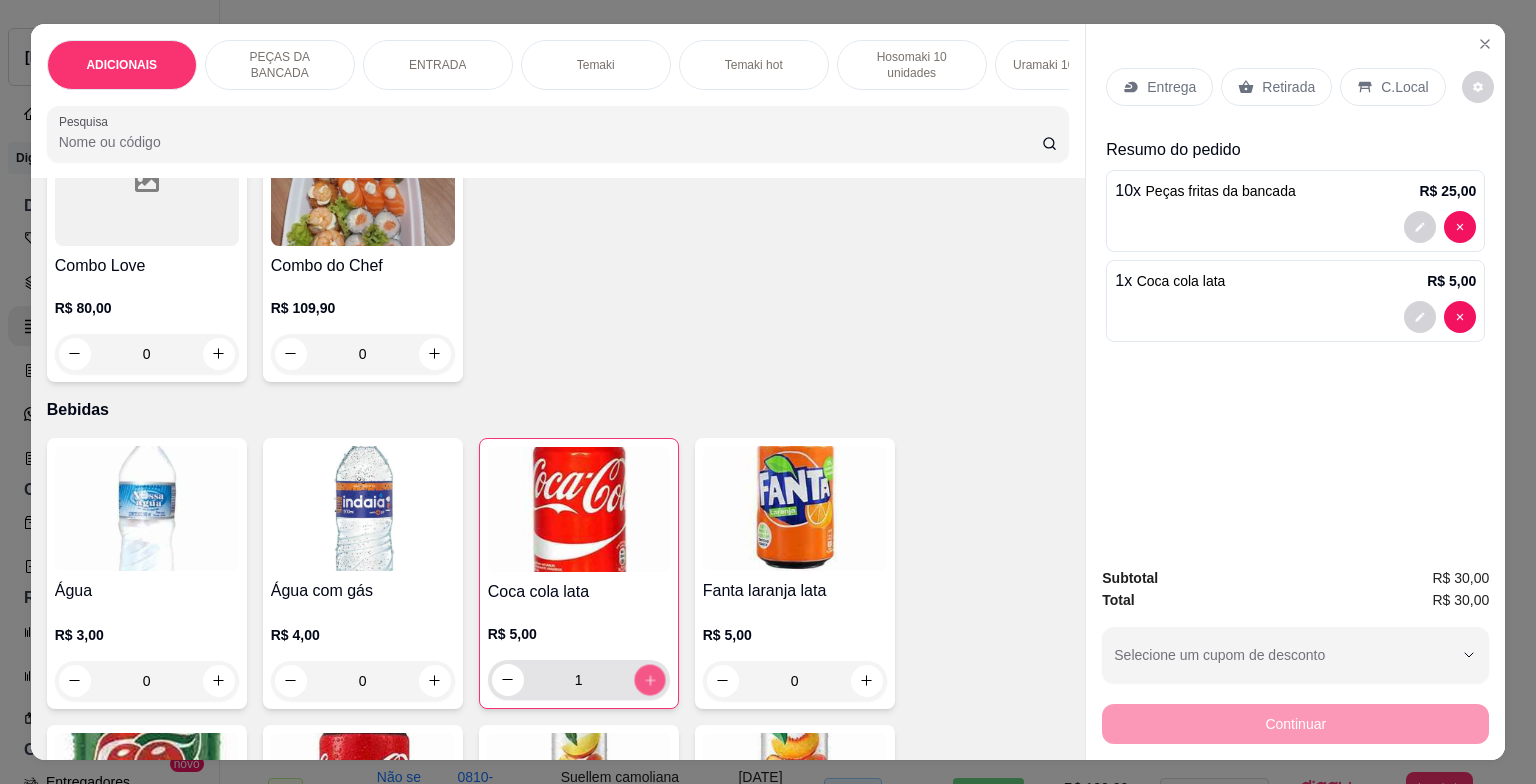 click at bounding box center [649, 679] 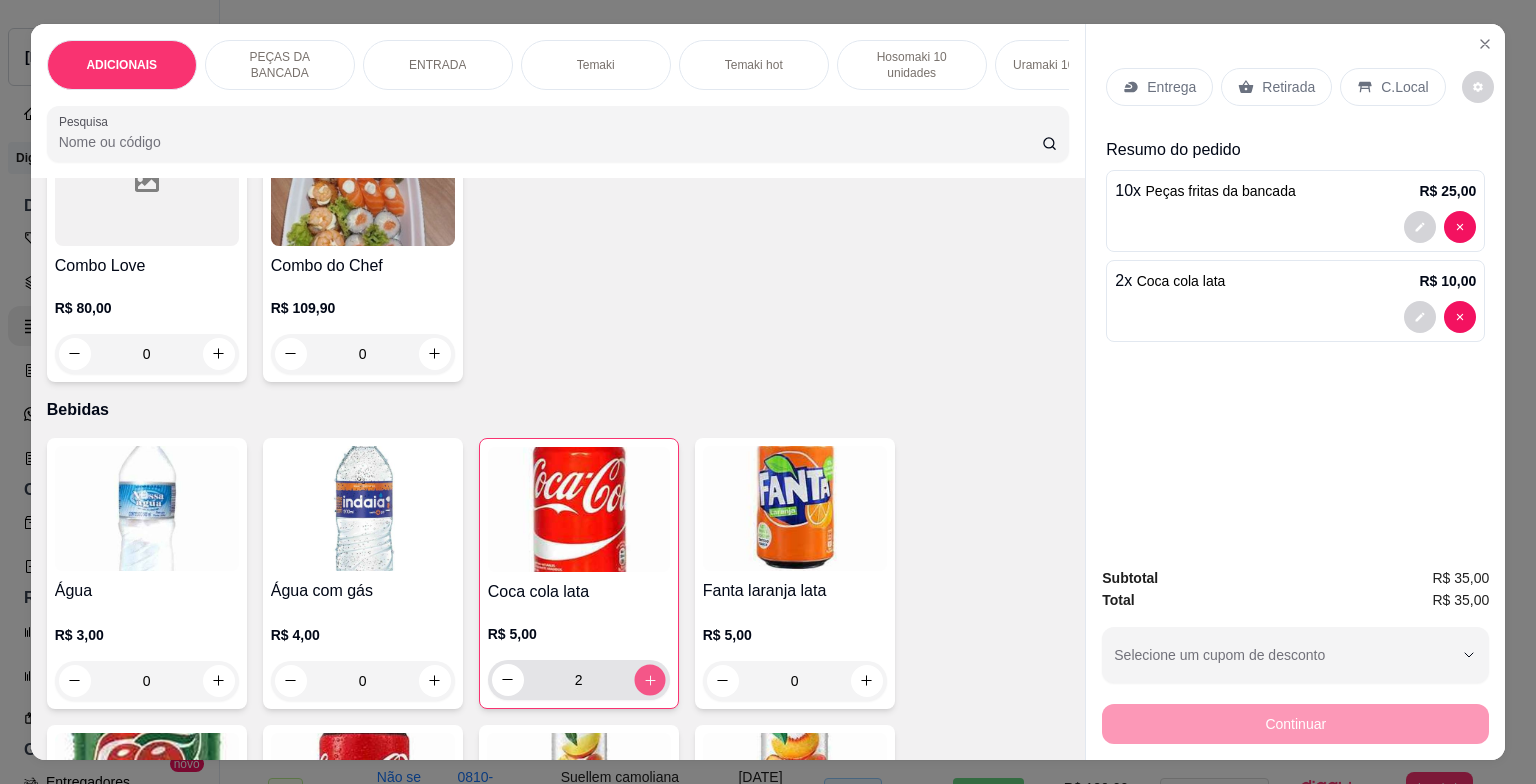 click at bounding box center [649, 679] 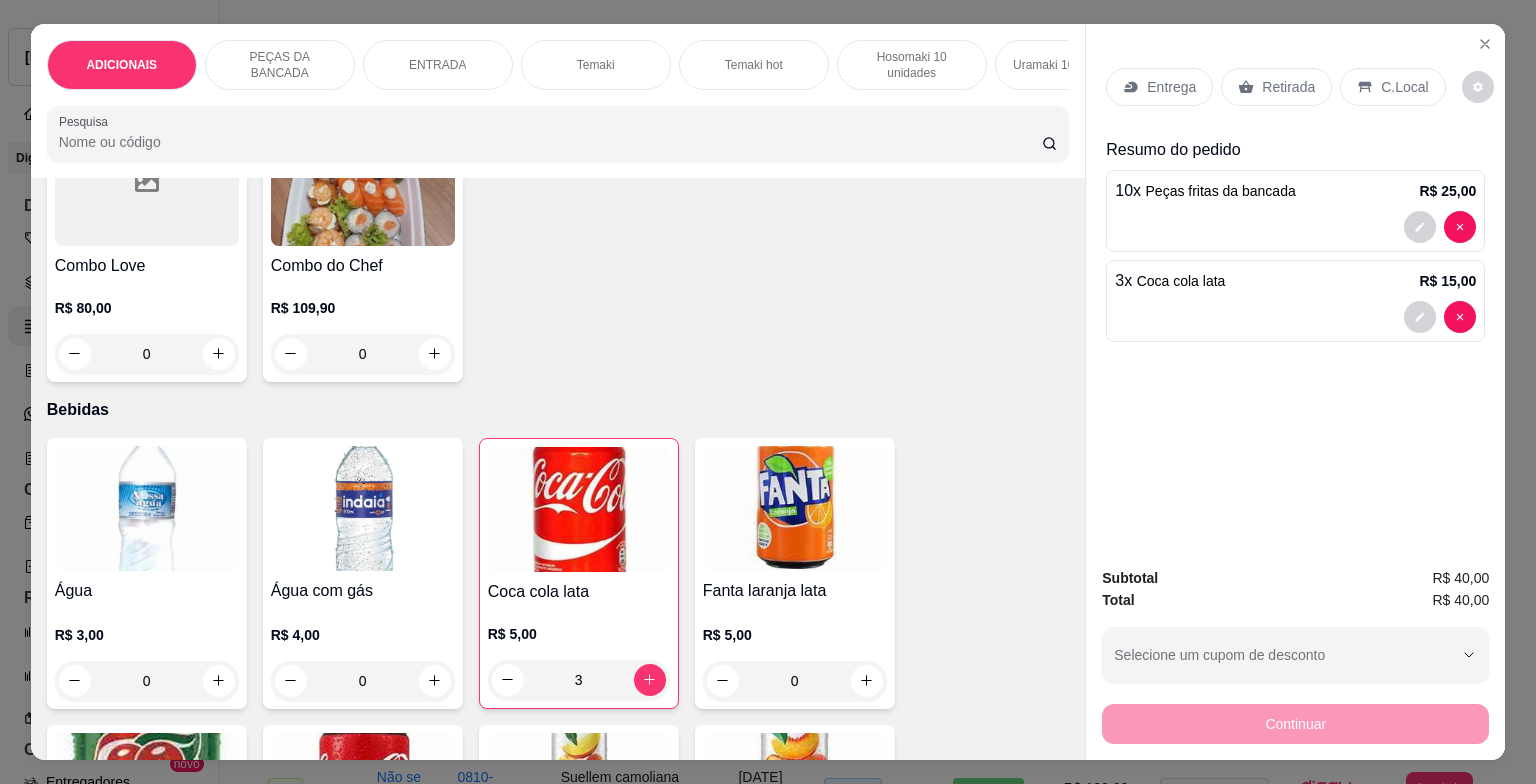 click on "C.Local" at bounding box center [1404, 87] 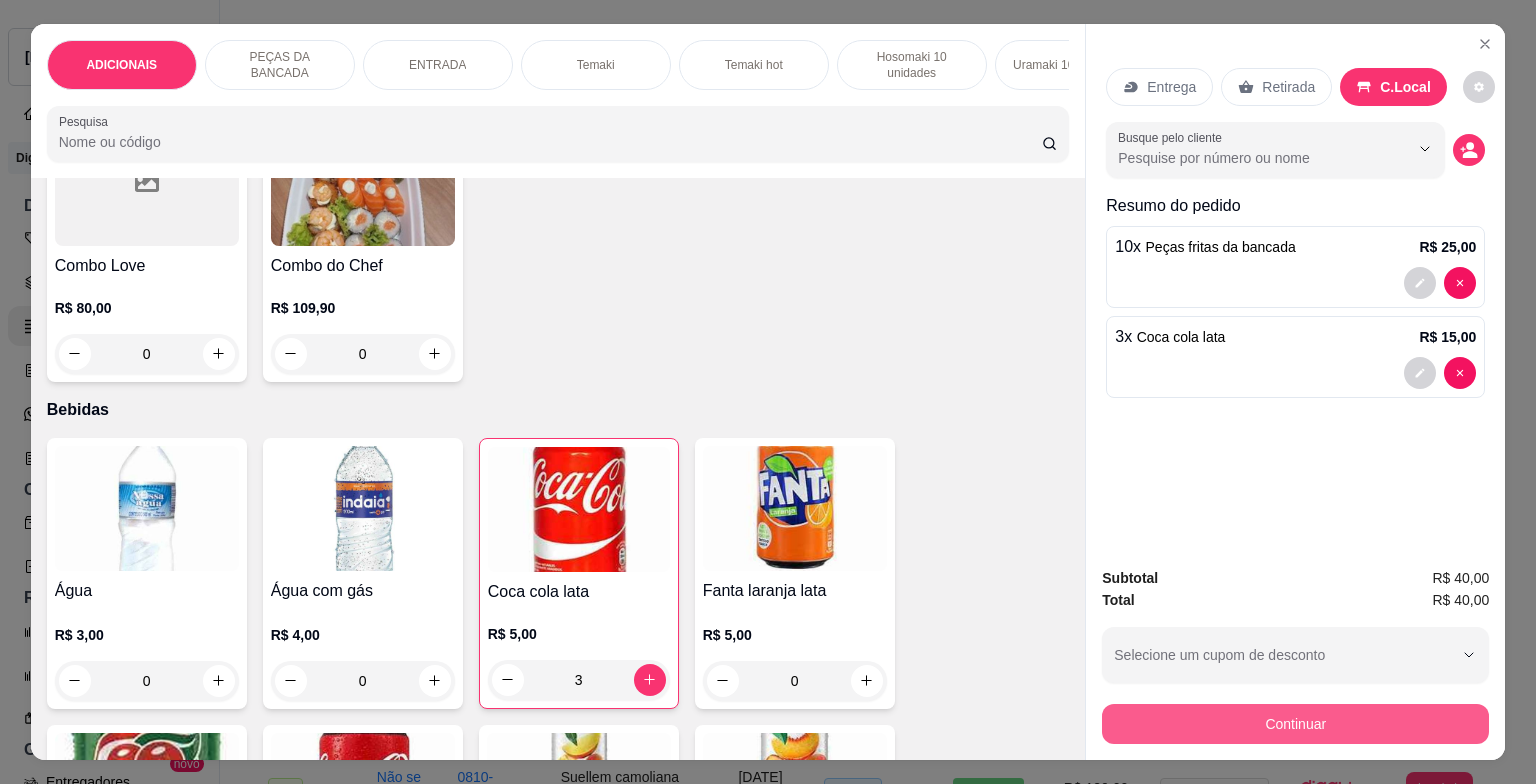 click on "Continuar" at bounding box center (1295, 724) 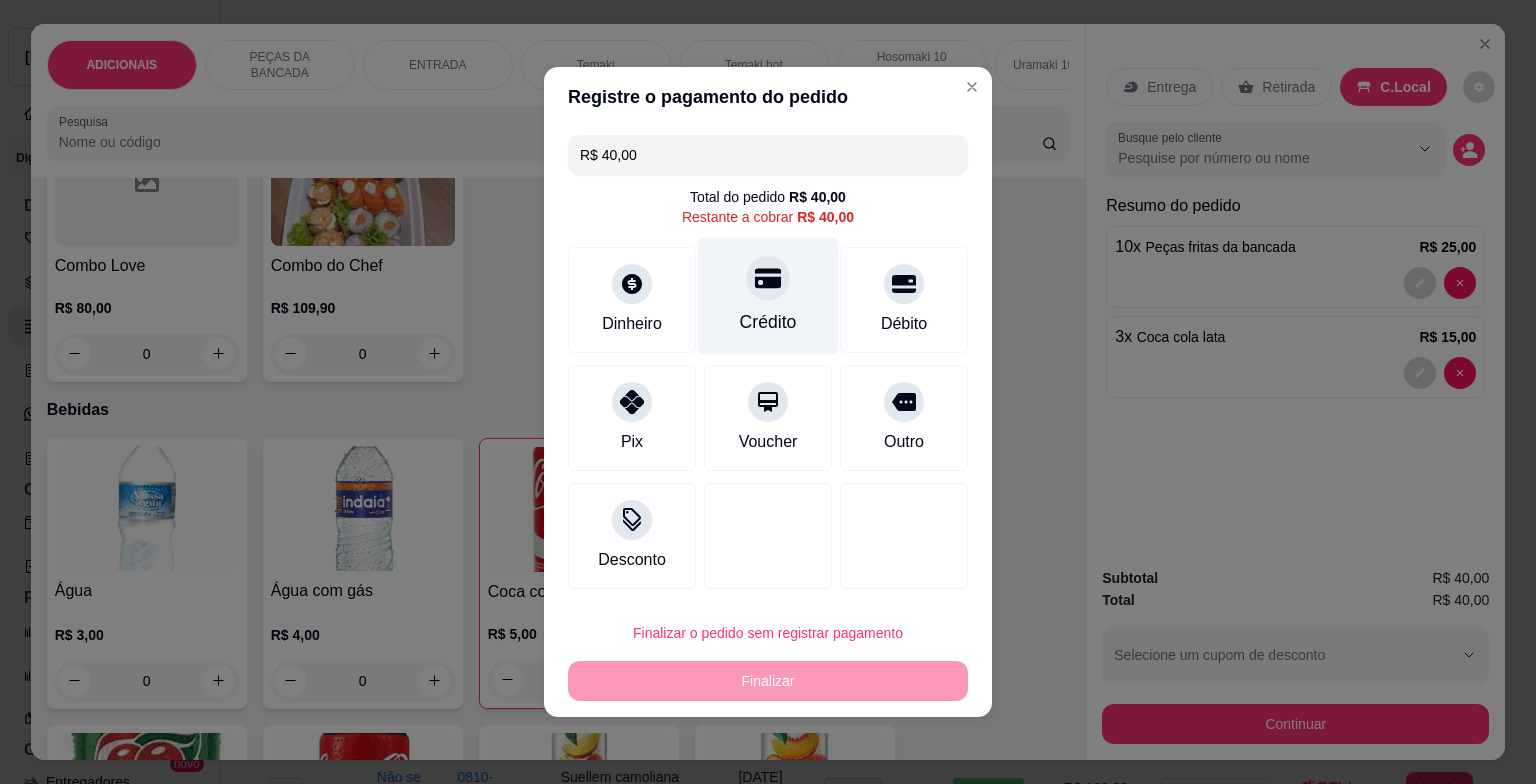 click on "Crédito" at bounding box center (768, 322) 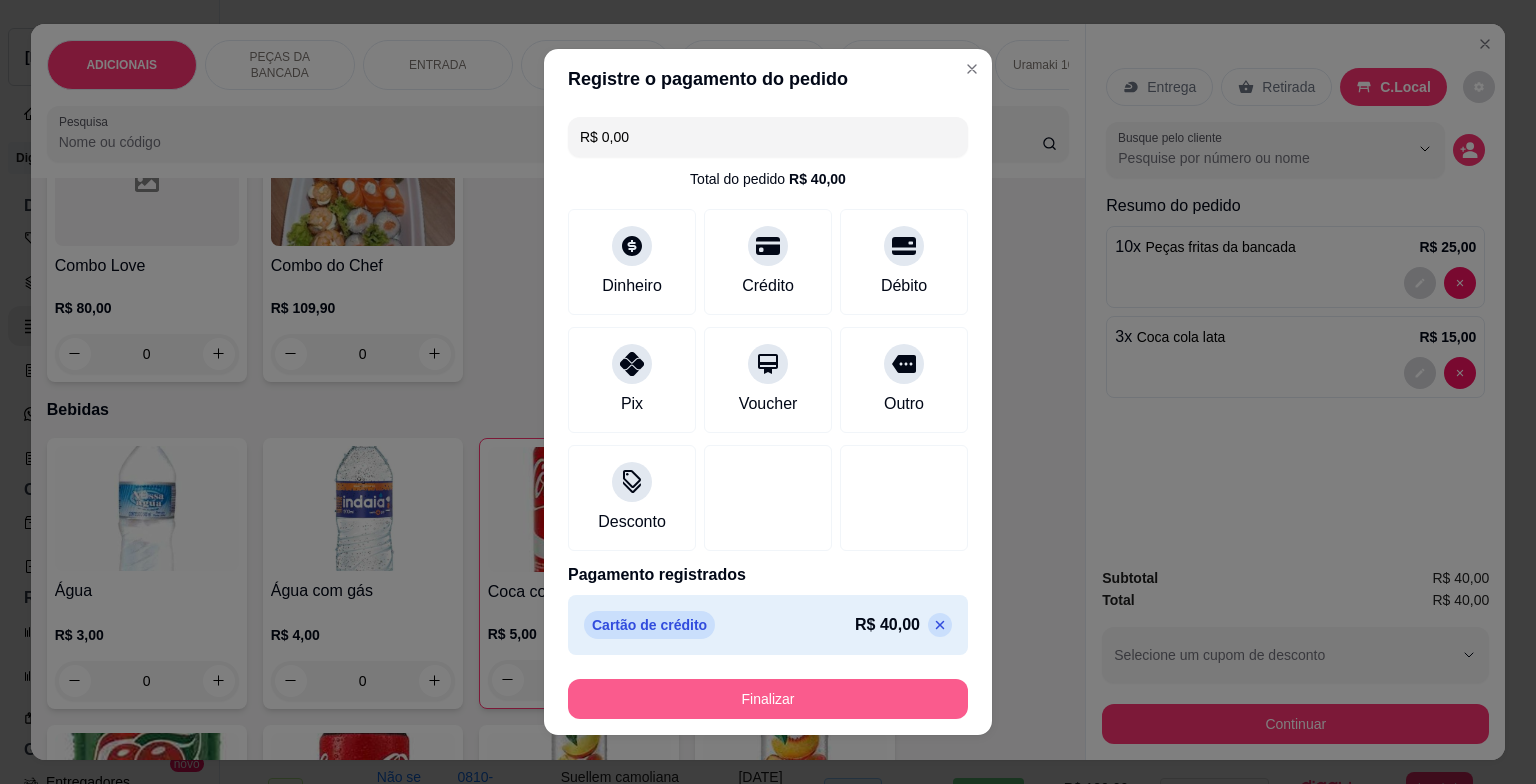 click on "Finalizar" at bounding box center [768, 699] 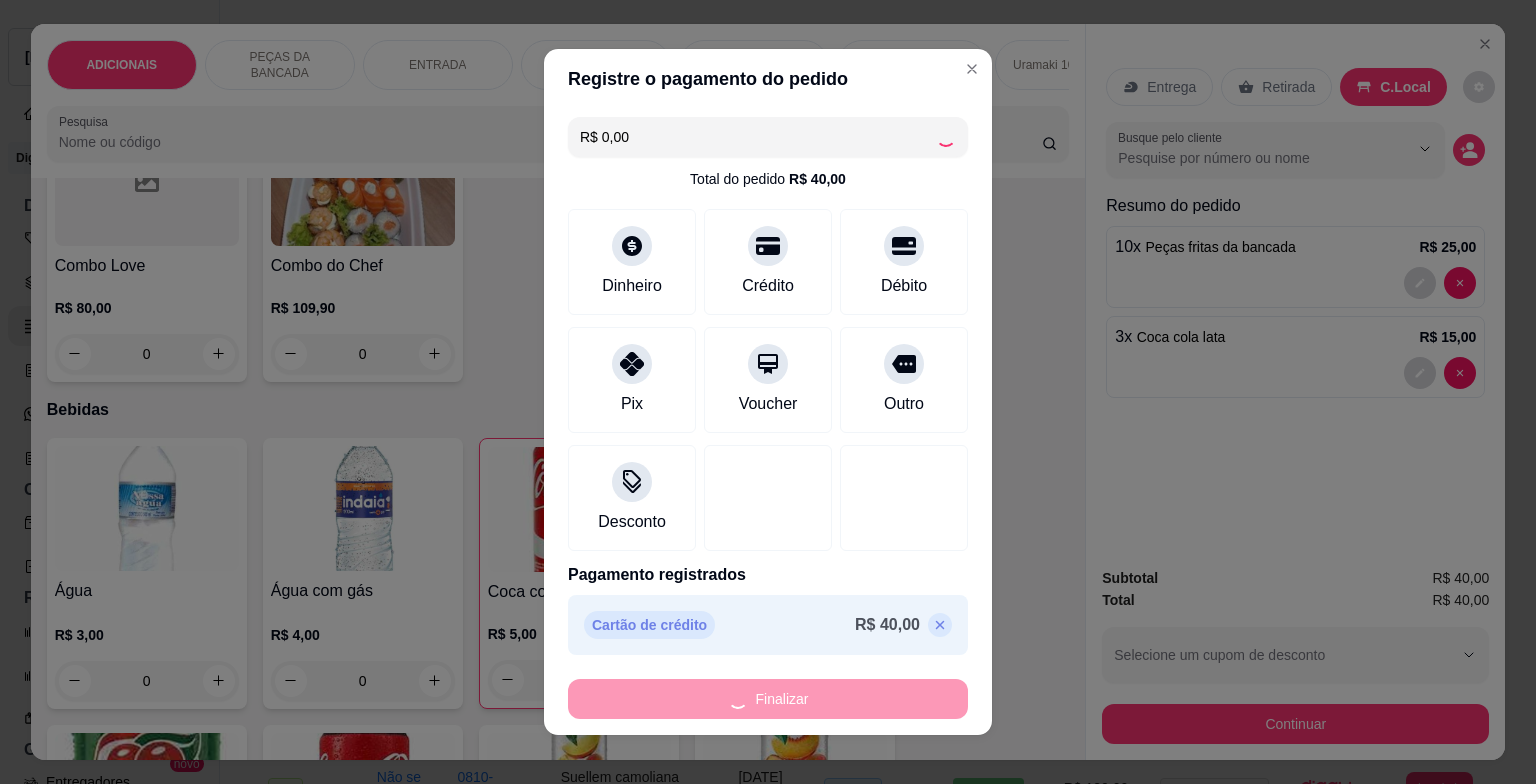 type on "0" 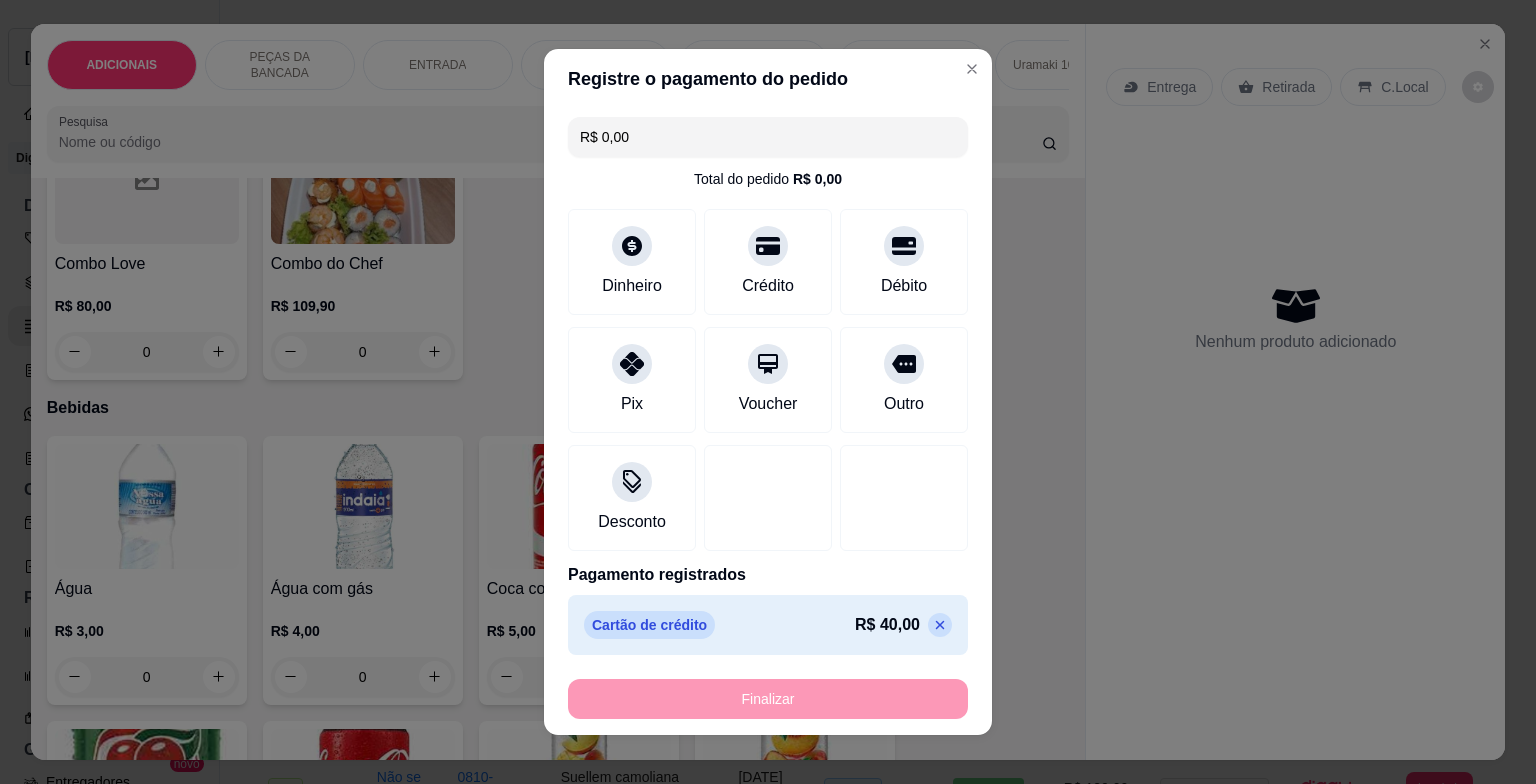 type on "-R$ 40,00" 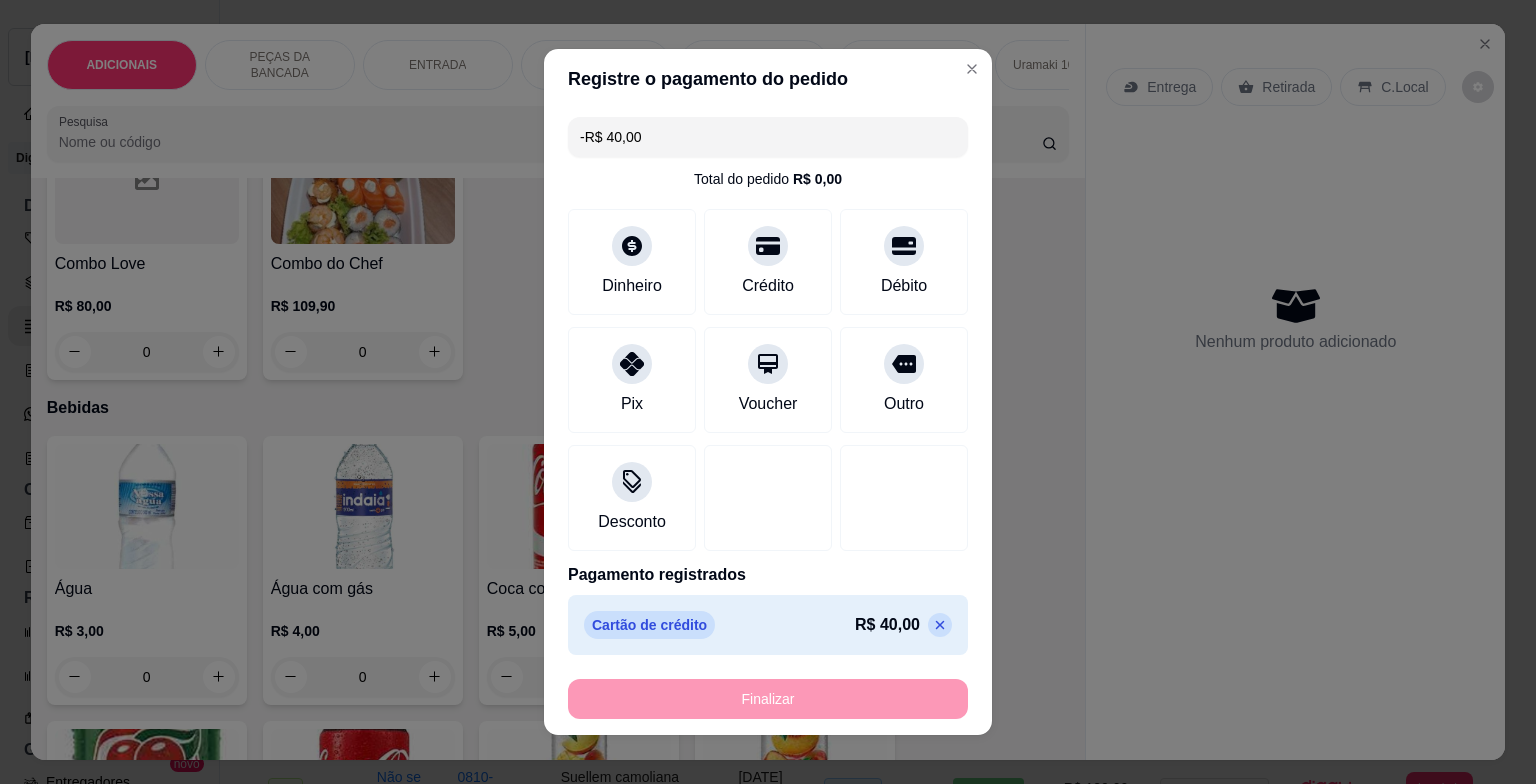 scroll, scrollTop: 6098, scrollLeft: 0, axis: vertical 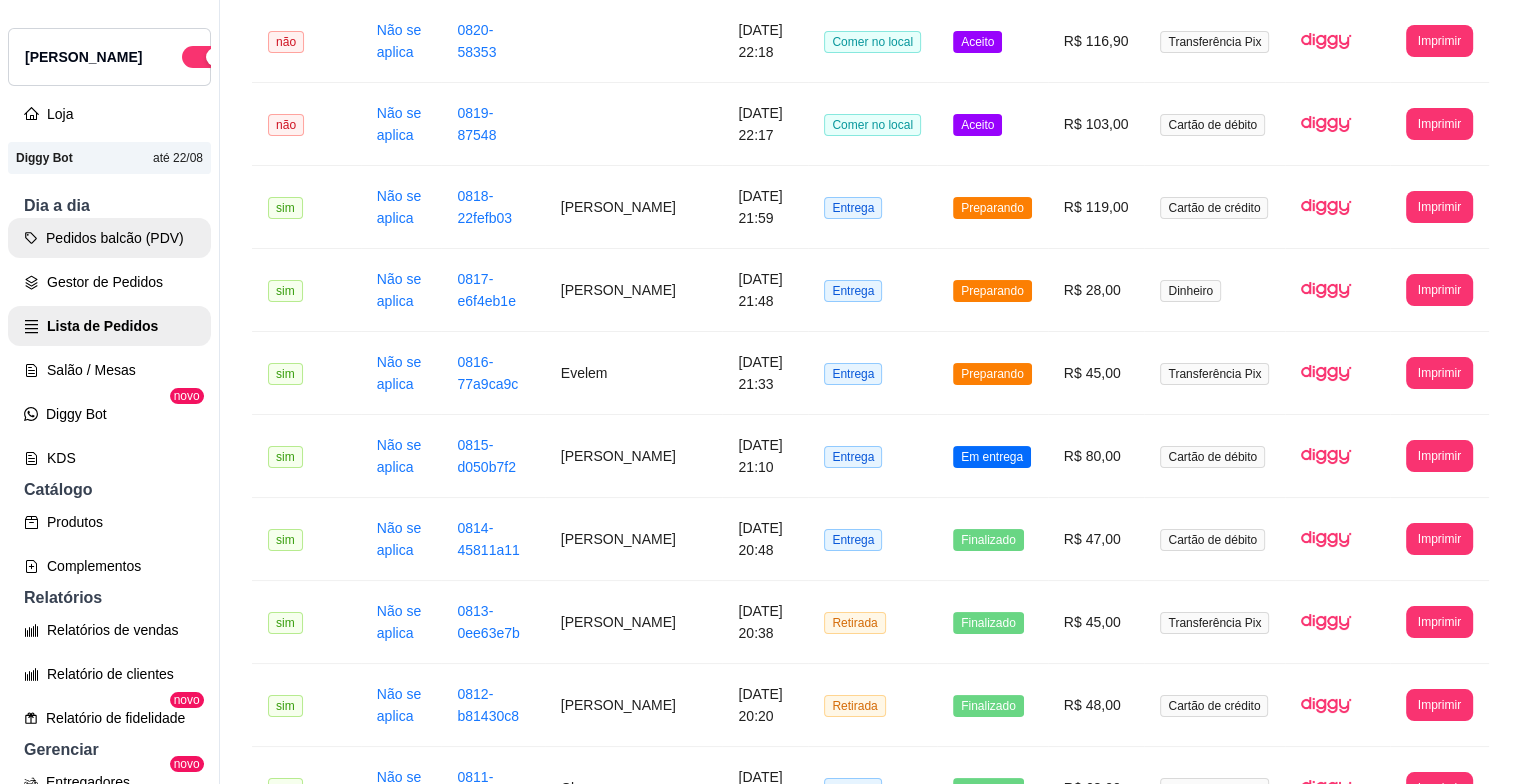 click on "Pedidos balcão (PDV)" at bounding box center [109, 238] 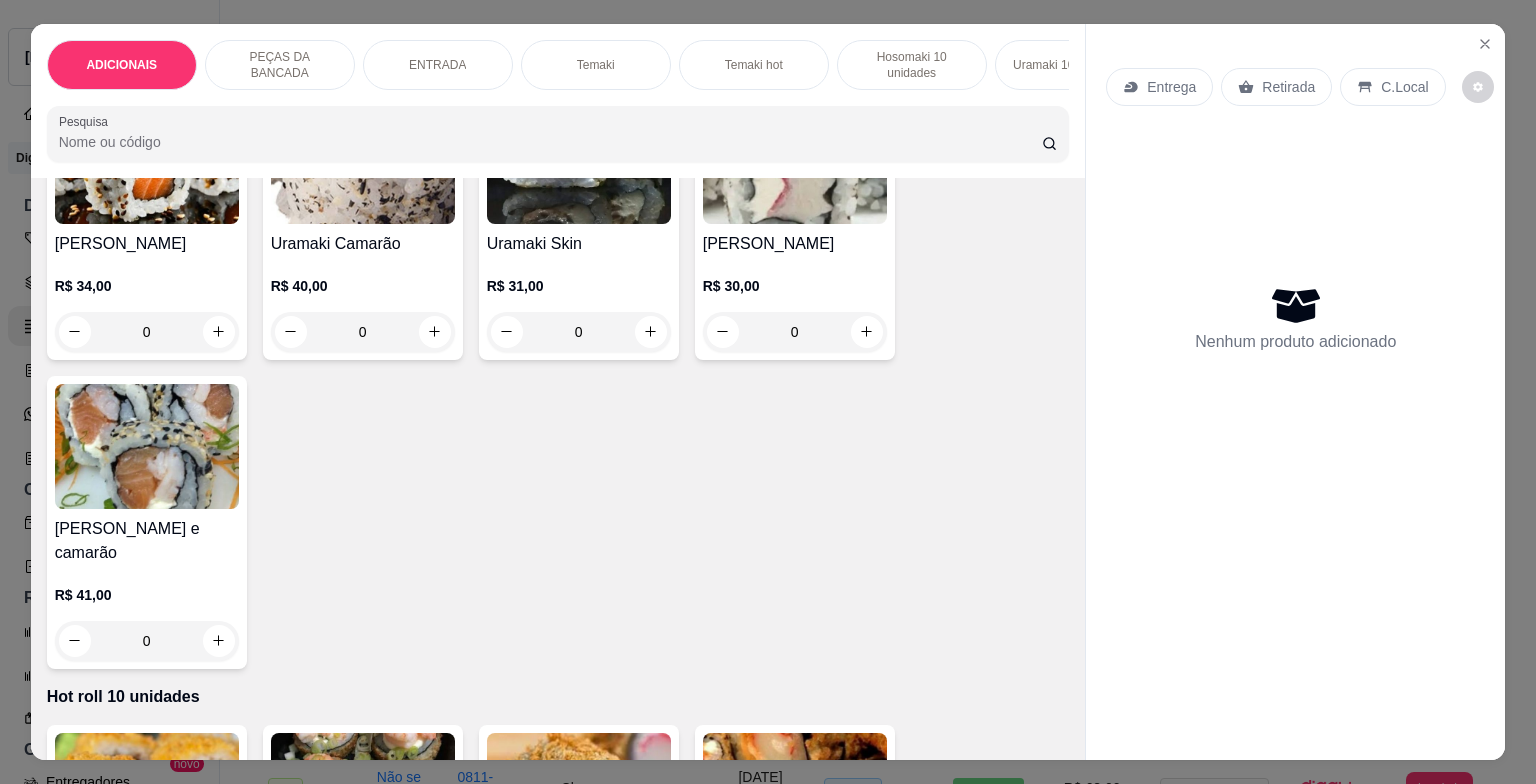 scroll, scrollTop: 3000, scrollLeft: 0, axis: vertical 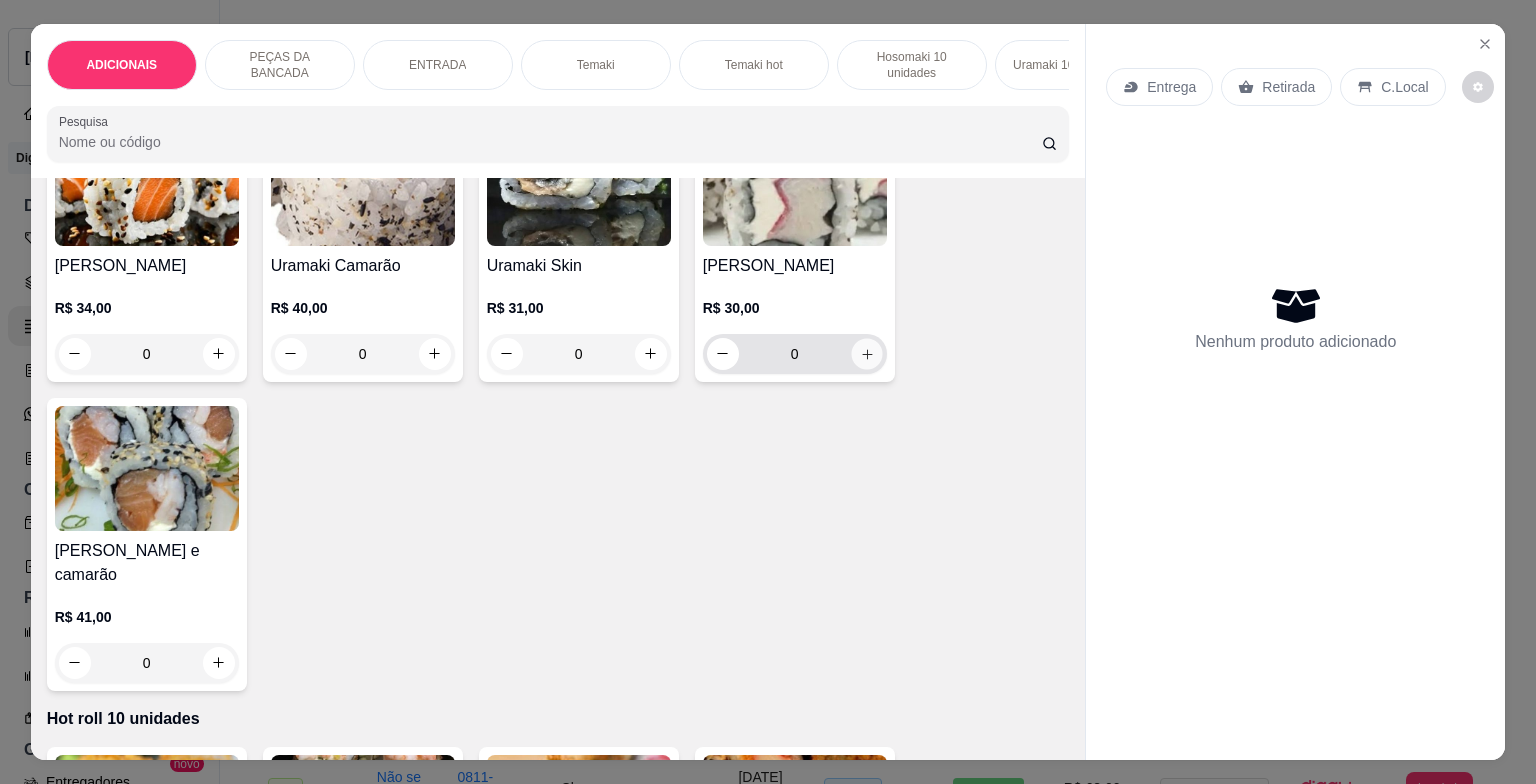 click 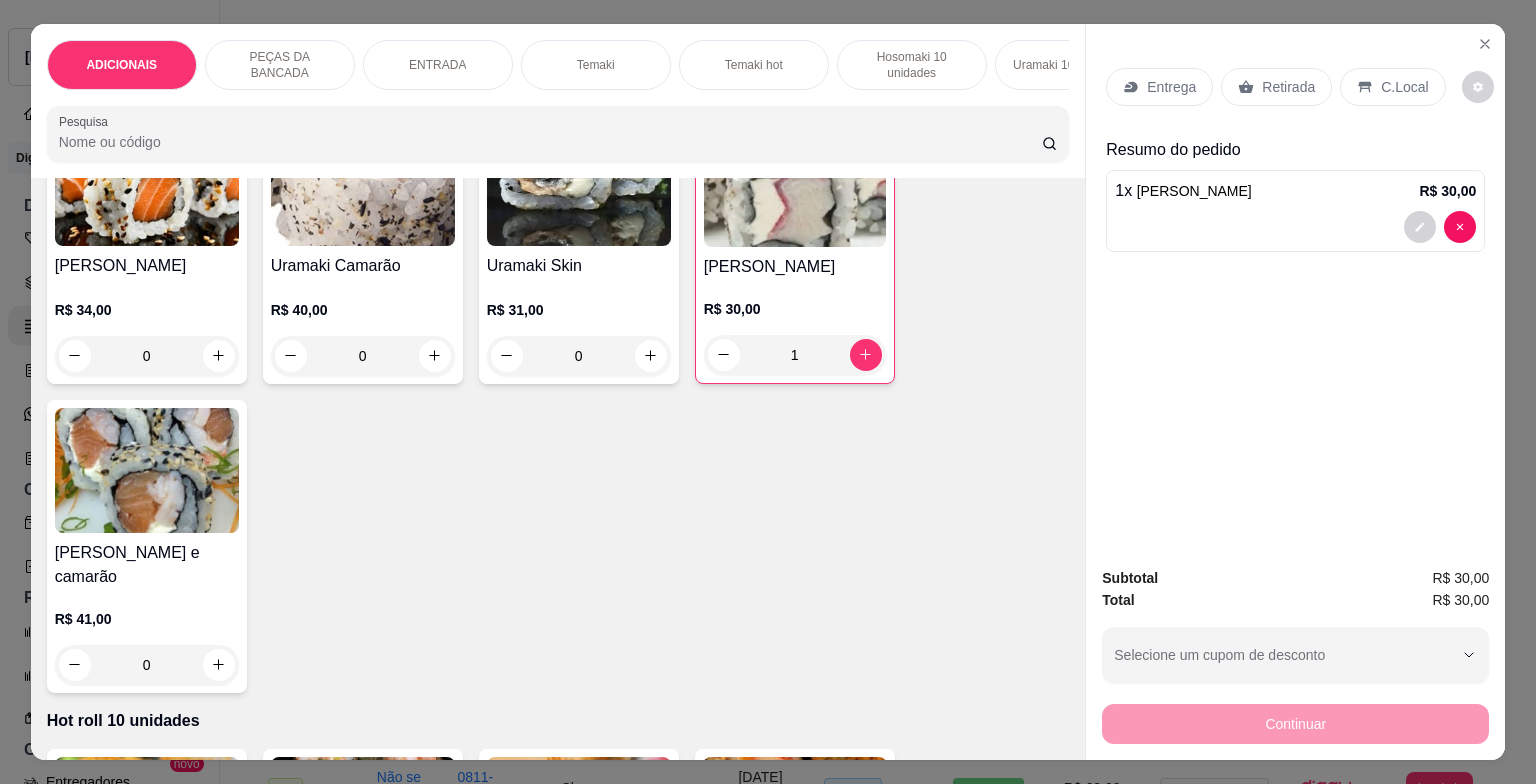 click on "C.Local" at bounding box center (1404, 87) 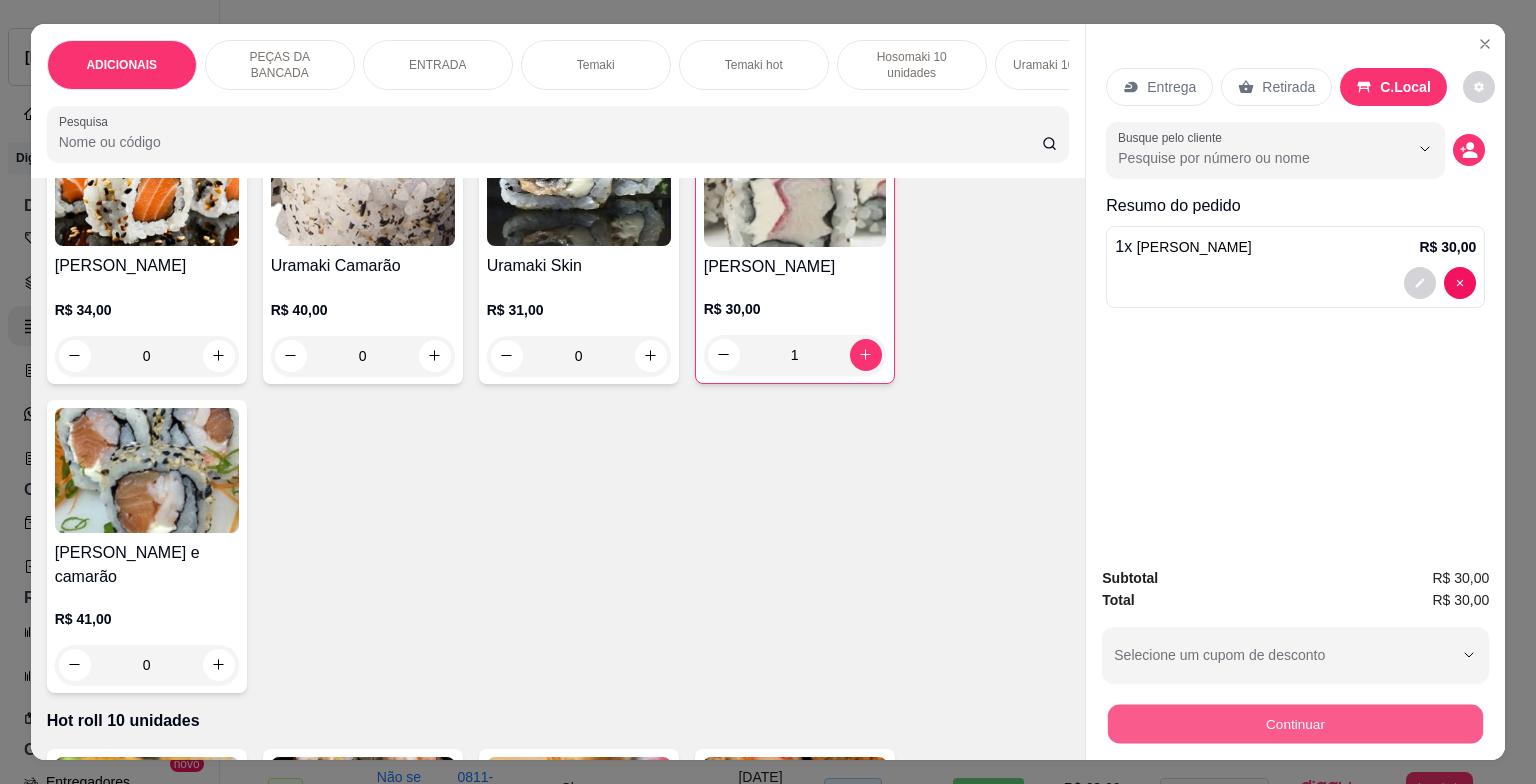 click on "Continuar" at bounding box center (1295, 724) 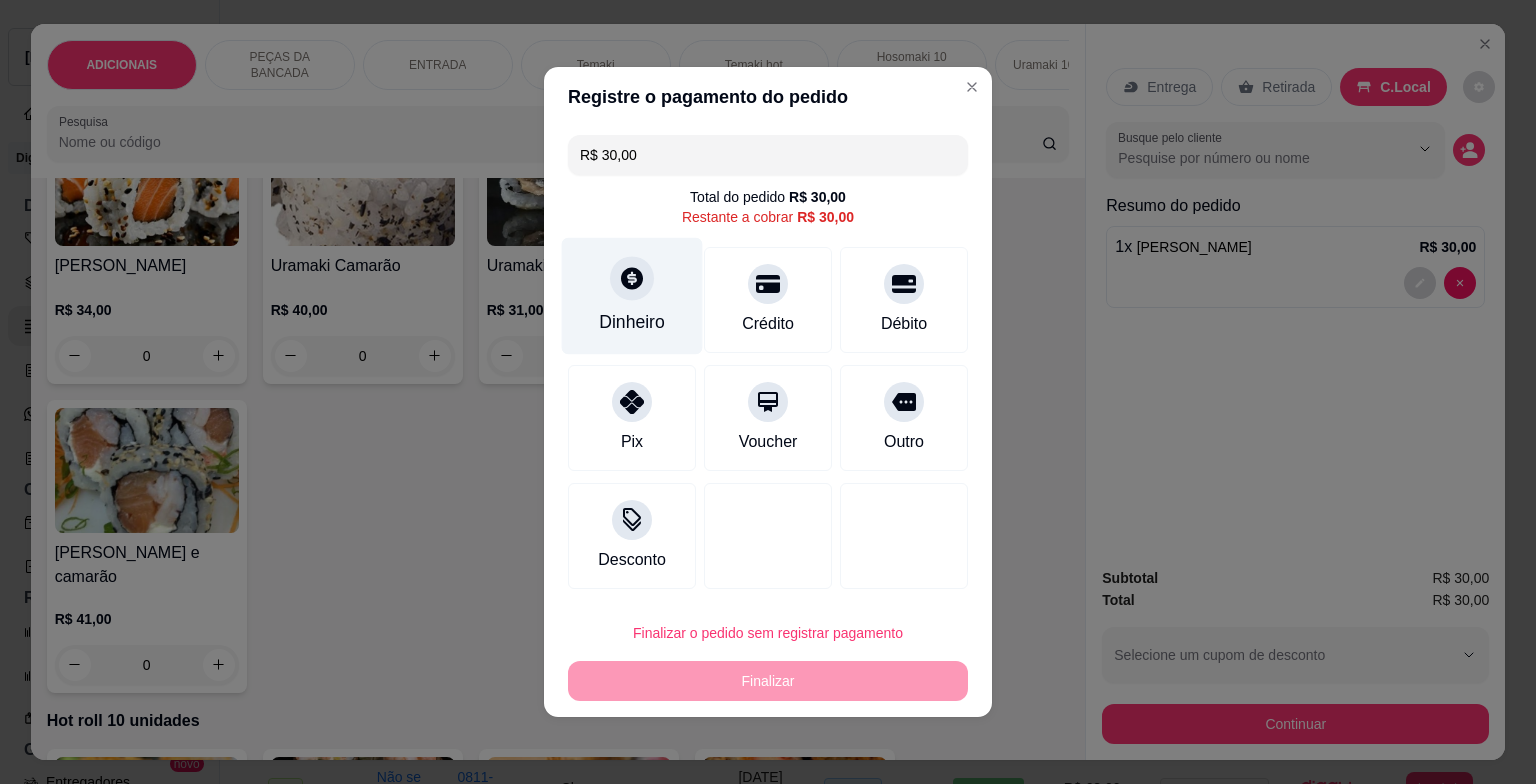 click on "Dinheiro" at bounding box center [632, 296] 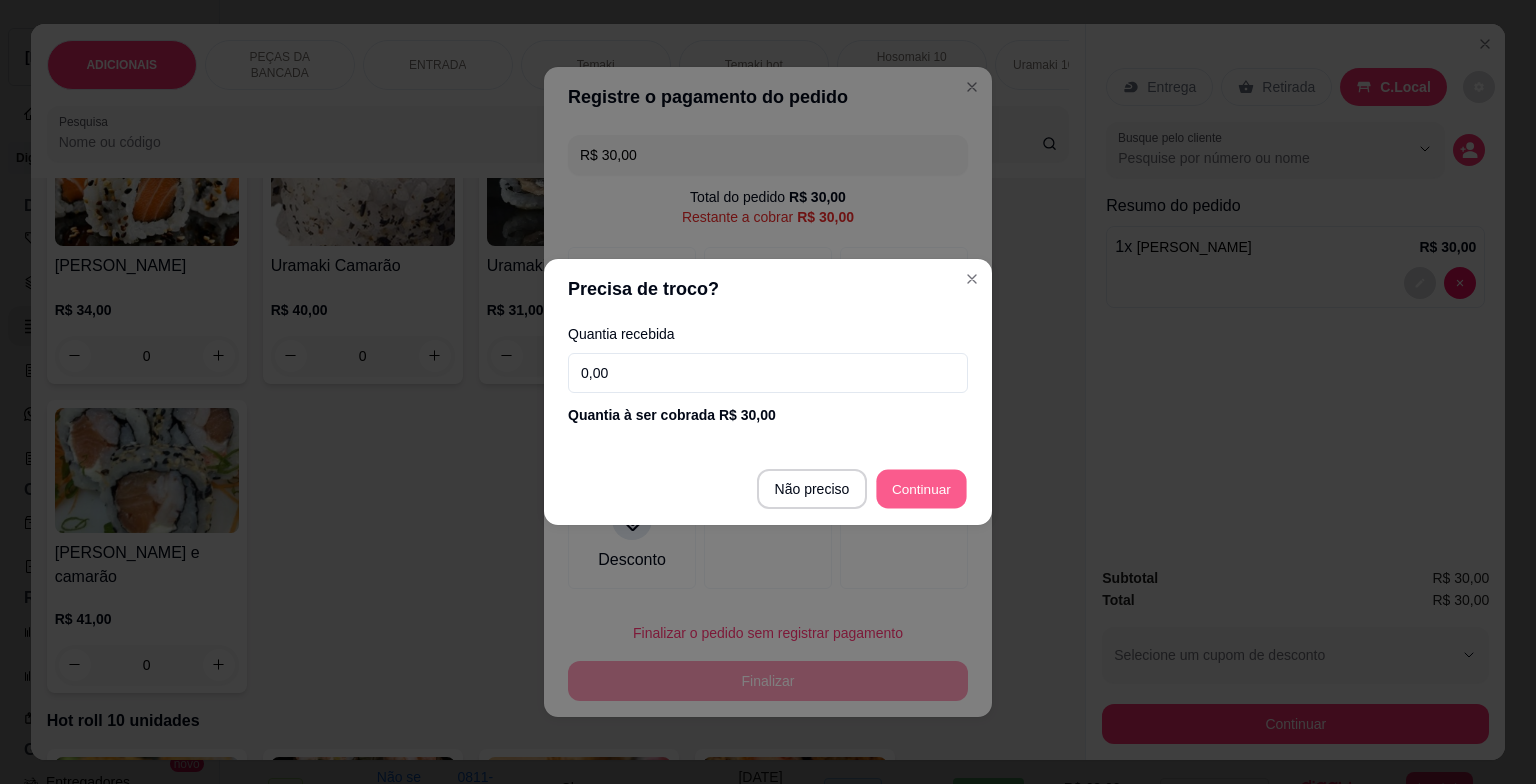 type on "R$ 0,00" 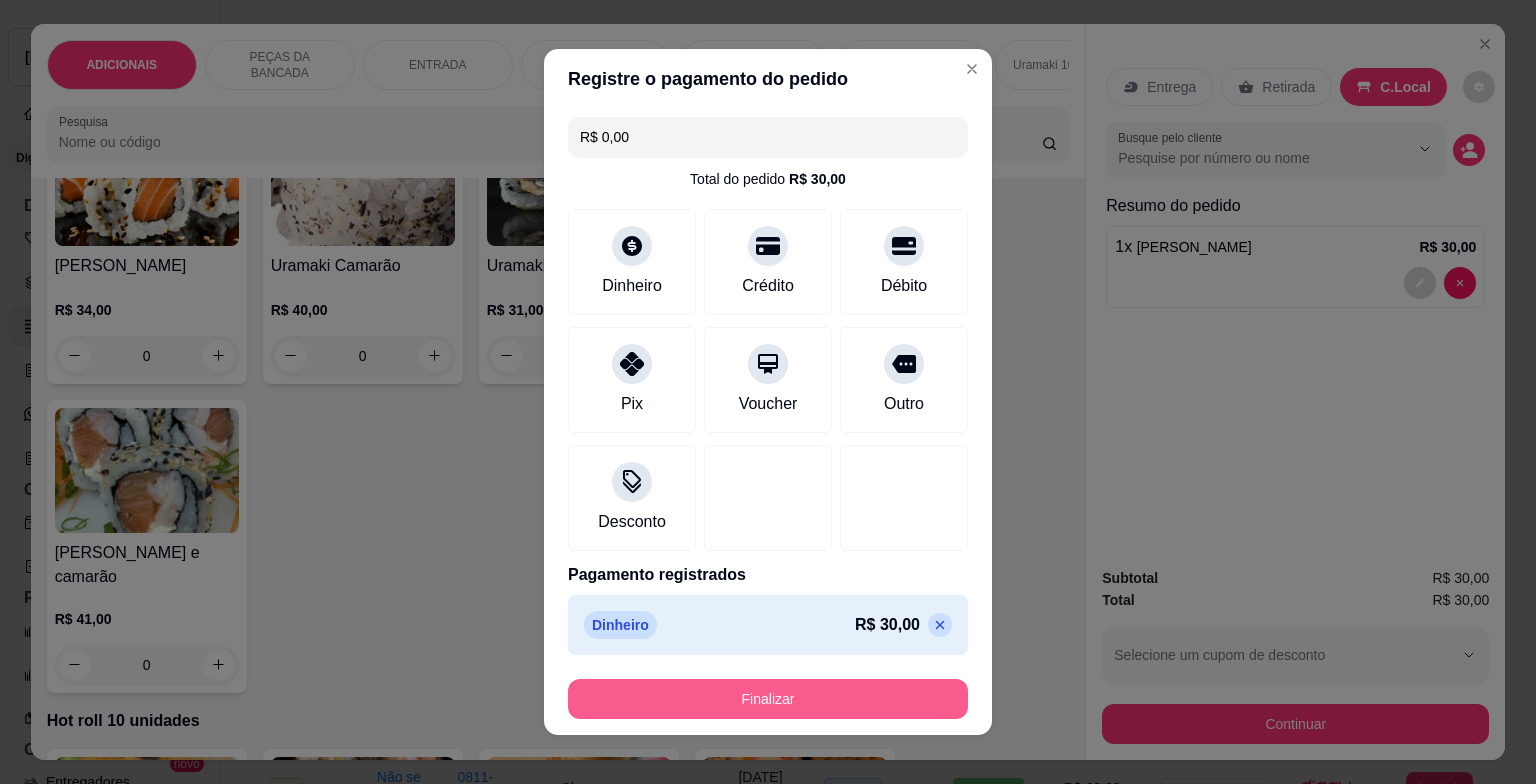 click on "Finalizar" at bounding box center [768, 699] 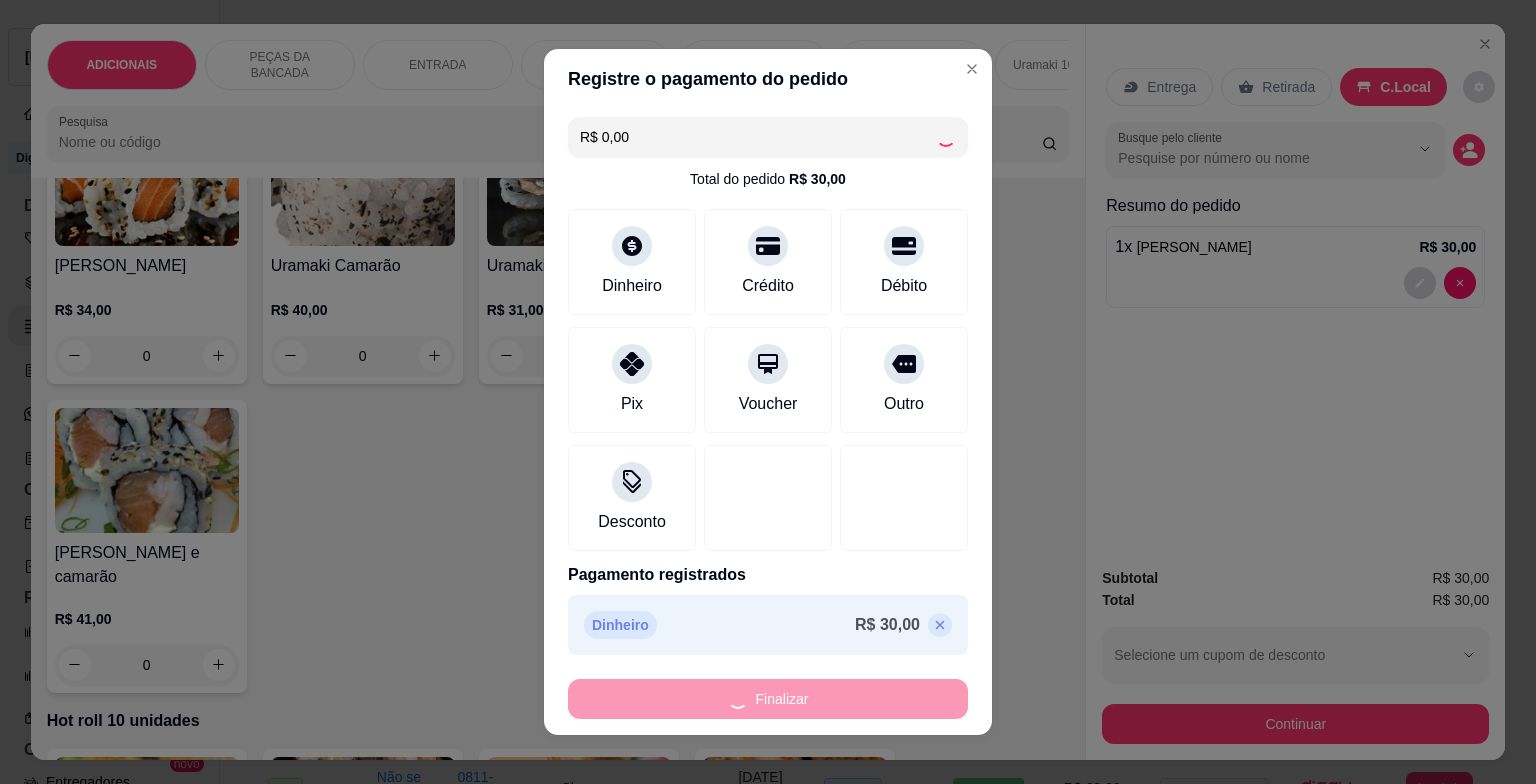 type on "0" 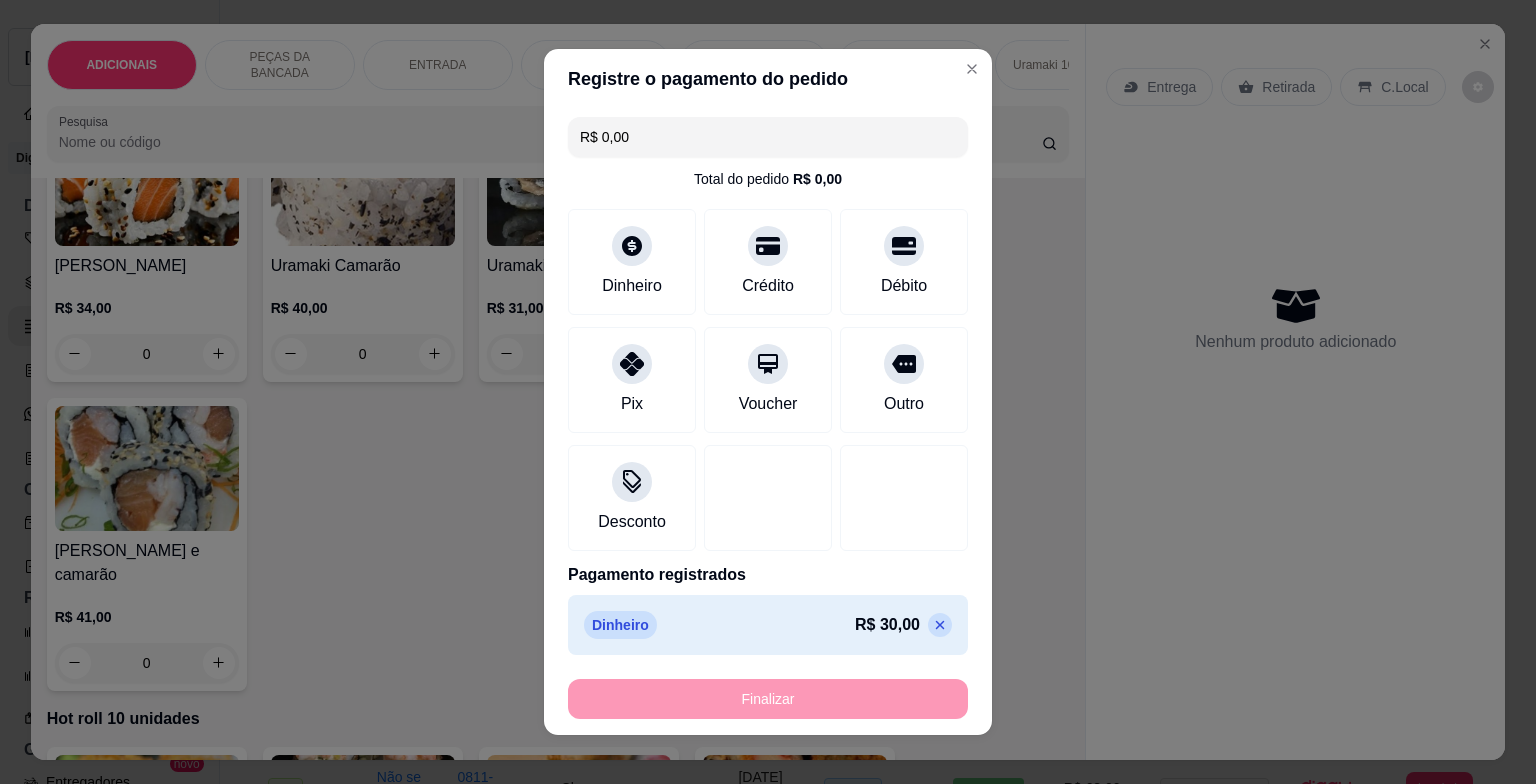 type on "-R$ 30,00" 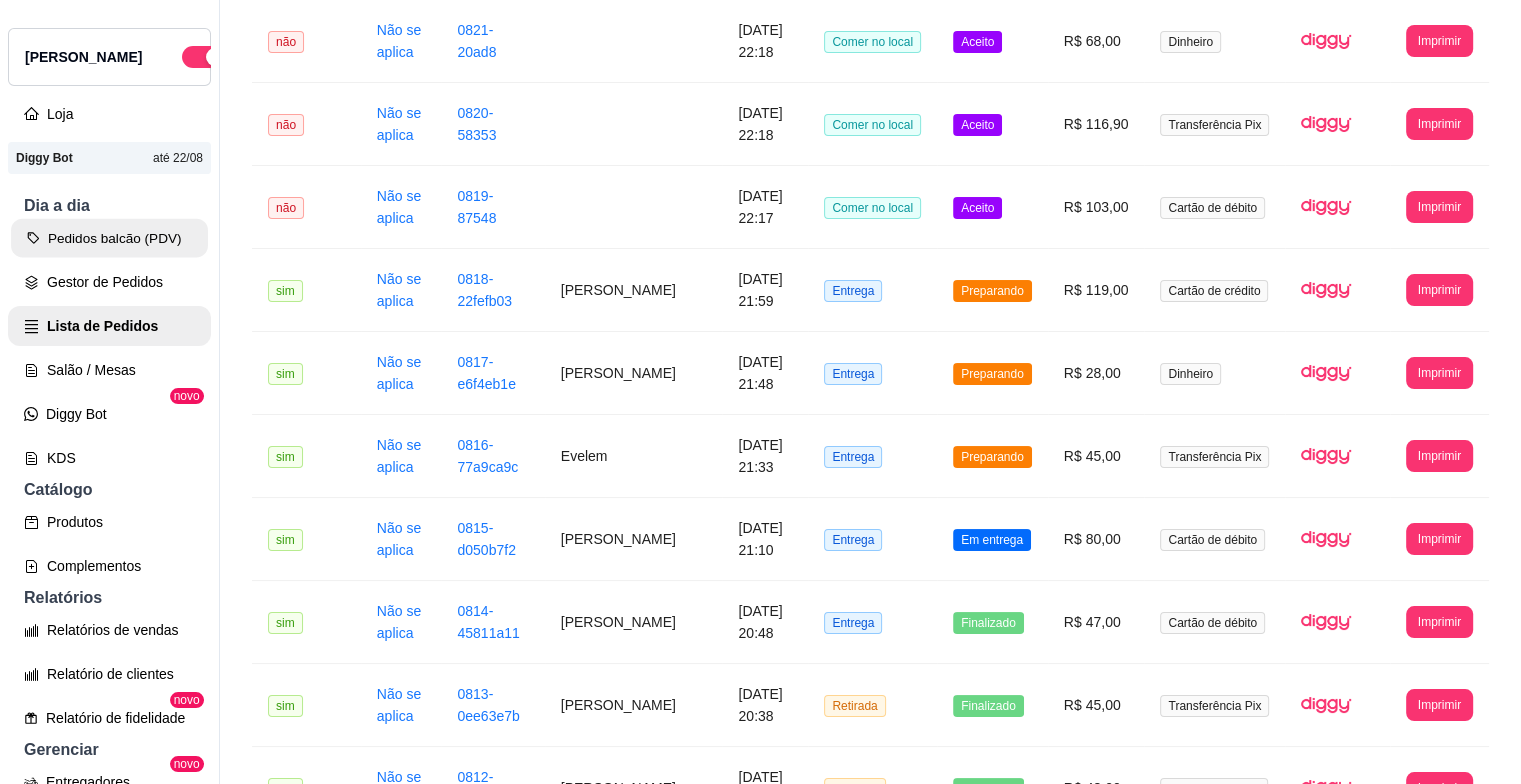click on "Pedidos balcão (PDV)" at bounding box center (109, 238) 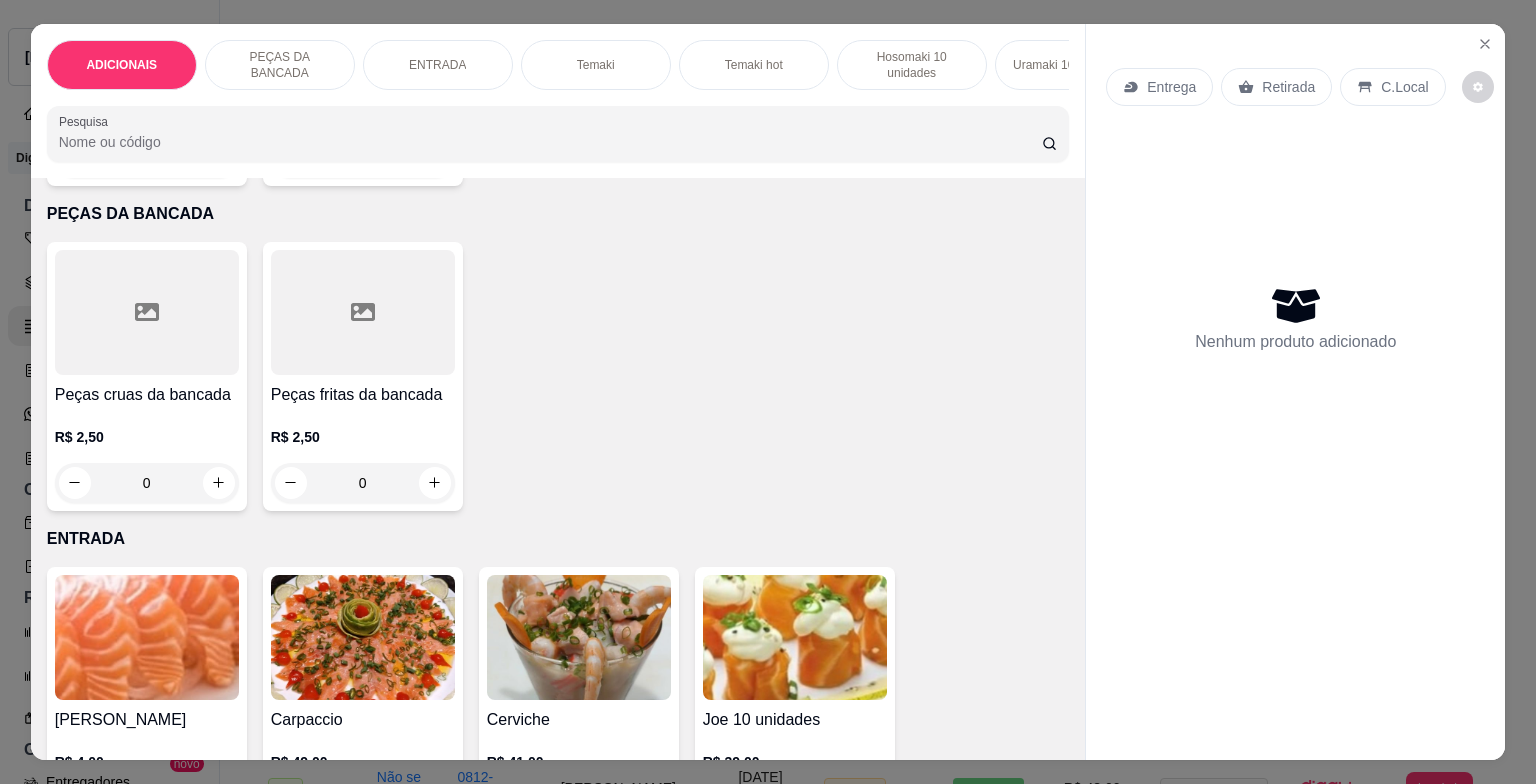 scroll, scrollTop: 700, scrollLeft: 0, axis: vertical 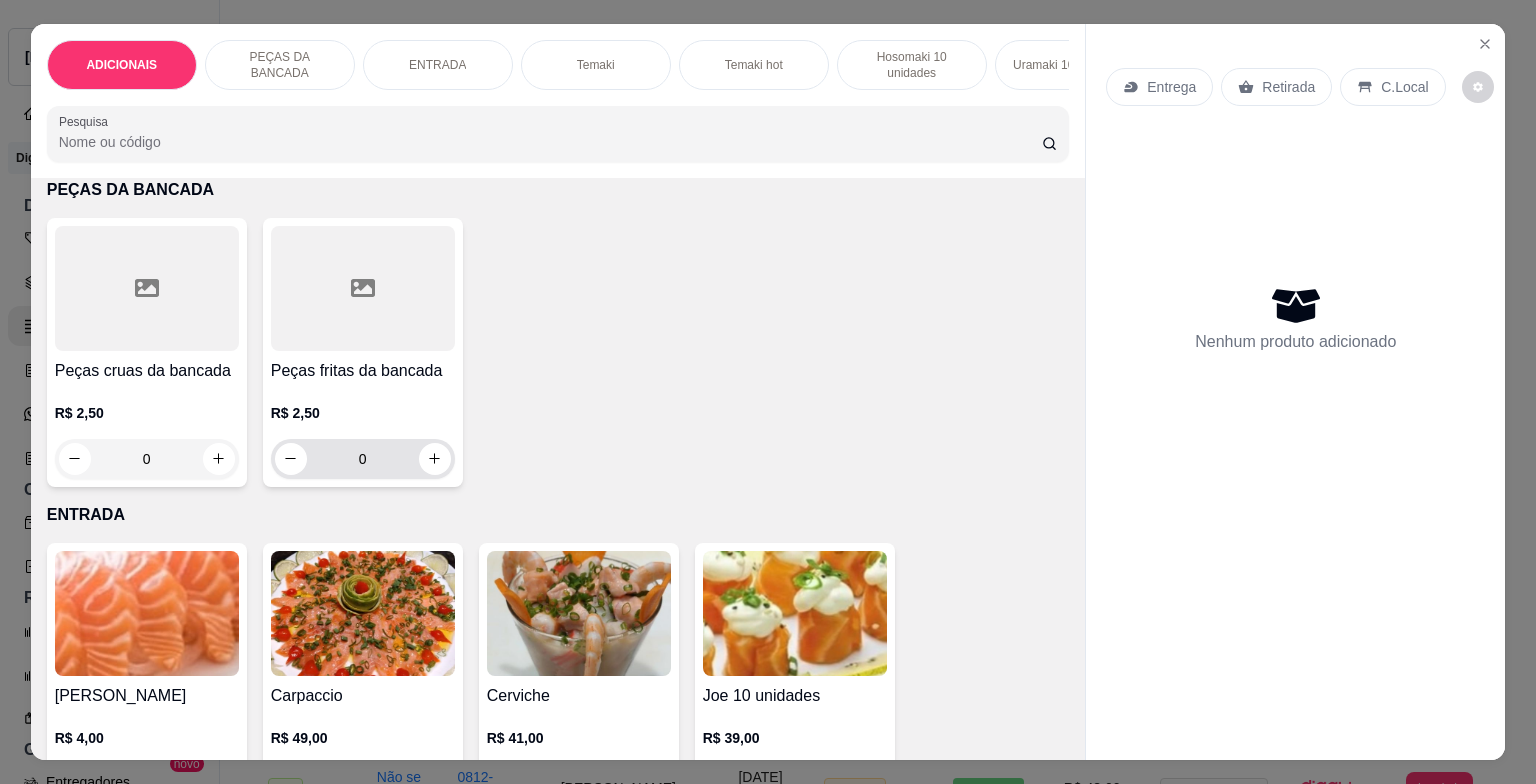 click on "0" at bounding box center [363, 459] 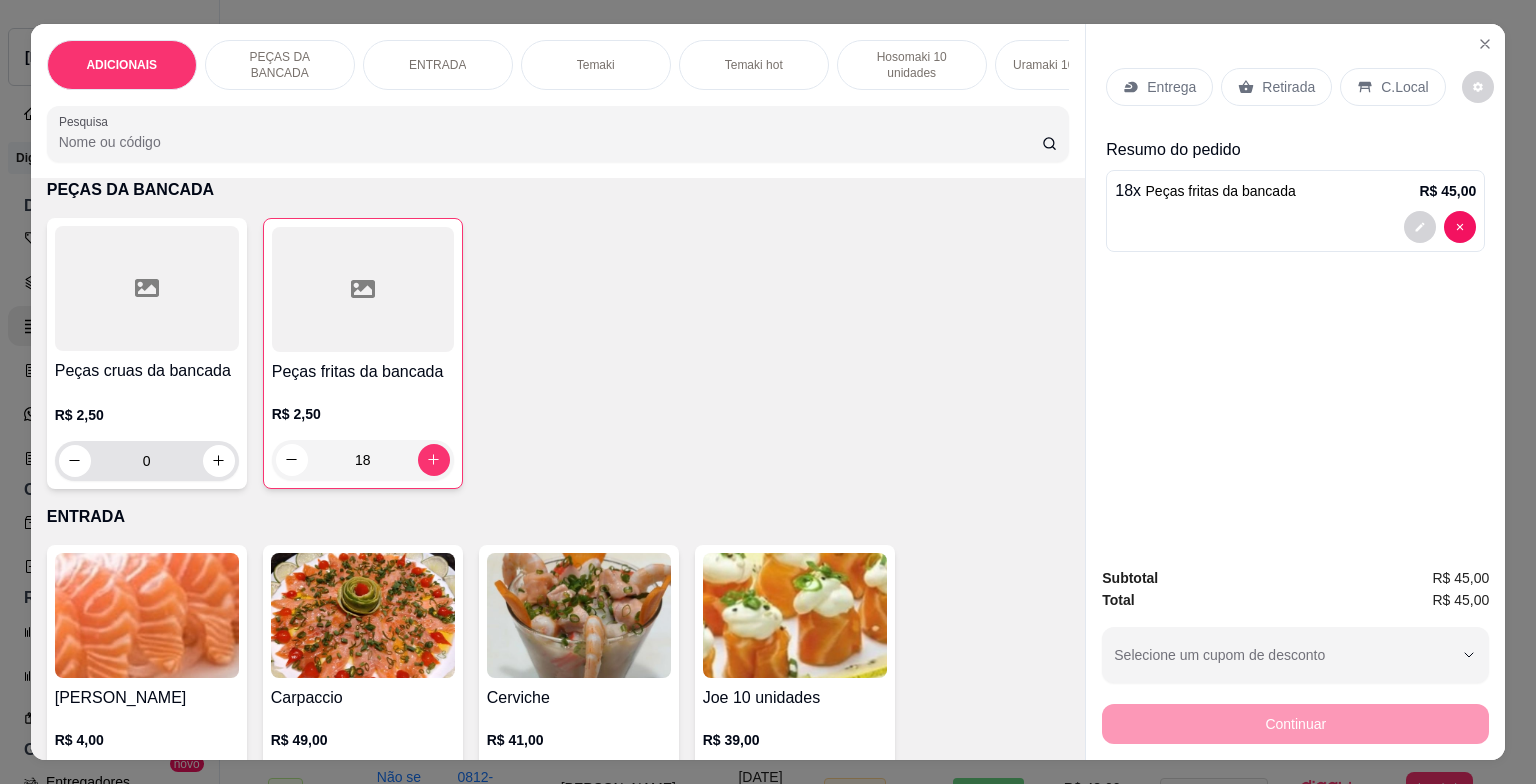 type on "18" 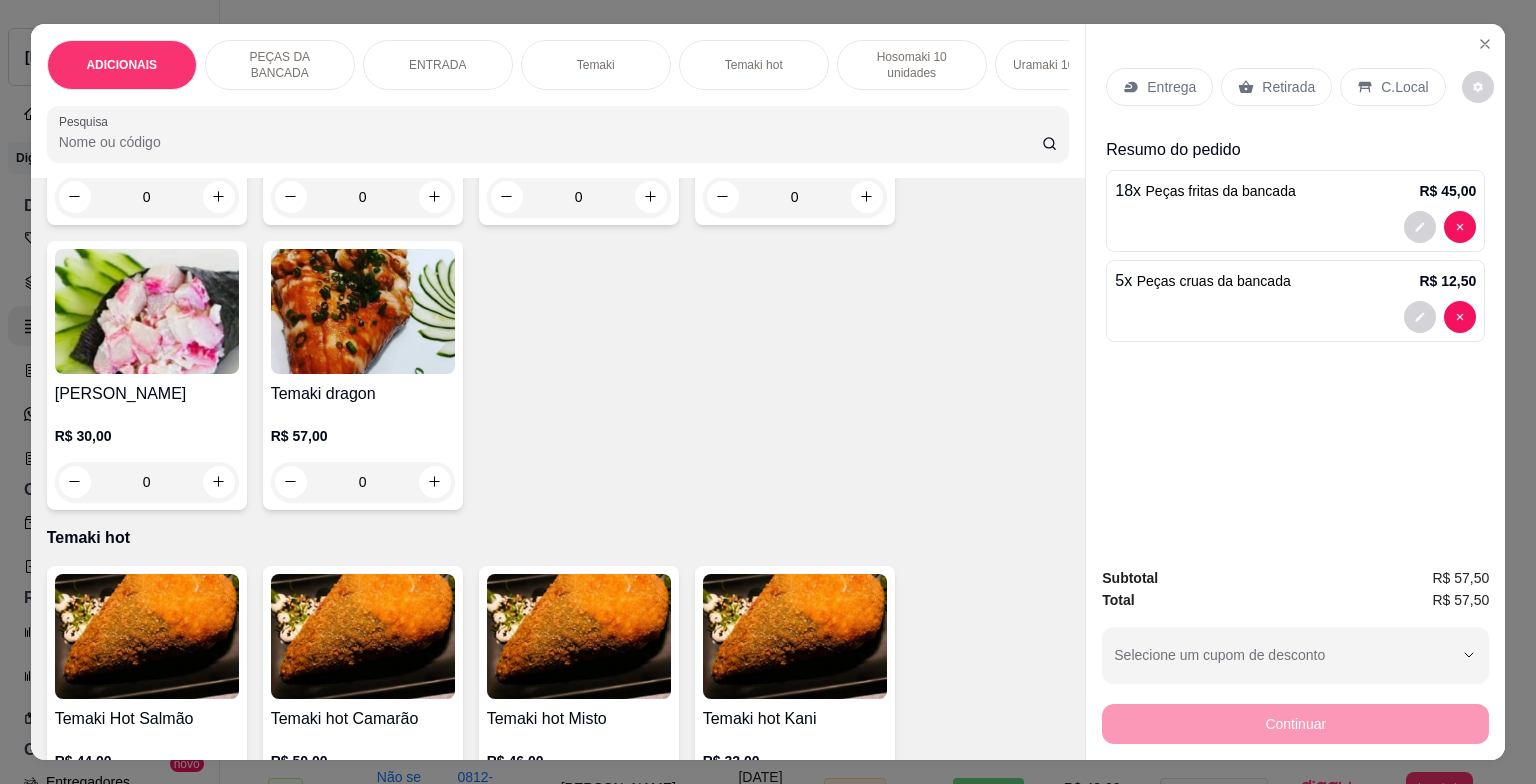 scroll, scrollTop: 2100, scrollLeft: 0, axis: vertical 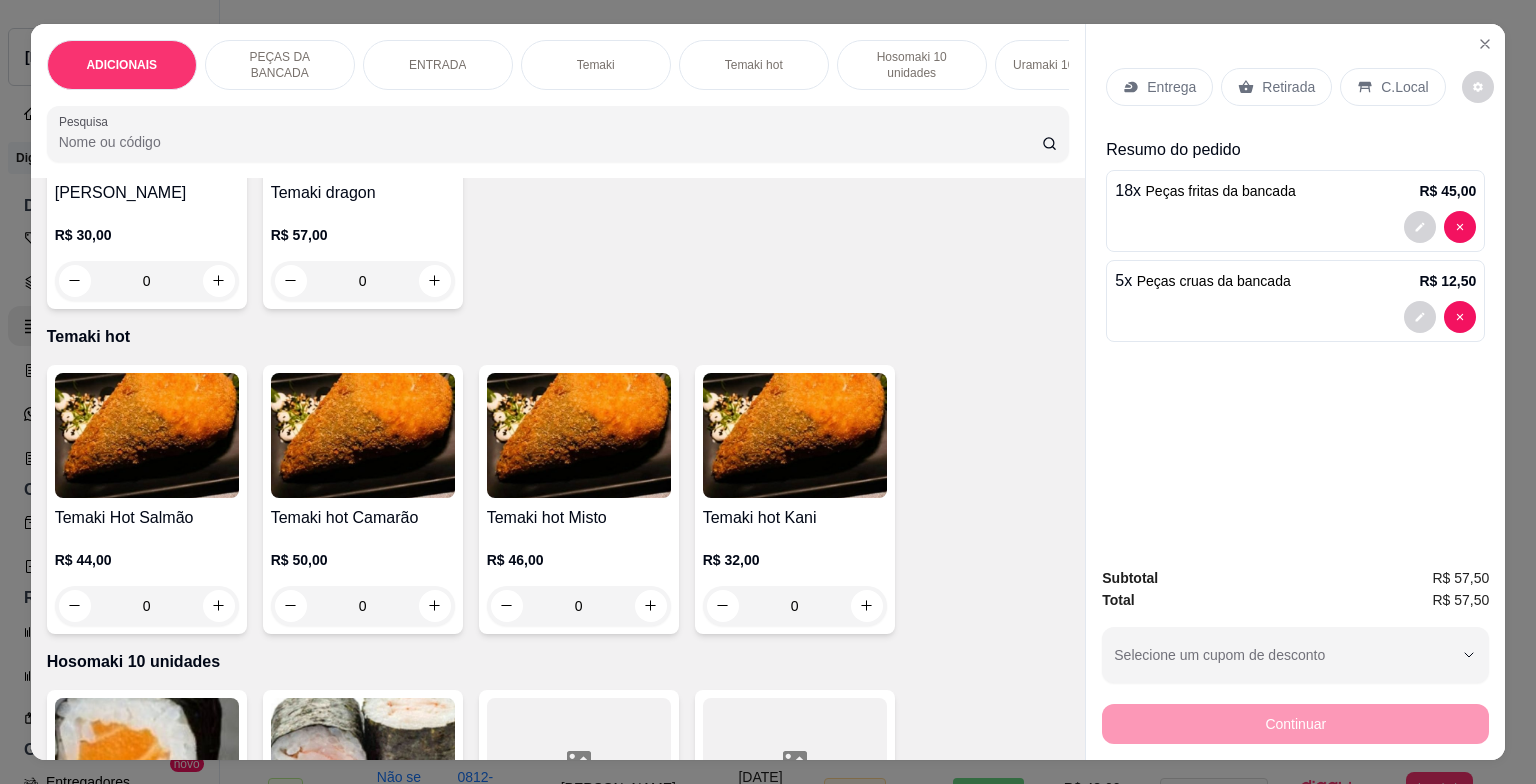 type on "5" 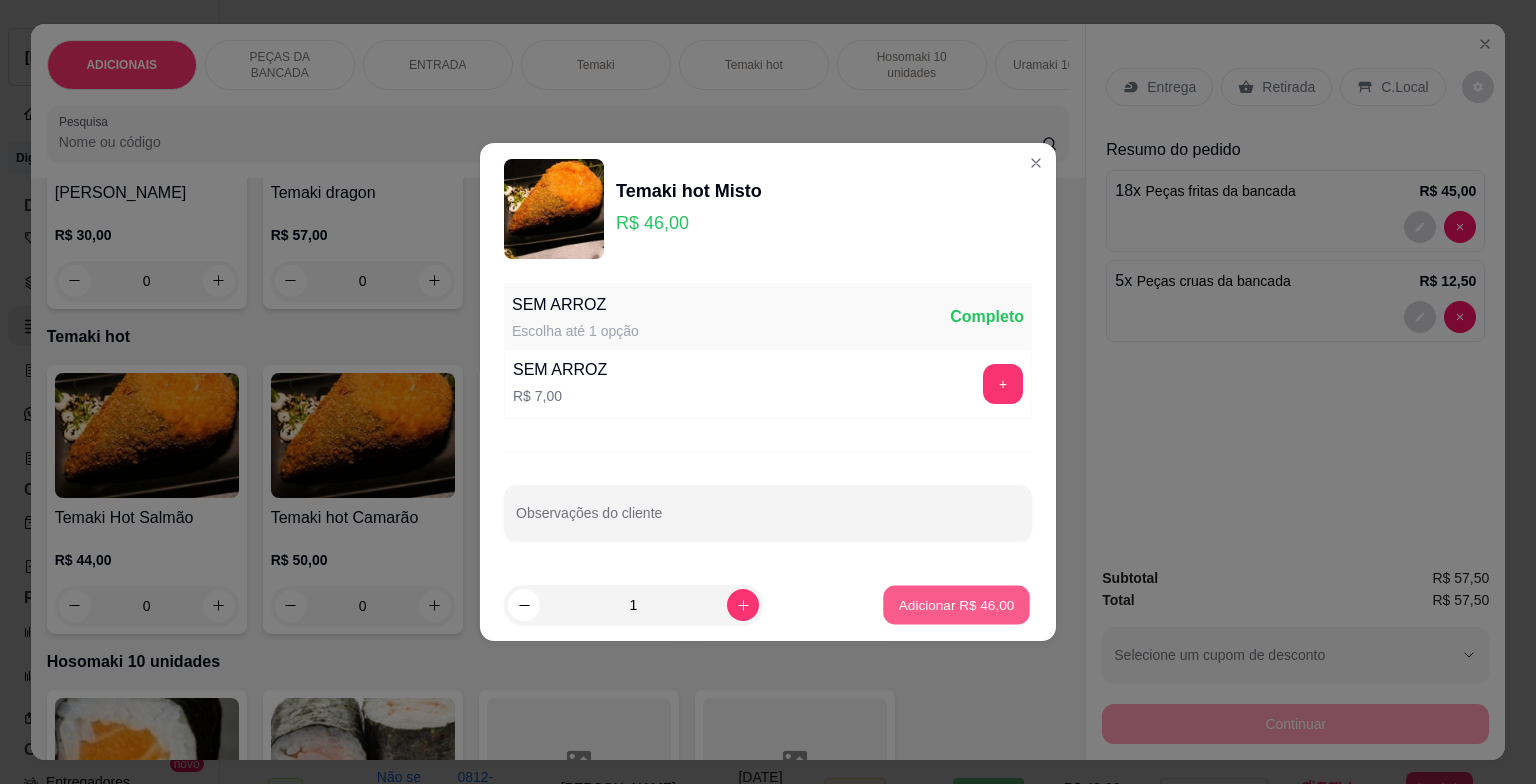 click on "Adicionar   R$ 46,00" at bounding box center (957, 604) 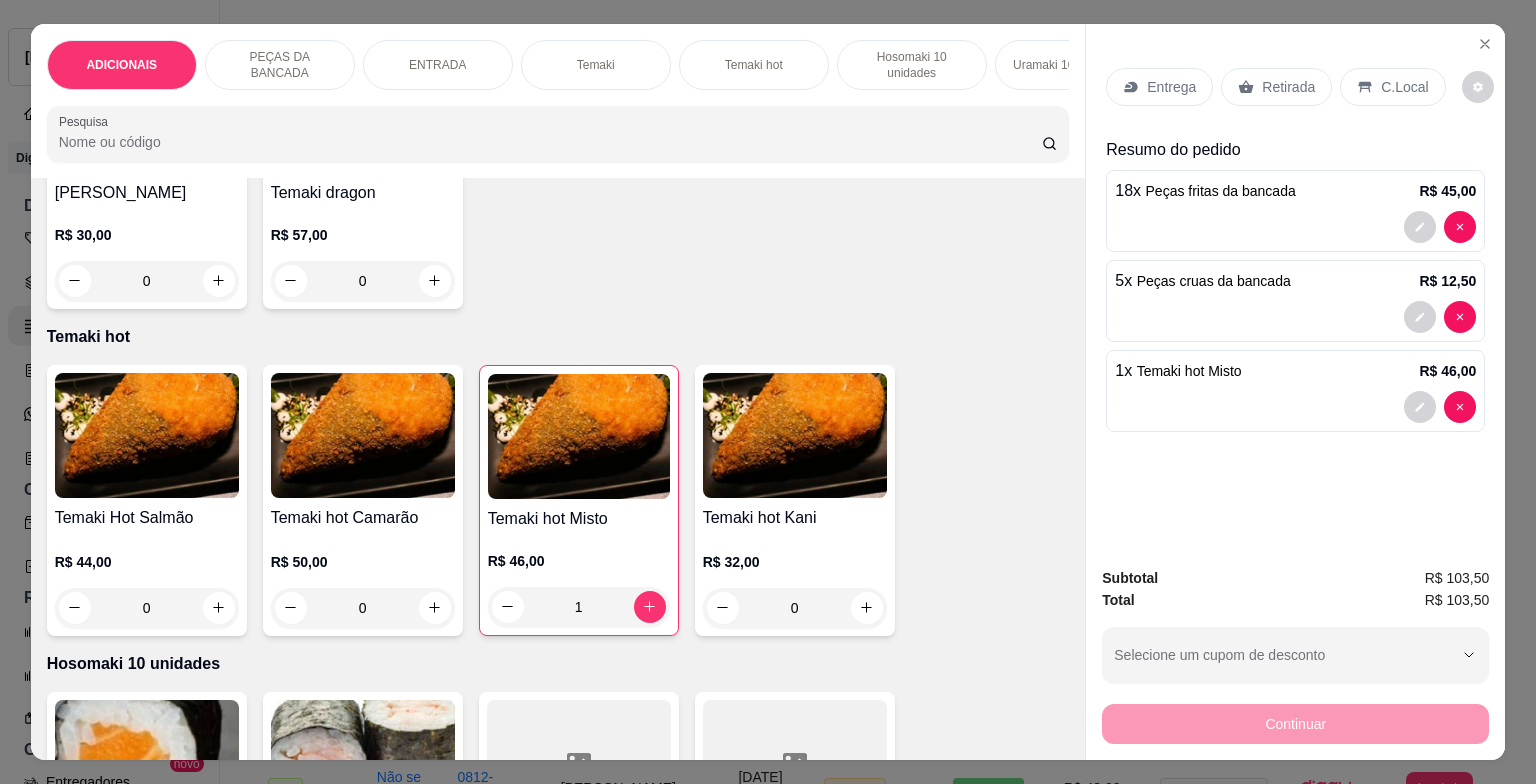 click on "C.Local" at bounding box center (1404, 87) 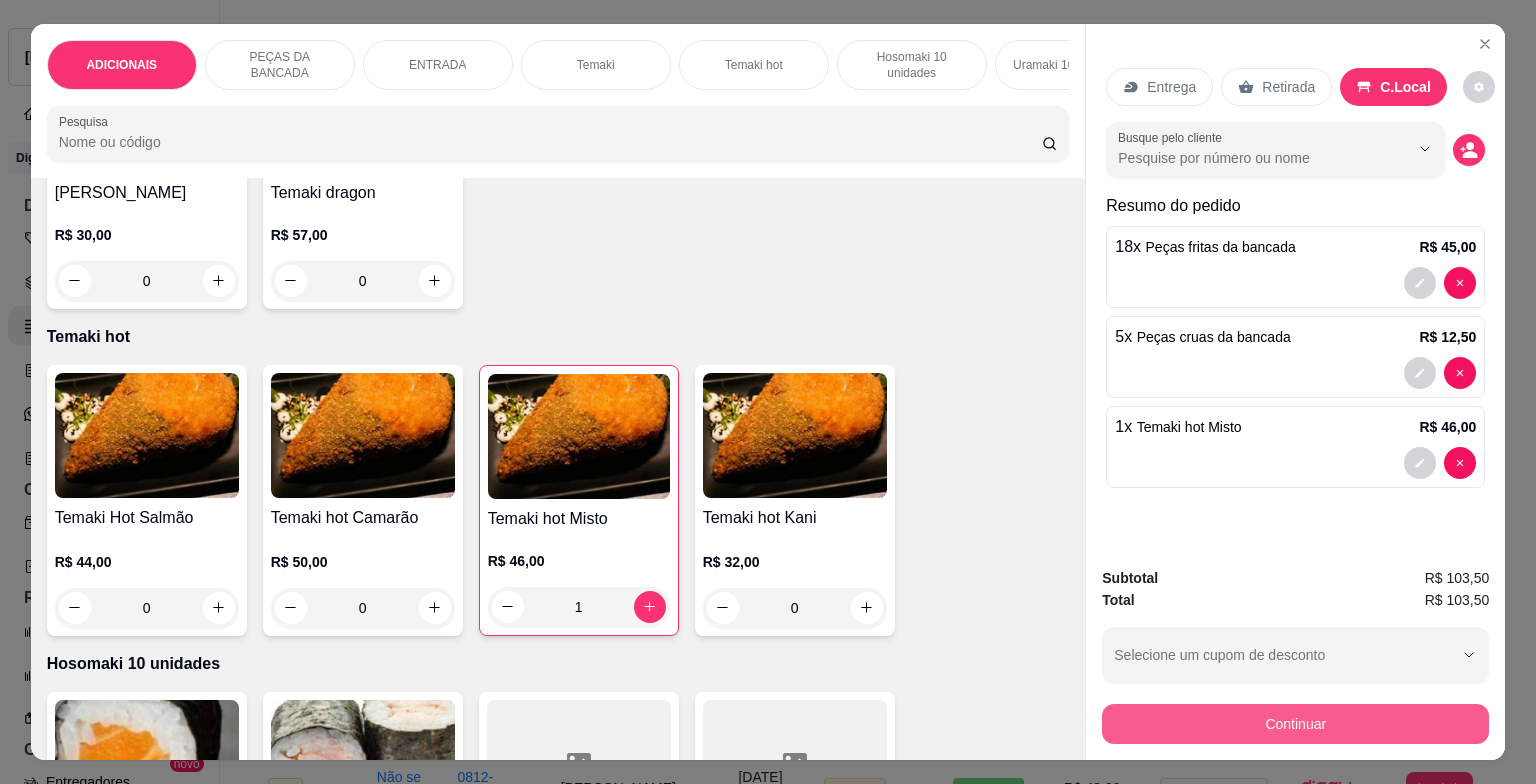 click on "Continuar" at bounding box center (1295, 724) 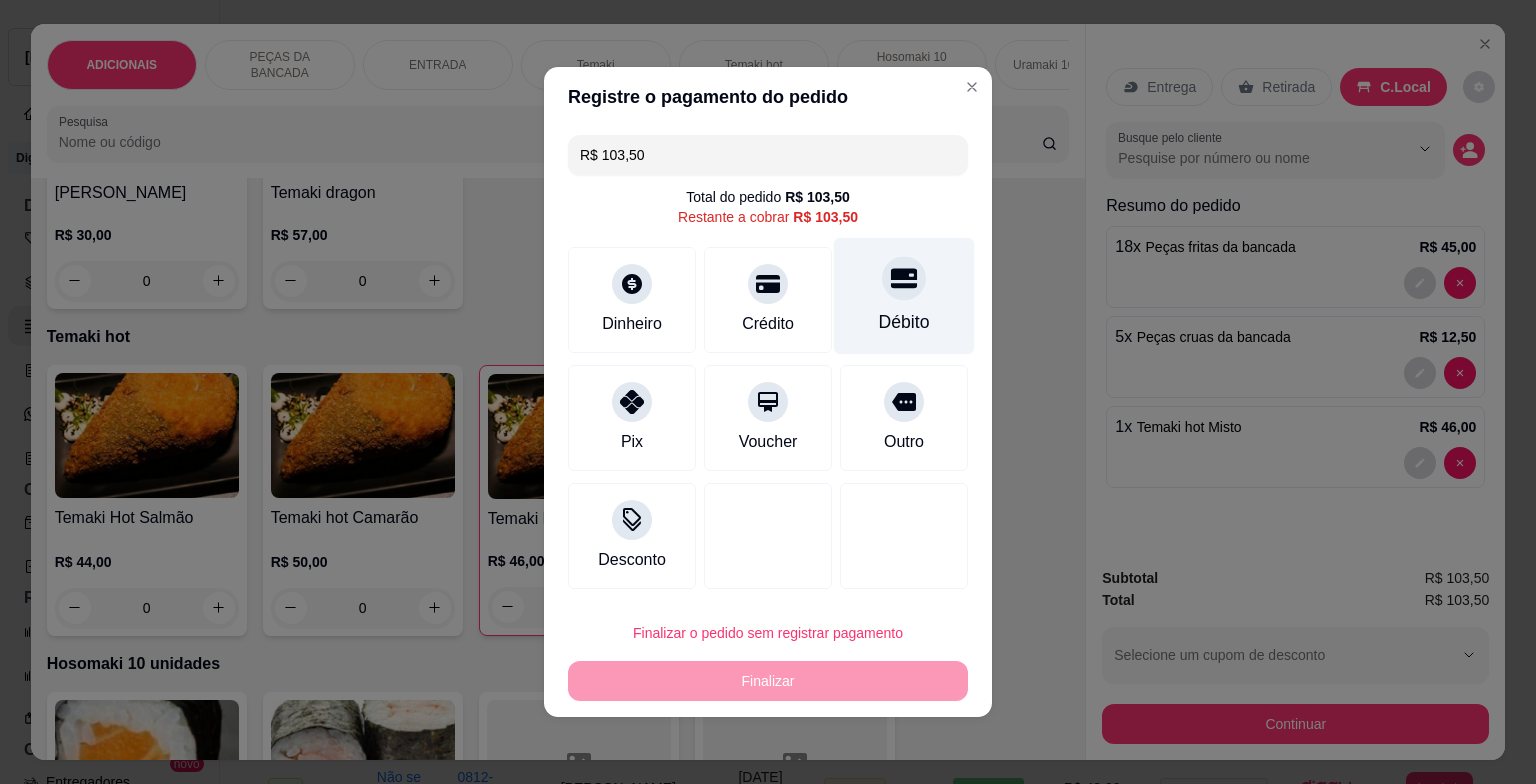 click at bounding box center [904, 278] 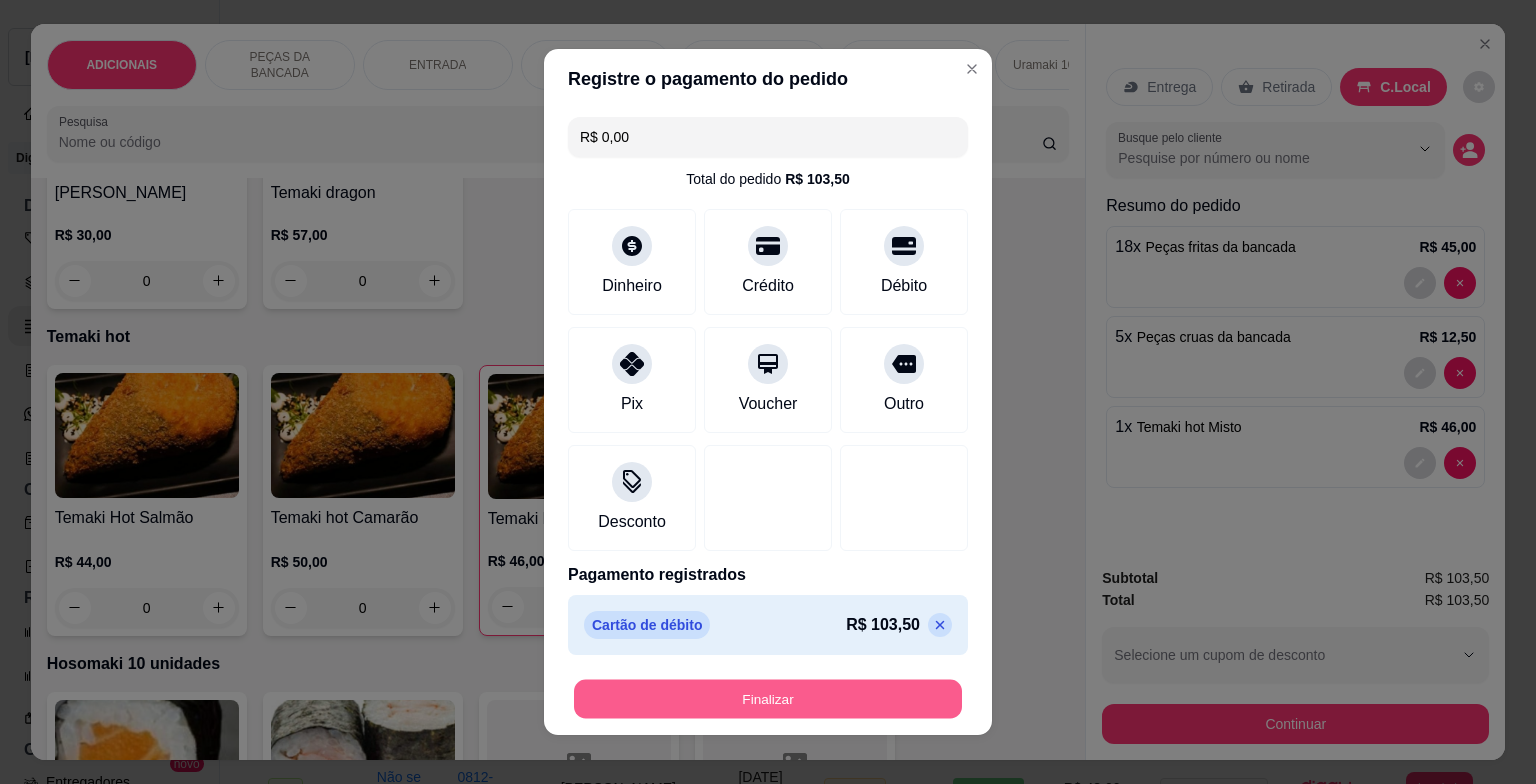 click on "Finalizar" at bounding box center [768, 699] 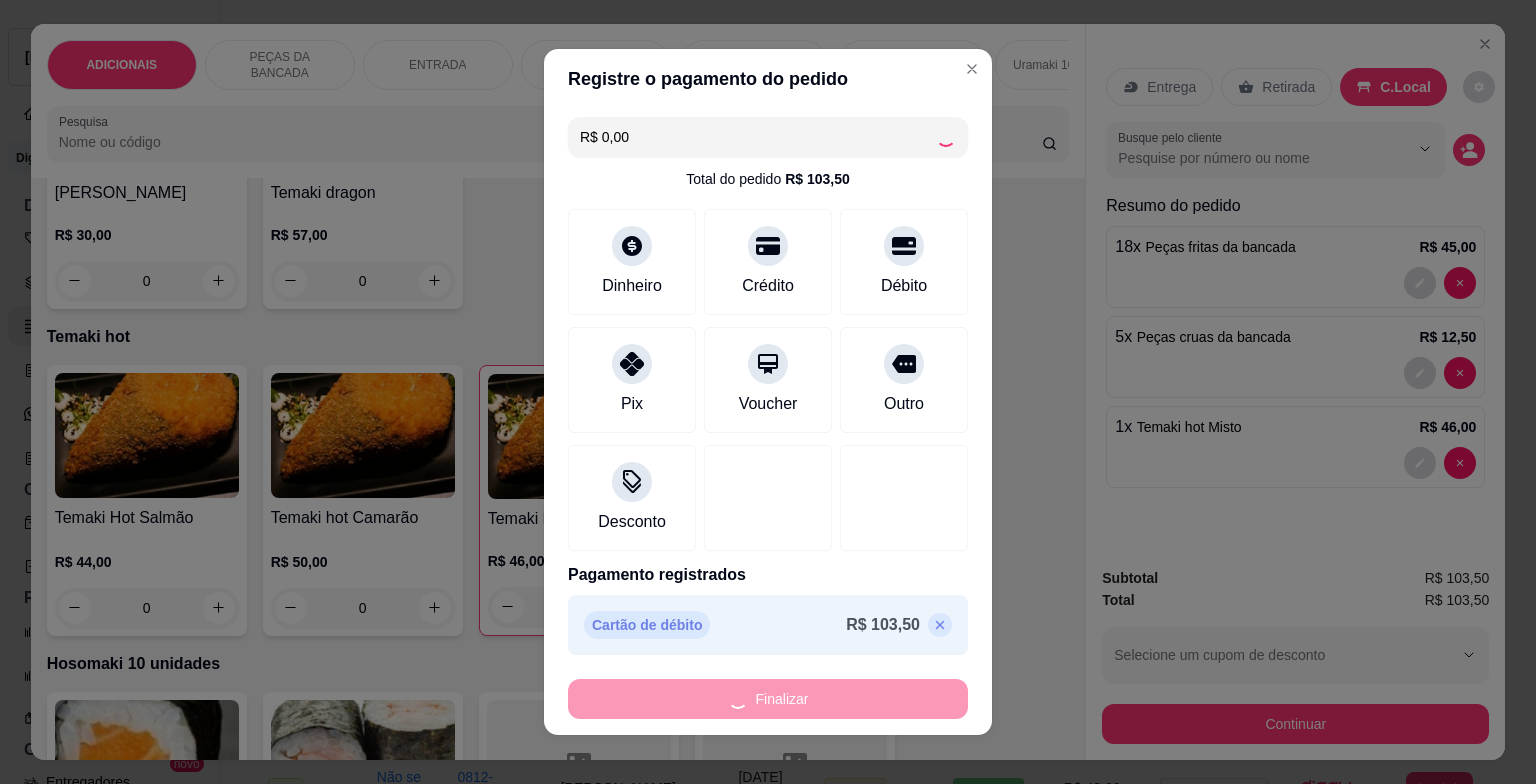 type on "0" 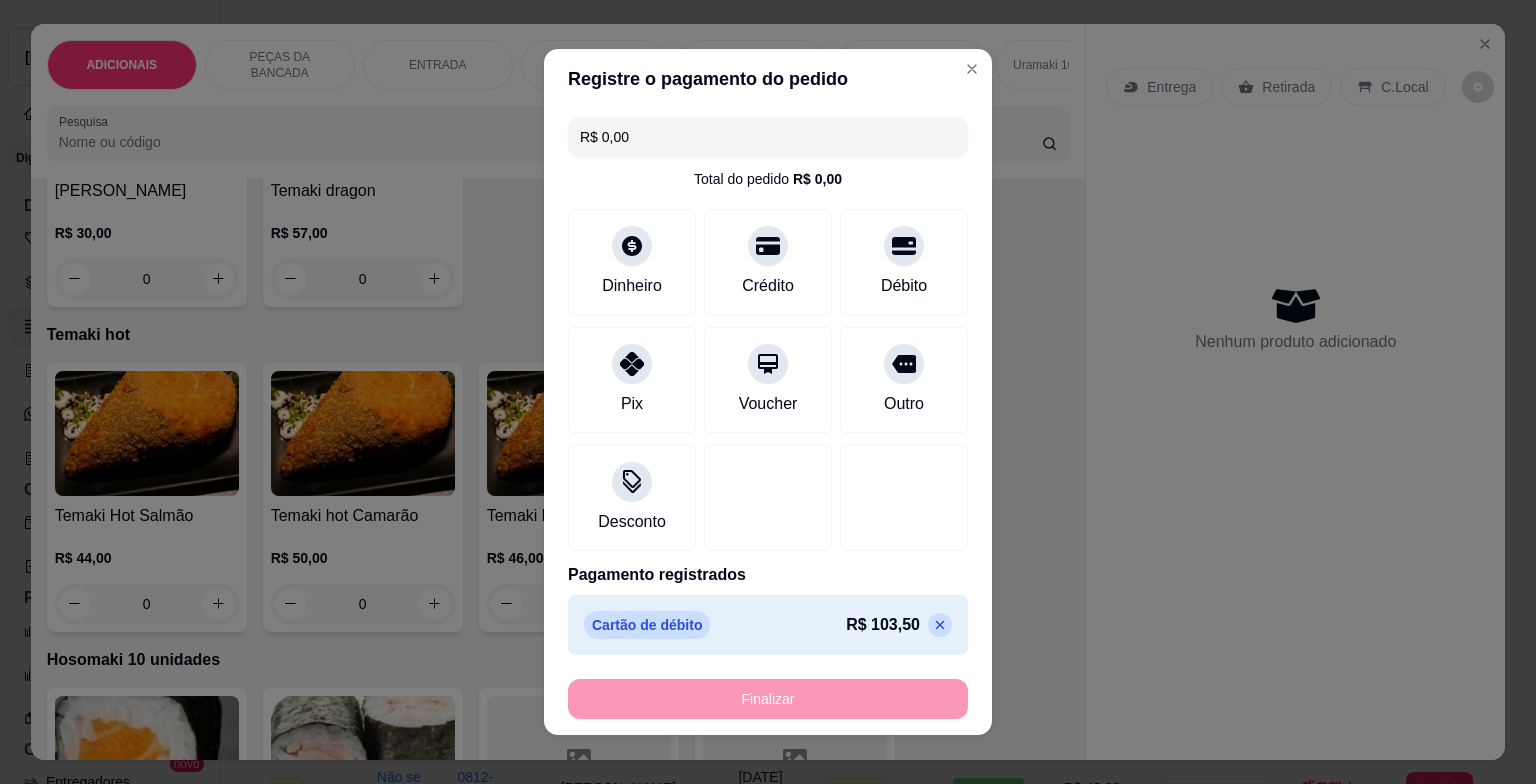 type on "-R$ 103,50" 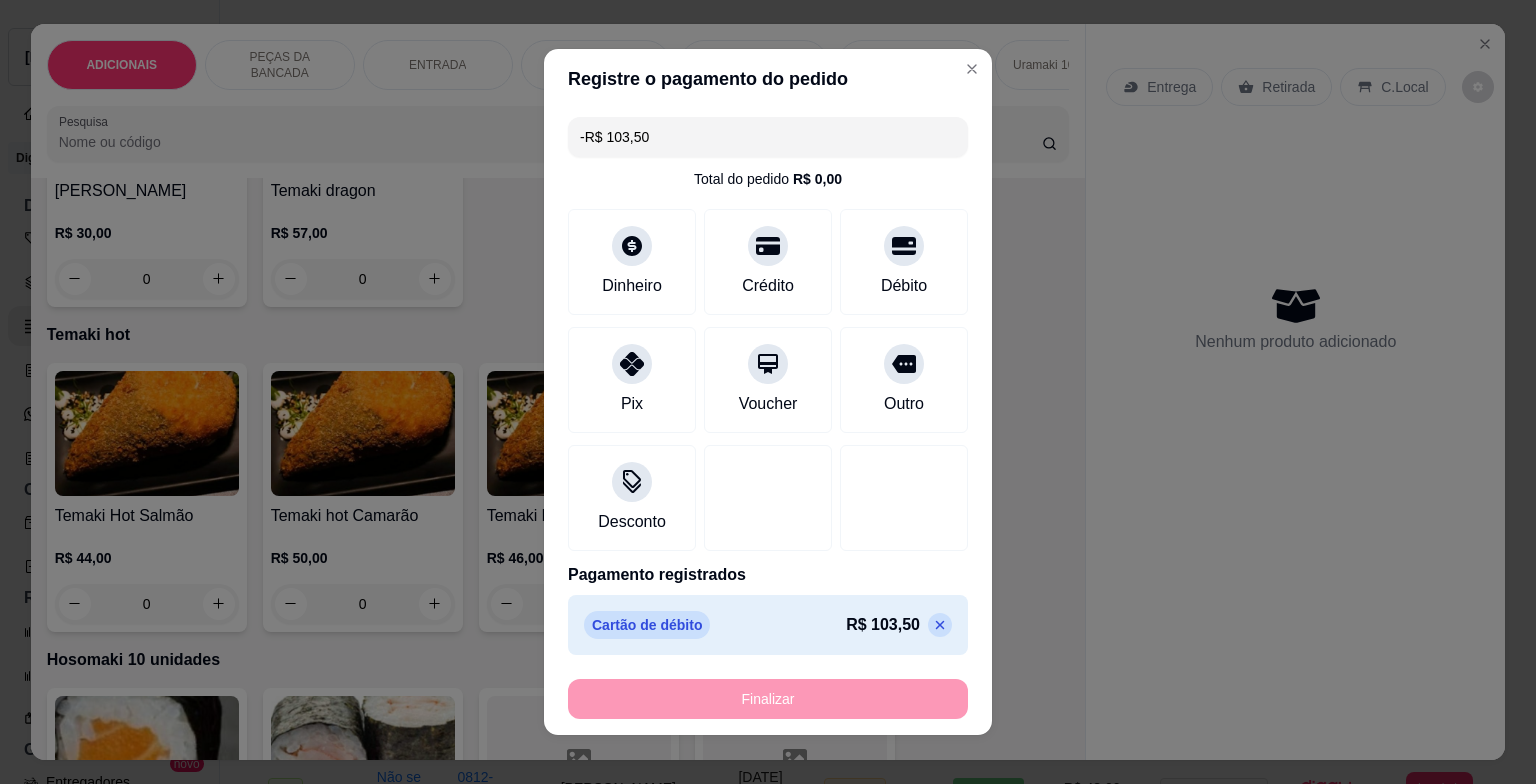 scroll, scrollTop: 2098, scrollLeft: 0, axis: vertical 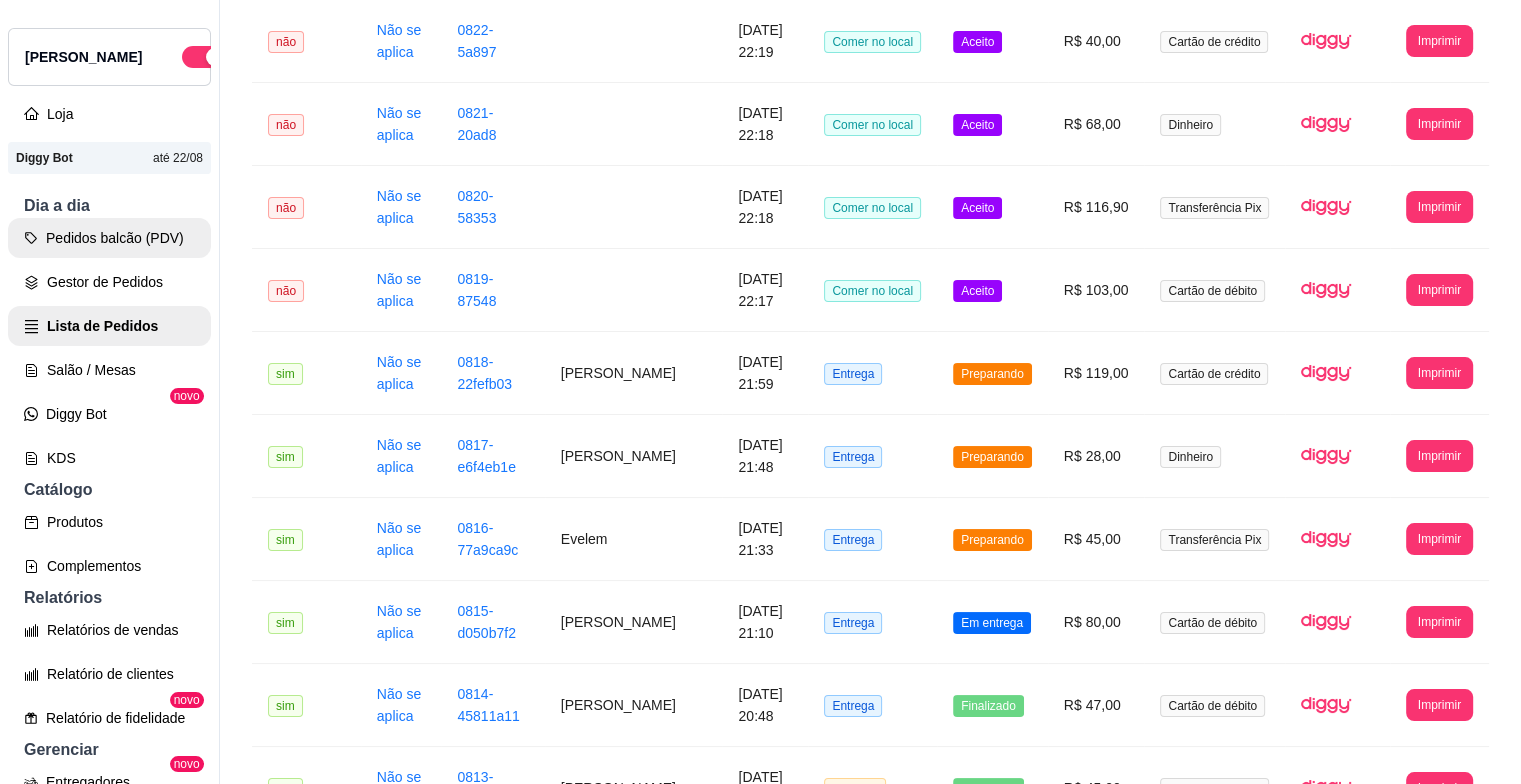 click on "Pedidos balcão (PDV)" at bounding box center [109, 238] 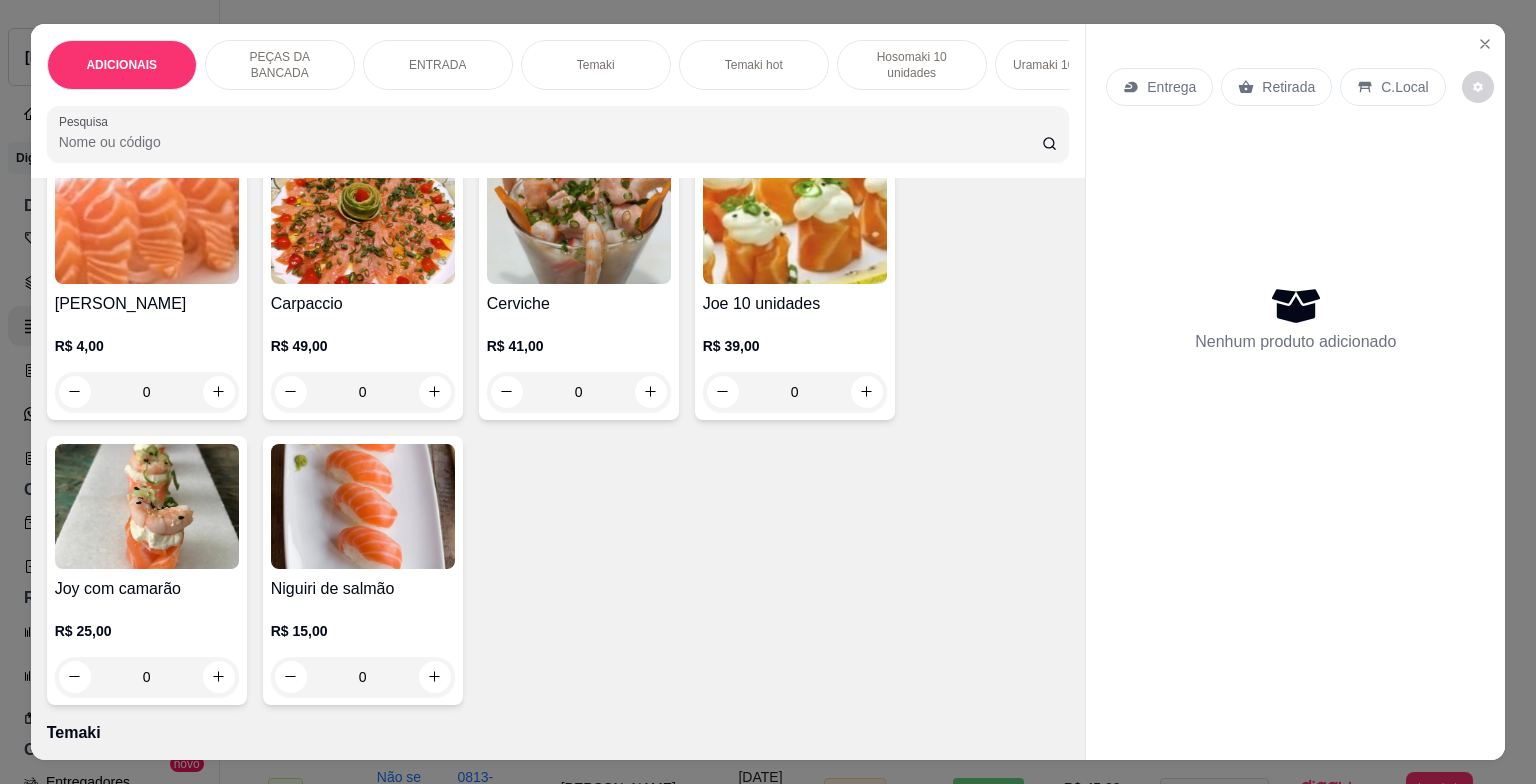 scroll, scrollTop: 600, scrollLeft: 0, axis: vertical 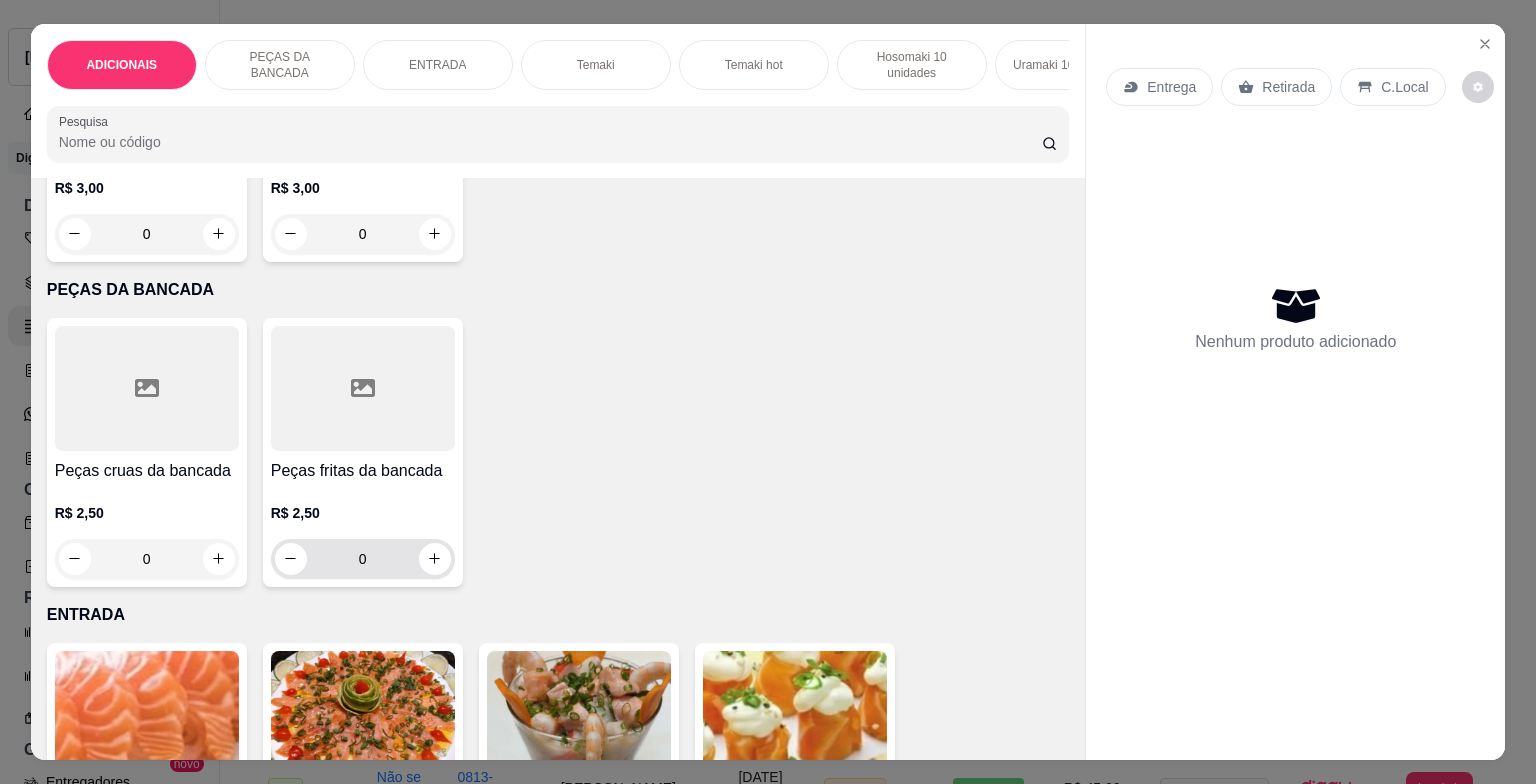 click on "0" at bounding box center [363, 559] 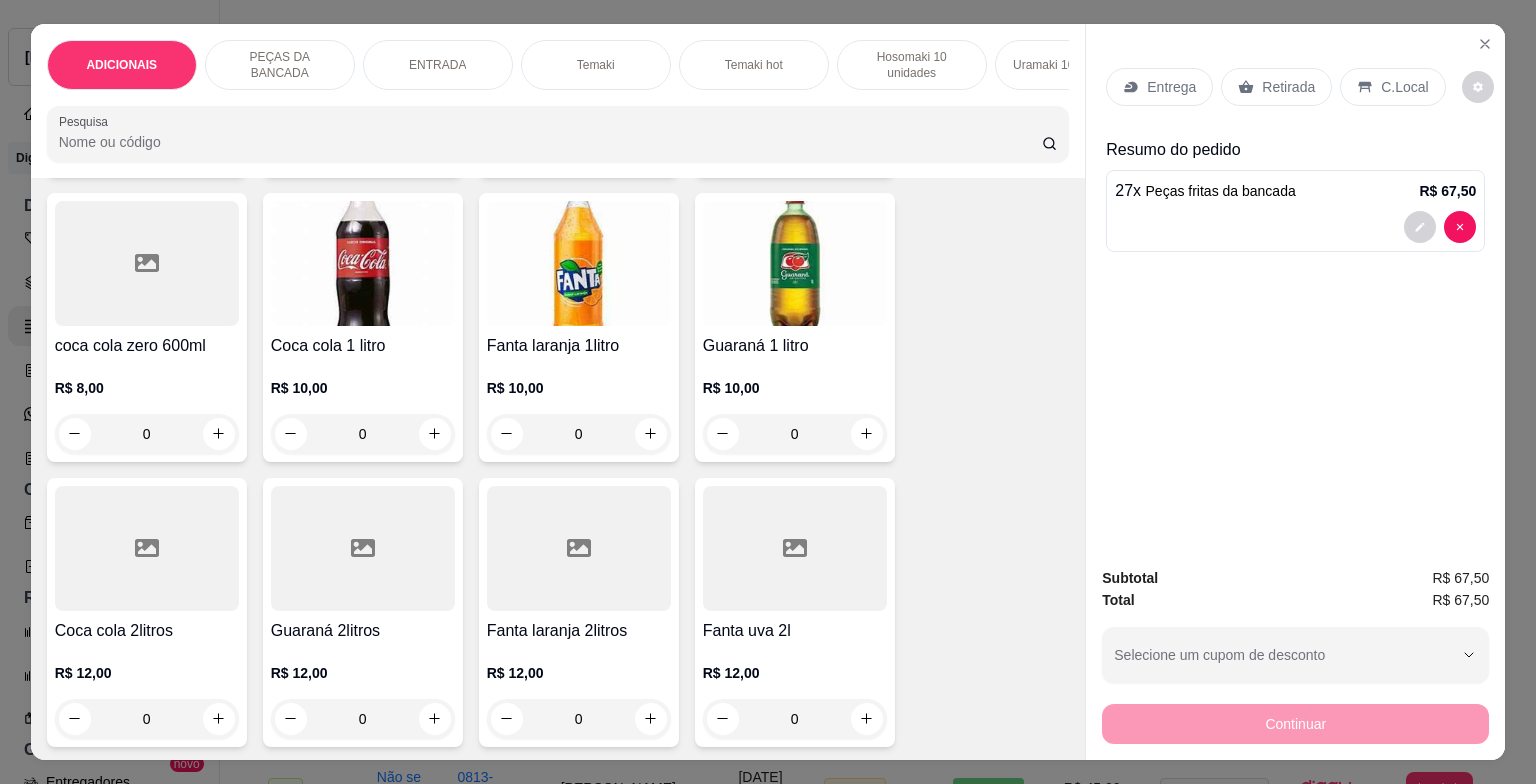 scroll, scrollTop: 7216, scrollLeft: 0, axis: vertical 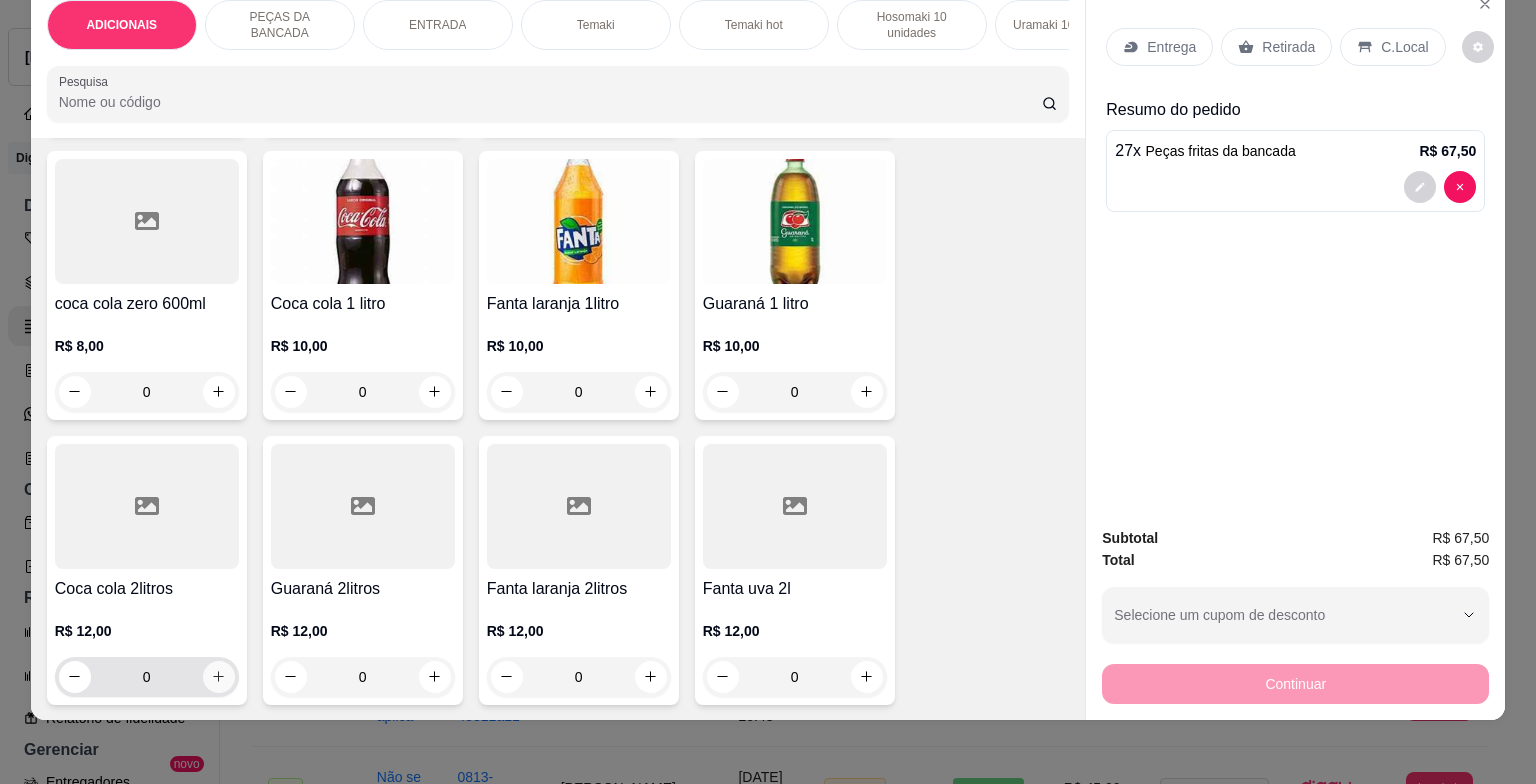 type on "27" 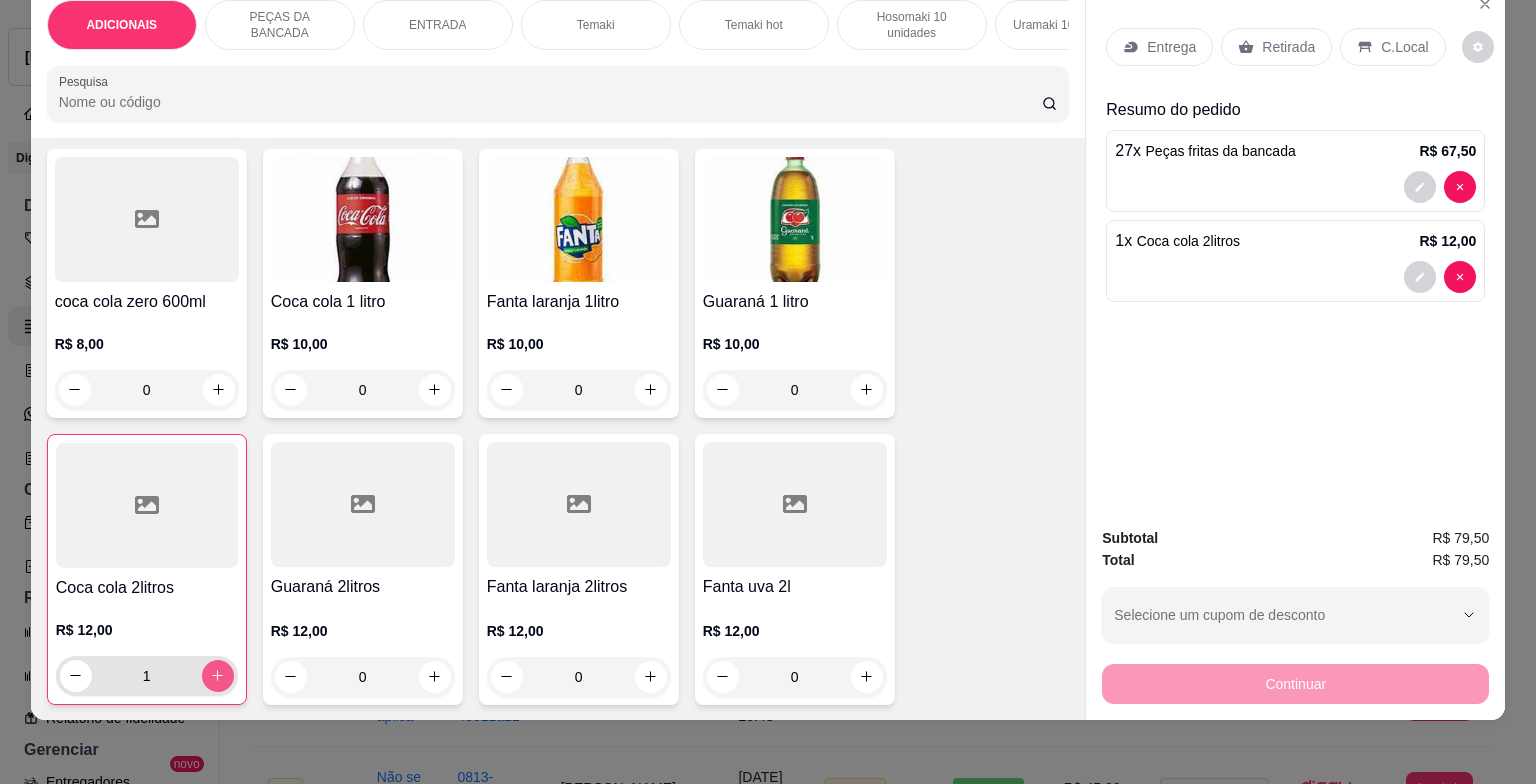 type on "1" 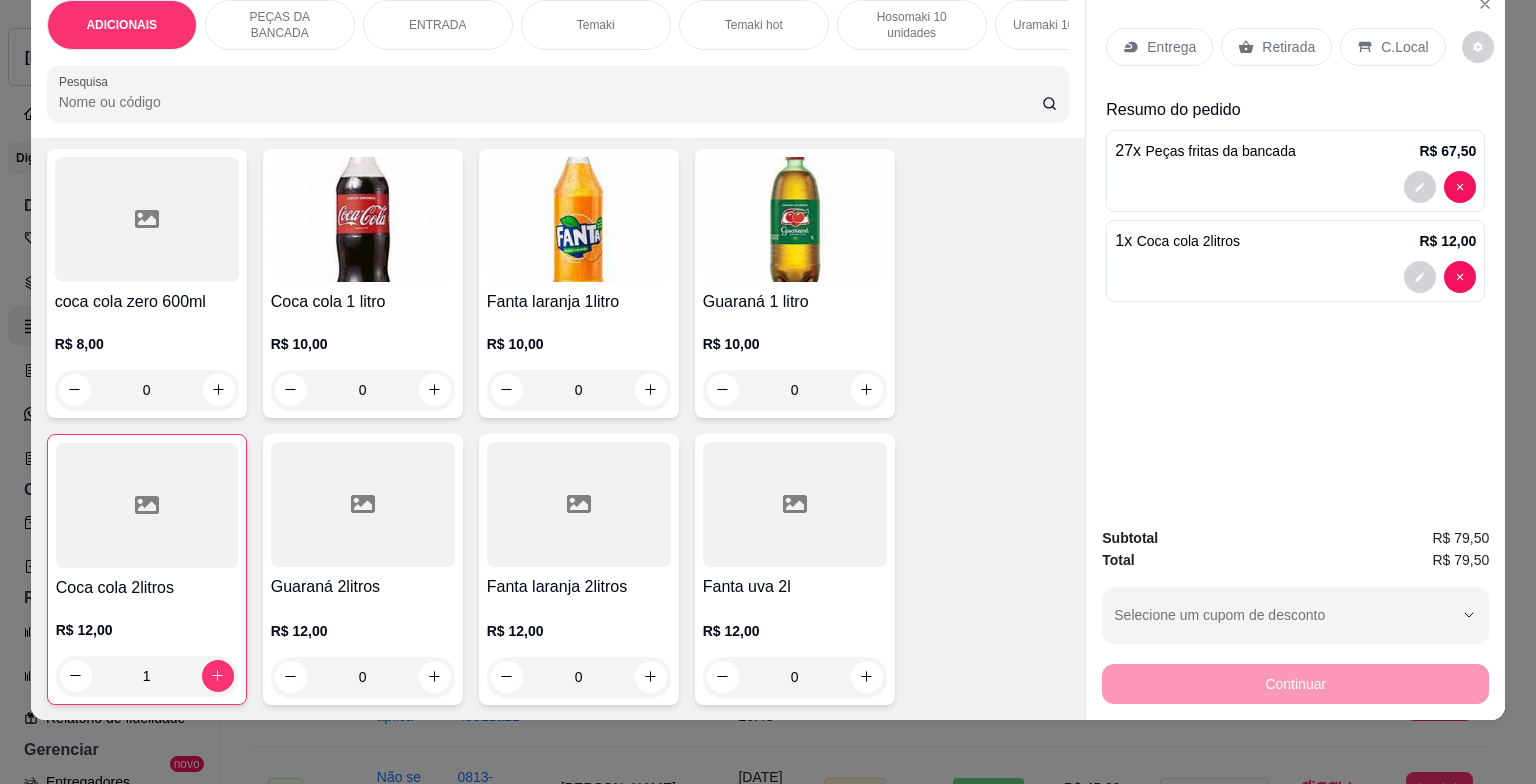 click on "C.Local" at bounding box center [1404, 47] 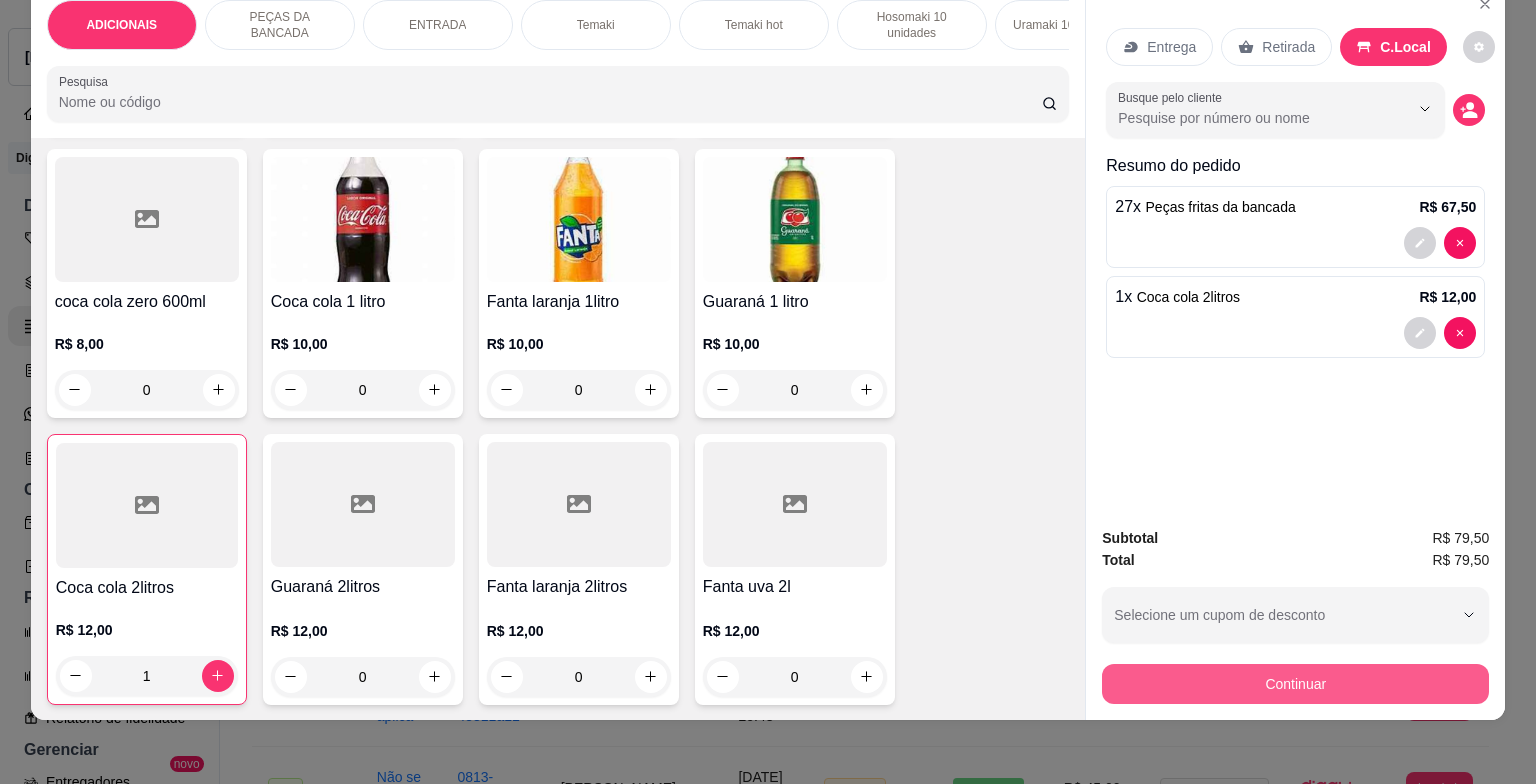 click on "Continuar" at bounding box center [1295, 684] 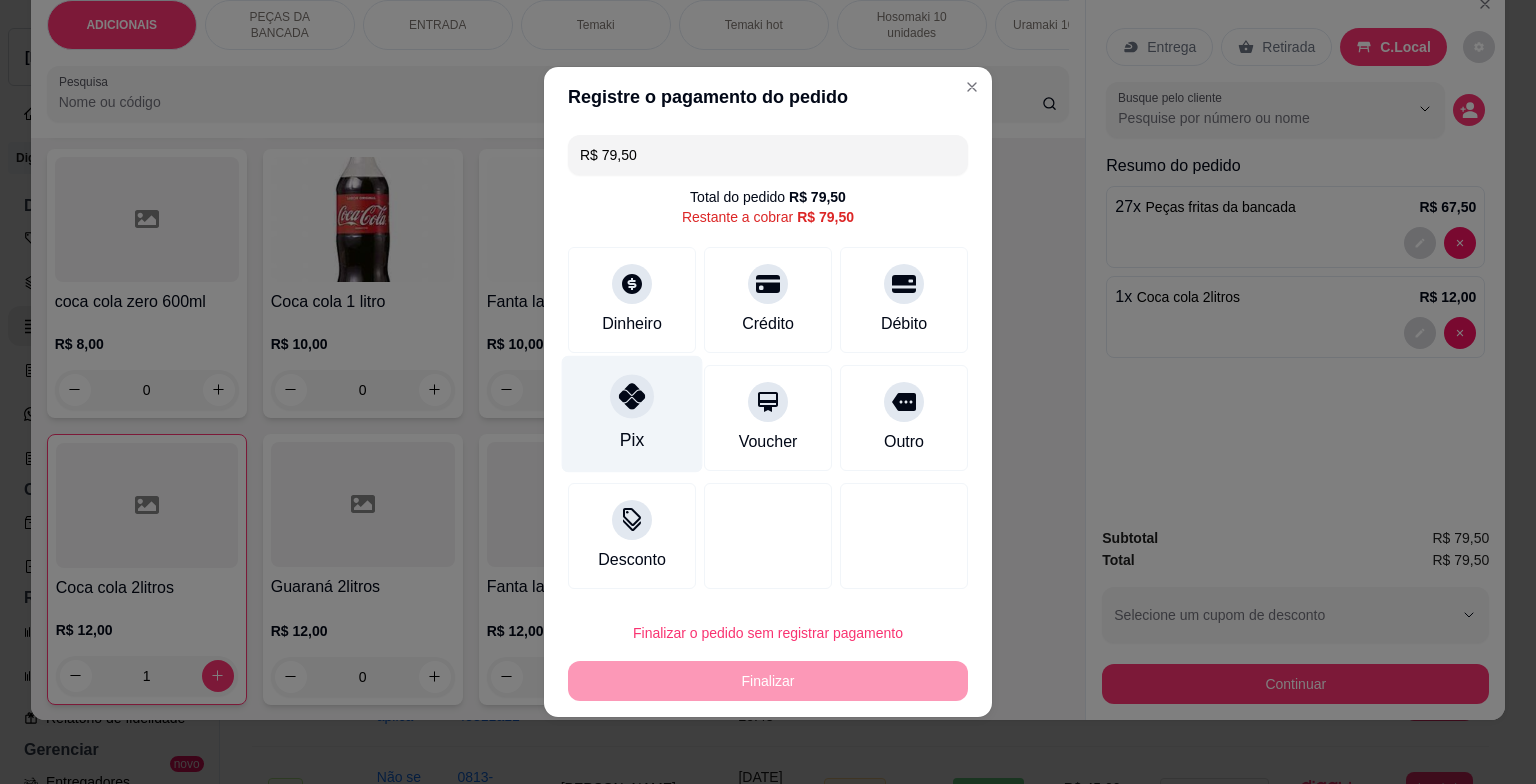 click at bounding box center (632, 396) 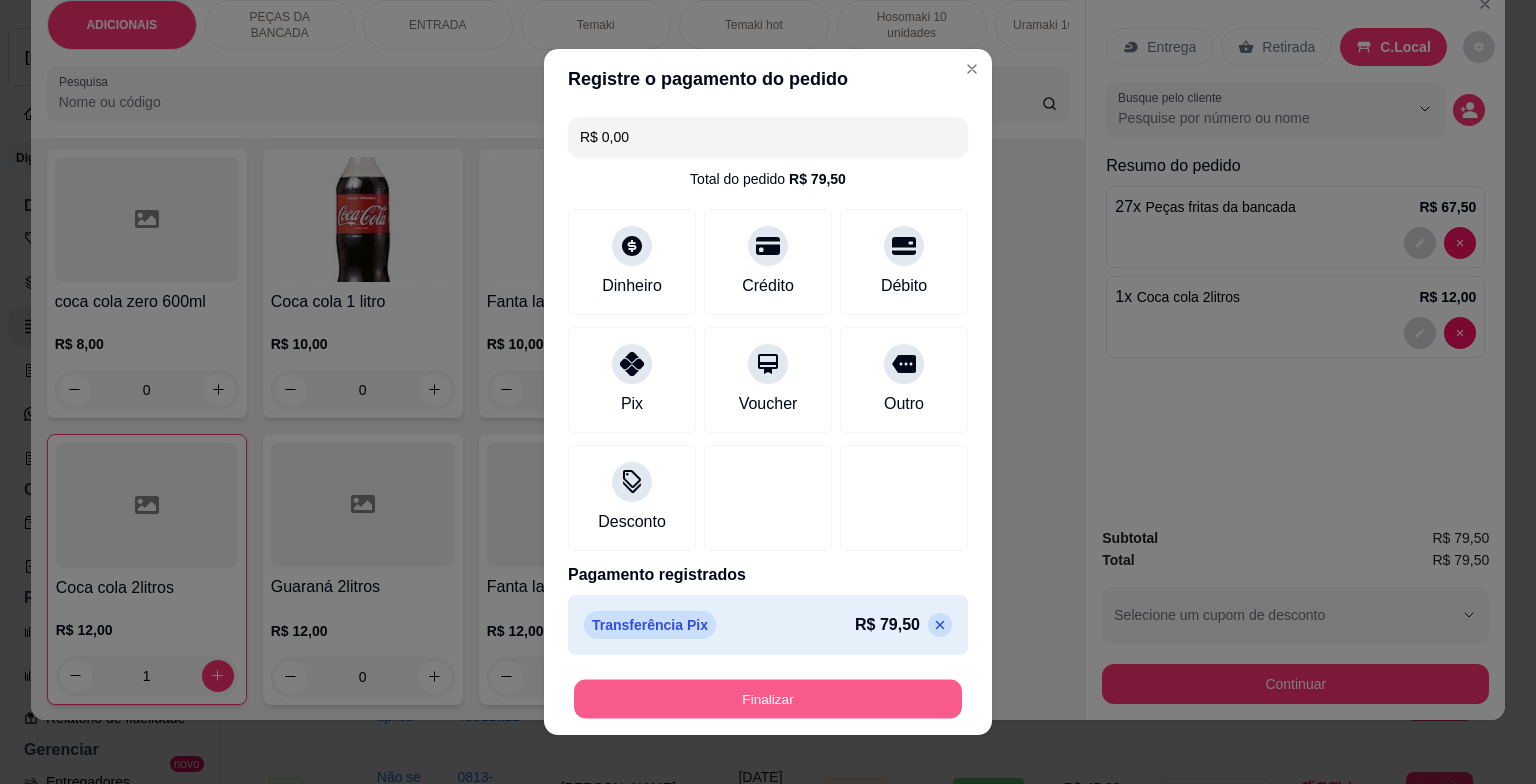 click on "Finalizar" at bounding box center [768, 699] 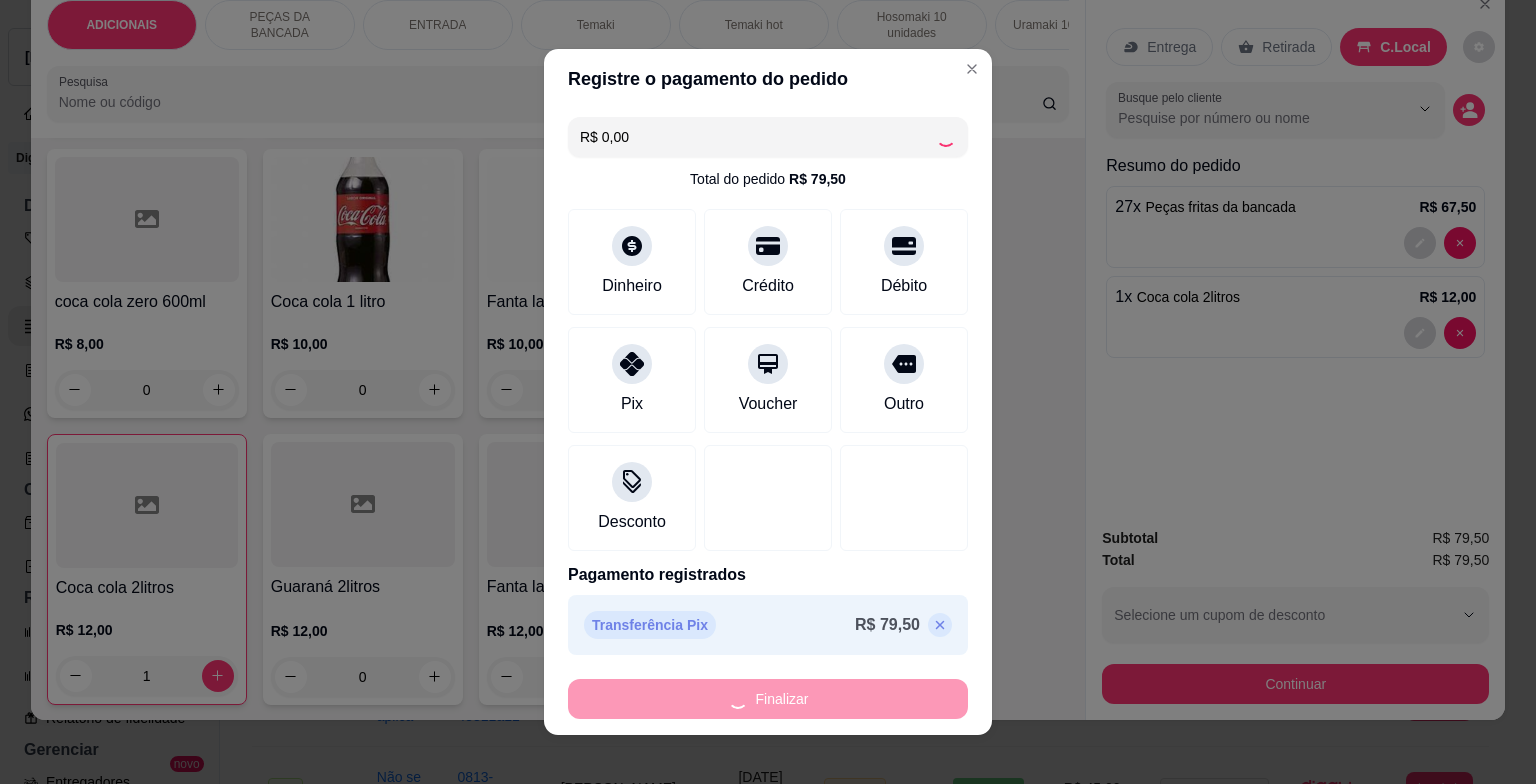 type on "0" 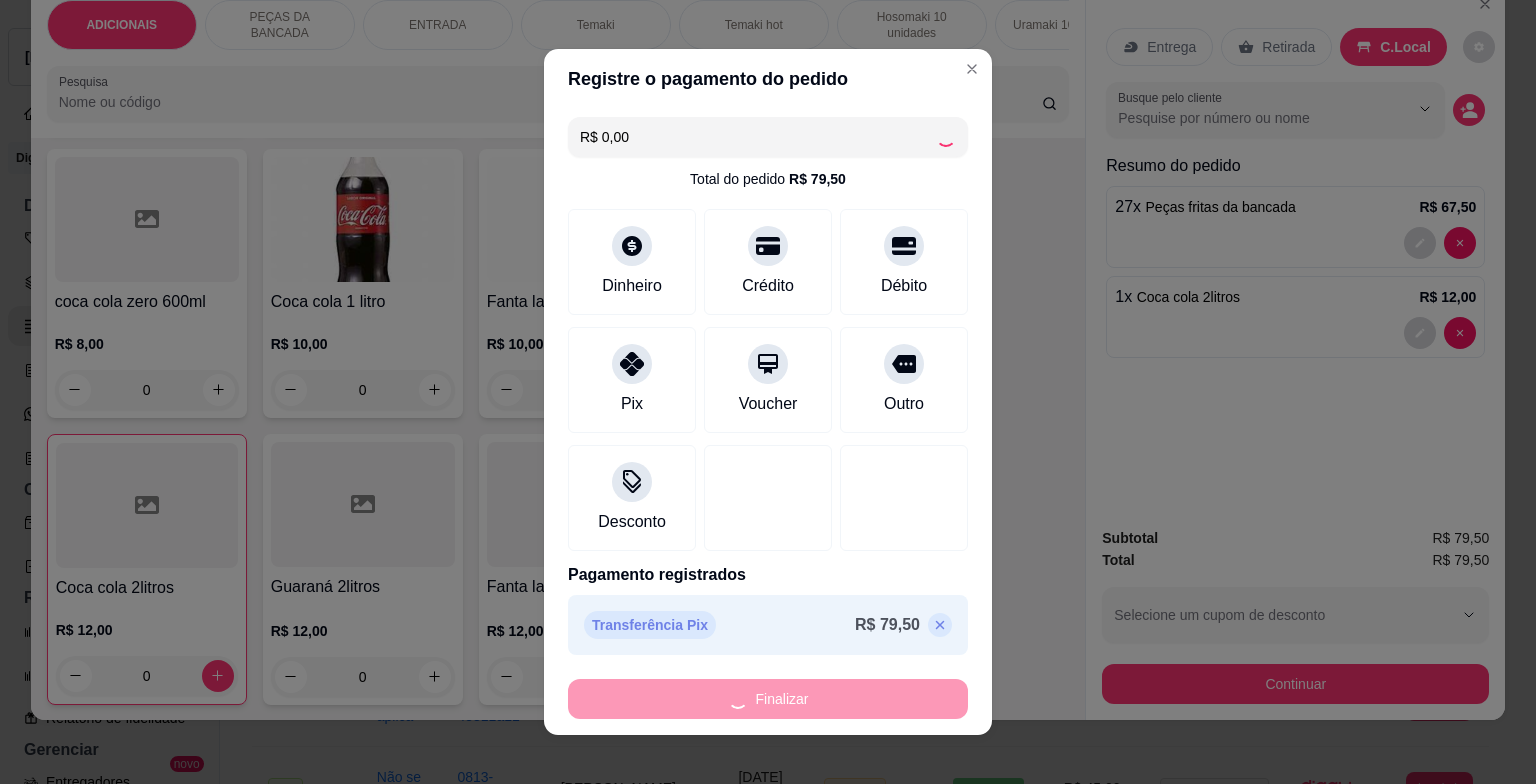 type on "-R$ 79,50" 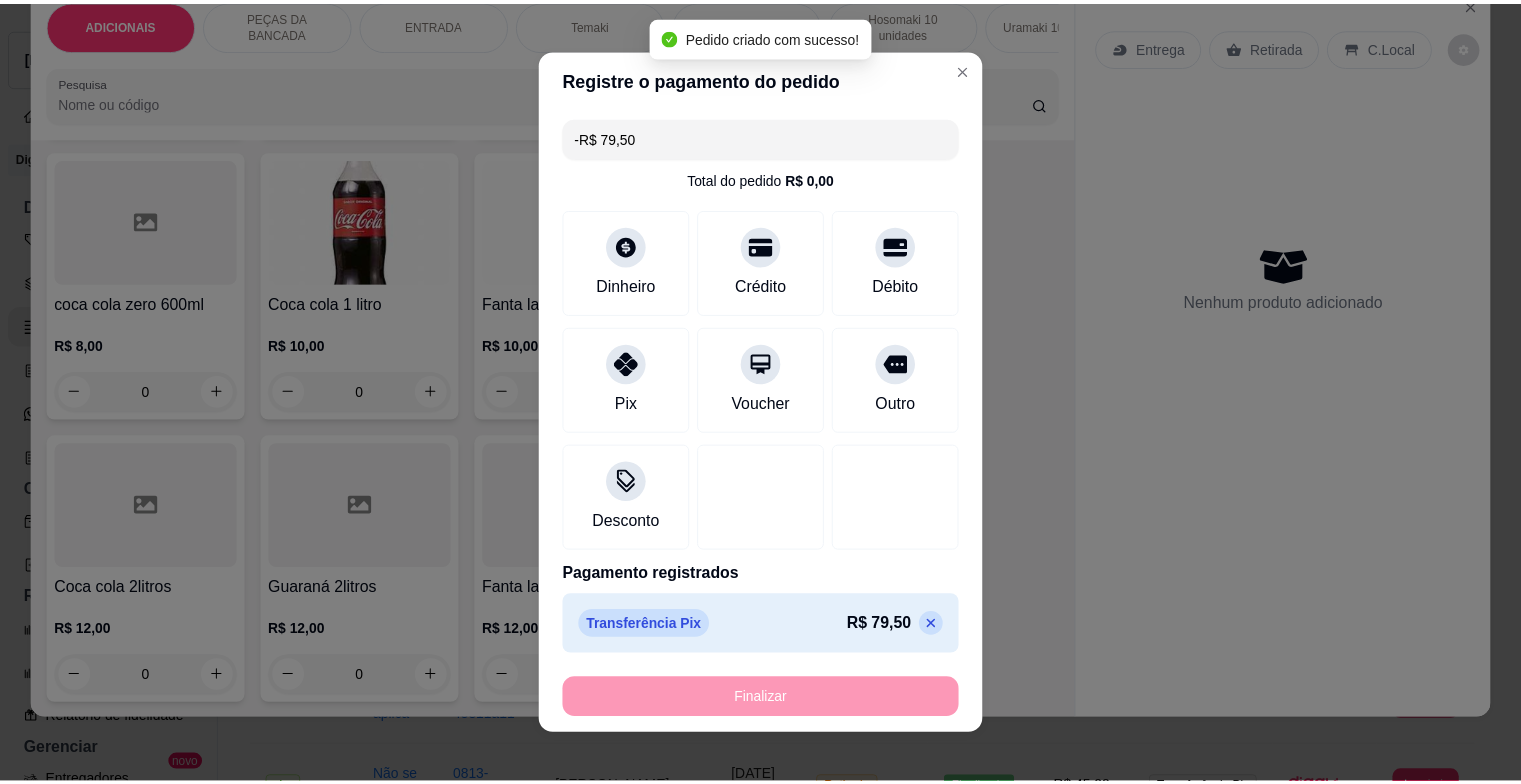 scroll, scrollTop: 7214, scrollLeft: 0, axis: vertical 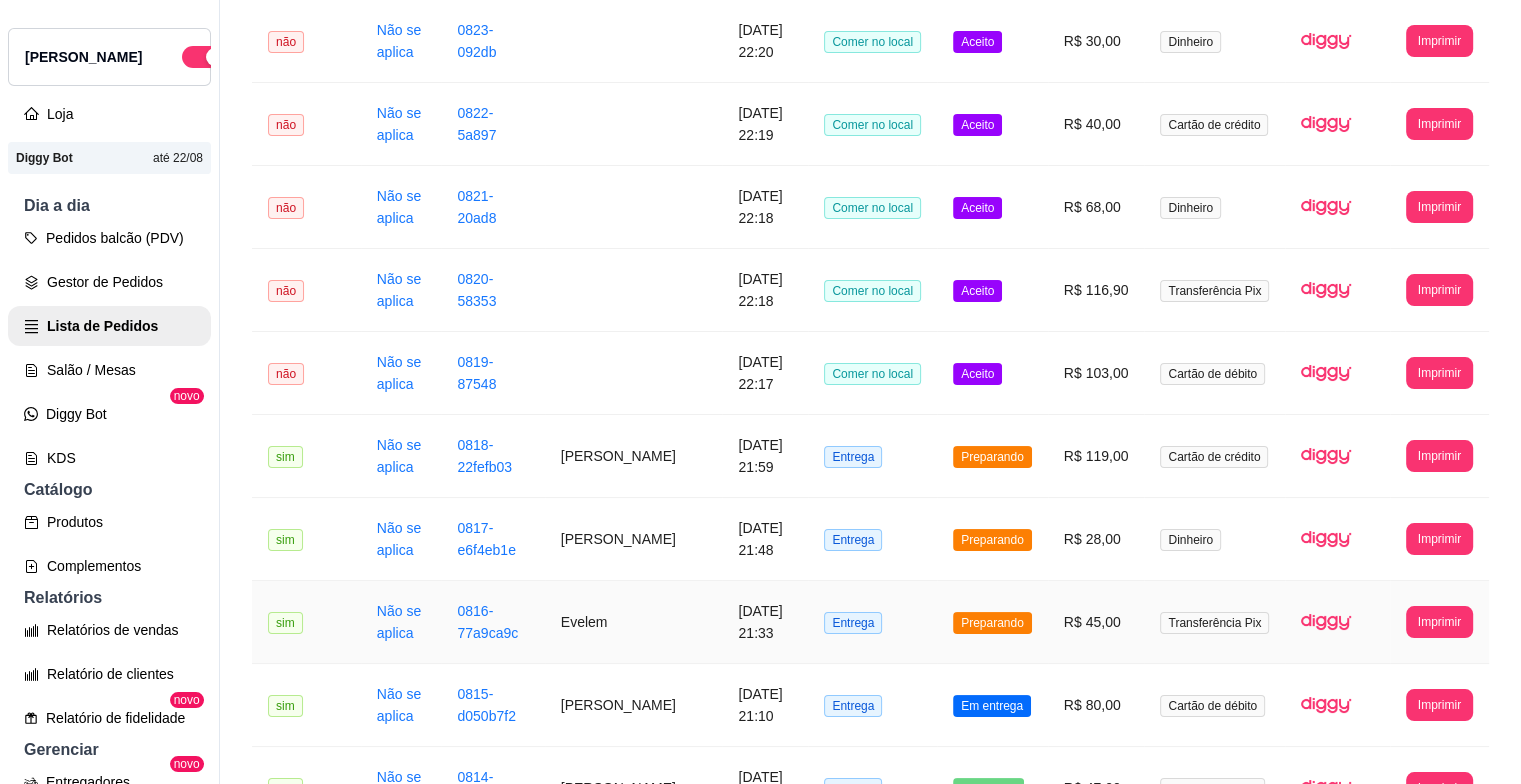 click on "Preparando" at bounding box center (992, 623) 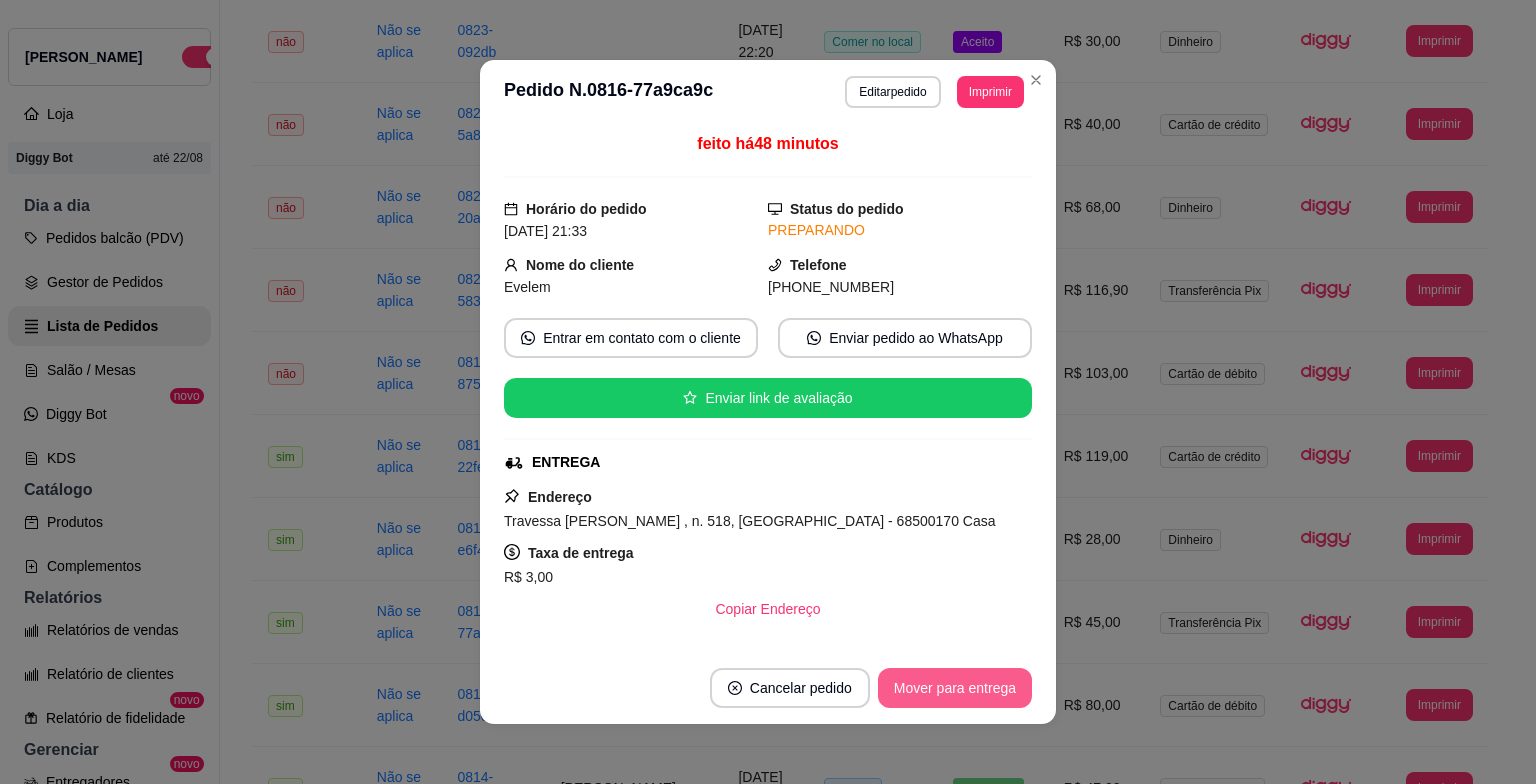 click on "Mover para entrega" at bounding box center [955, 688] 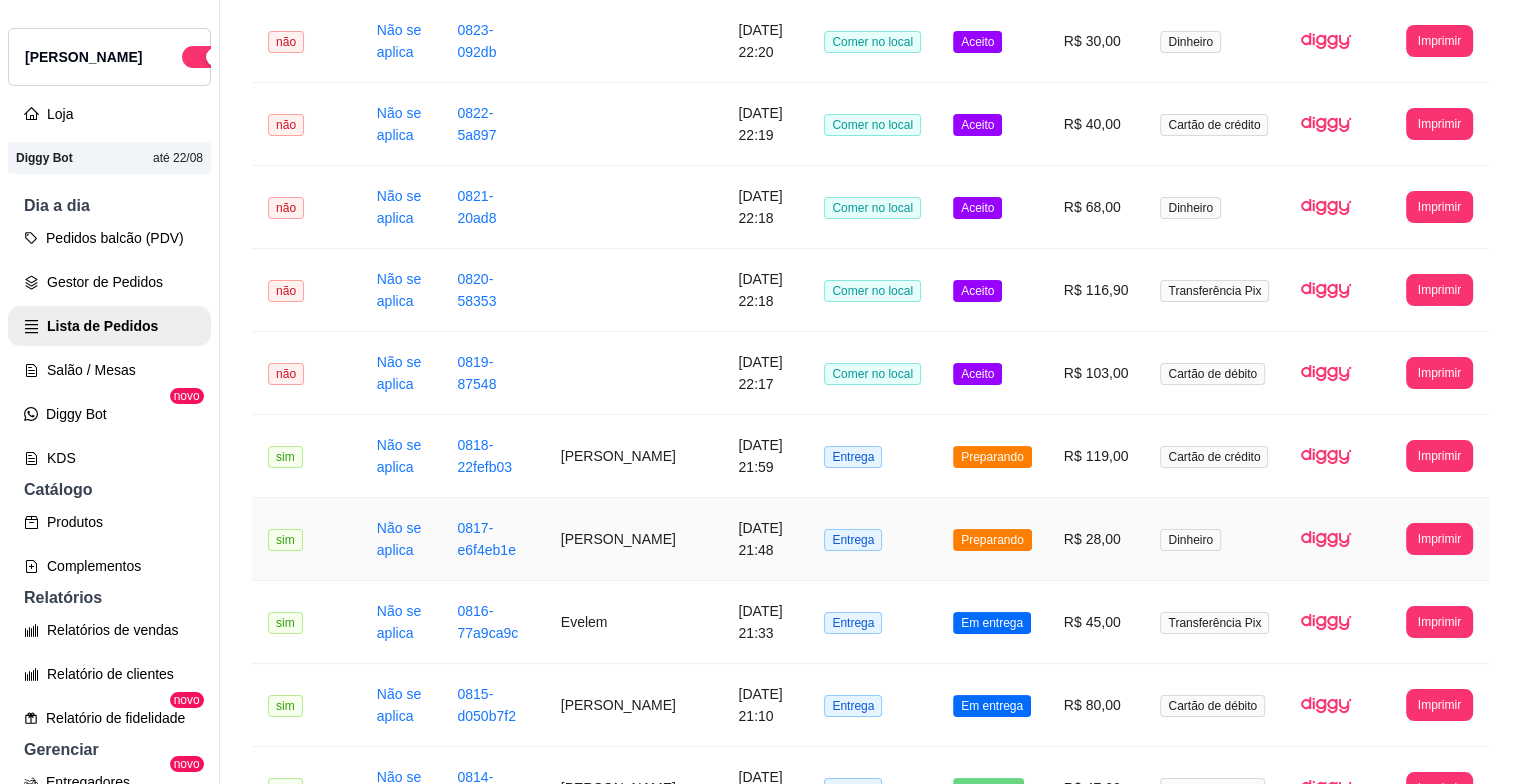 click on "Preparando" at bounding box center (992, 539) 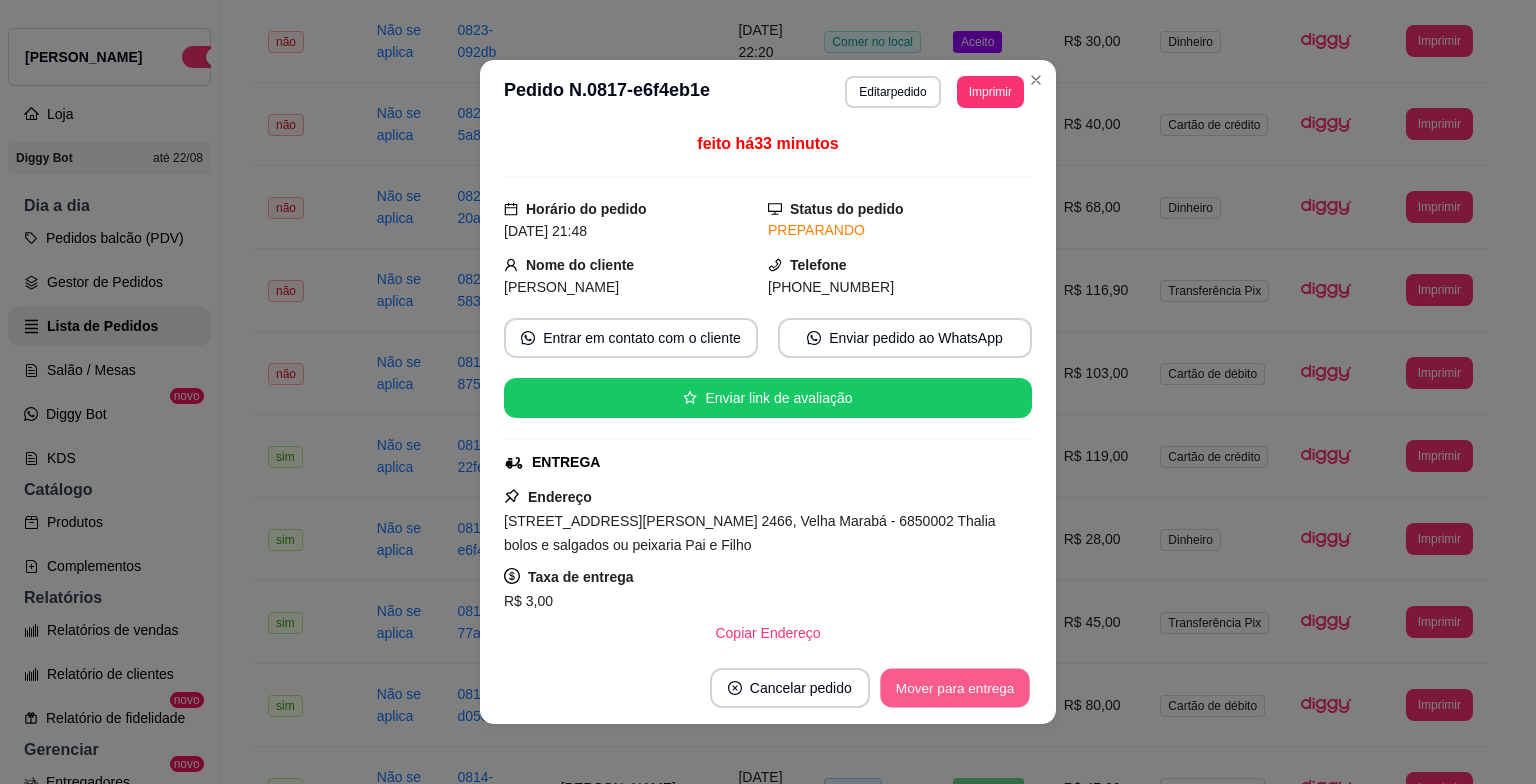 click on "Mover para entrega" at bounding box center [955, 688] 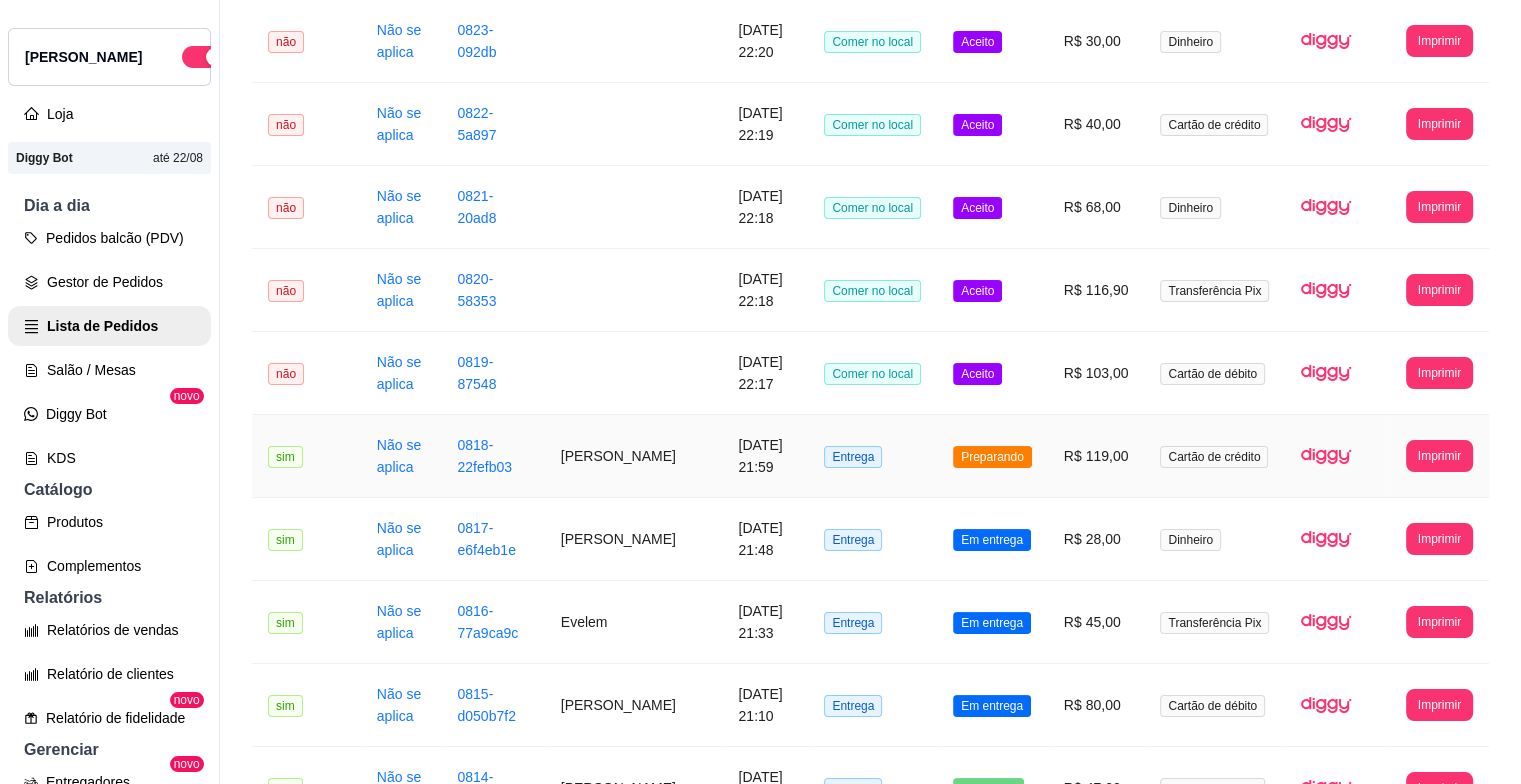 click on "Preparando" at bounding box center (992, 456) 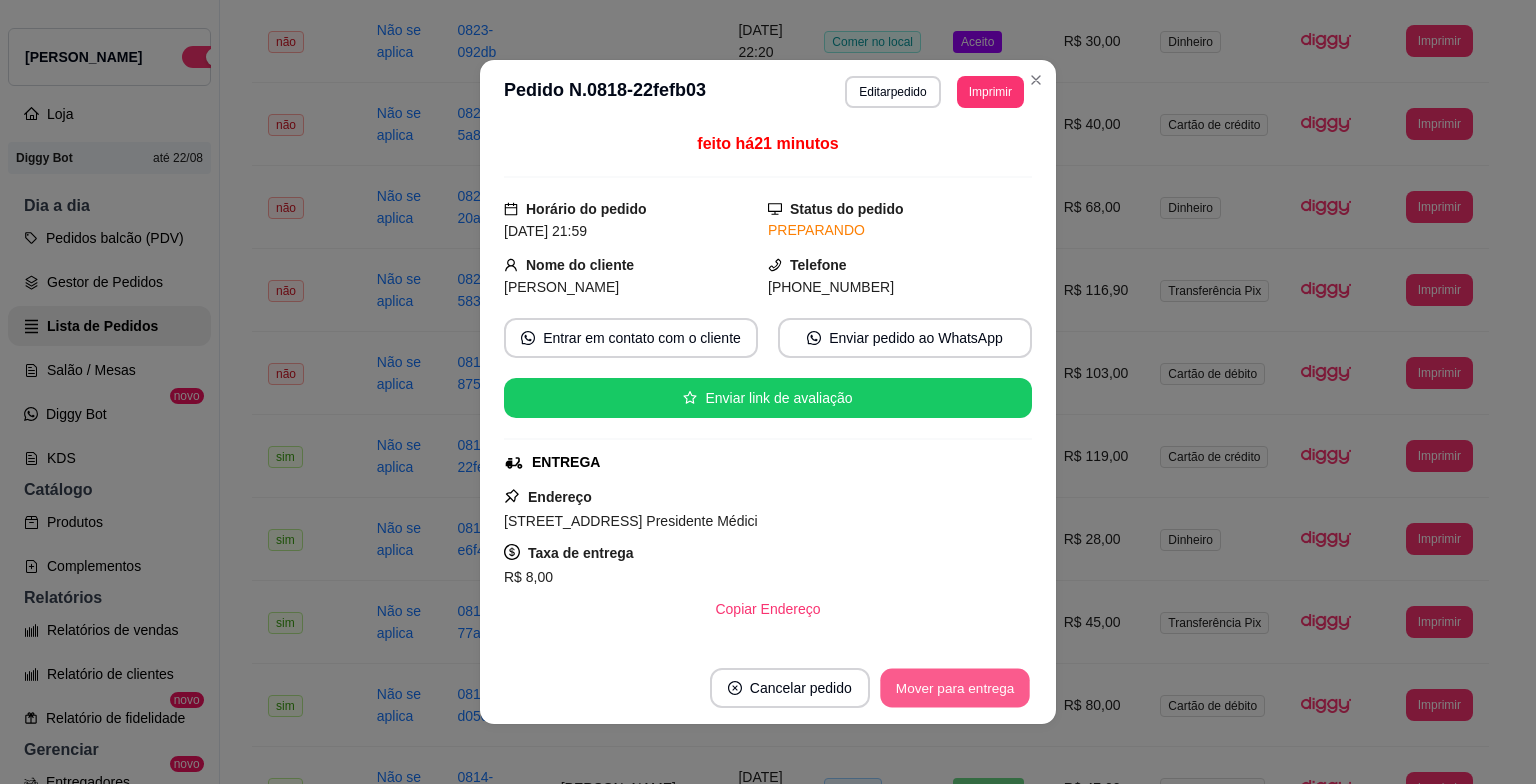 click on "Mover para entrega" at bounding box center [955, 688] 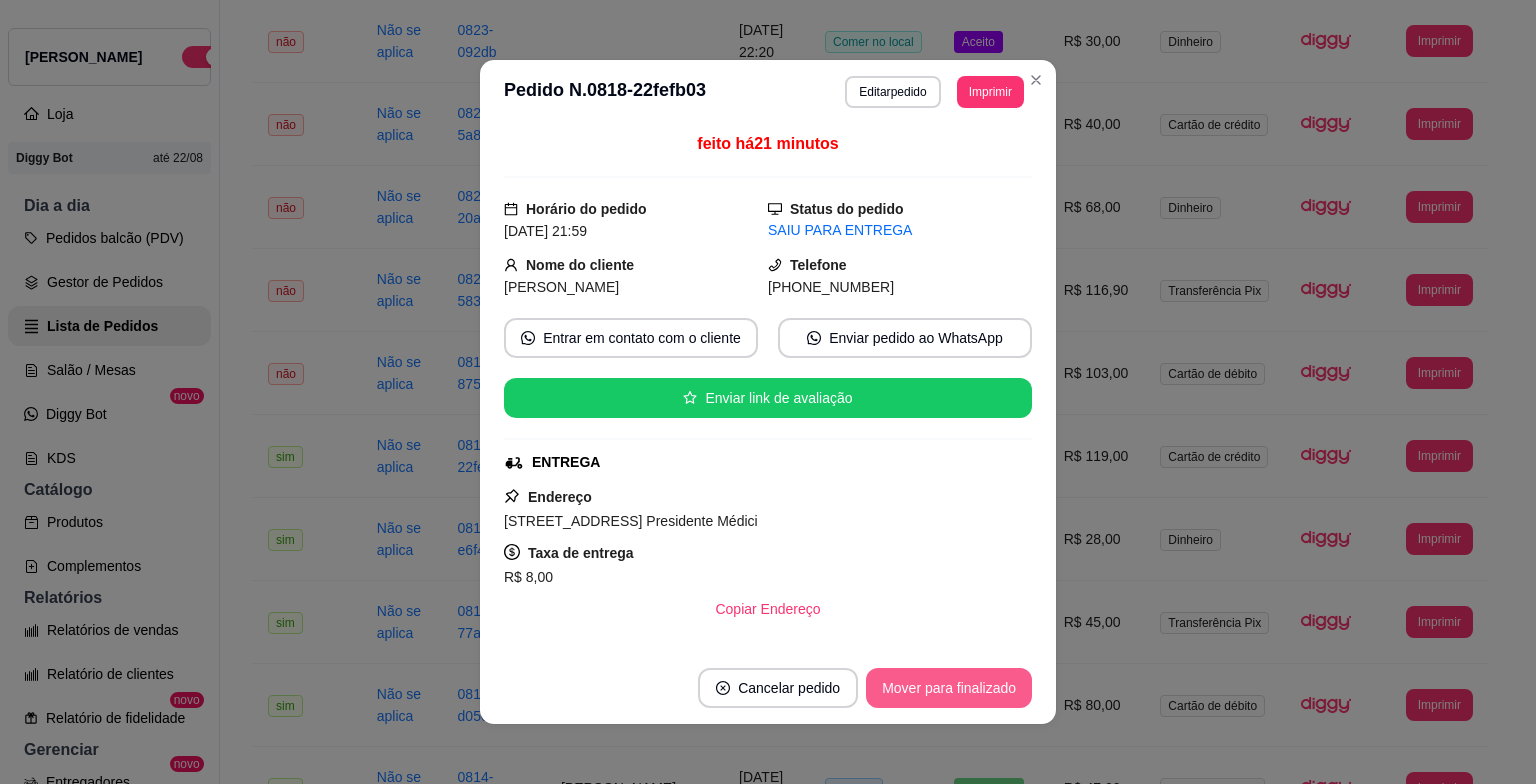 click on "Mover para finalizado" at bounding box center [949, 688] 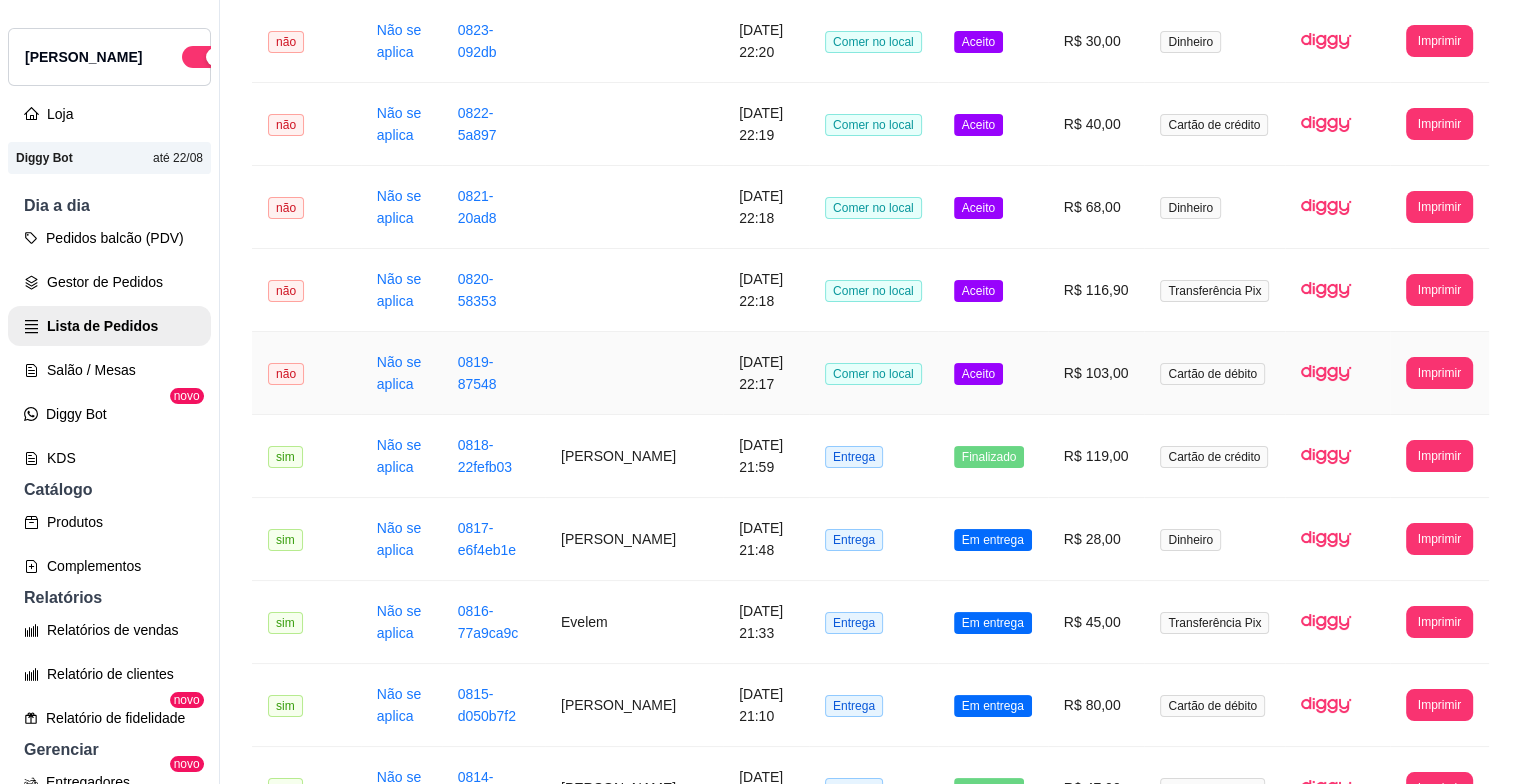 click on "Aceito" at bounding box center (978, 374) 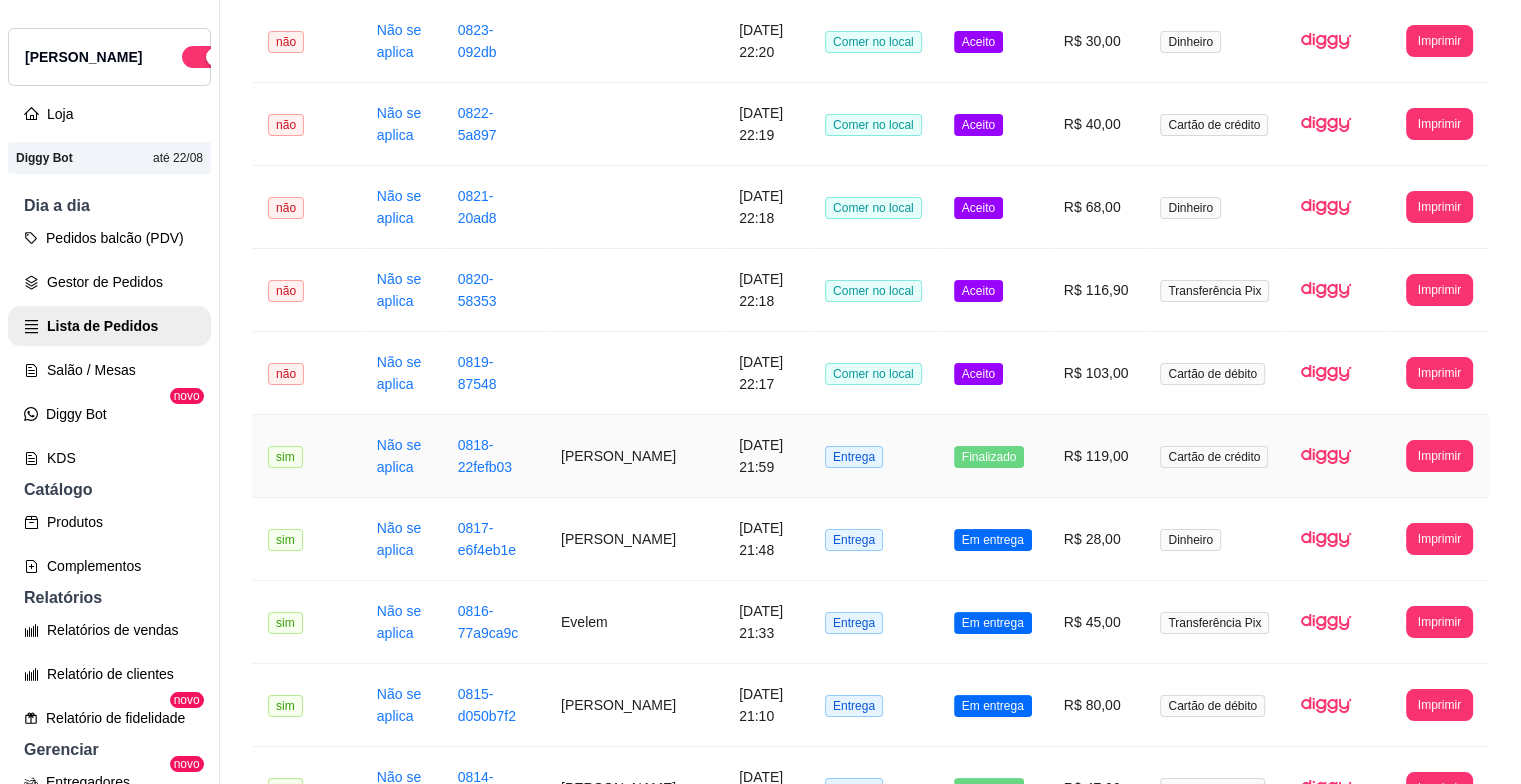 click on "Finalizado" at bounding box center [989, 457] 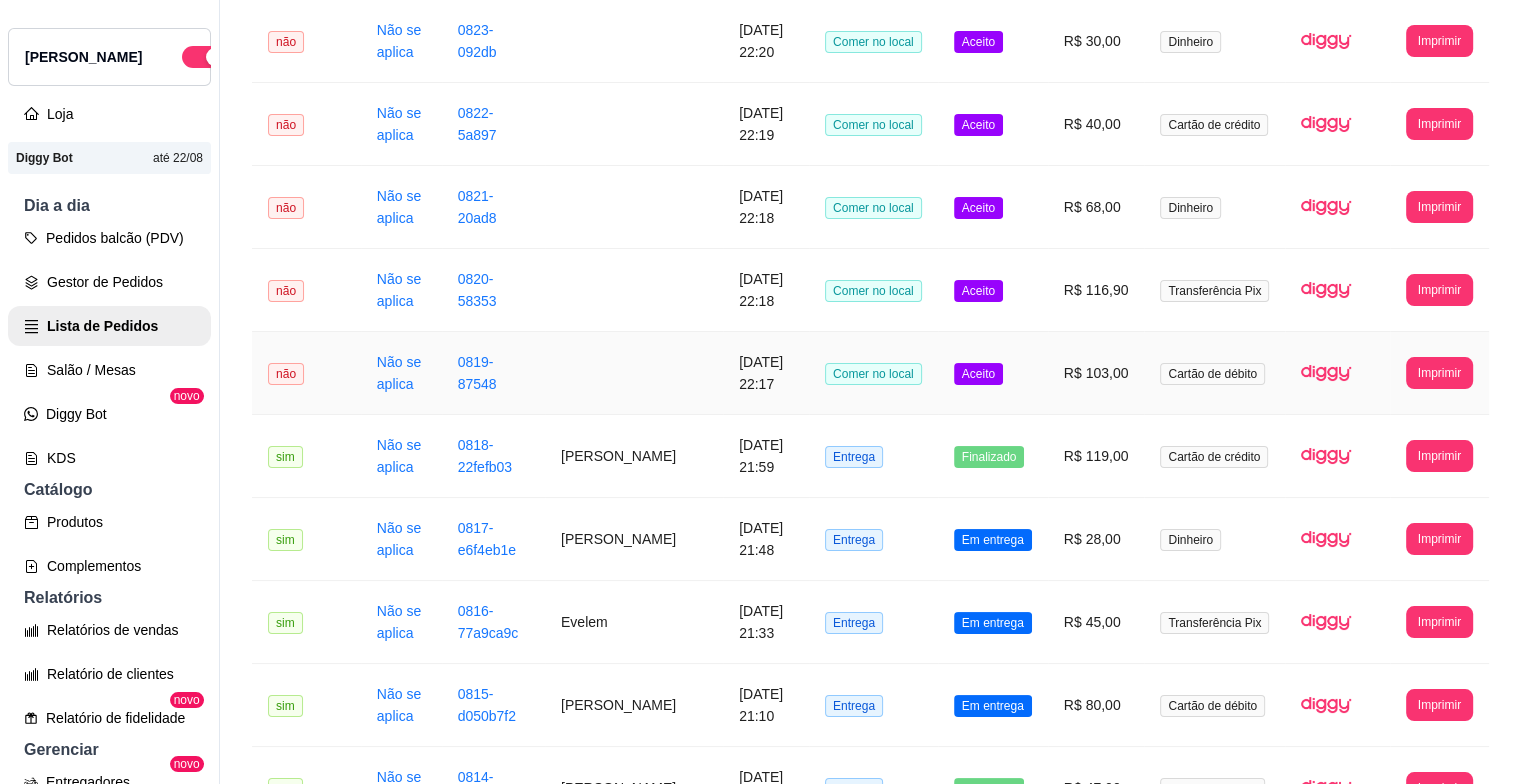 click on "Aceito" at bounding box center [993, 373] 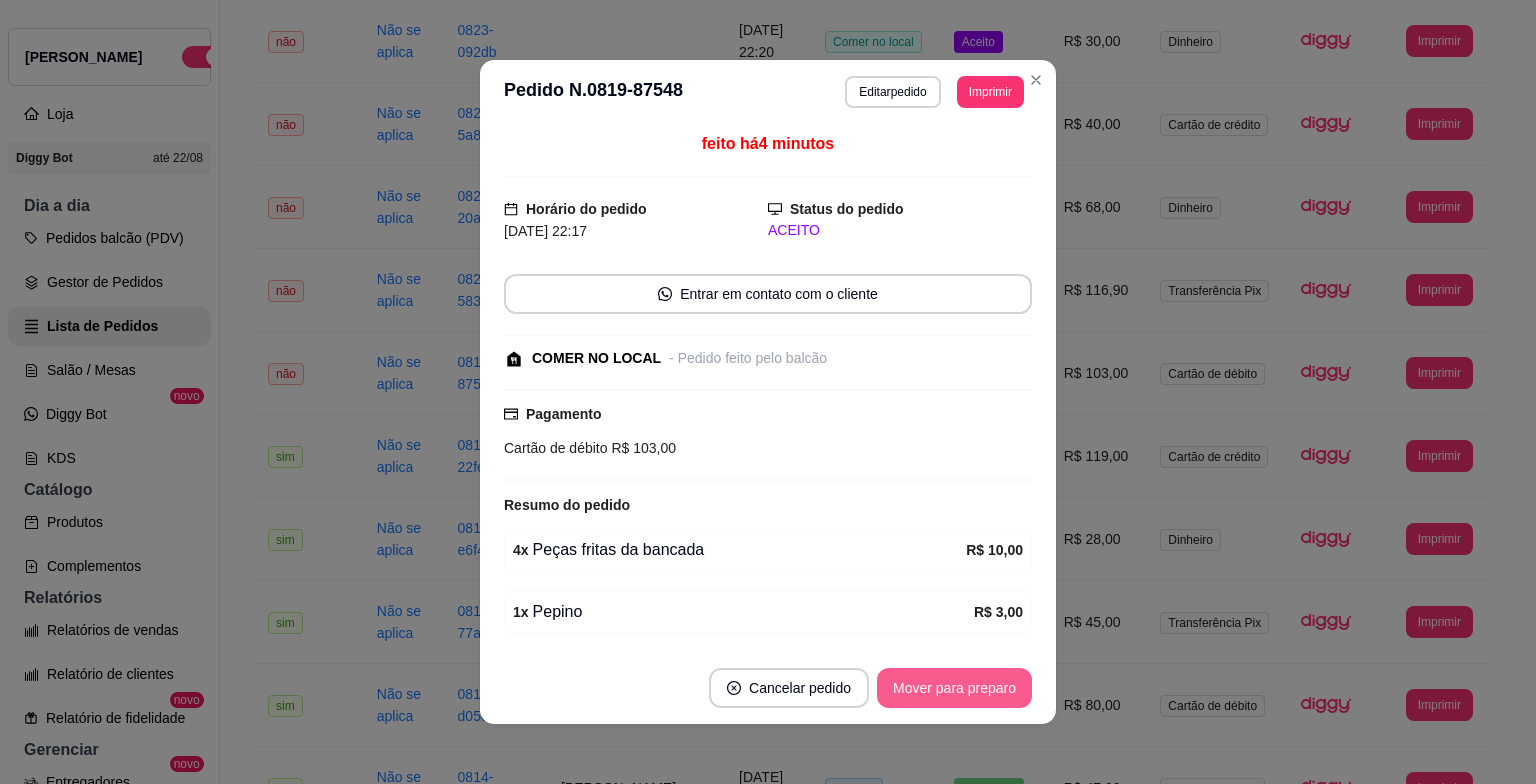 click on "Mover para preparo" at bounding box center (954, 688) 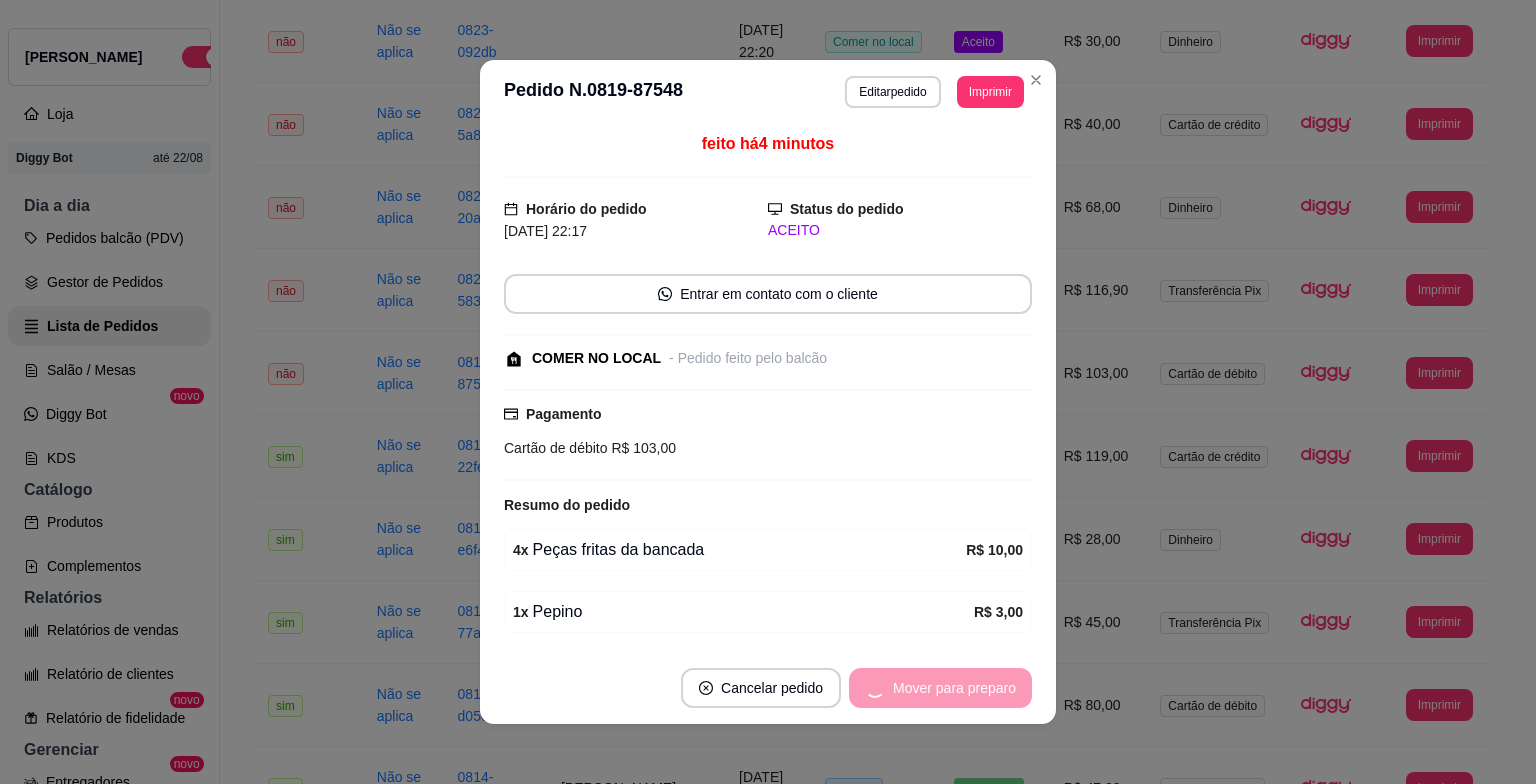 click on "Mover para preparo" at bounding box center (940, 688) 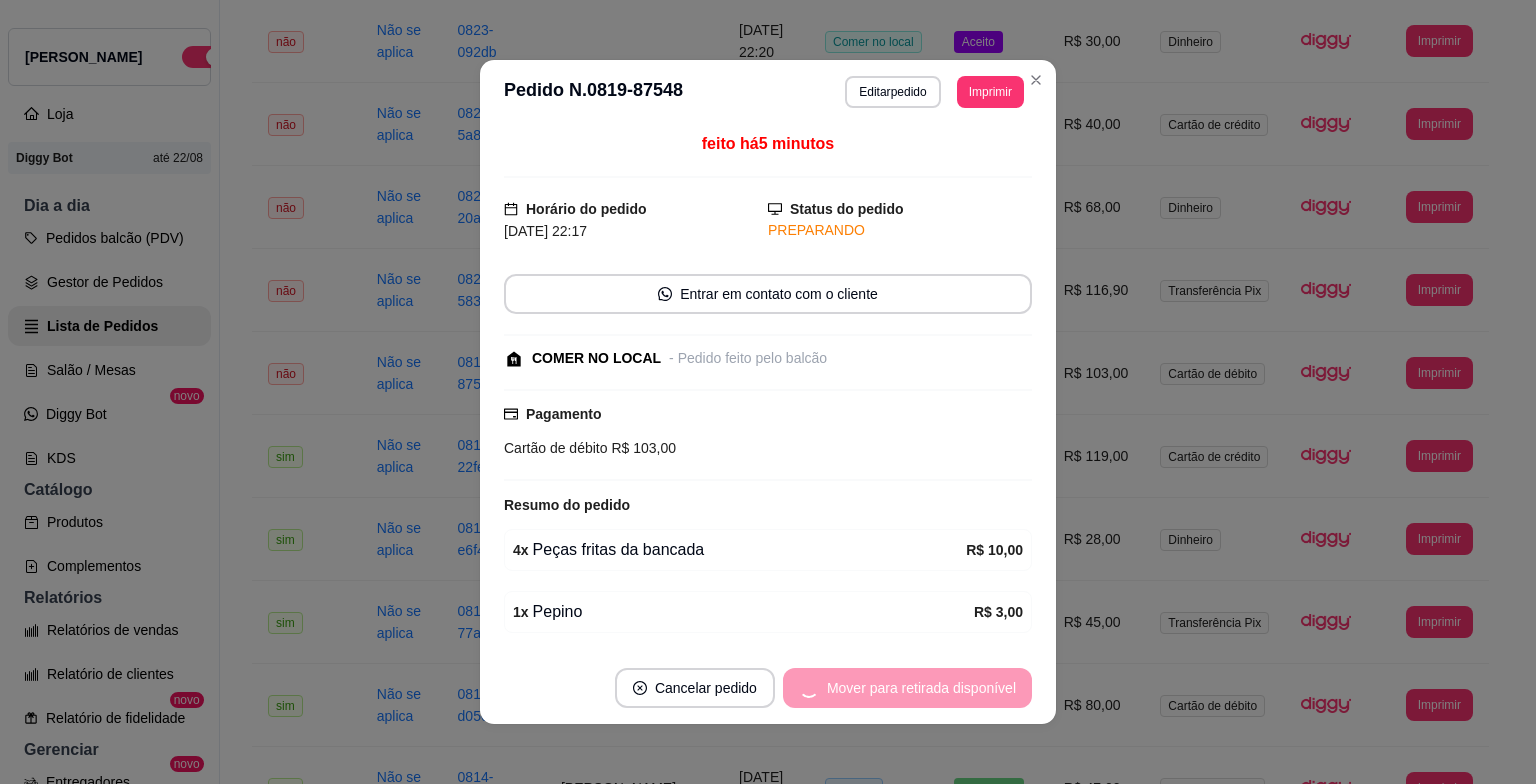 click on "Mover para retirada disponível" at bounding box center [907, 688] 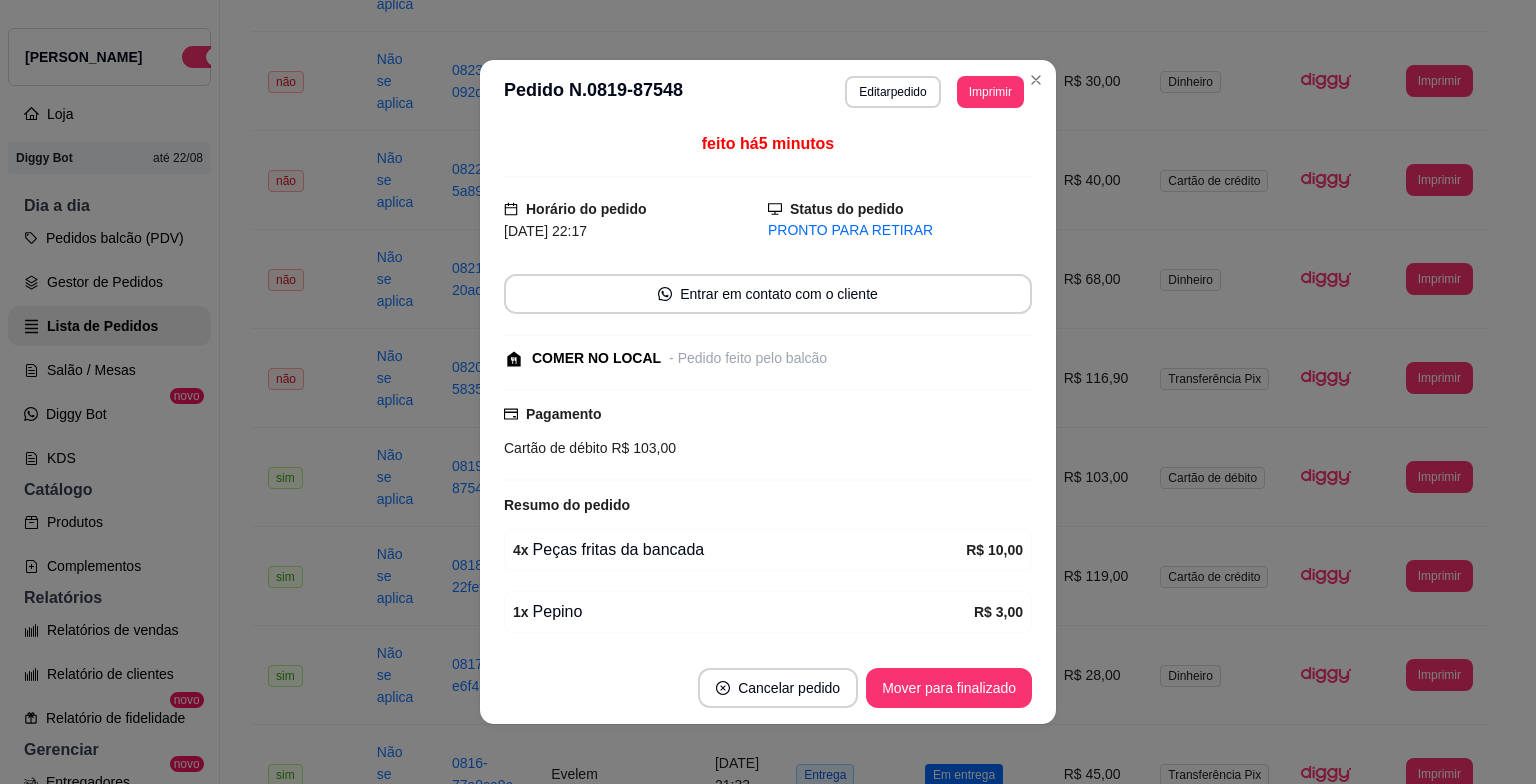 click on "Mover para finalizado" at bounding box center (949, 688) 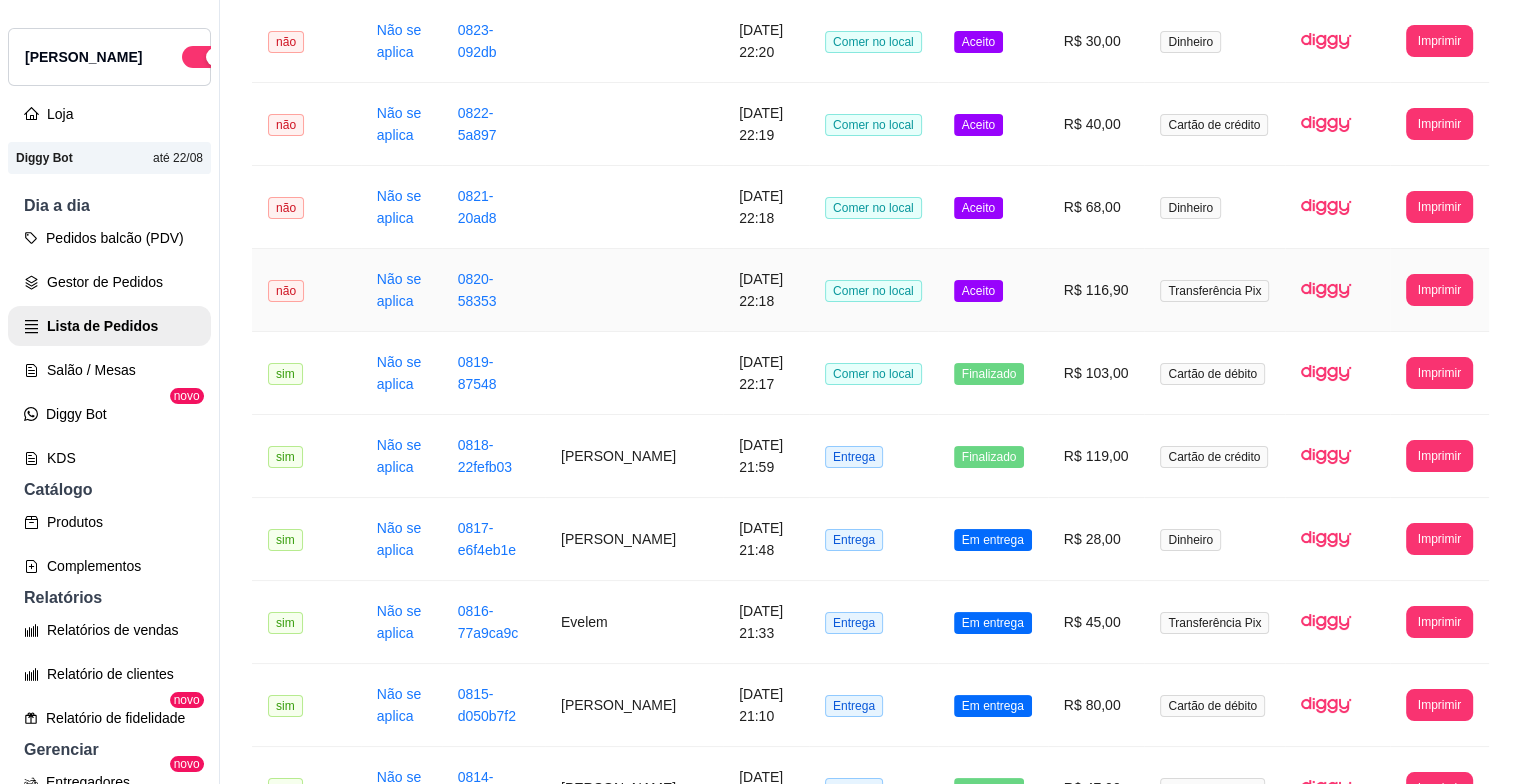 click on "Aceito" at bounding box center (993, 290) 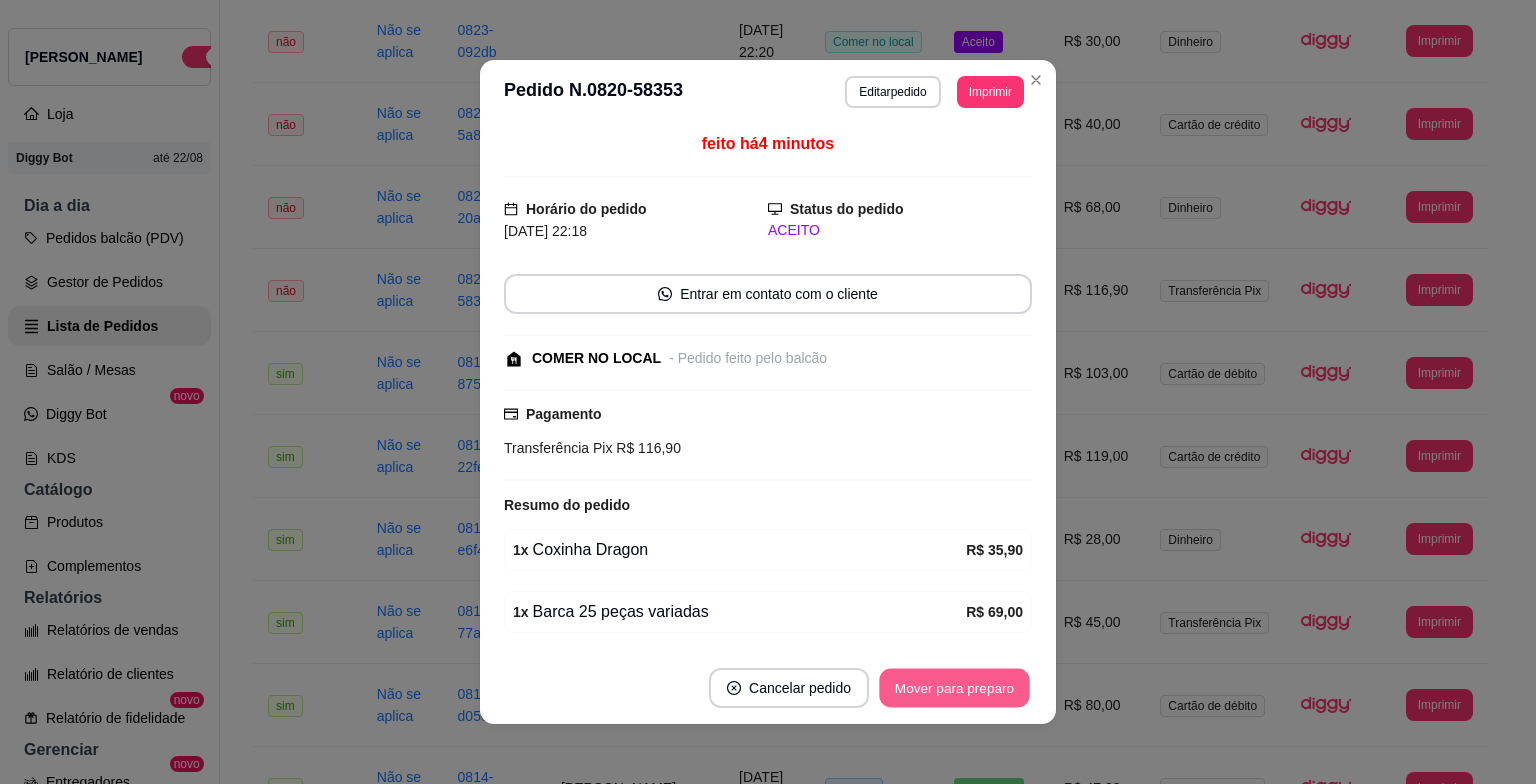 click on "Mover para preparo" at bounding box center [954, 688] 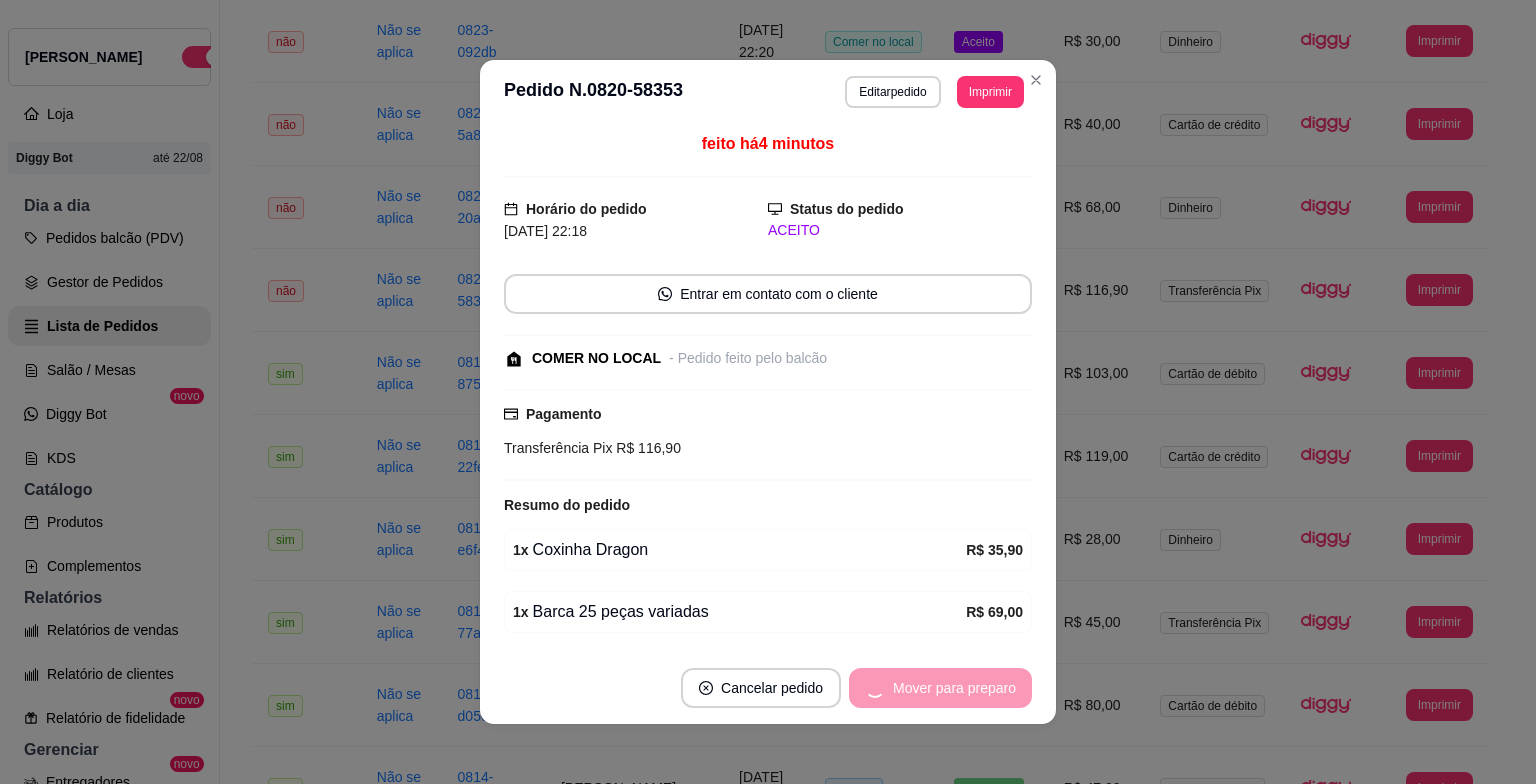 click on "Mover para preparo" at bounding box center [940, 688] 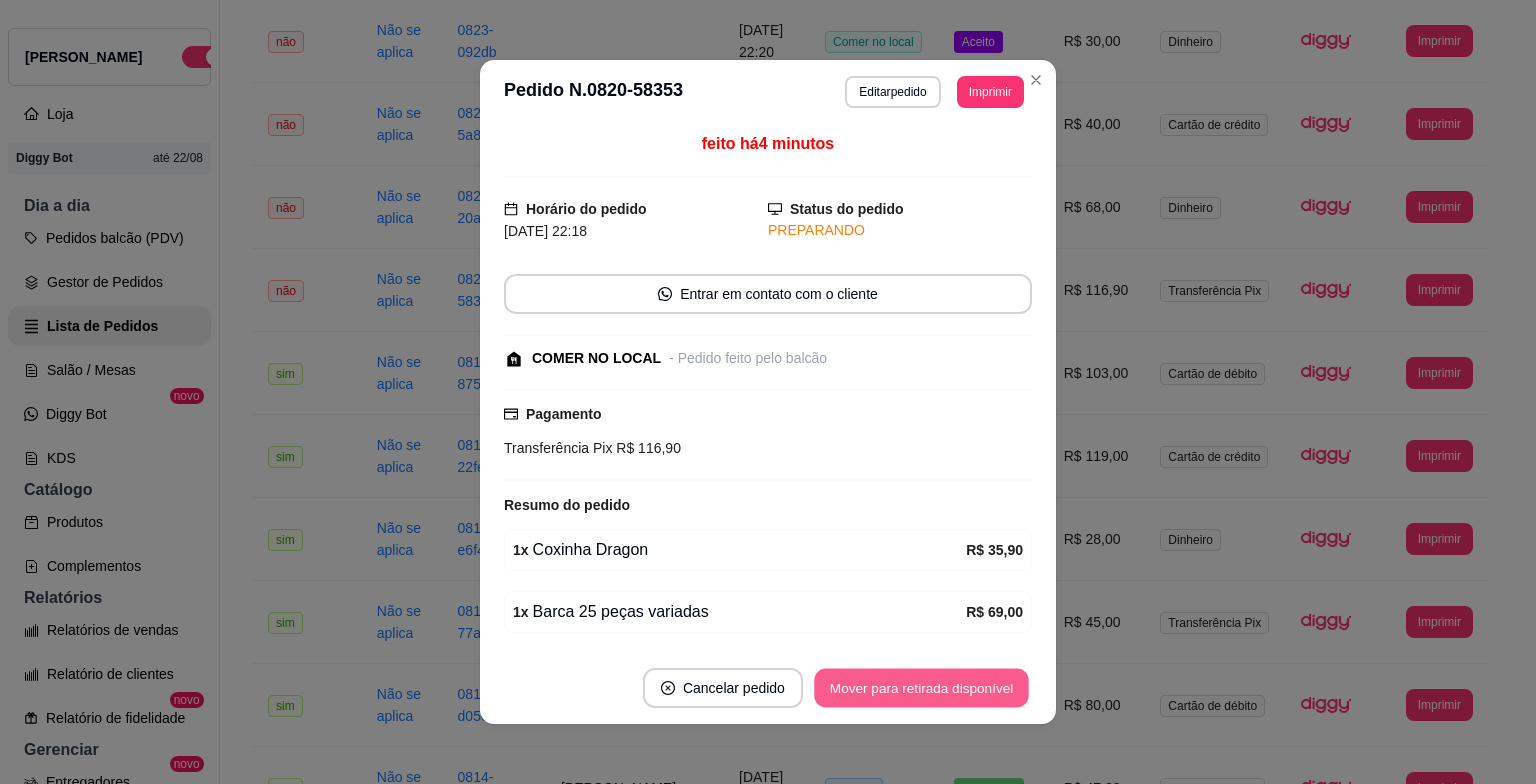 click on "Mover para retirada disponível" at bounding box center [921, 688] 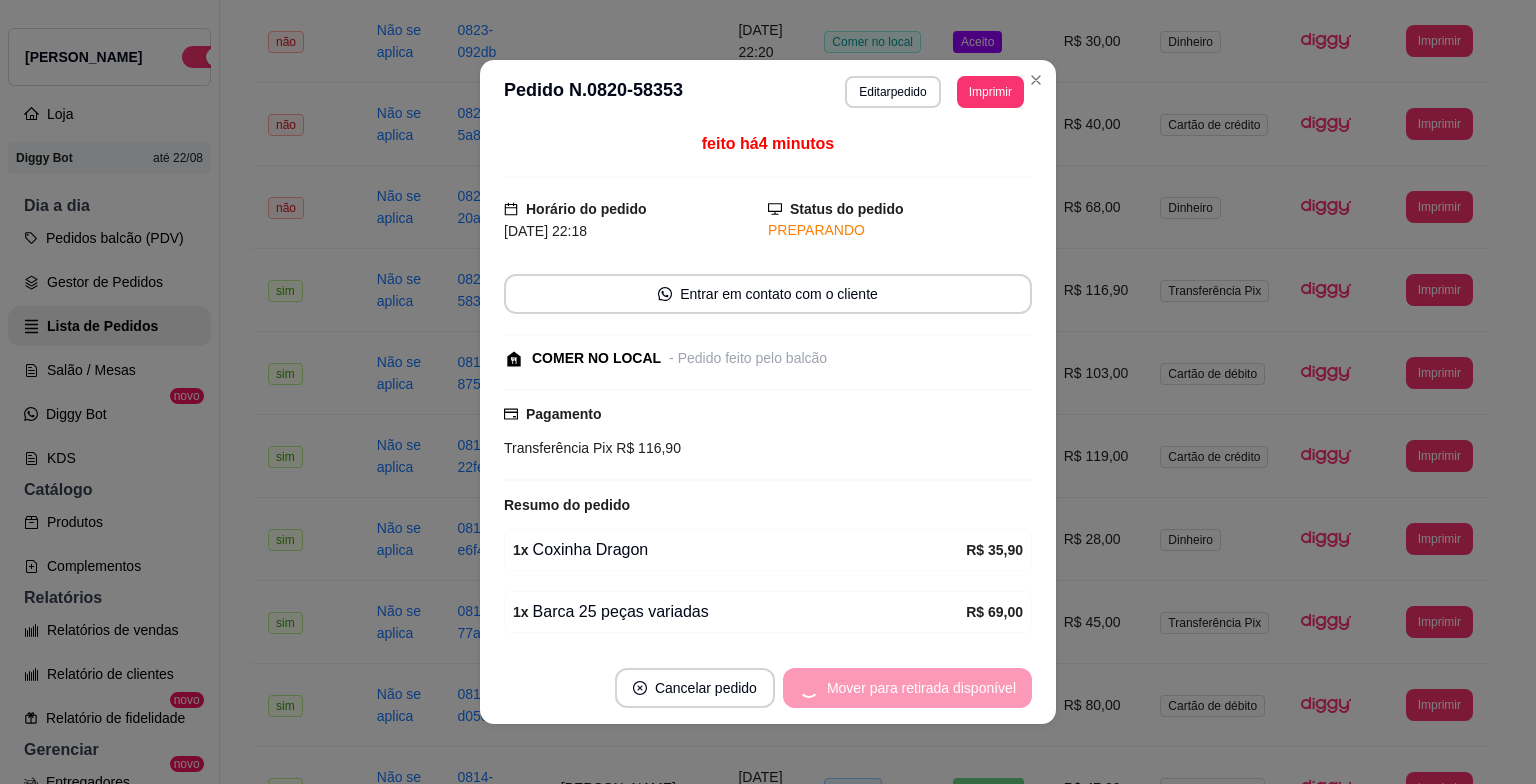 click on "Mover para retirada disponível" at bounding box center [907, 688] 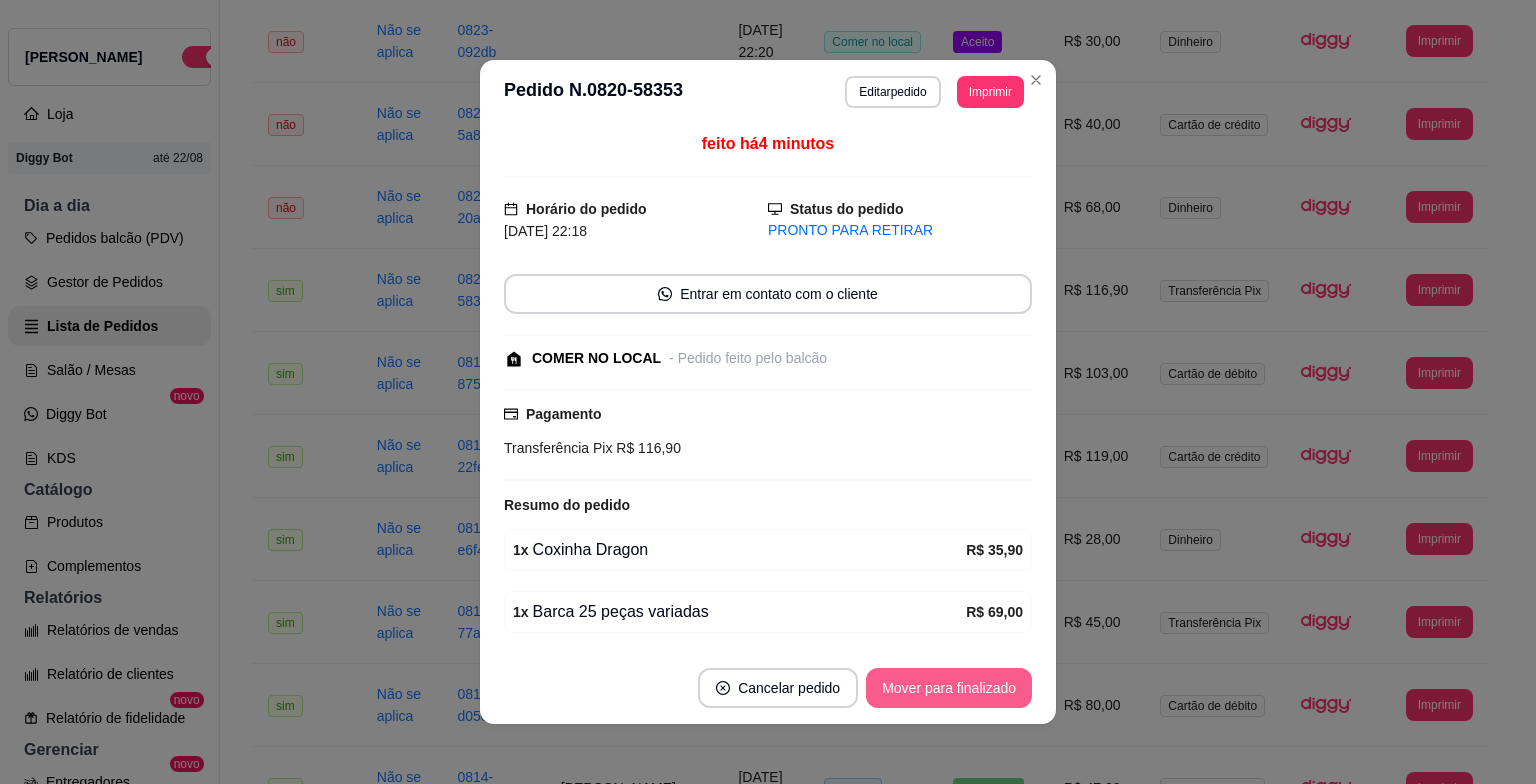 click on "Mover para finalizado" at bounding box center (949, 688) 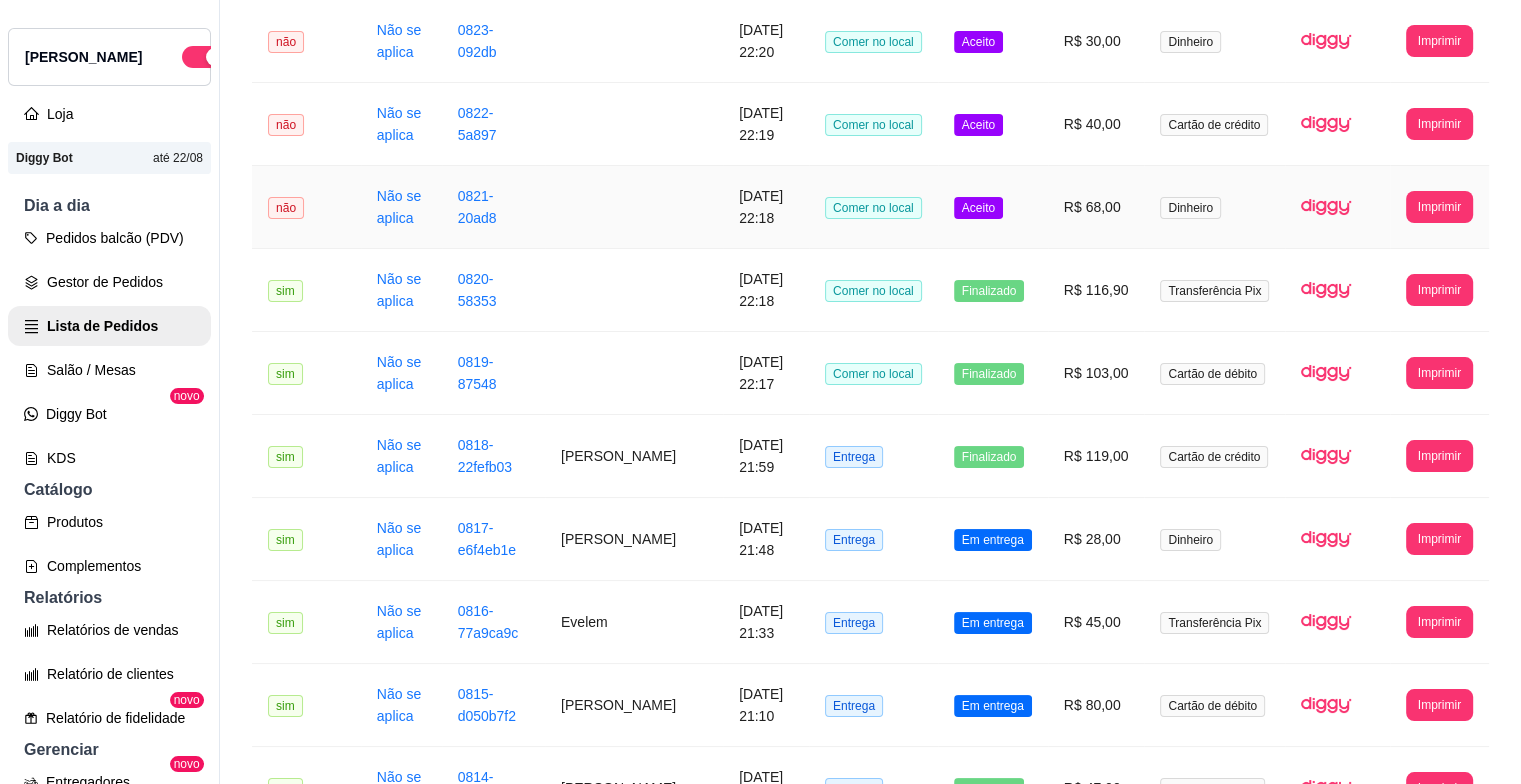 click on "Aceito" at bounding box center (993, 207) 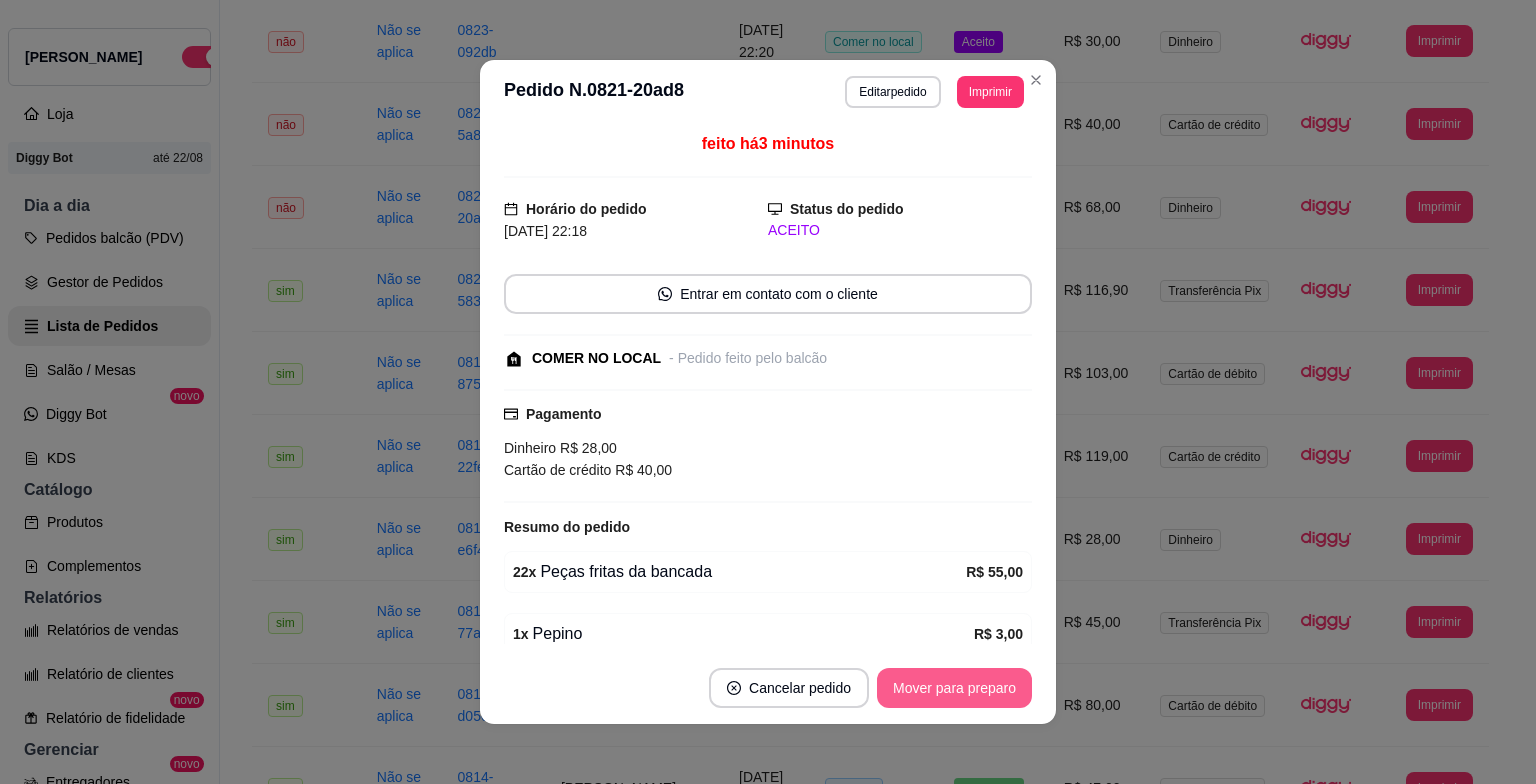 click on "Mover para preparo" at bounding box center [954, 688] 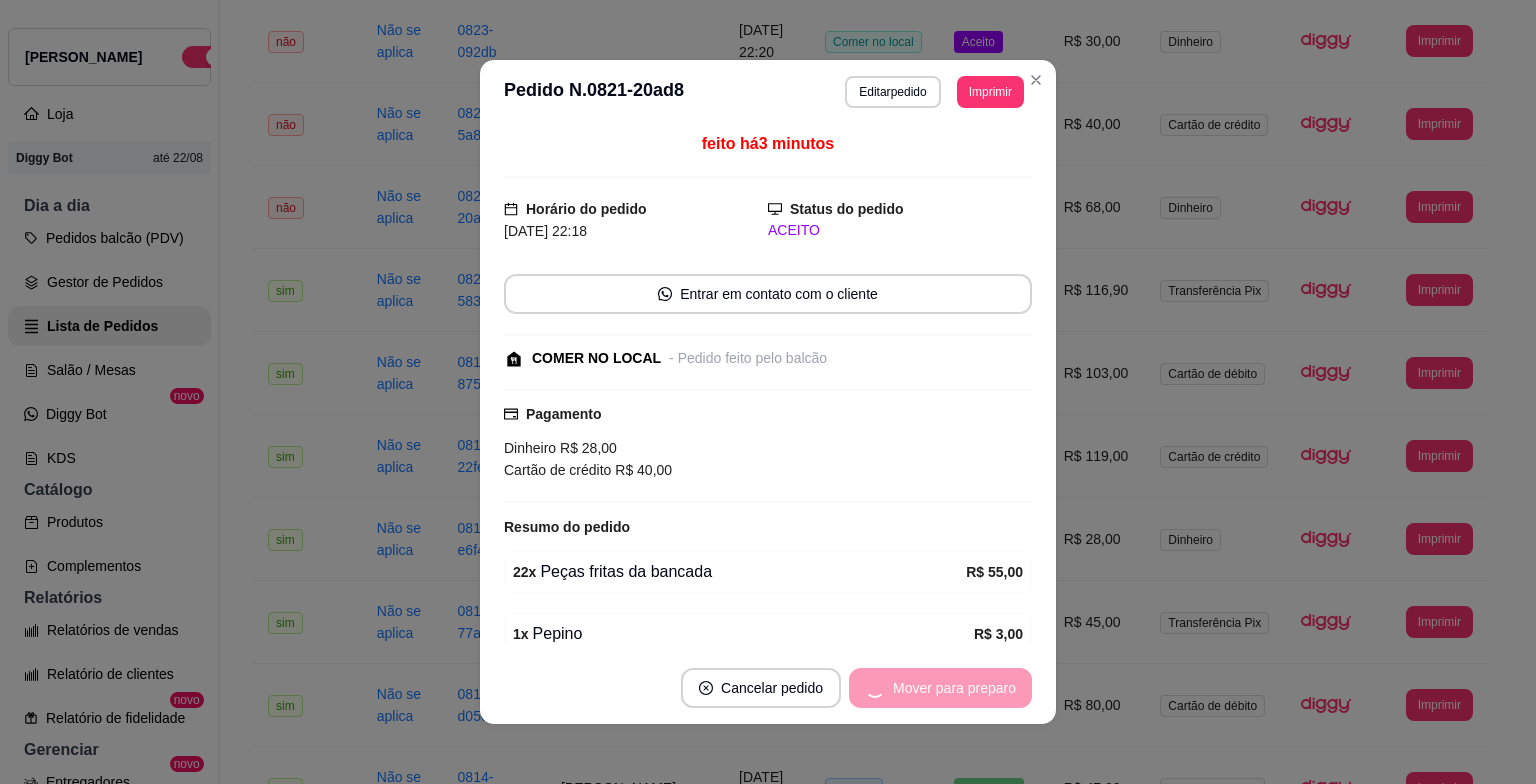 click on "Mover para preparo" at bounding box center (940, 688) 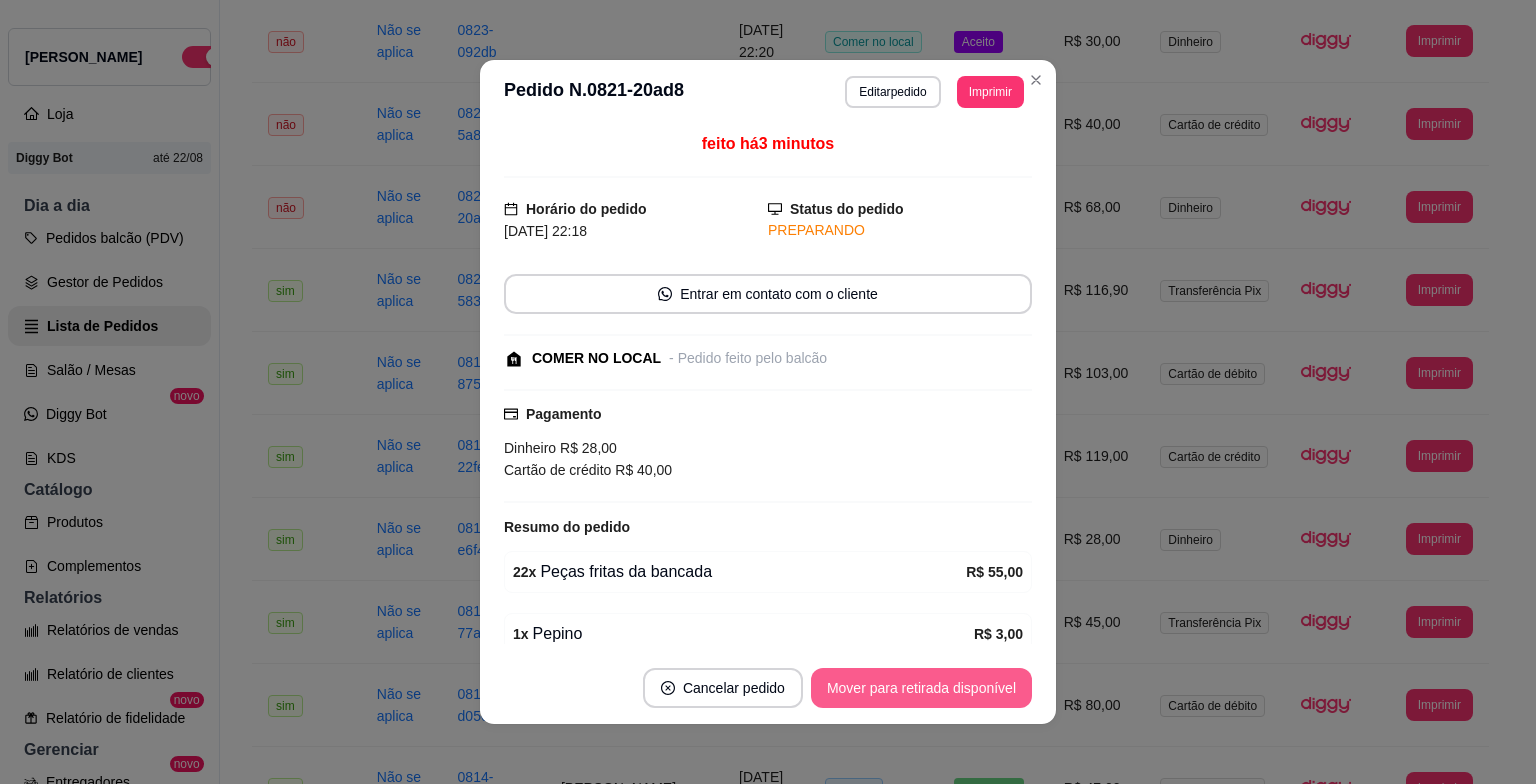 click on "Mover para retirada disponível" at bounding box center [921, 688] 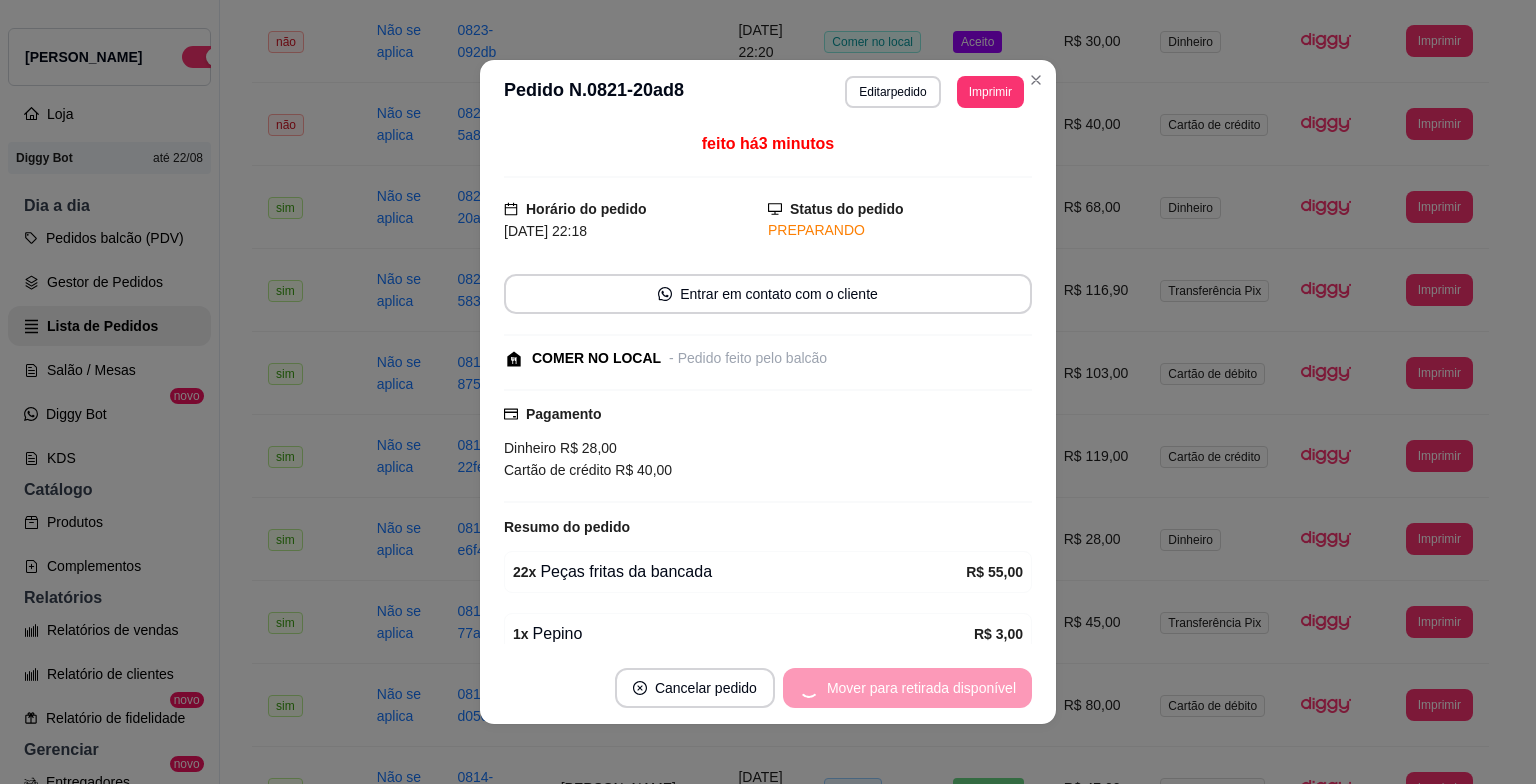 click on "Mover para retirada disponível" at bounding box center [907, 688] 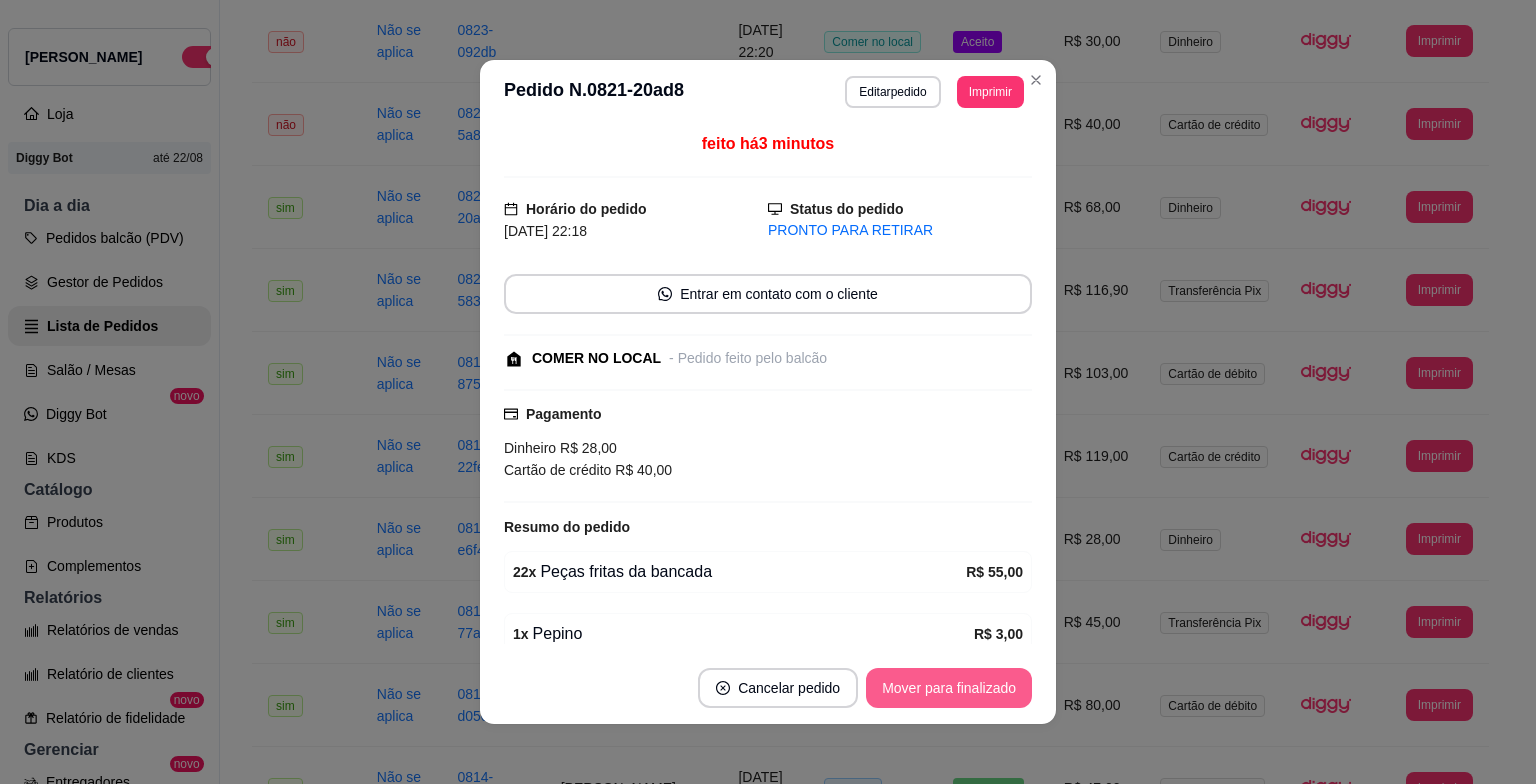 click on "Mover para finalizado" at bounding box center [949, 688] 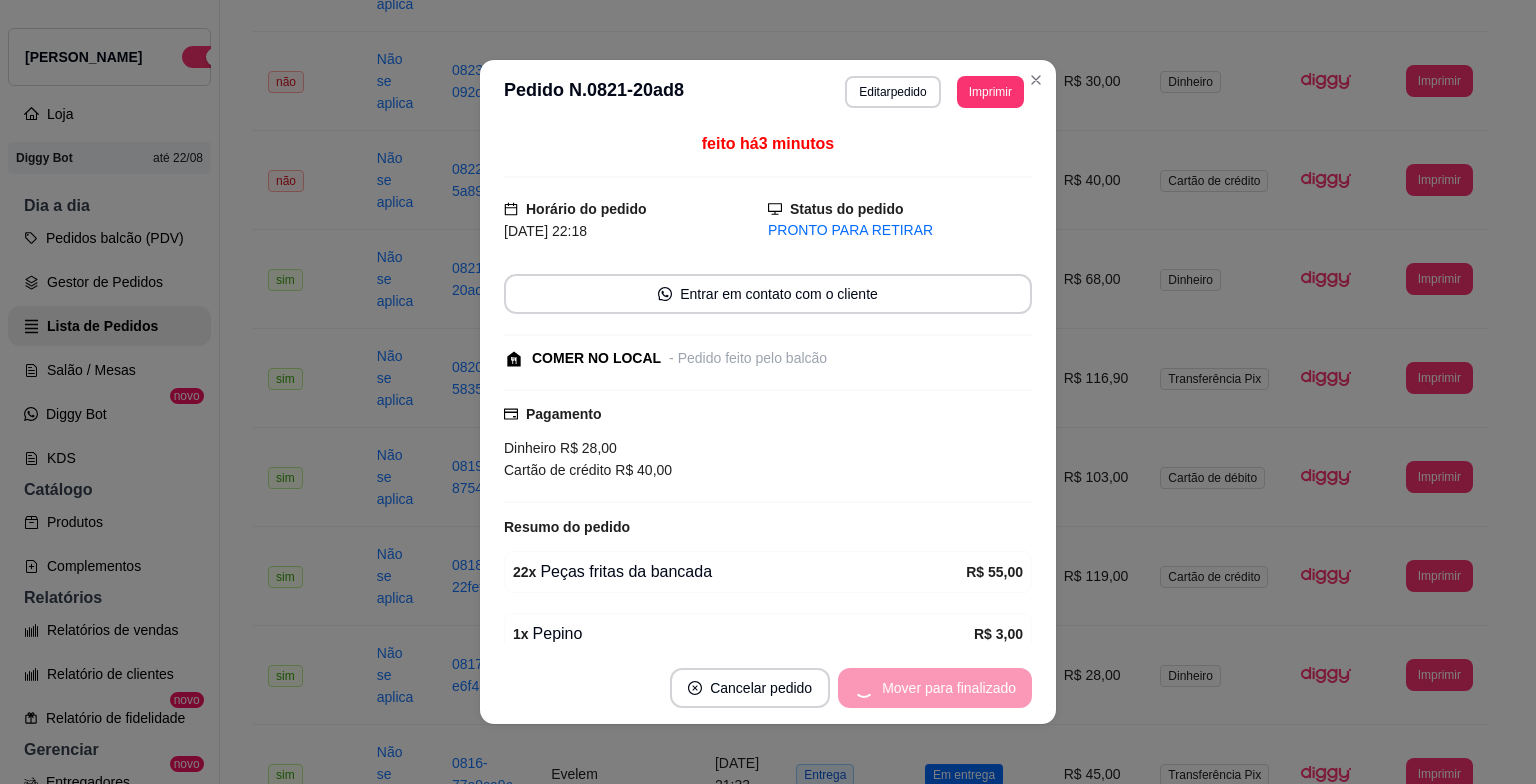 click on "Mover para finalizado" at bounding box center (935, 688) 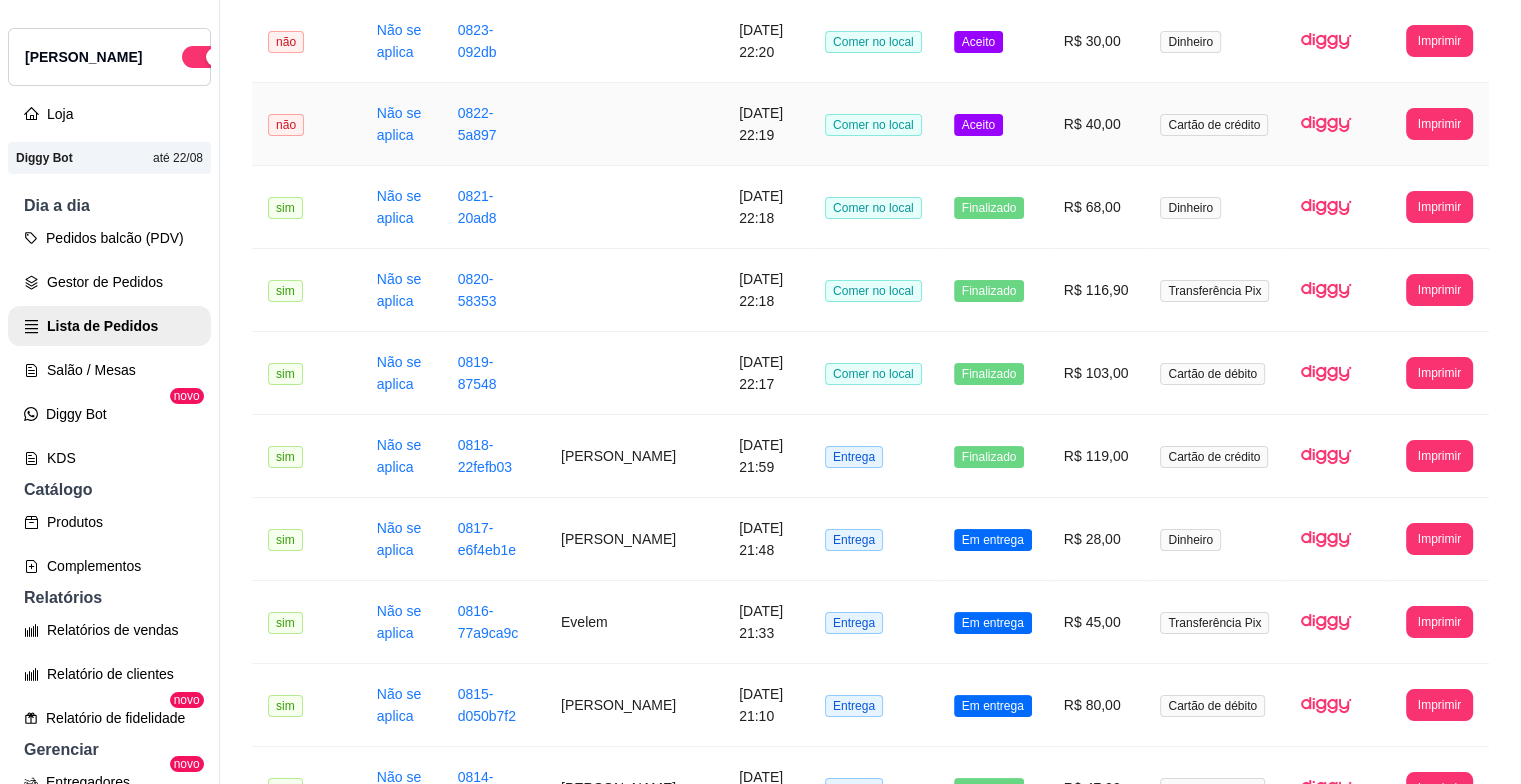 click on "Aceito" at bounding box center (993, 124) 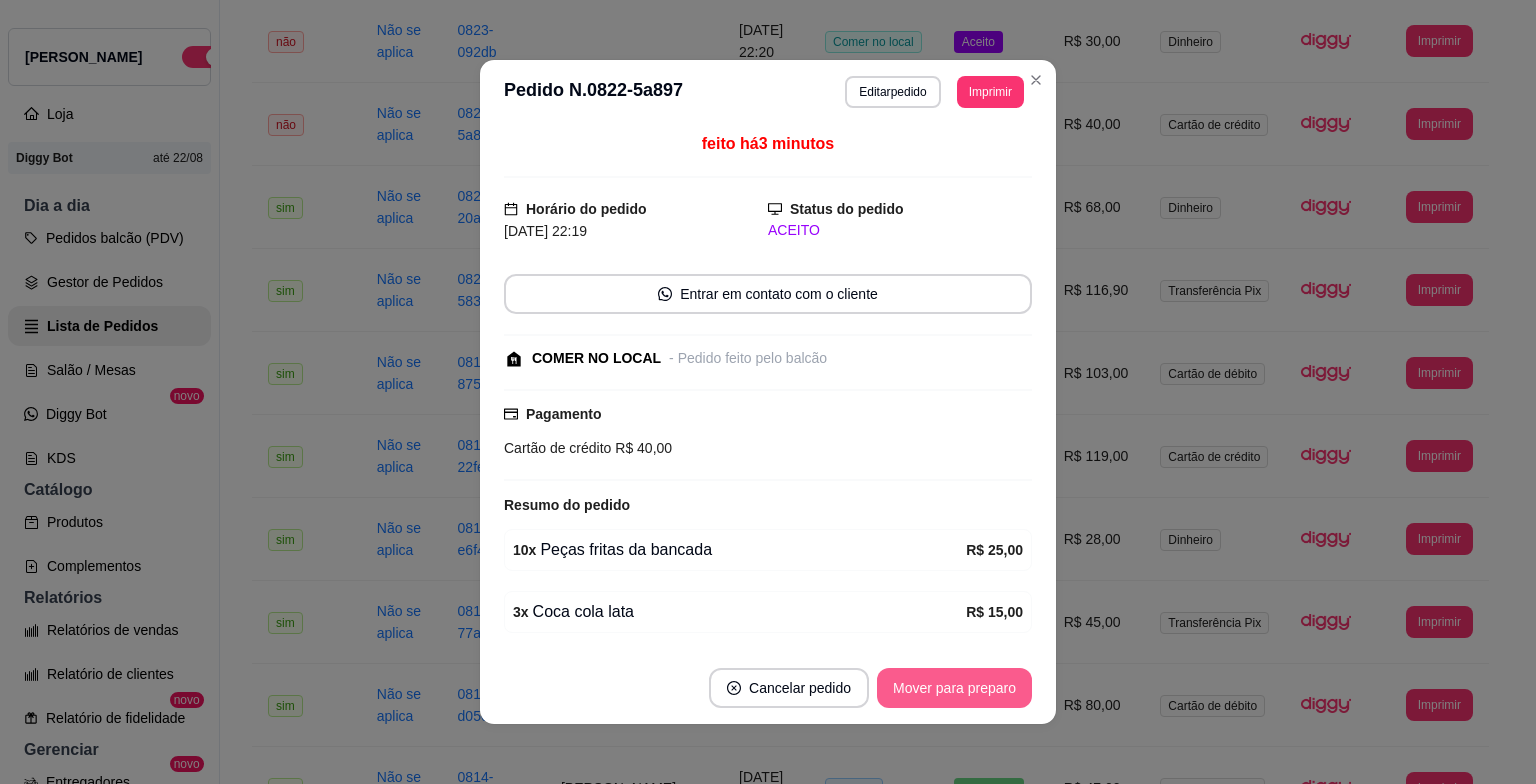 click on "Mover para preparo" at bounding box center [954, 688] 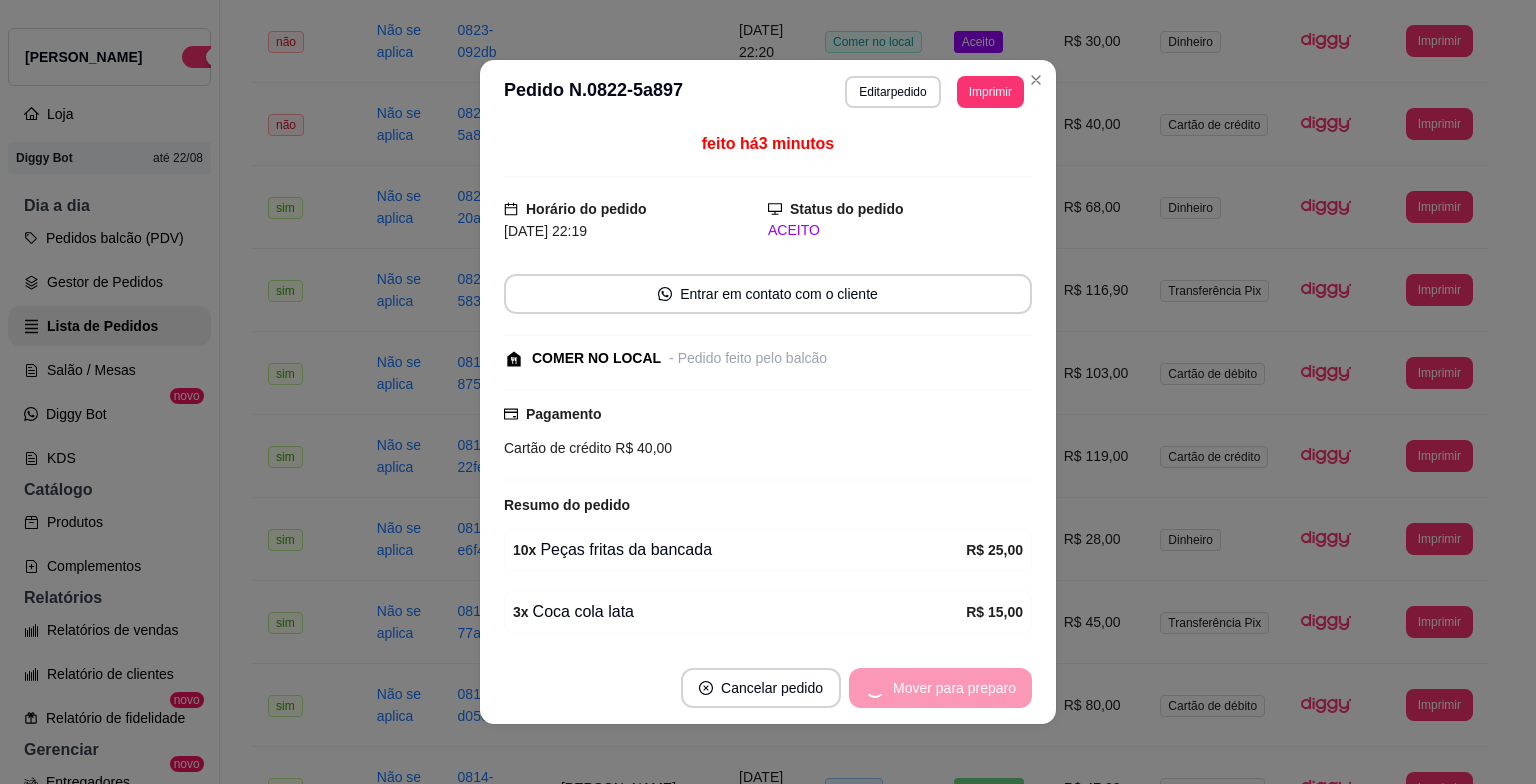 click on "Mover para preparo" at bounding box center (940, 688) 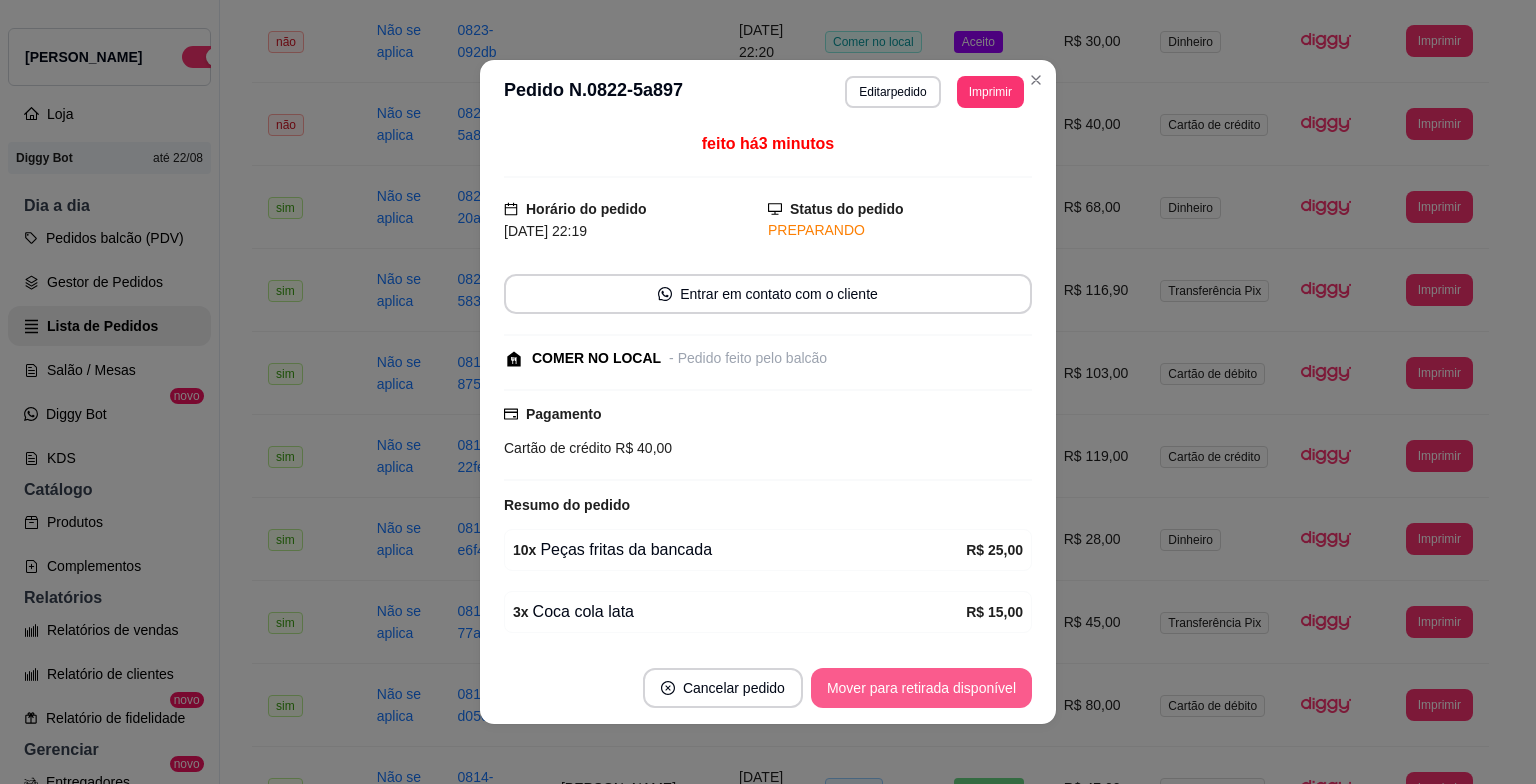 click on "Mover para retirada disponível" at bounding box center [921, 688] 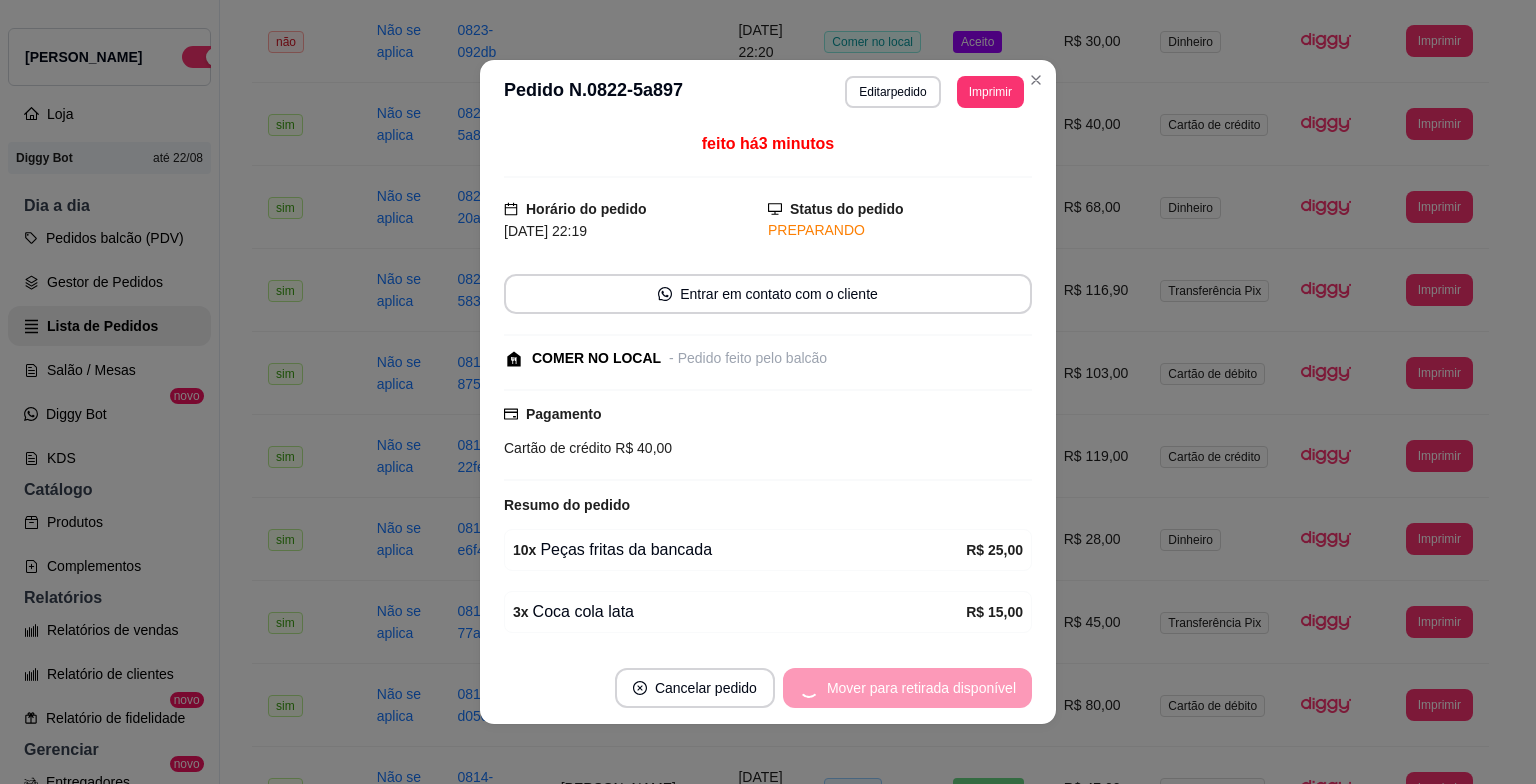 click on "Mover para retirada disponível" at bounding box center (907, 688) 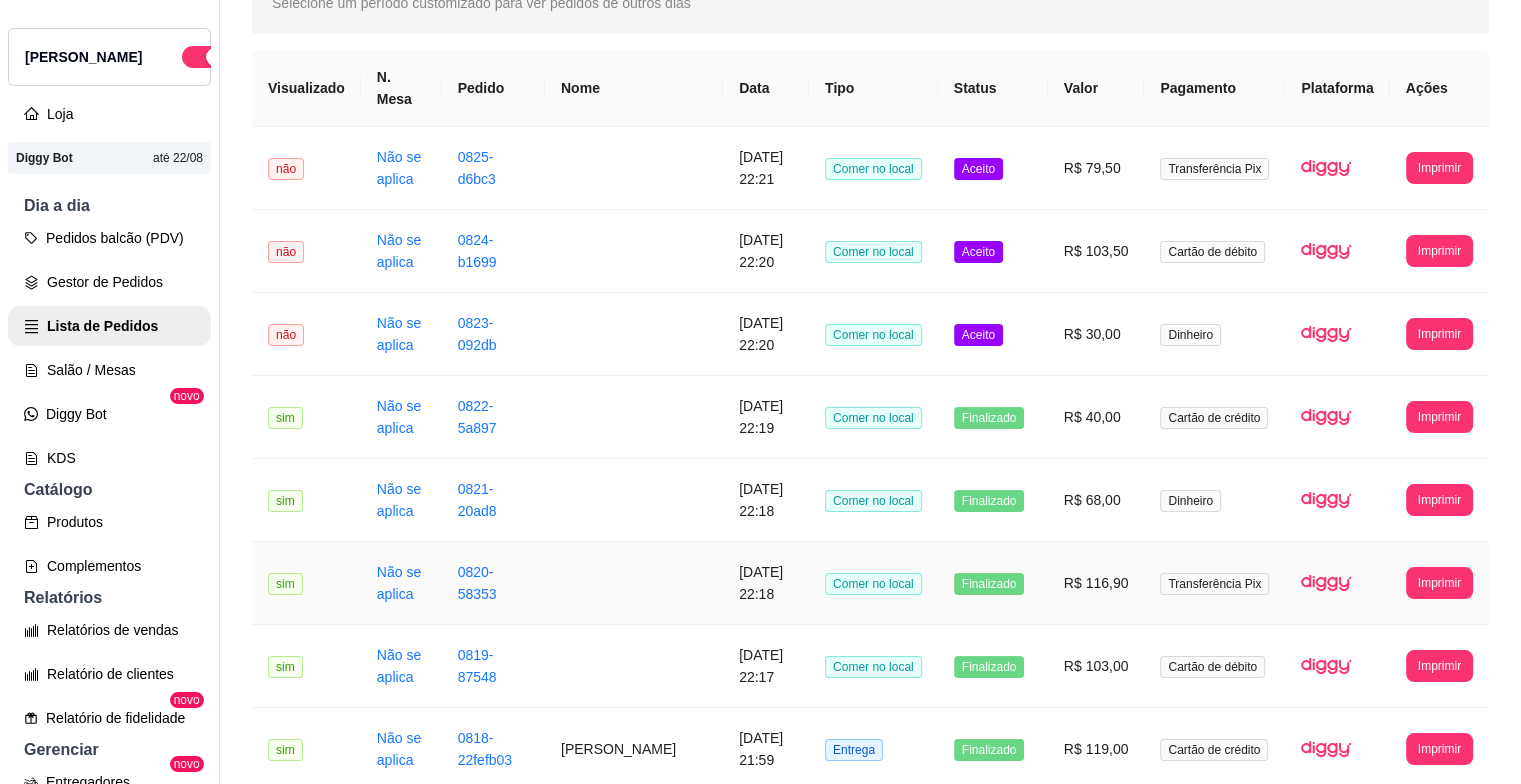 scroll, scrollTop: 123, scrollLeft: 0, axis: vertical 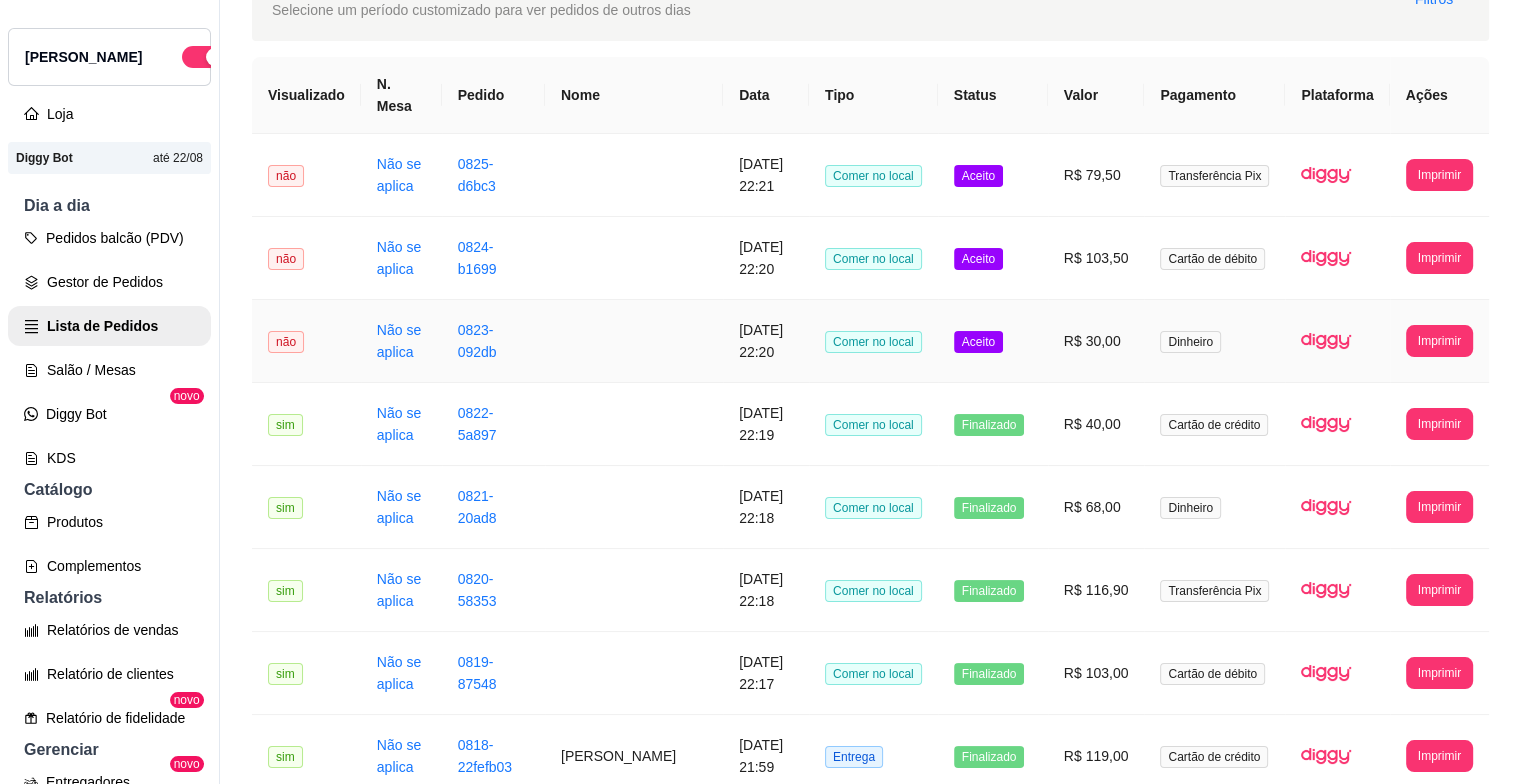 click on "Aceito" at bounding box center [978, 342] 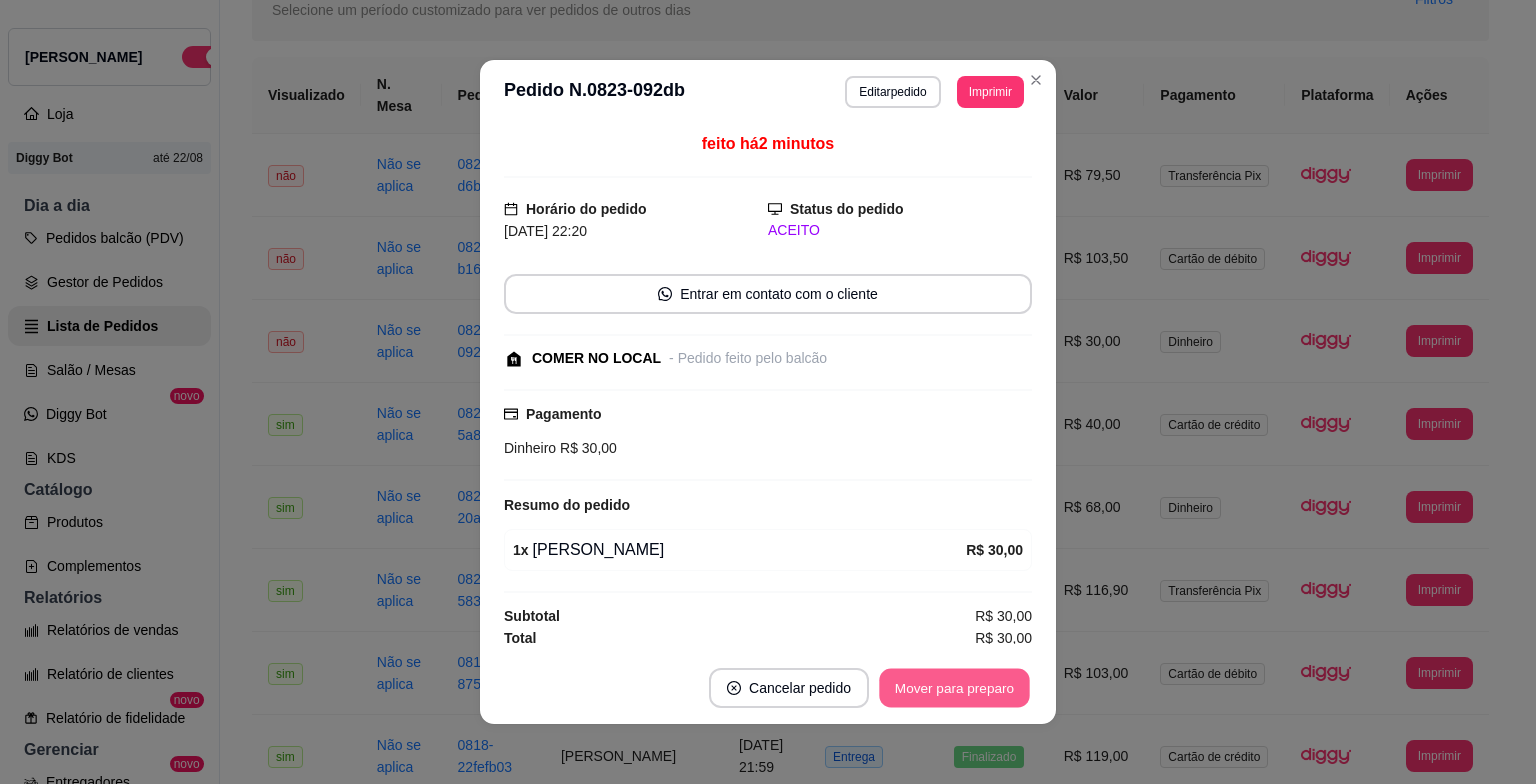 click on "Mover para preparo" at bounding box center (954, 688) 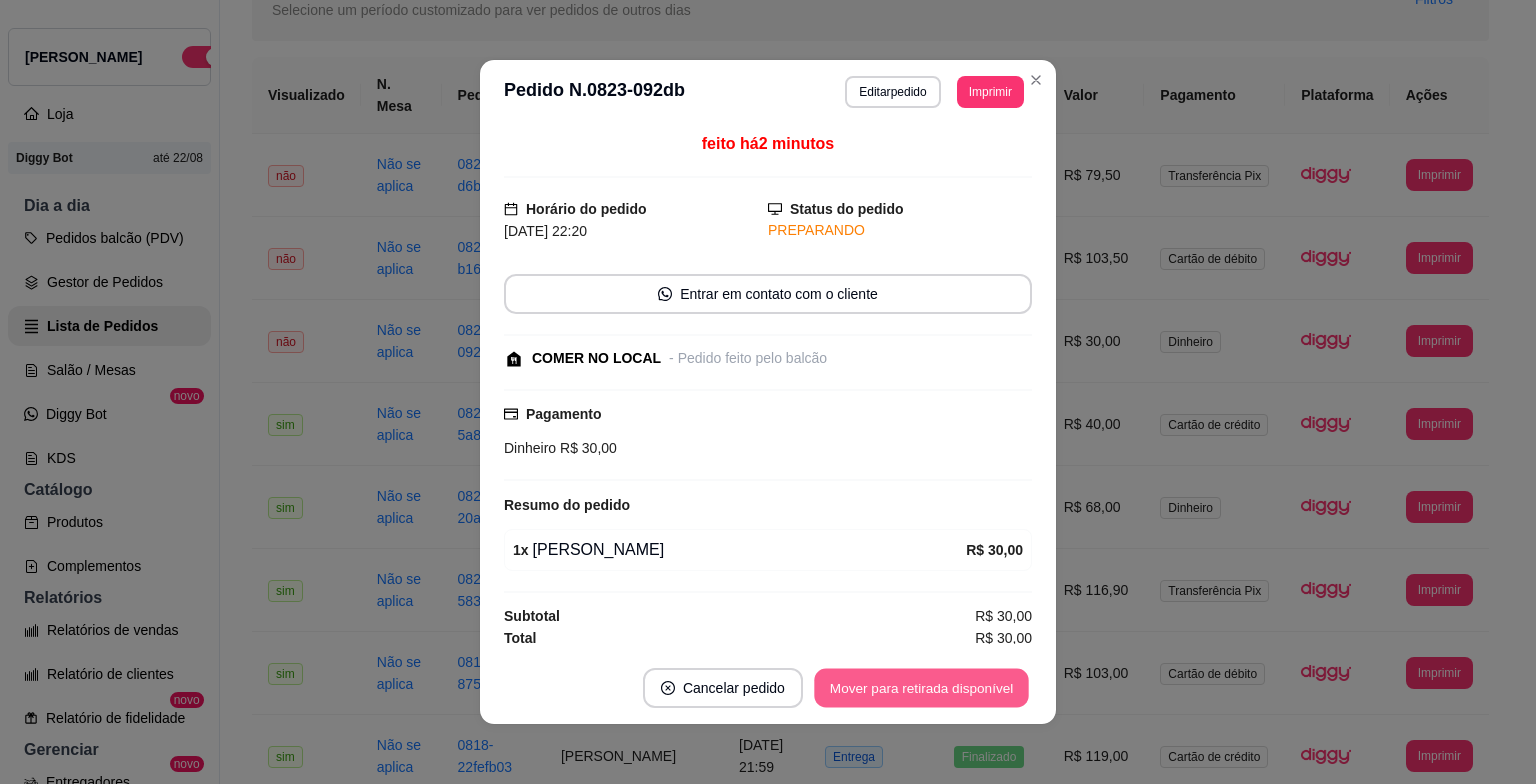 click on "Mover para retirada disponível" at bounding box center (921, 688) 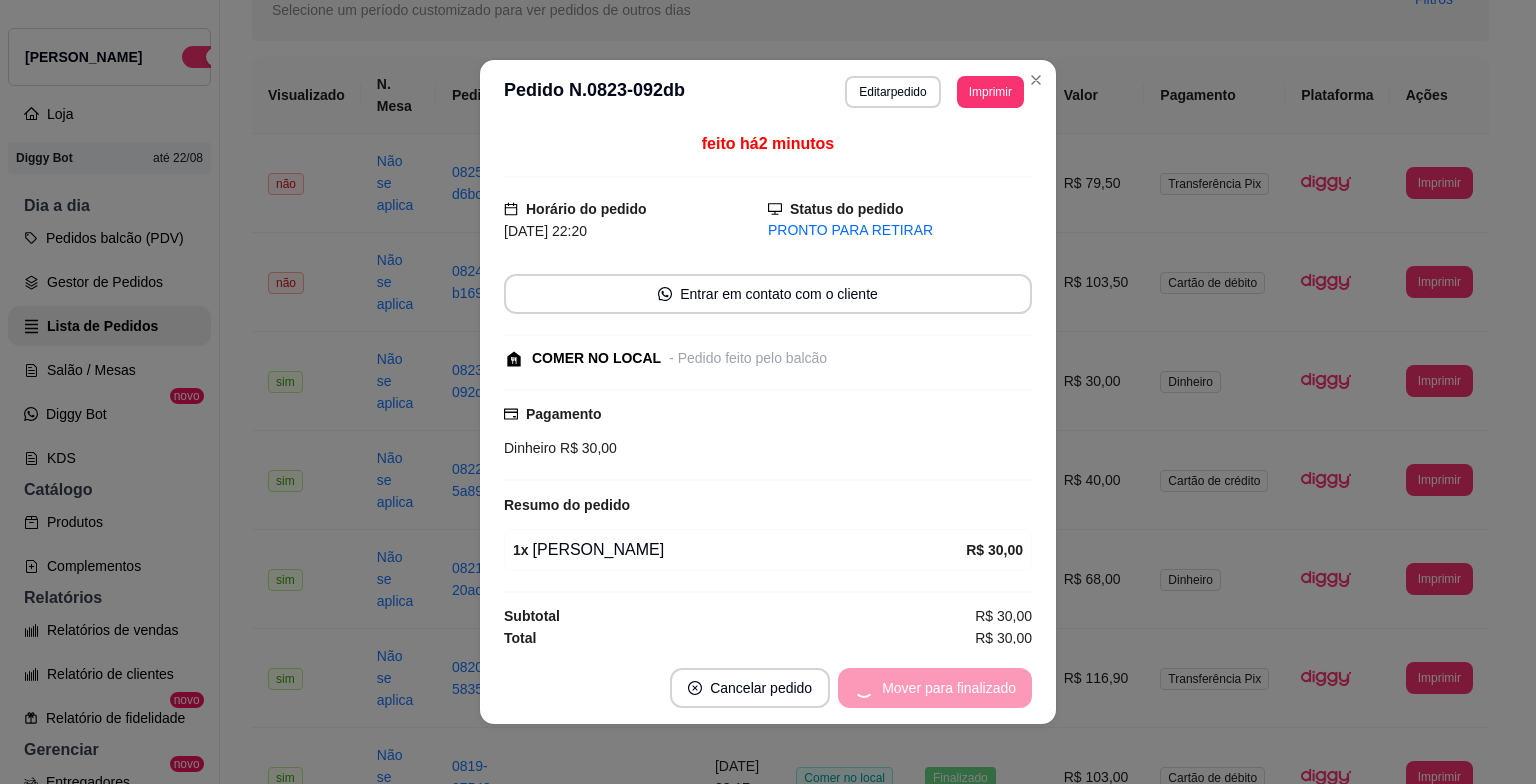 click on "Mover para finalizado" at bounding box center (935, 688) 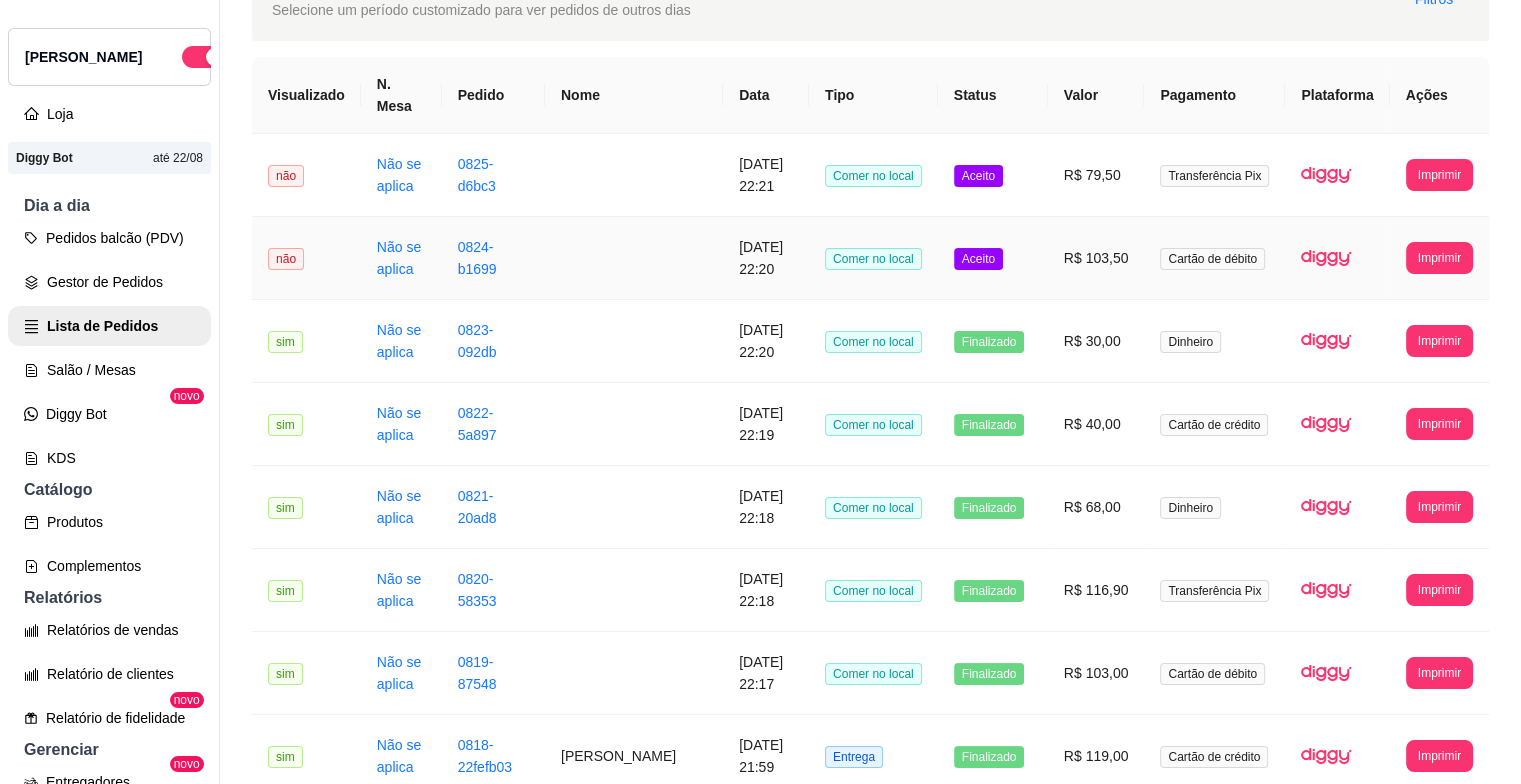 click on "Aceito" at bounding box center [978, 259] 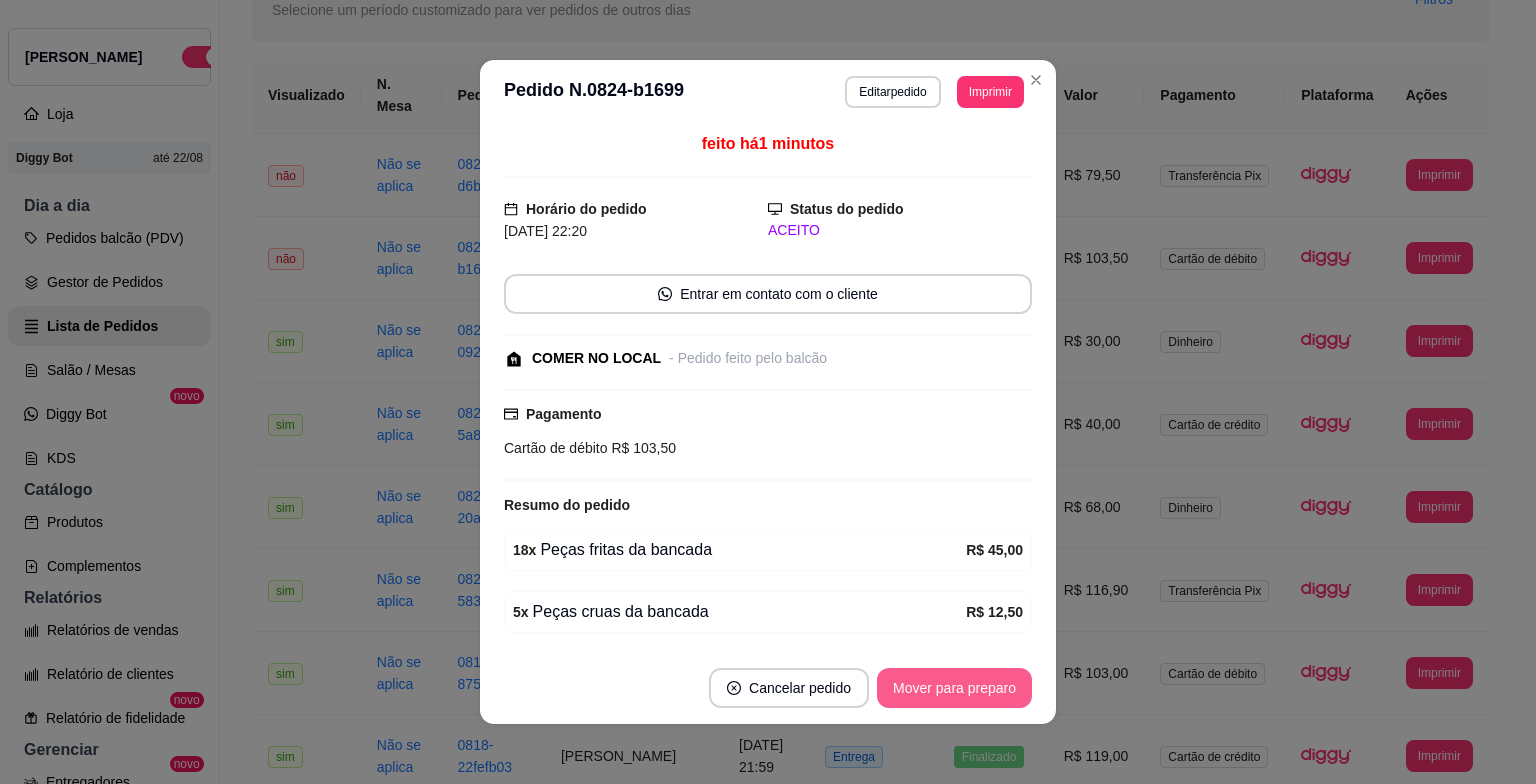 click on "Mover para preparo" at bounding box center (954, 688) 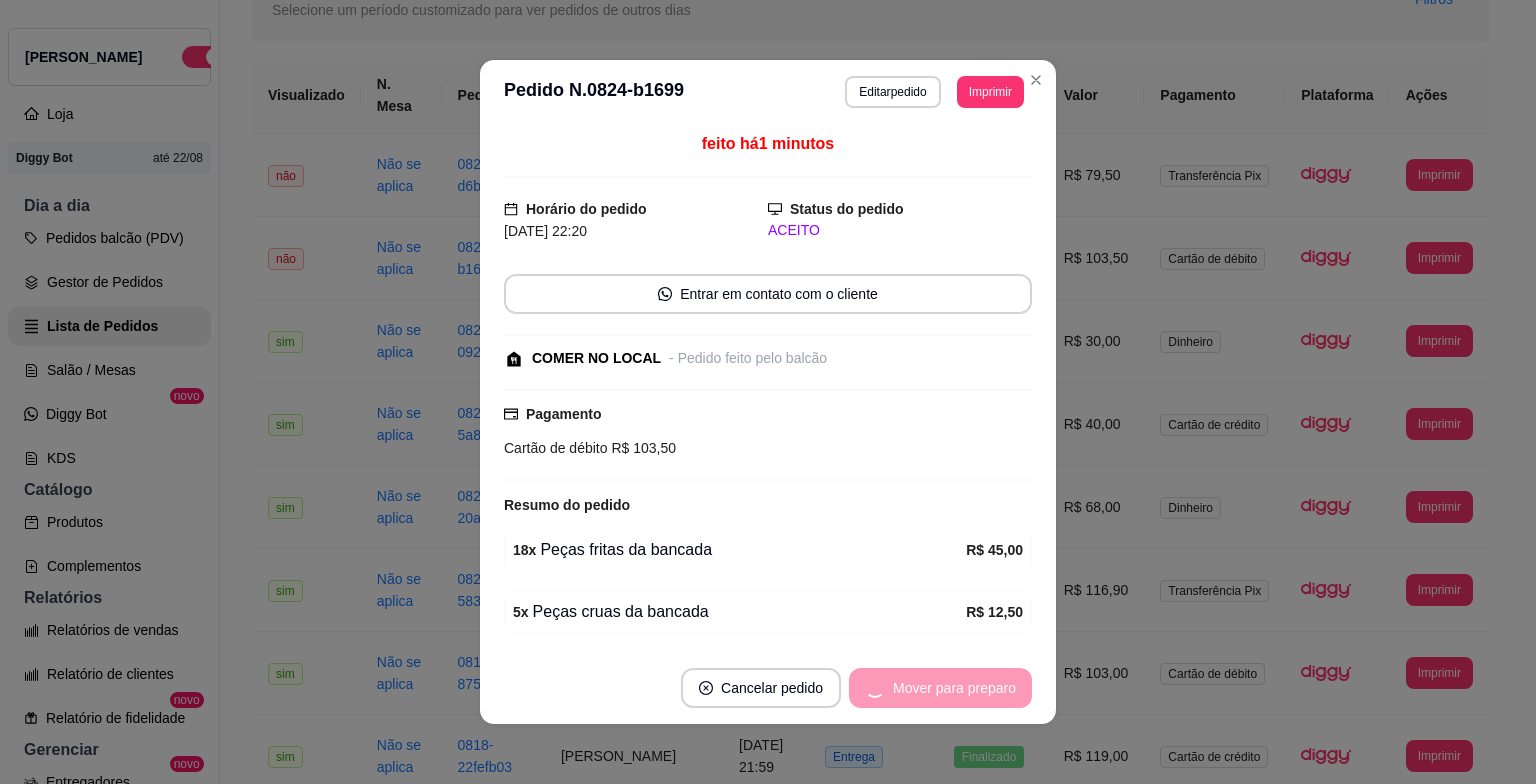 click on "Mover para preparo" at bounding box center (940, 688) 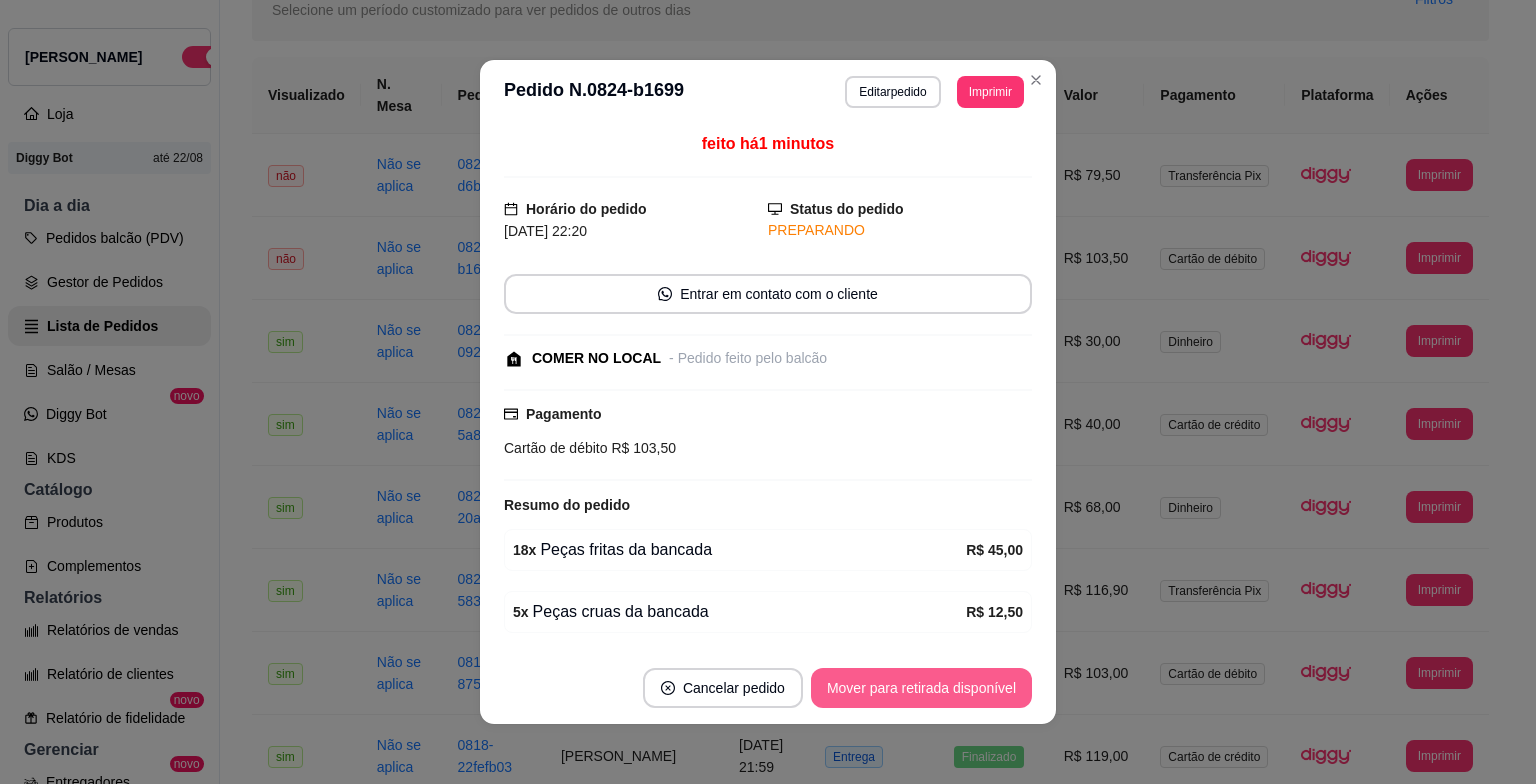click on "Mover para retirada disponível" at bounding box center (921, 688) 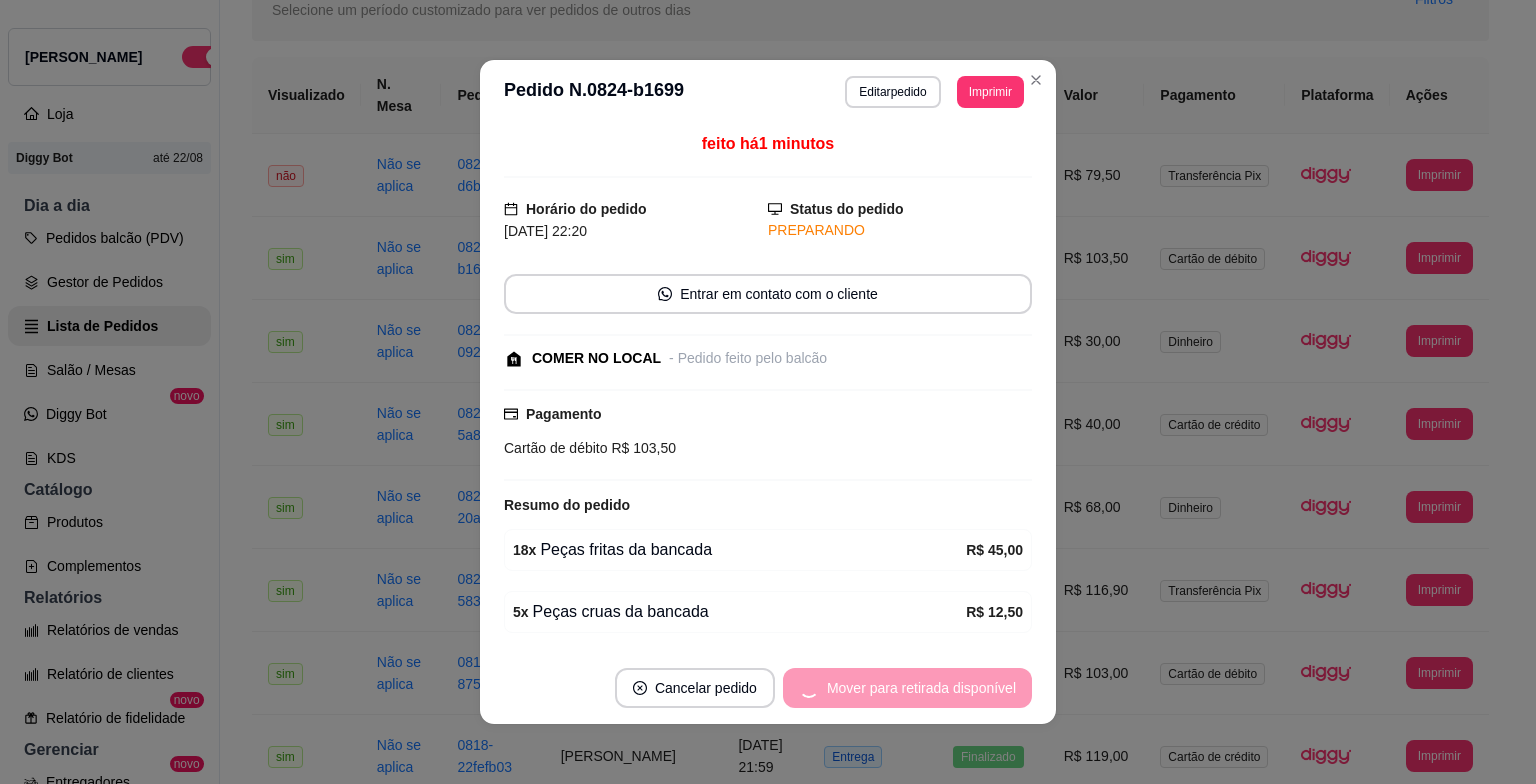 click on "Mover para retirada disponível" at bounding box center [907, 688] 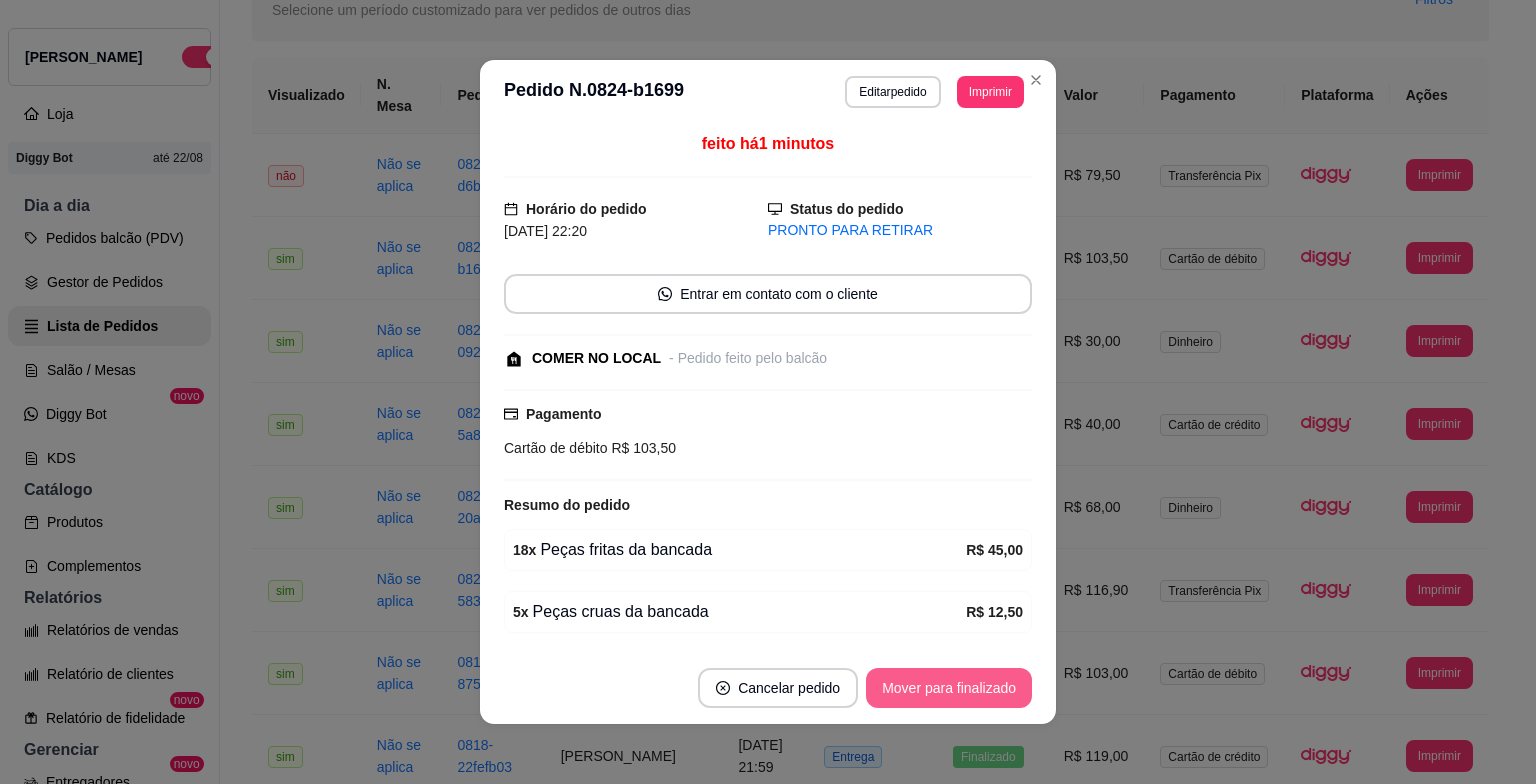 click on "Mover para finalizado" at bounding box center (949, 688) 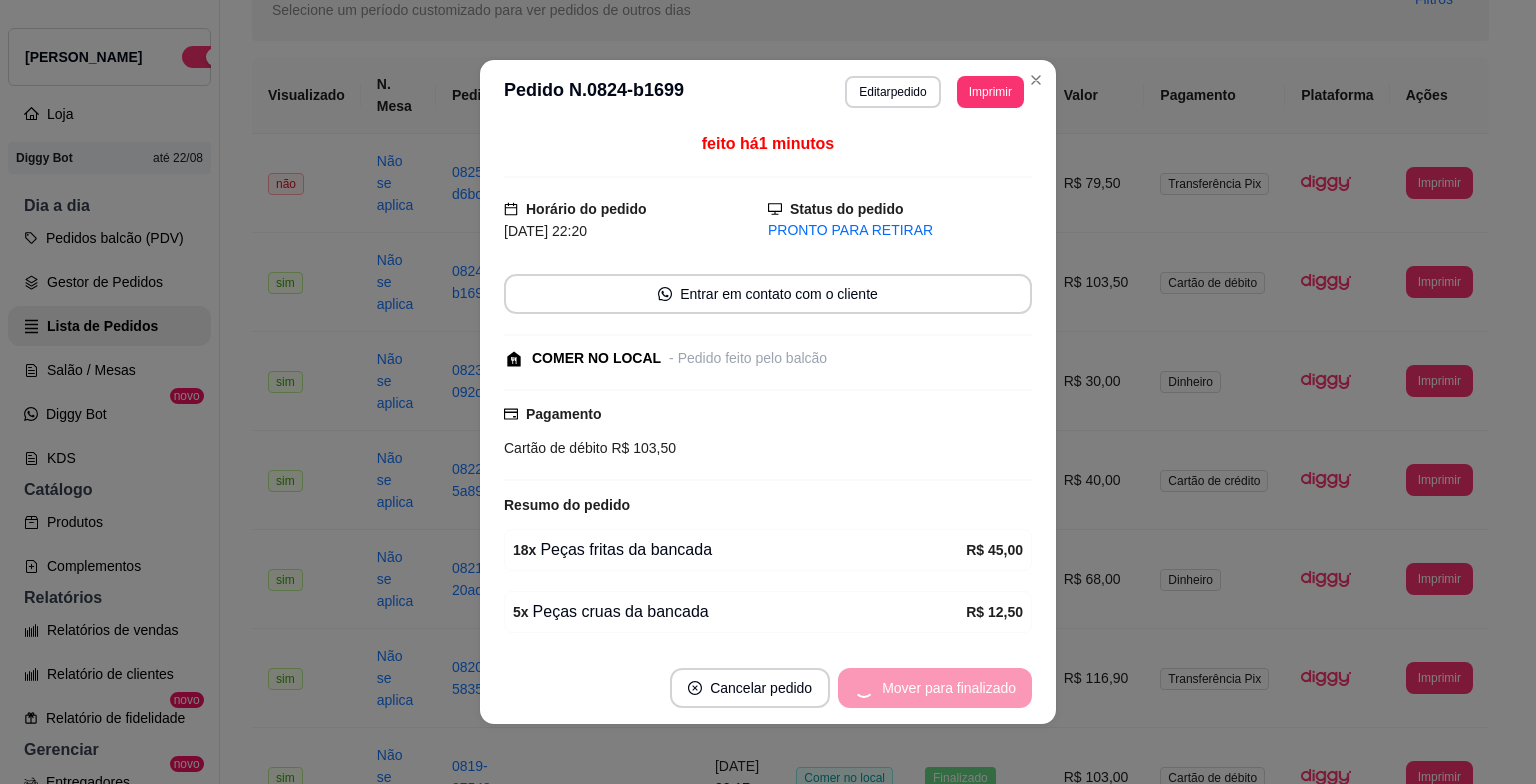 click on "Mover para finalizado" at bounding box center [935, 688] 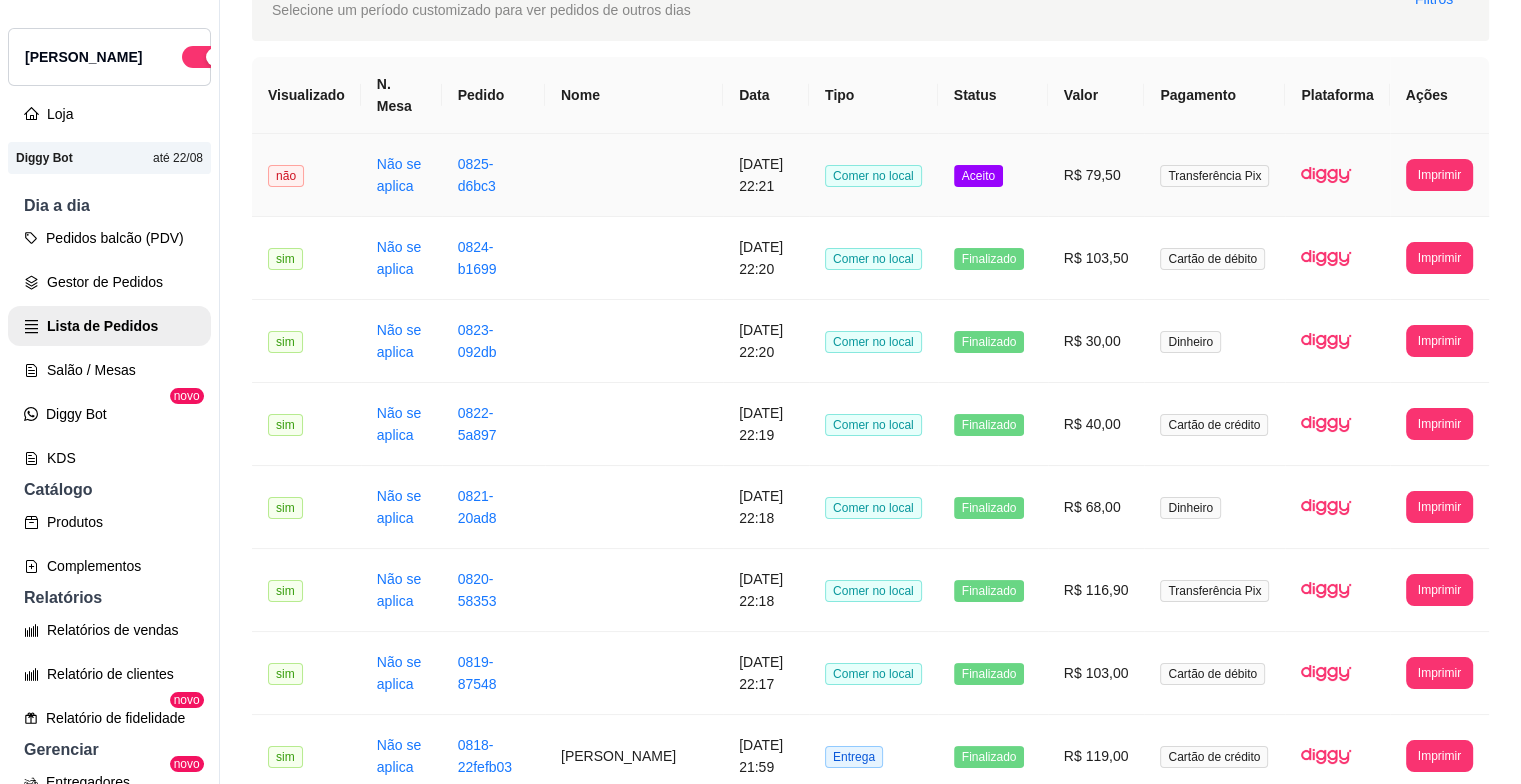 click on "Aceito" at bounding box center (993, 175) 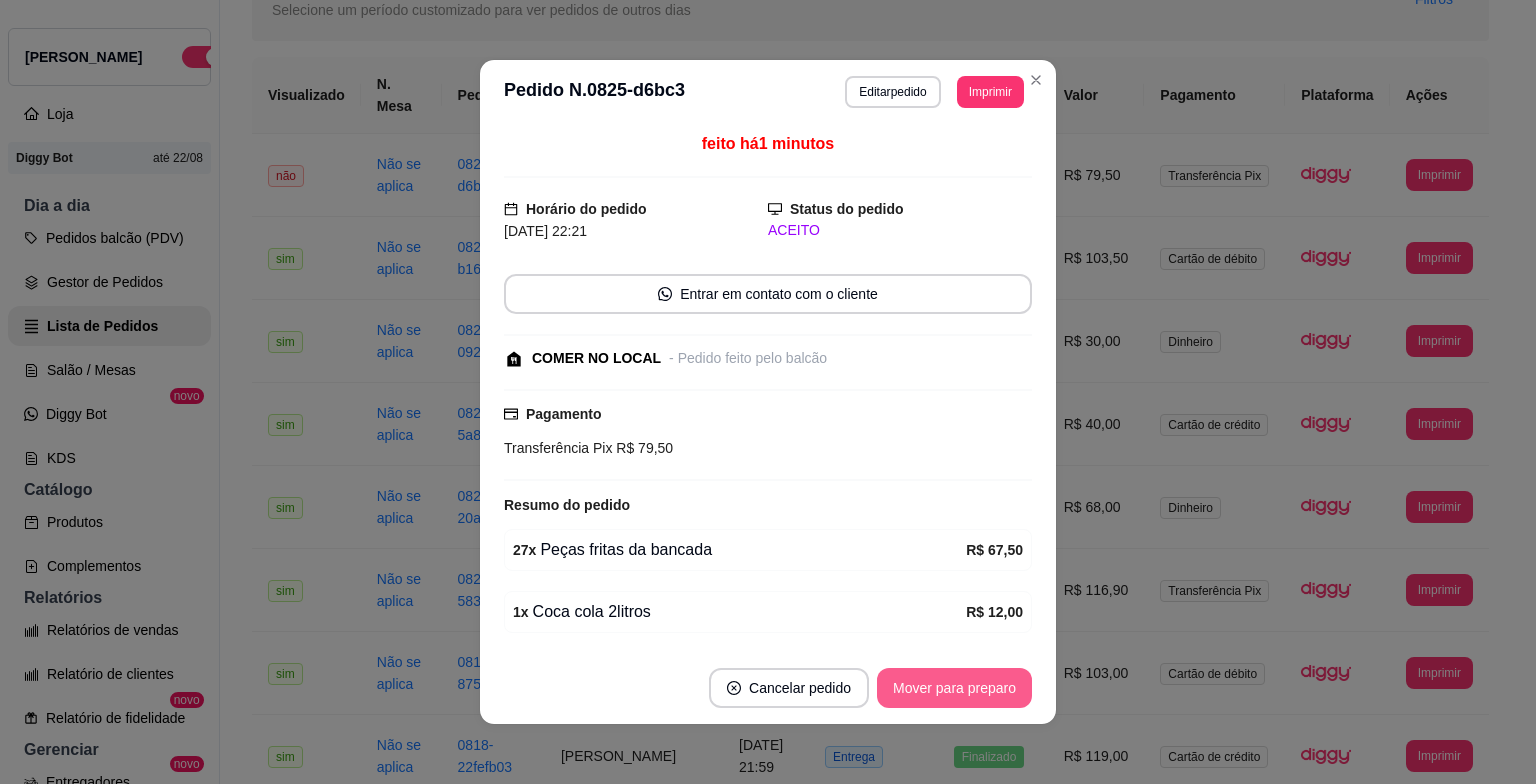 click on "Mover para preparo" at bounding box center [954, 688] 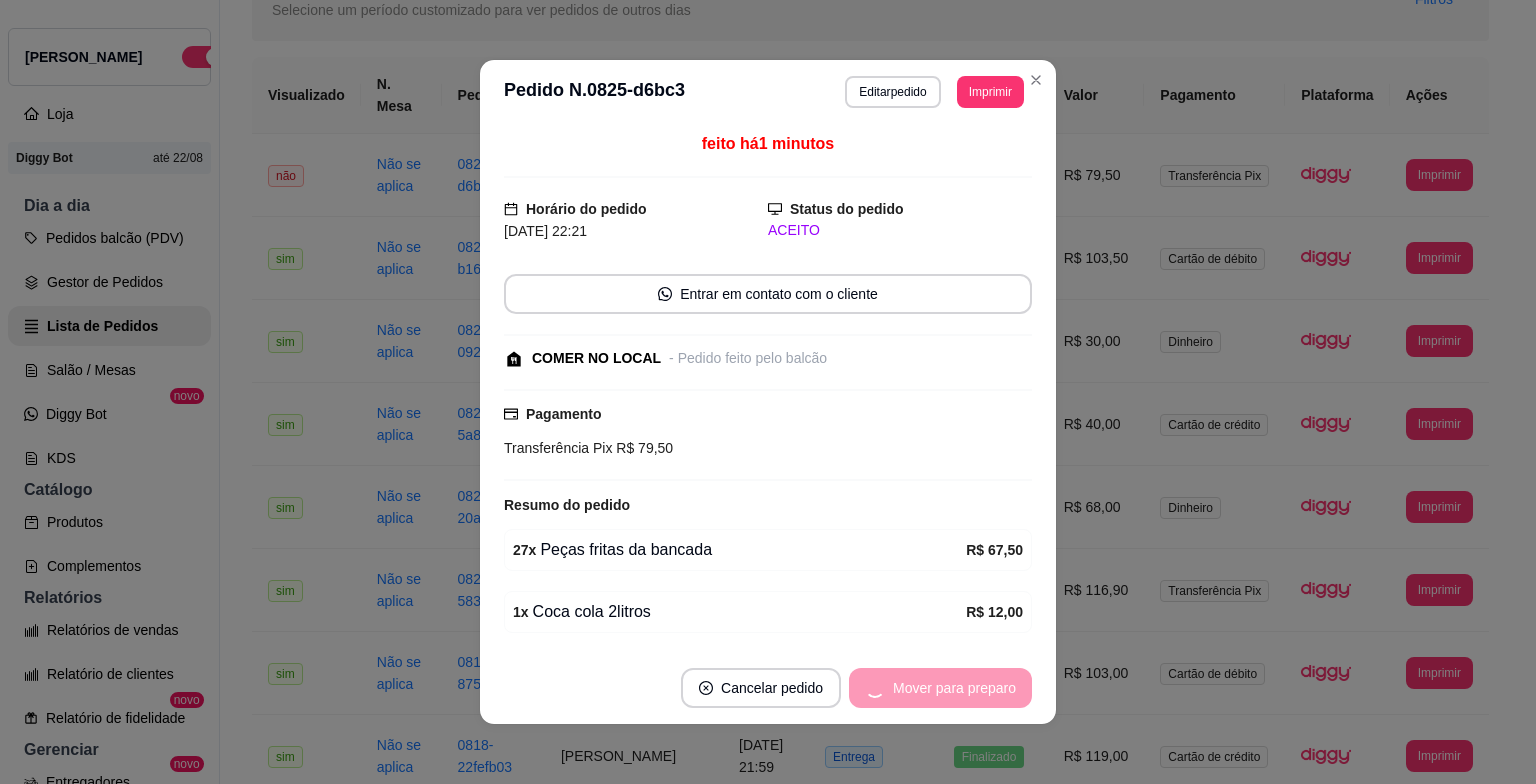 click on "Mover para preparo" at bounding box center [940, 688] 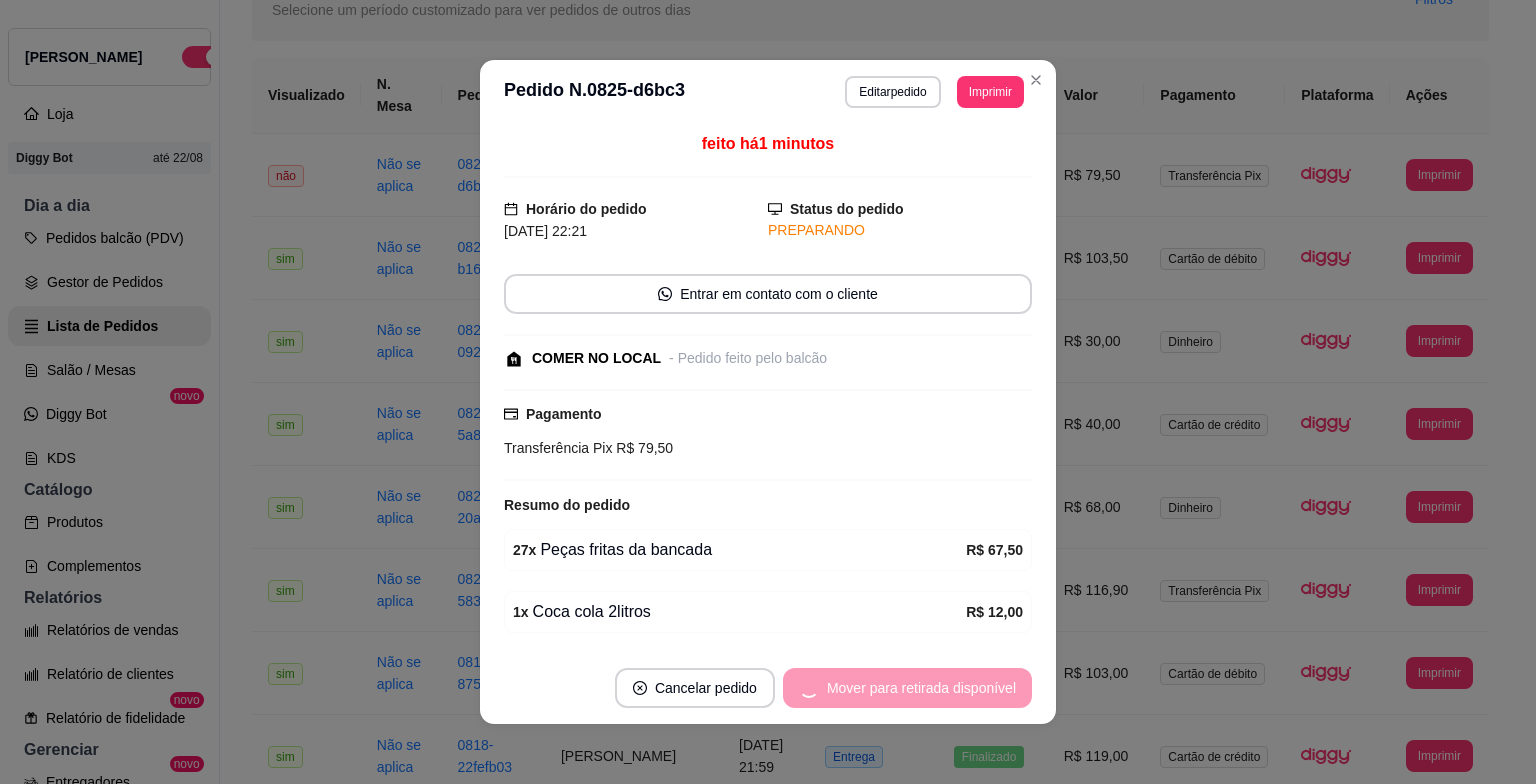 click on "Mover para retirada disponível" at bounding box center [907, 688] 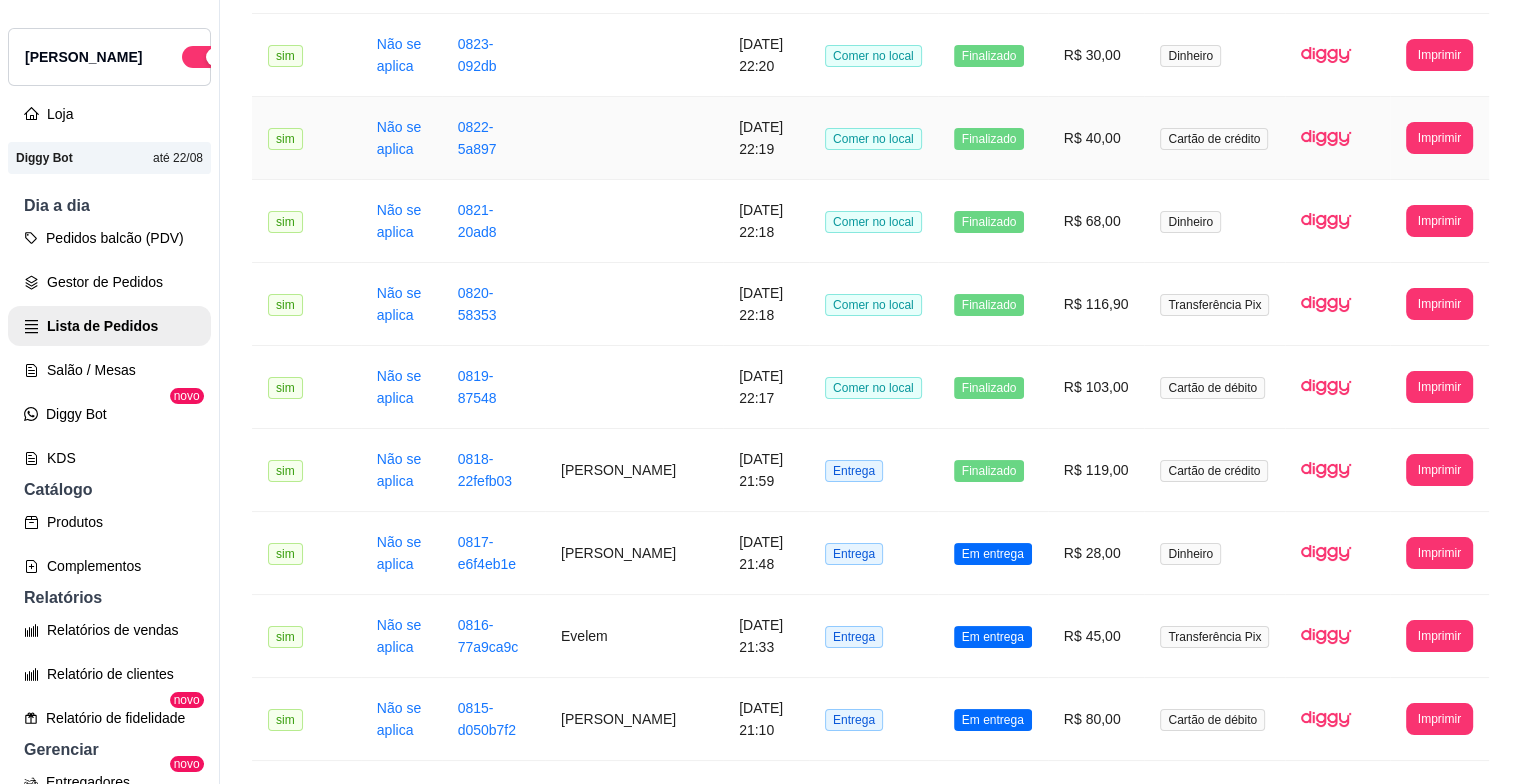 scroll, scrollTop: 423, scrollLeft: 0, axis: vertical 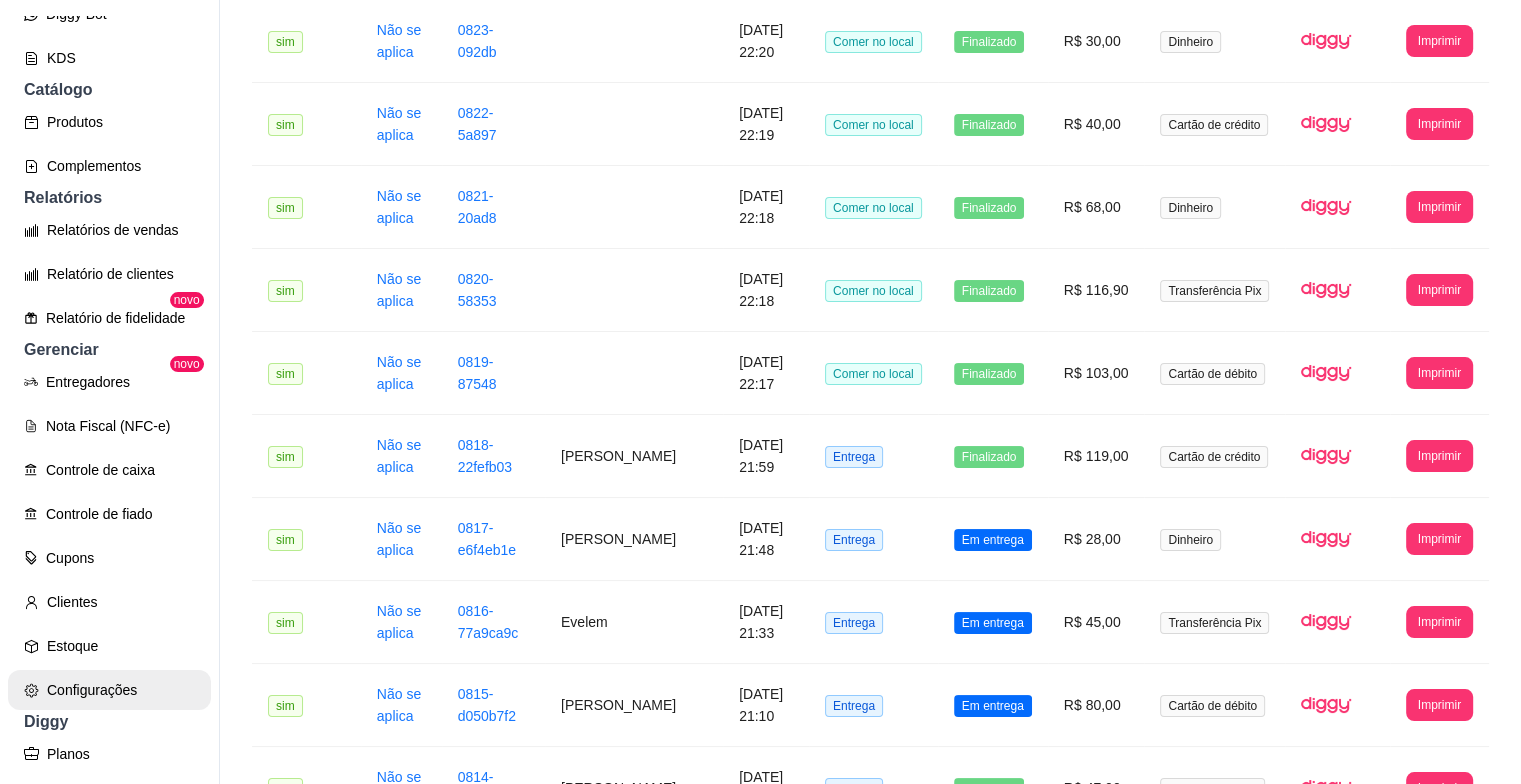 click on "Configurações" at bounding box center (109, 690) 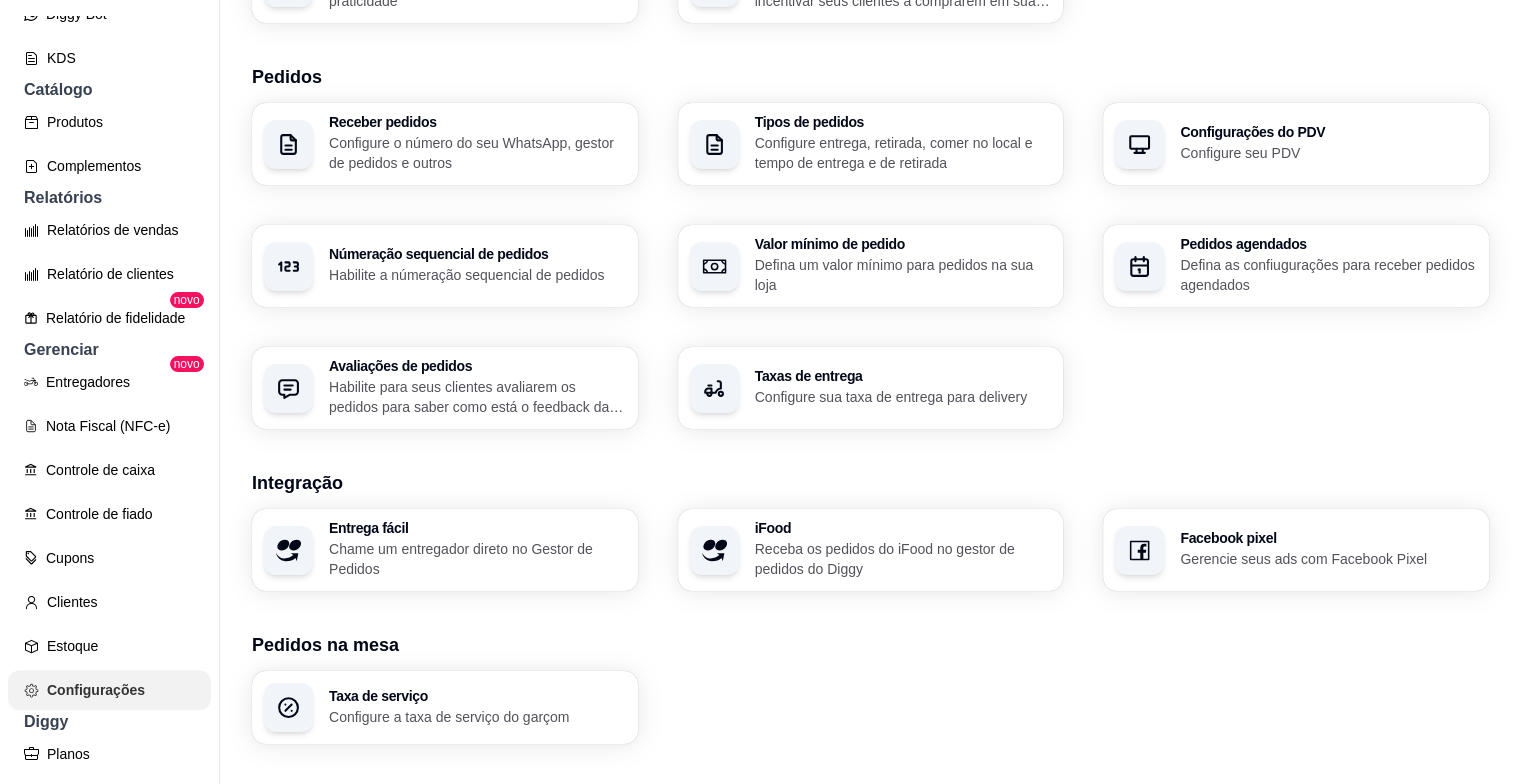 scroll, scrollTop: 0, scrollLeft: 0, axis: both 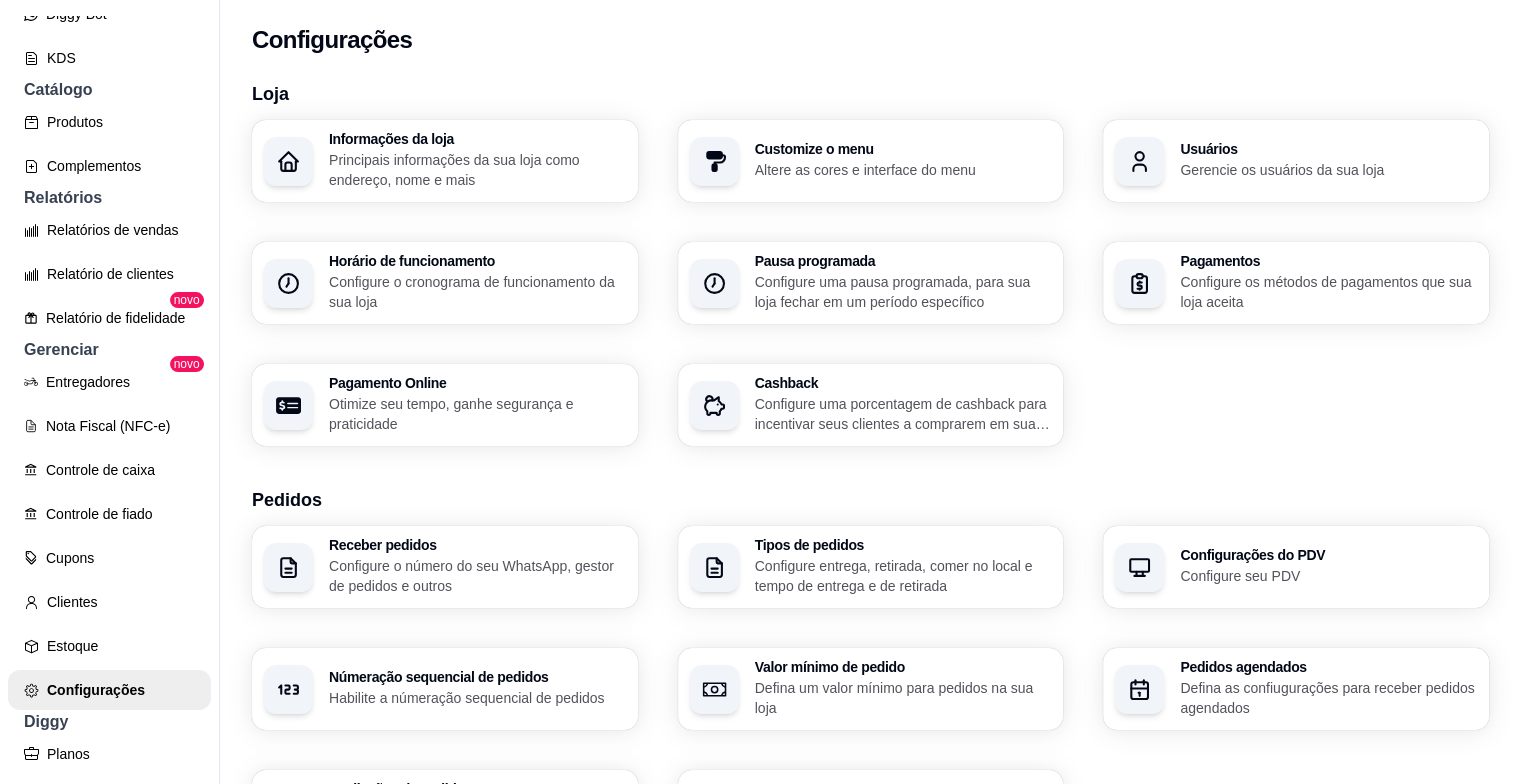 click 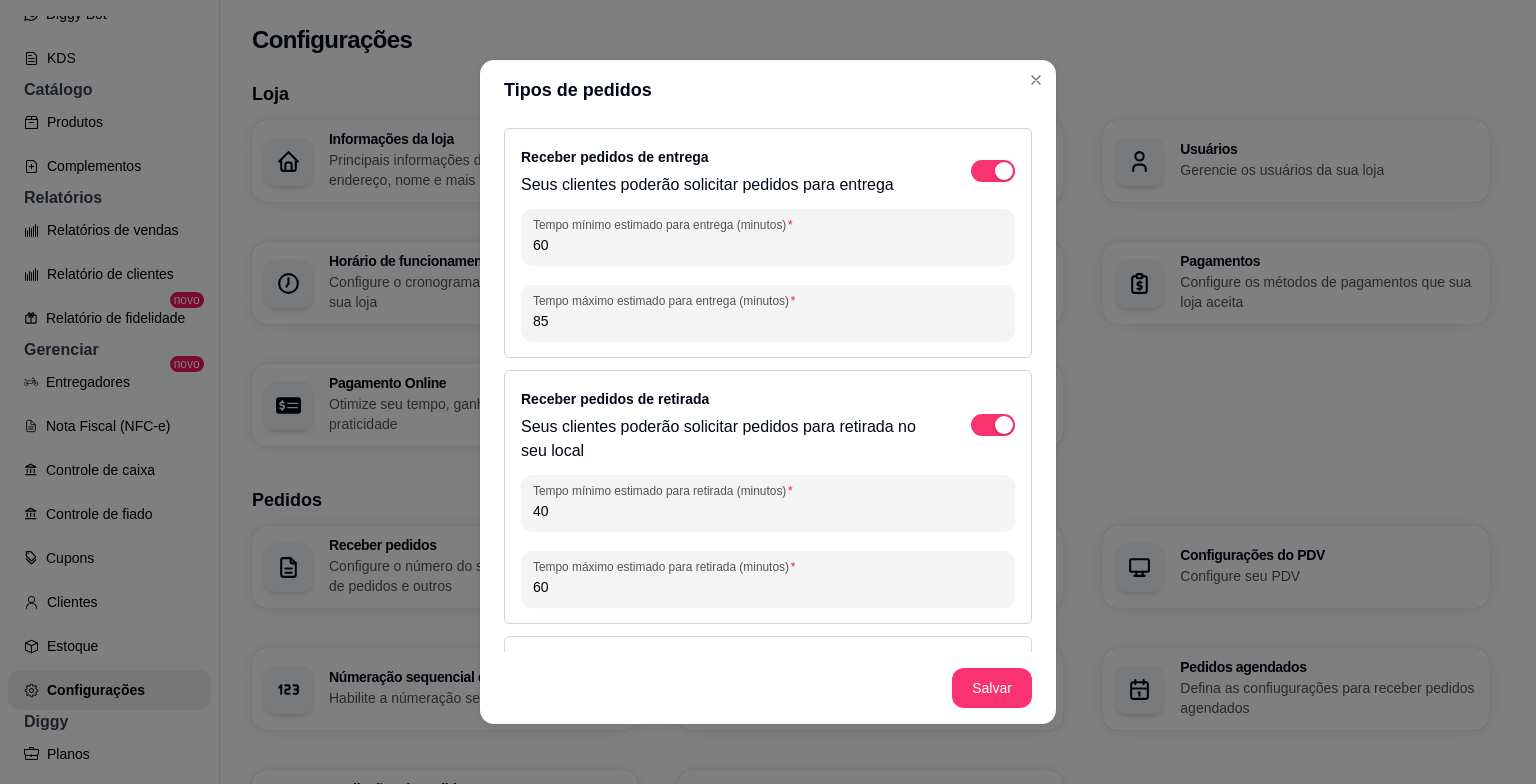 click at bounding box center (1004, 171) 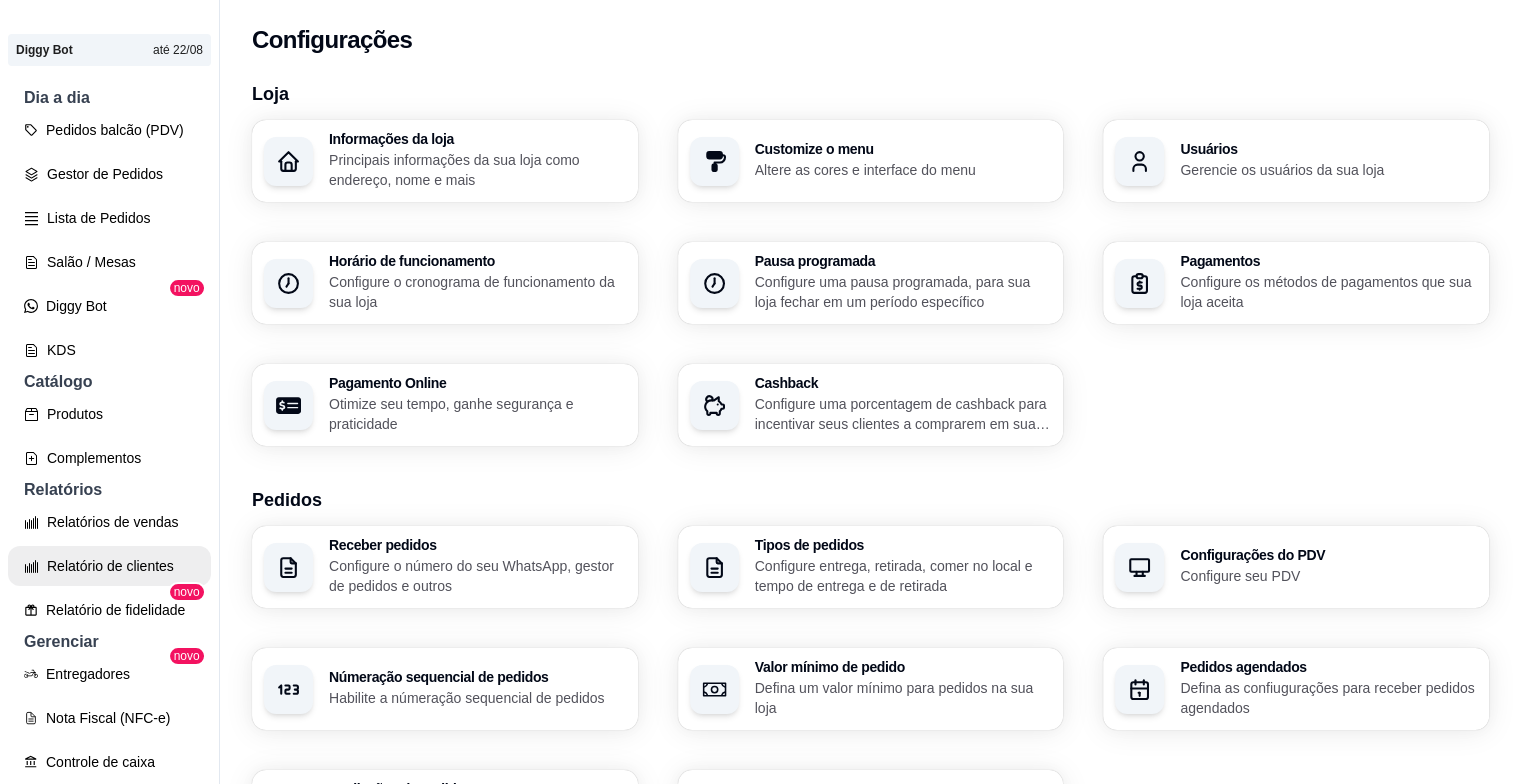 scroll, scrollTop: 48, scrollLeft: 0, axis: vertical 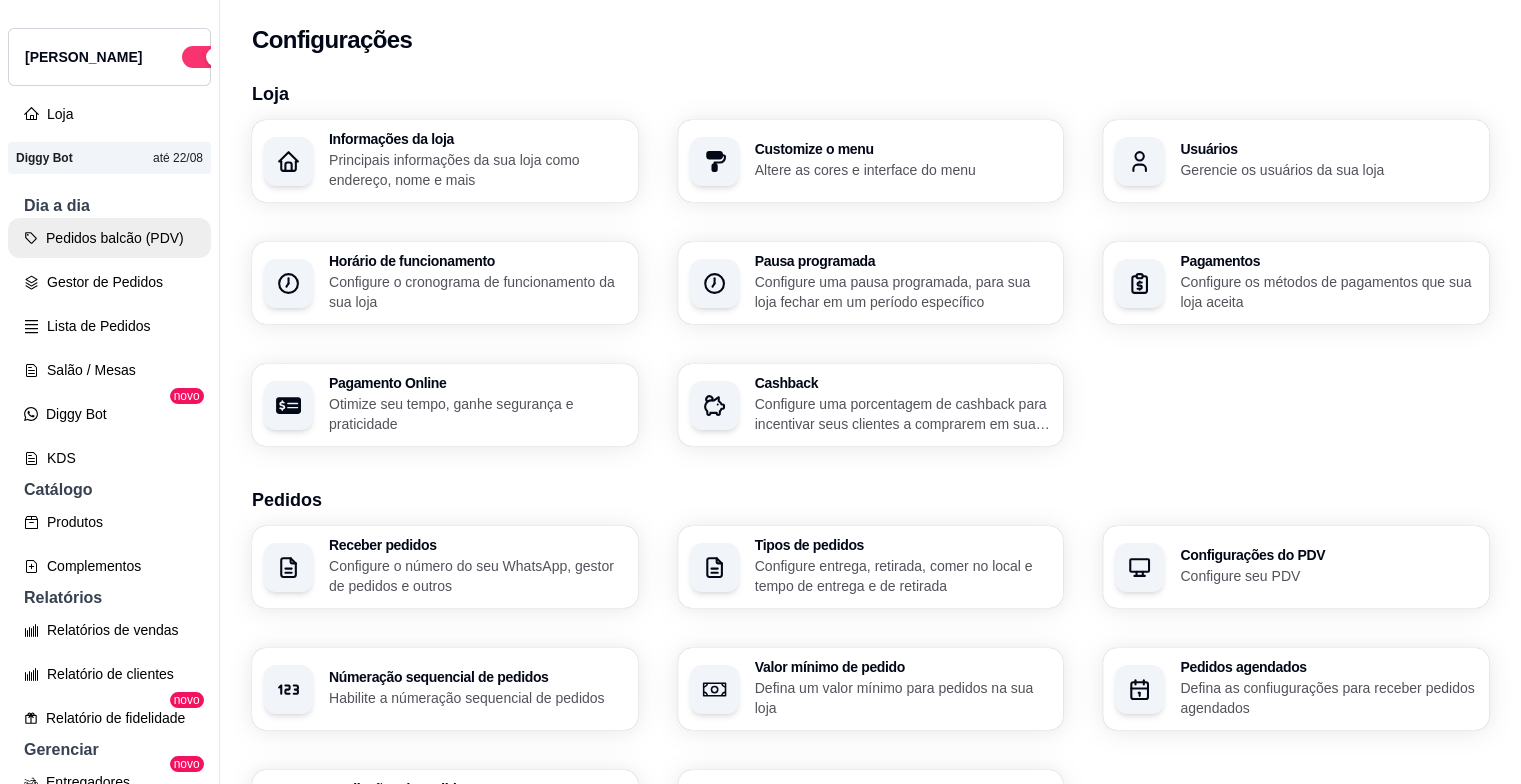 click on "Pedidos balcão (PDV)" at bounding box center (109, 238) 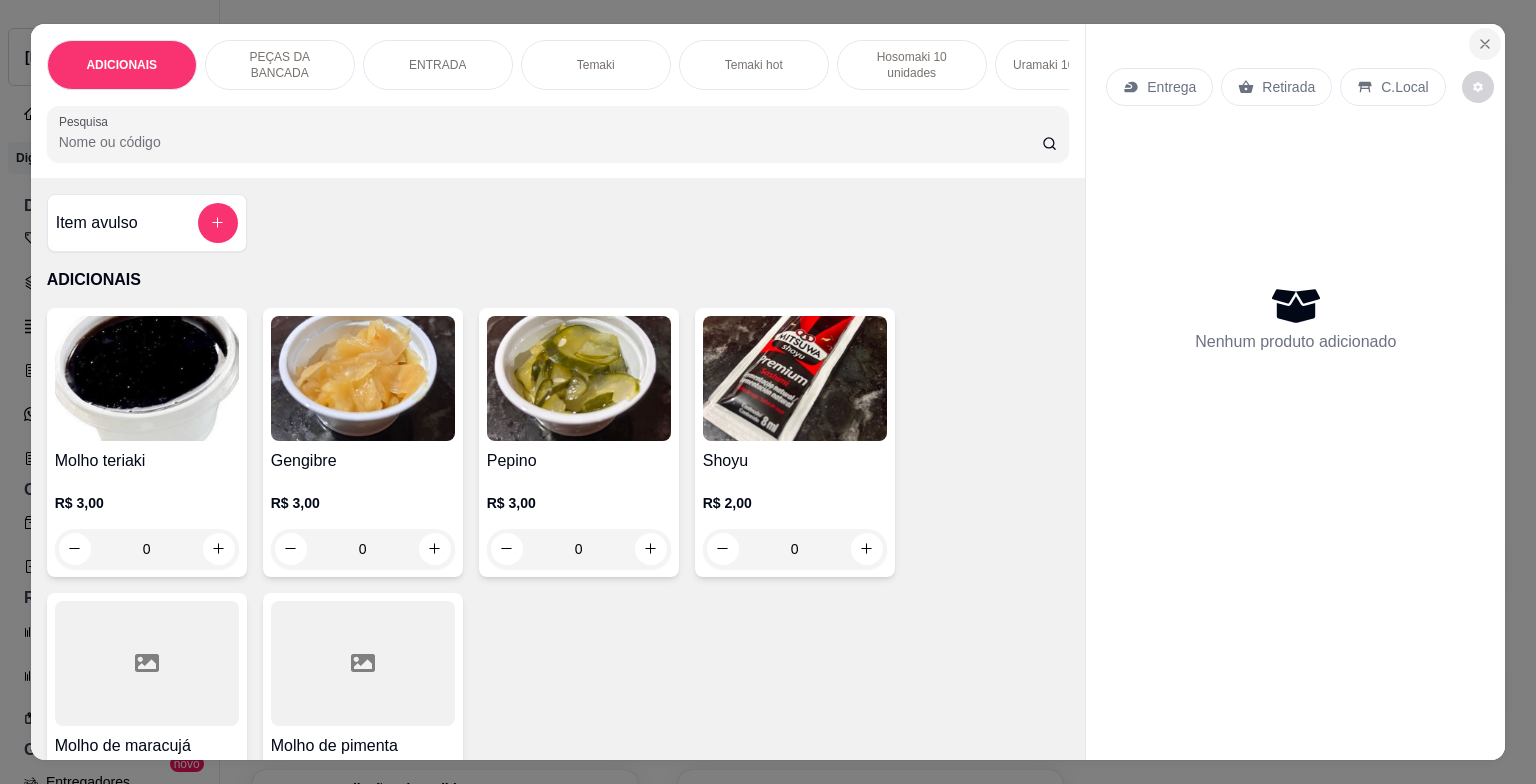 click at bounding box center [1485, 44] 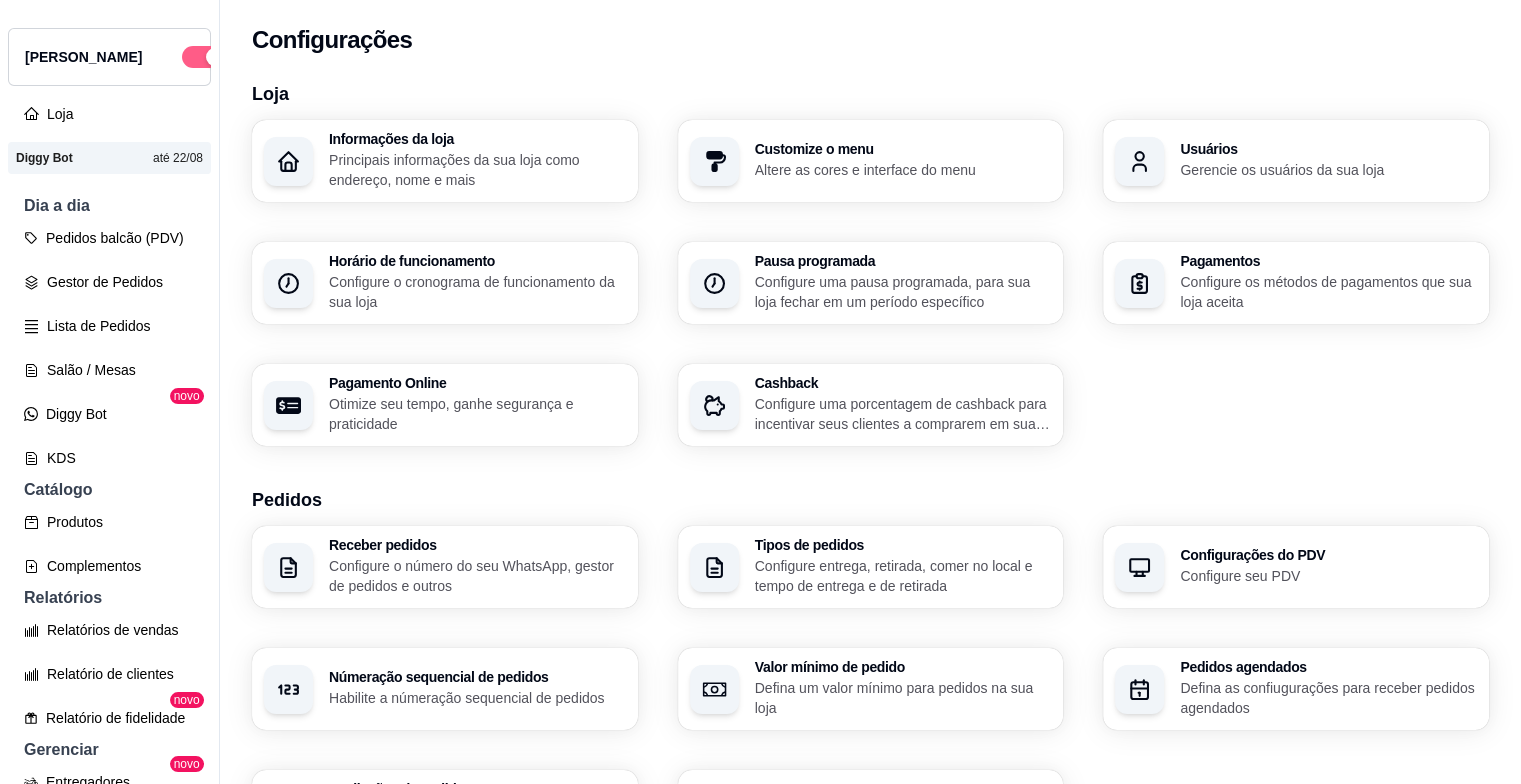 click at bounding box center (215, 57) 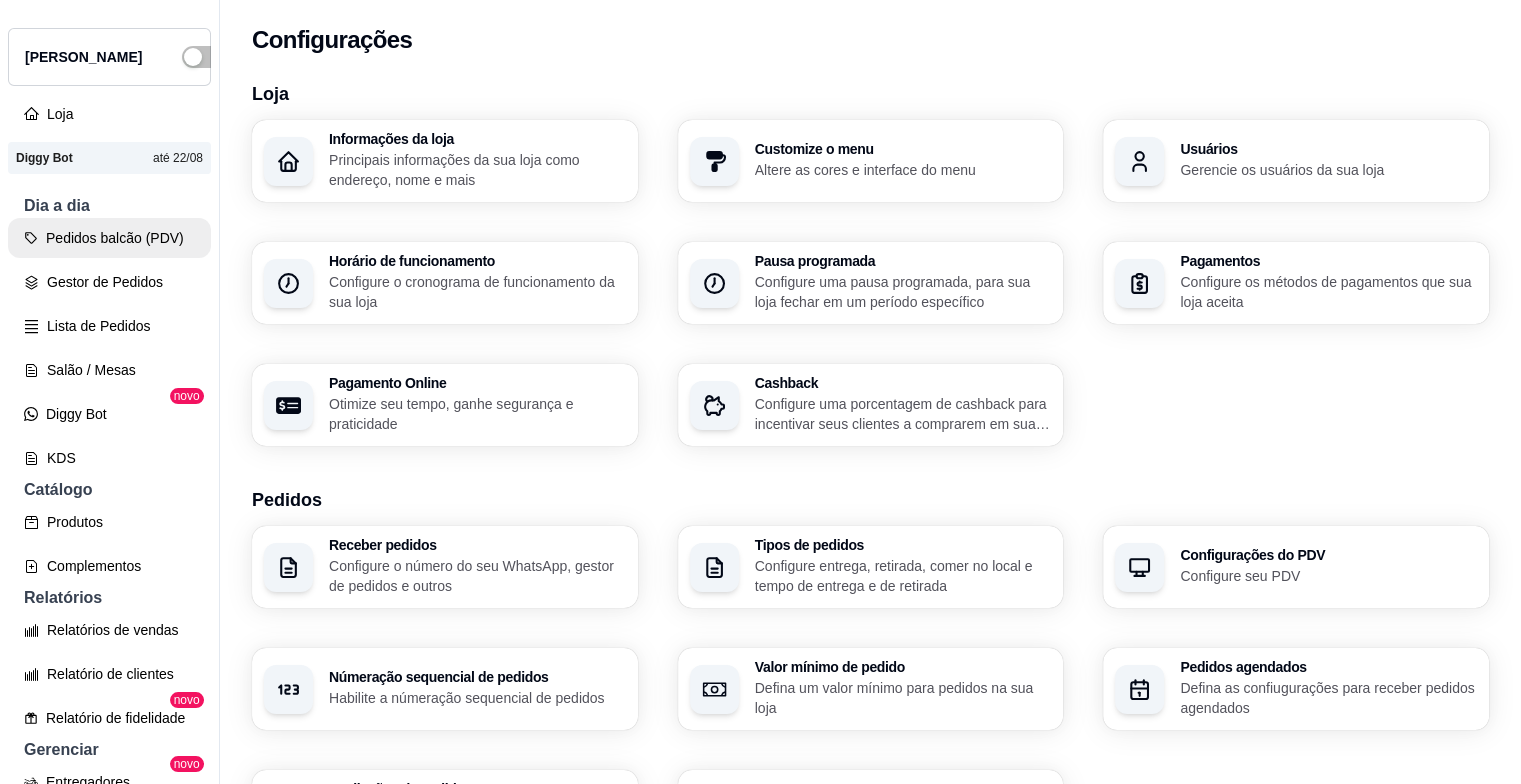 click on "Pedidos balcão (PDV)" at bounding box center [109, 238] 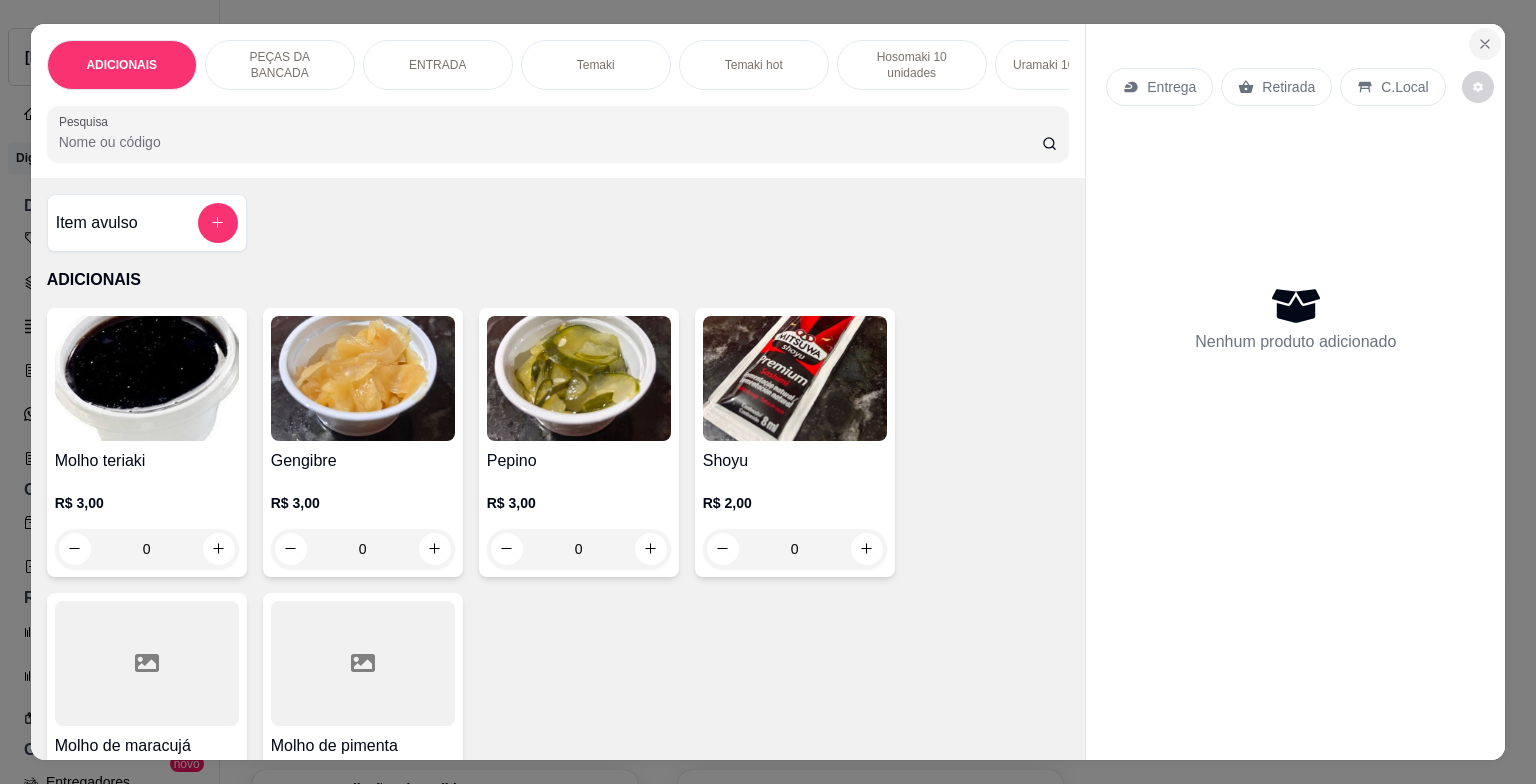 click 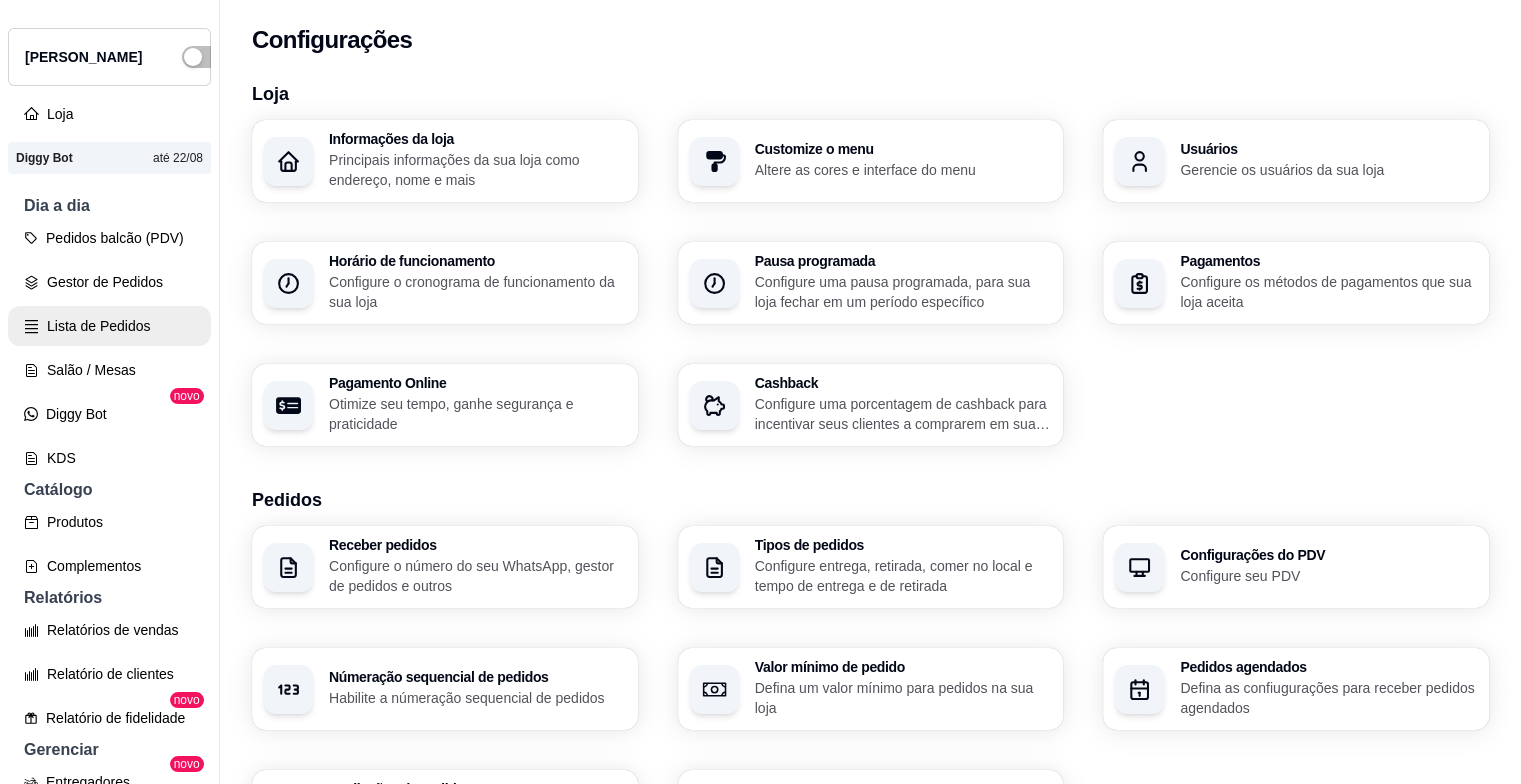 click on "Lista de Pedidos" at bounding box center [109, 326] 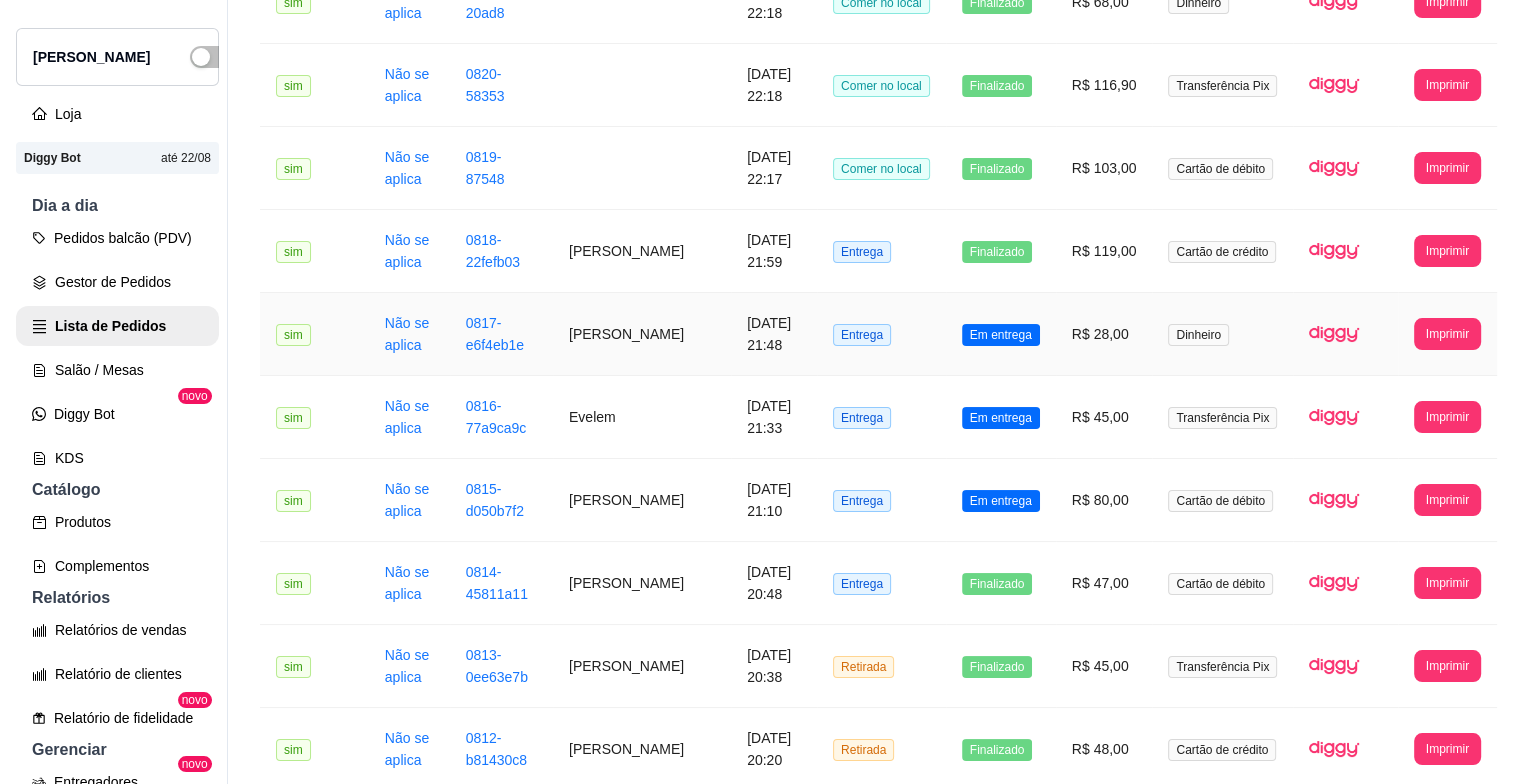 scroll, scrollTop: 700, scrollLeft: 0, axis: vertical 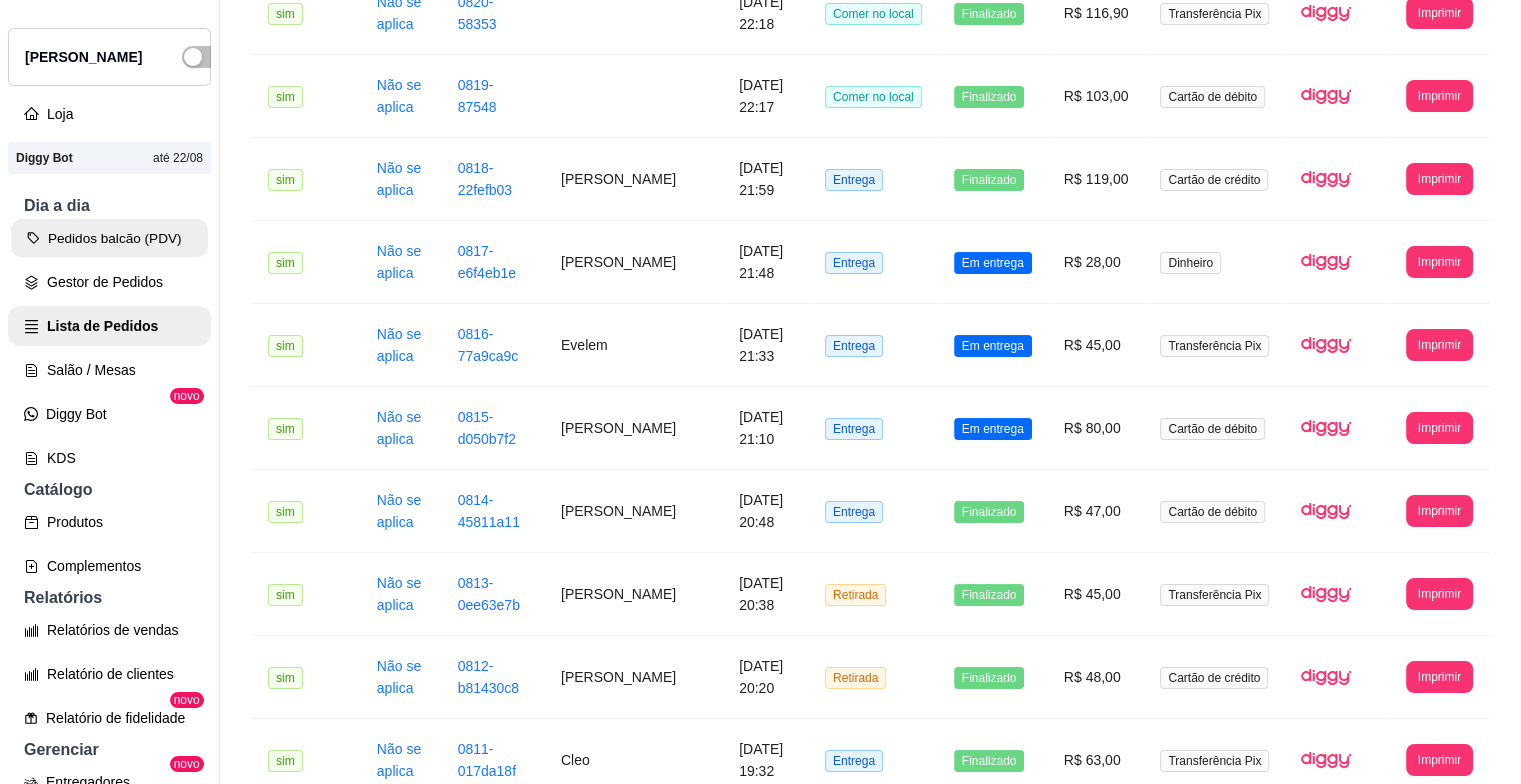 click on "Pedidos balcão (PDV)" at bounding box center [109, 238] 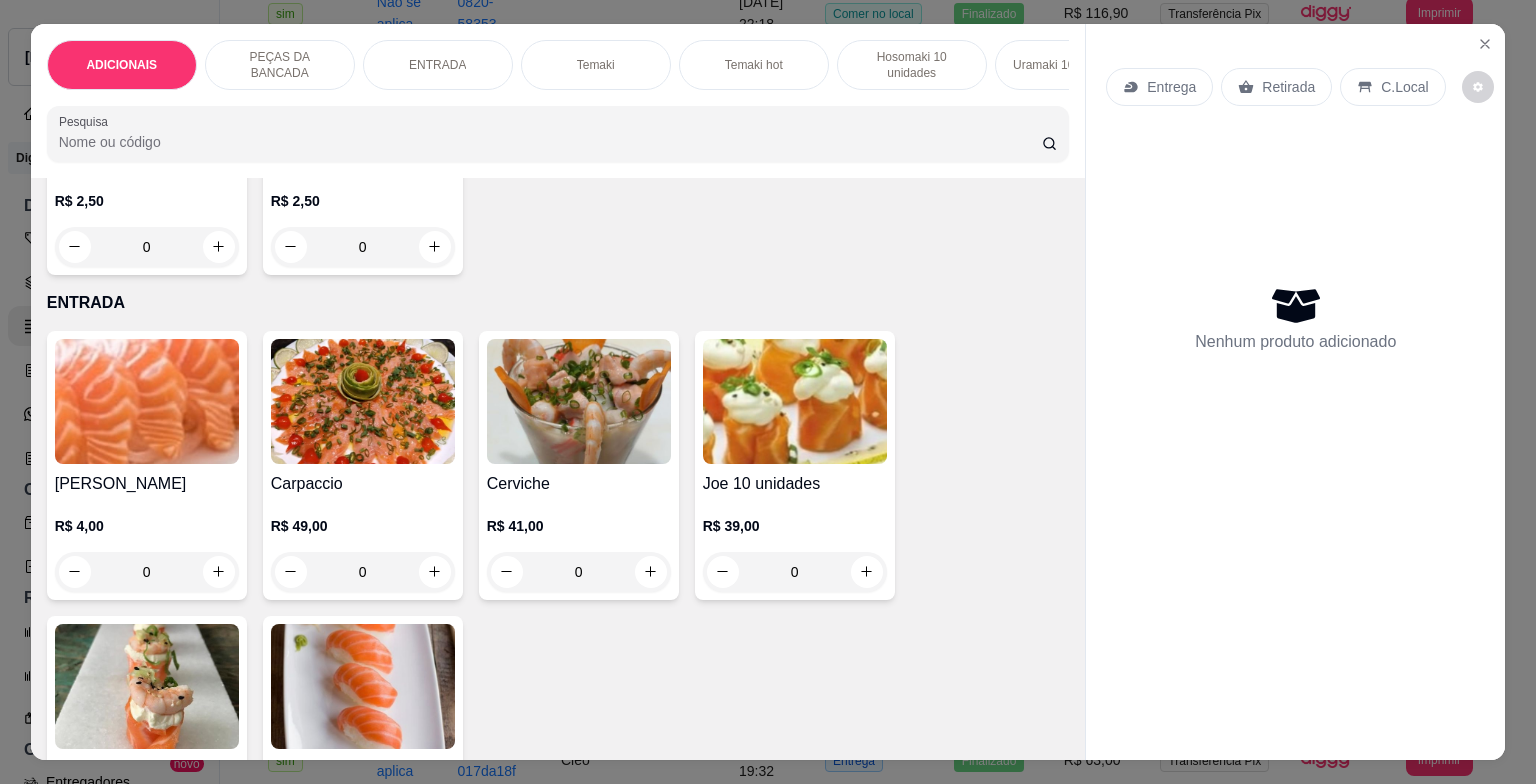 scroll, scrollTop: 900, scrollLeft: 0, axis: vertical 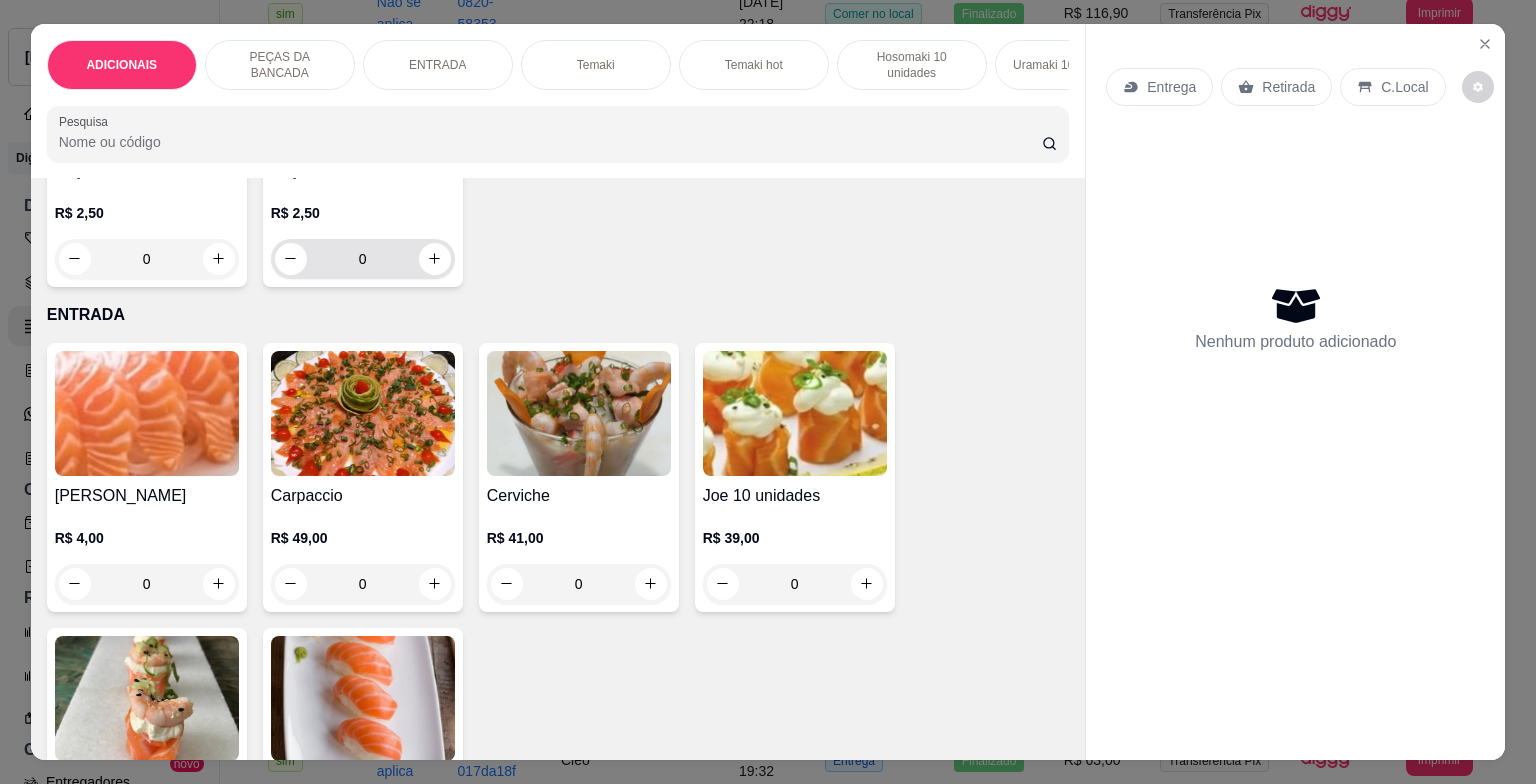 click on "0" at bounding box center [363, 259] 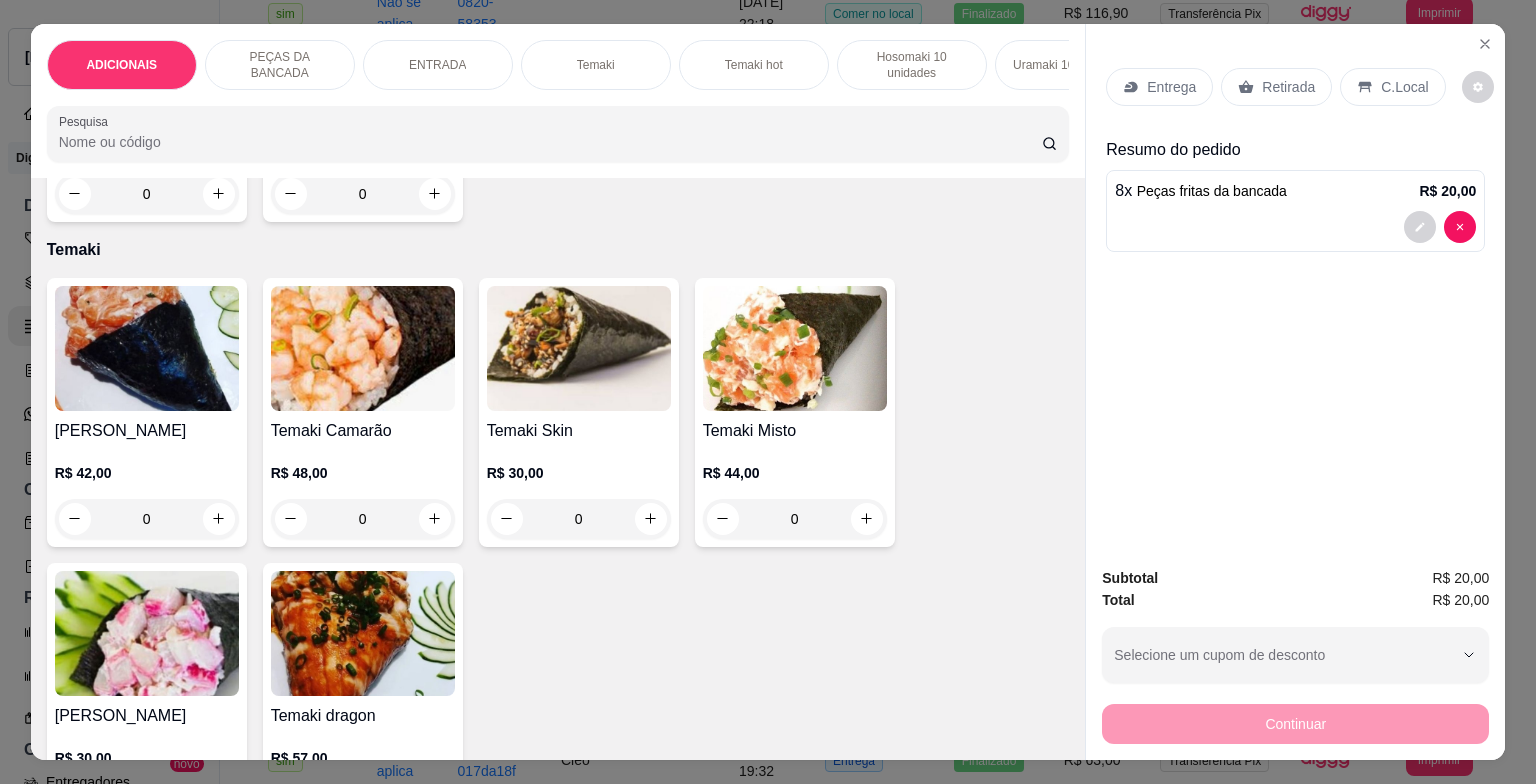 scroll, scrollTop: 1600, scrollLeft: 0, axis: vertical 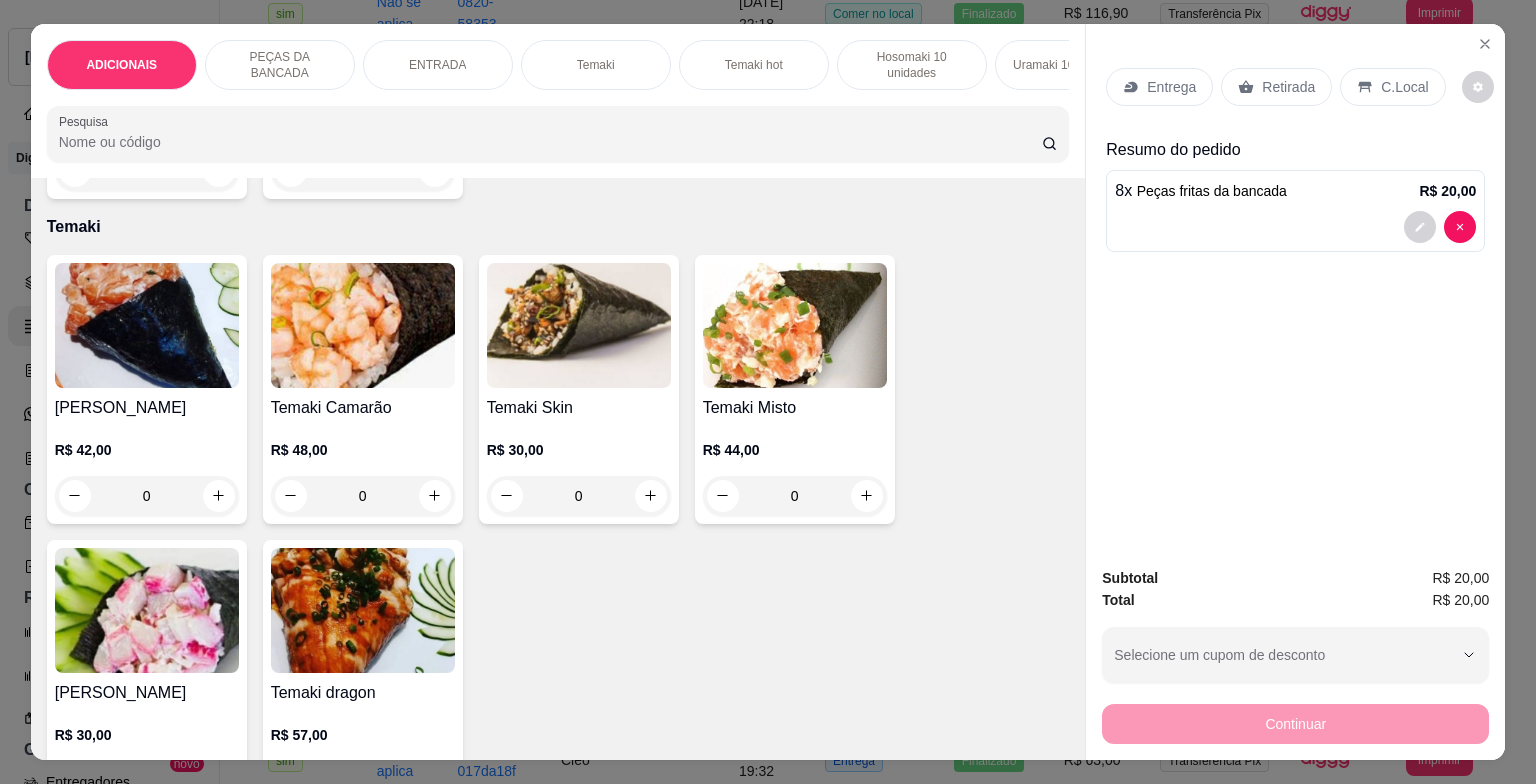 type on "8" 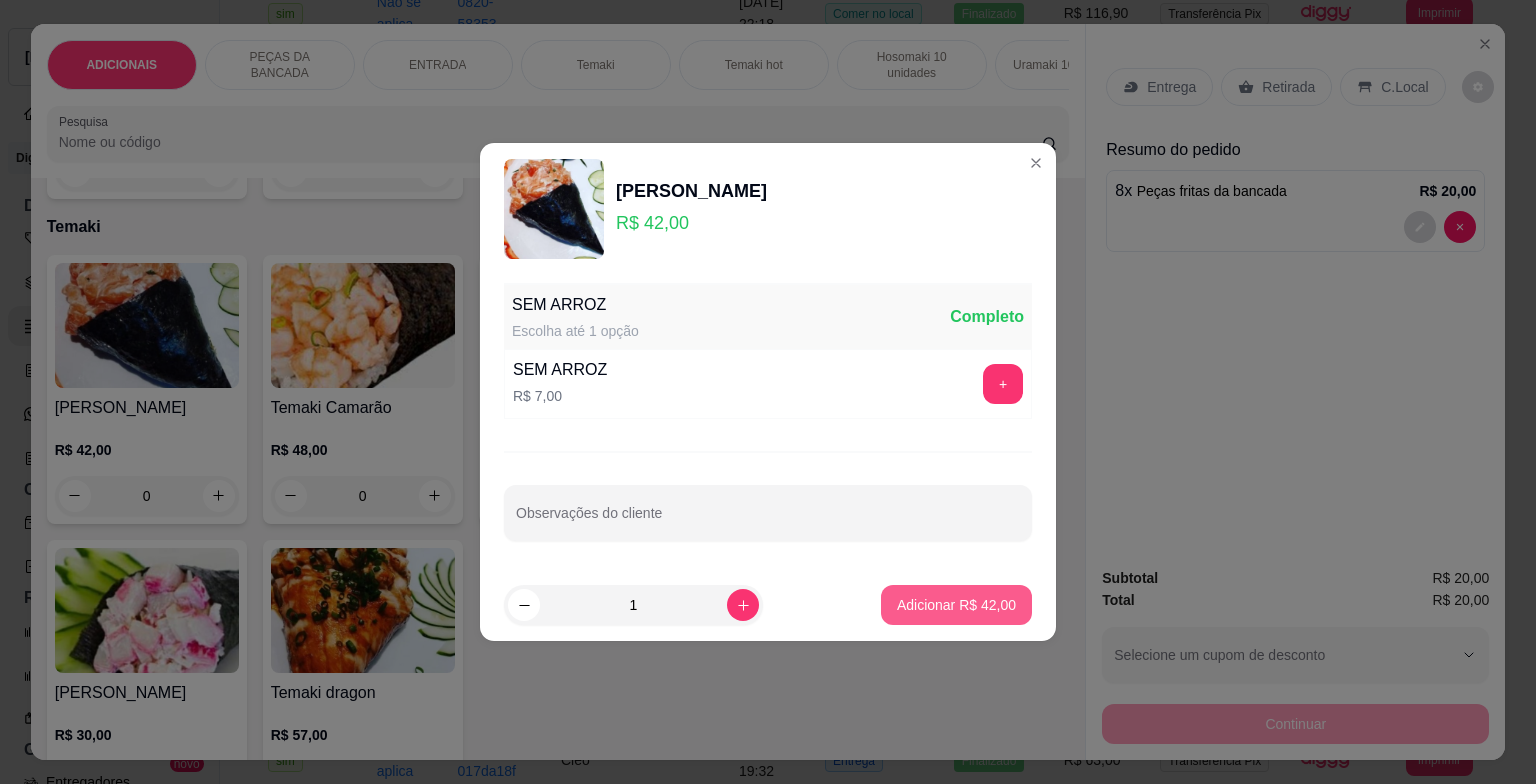 click on "Adicionar   R$ 42,00" at bounding box center (956, 605) 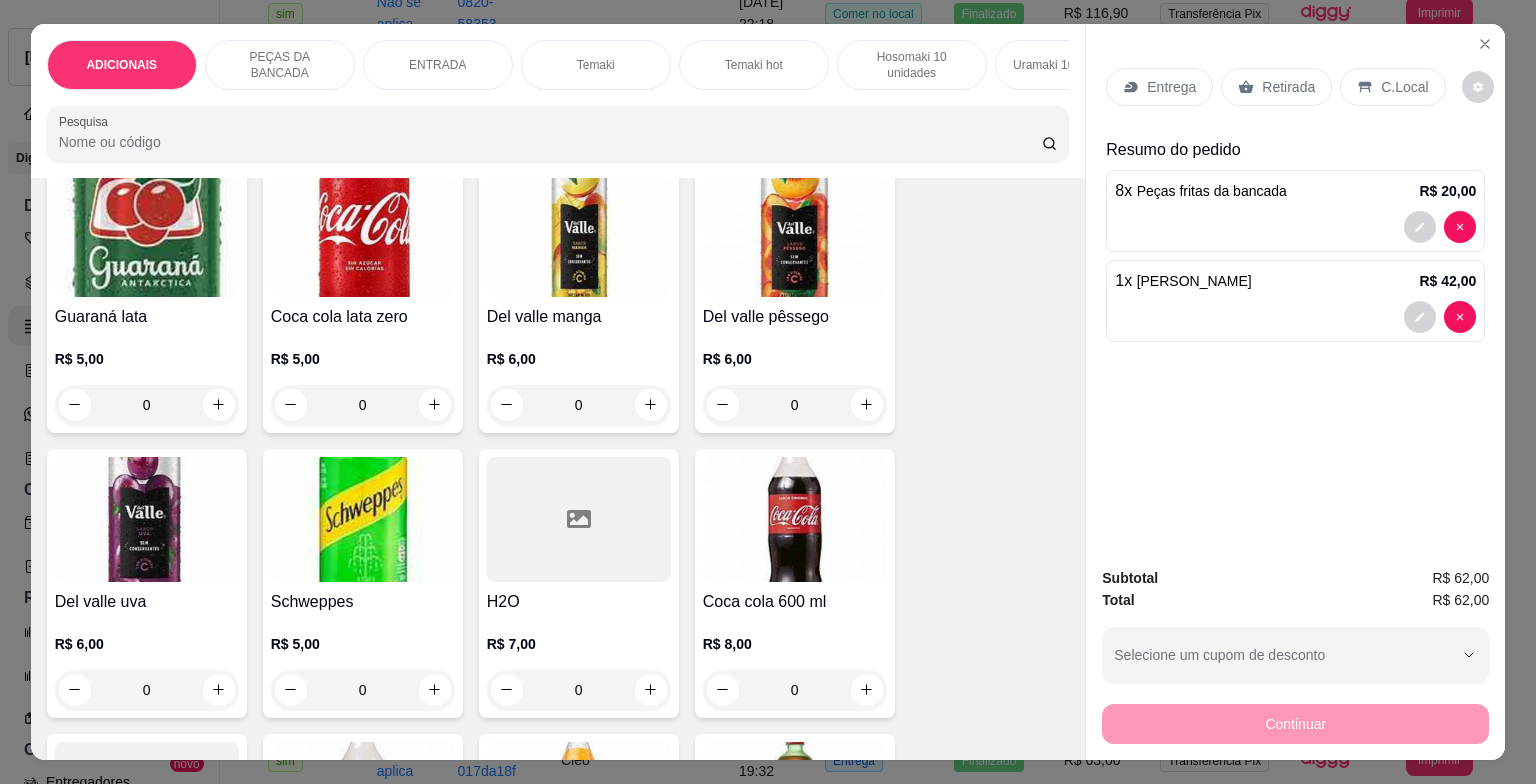 scroll, scrollTop: 6462, scrollLeft: 0, axis: vertical 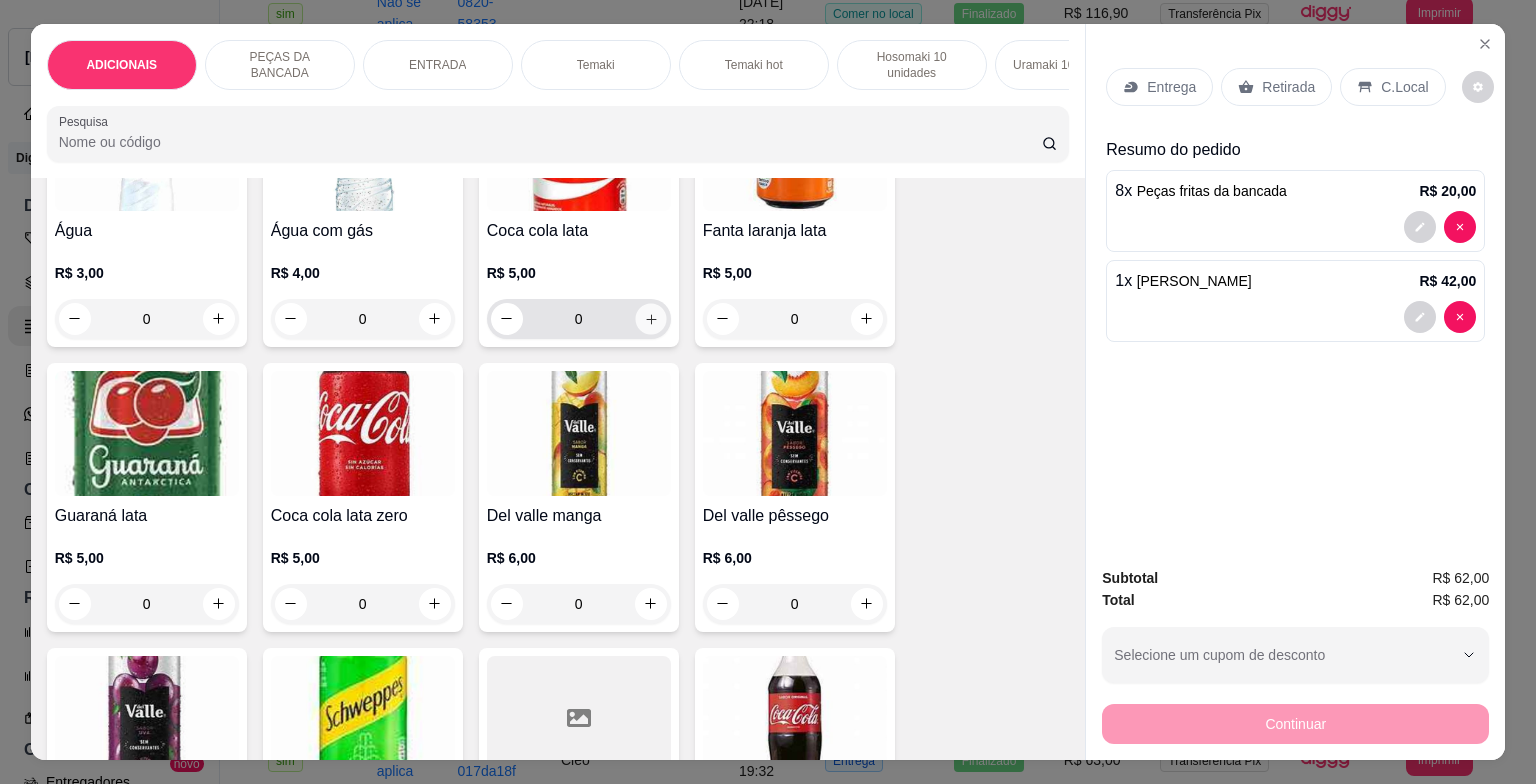 click 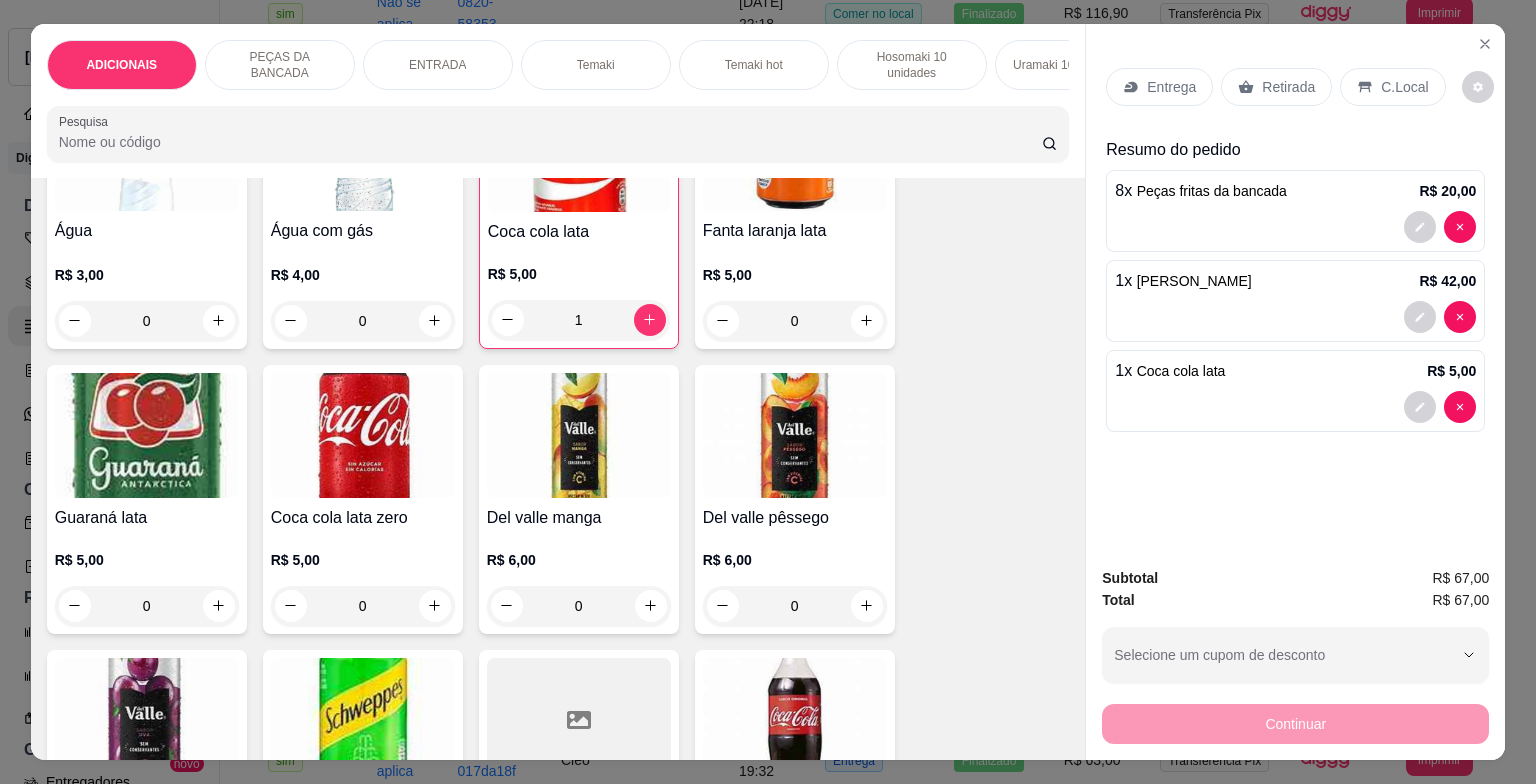 click on "C.Local" at bounding box center [1404, 87] 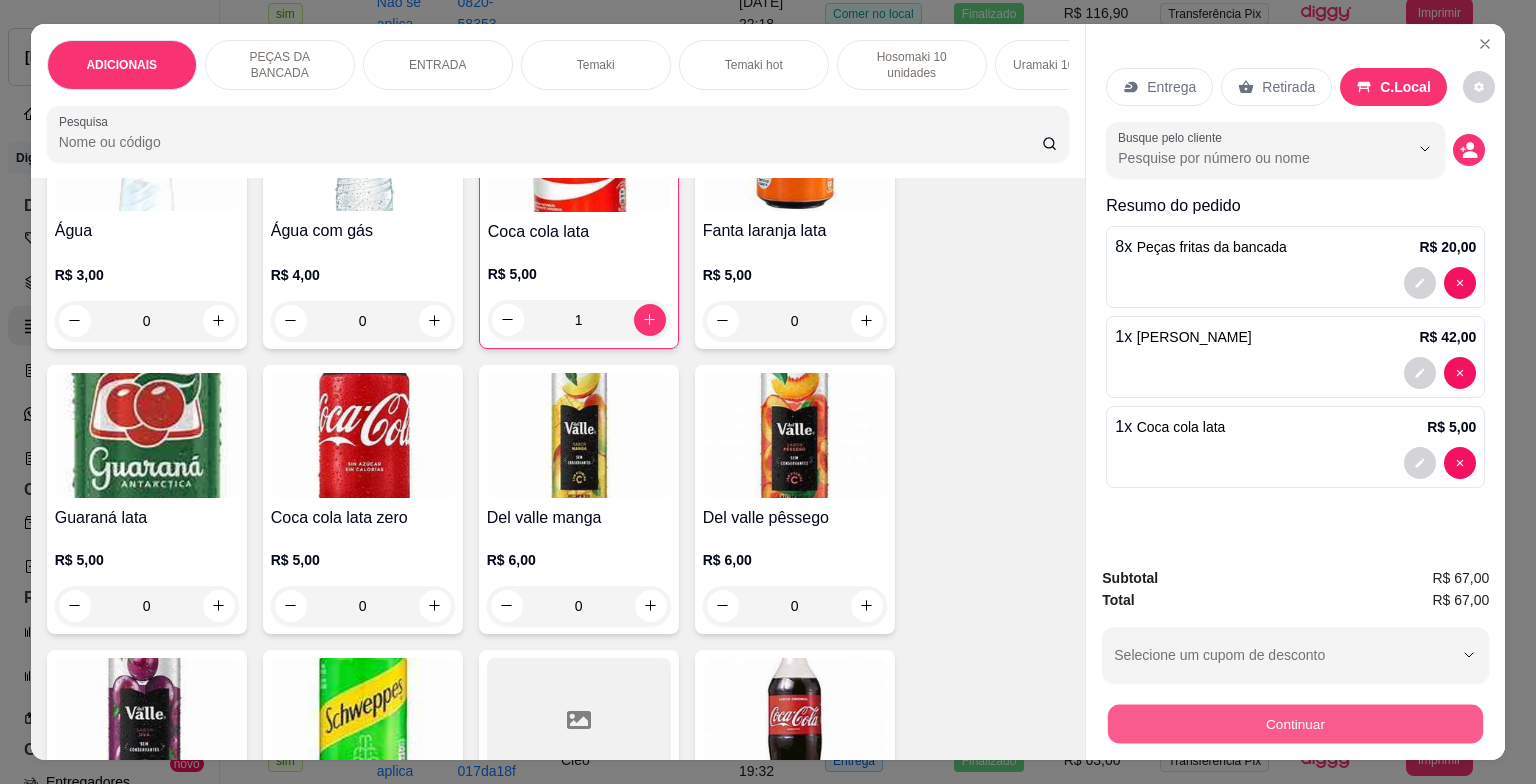 click on "Continuar" at bounding box center [1295, 724] 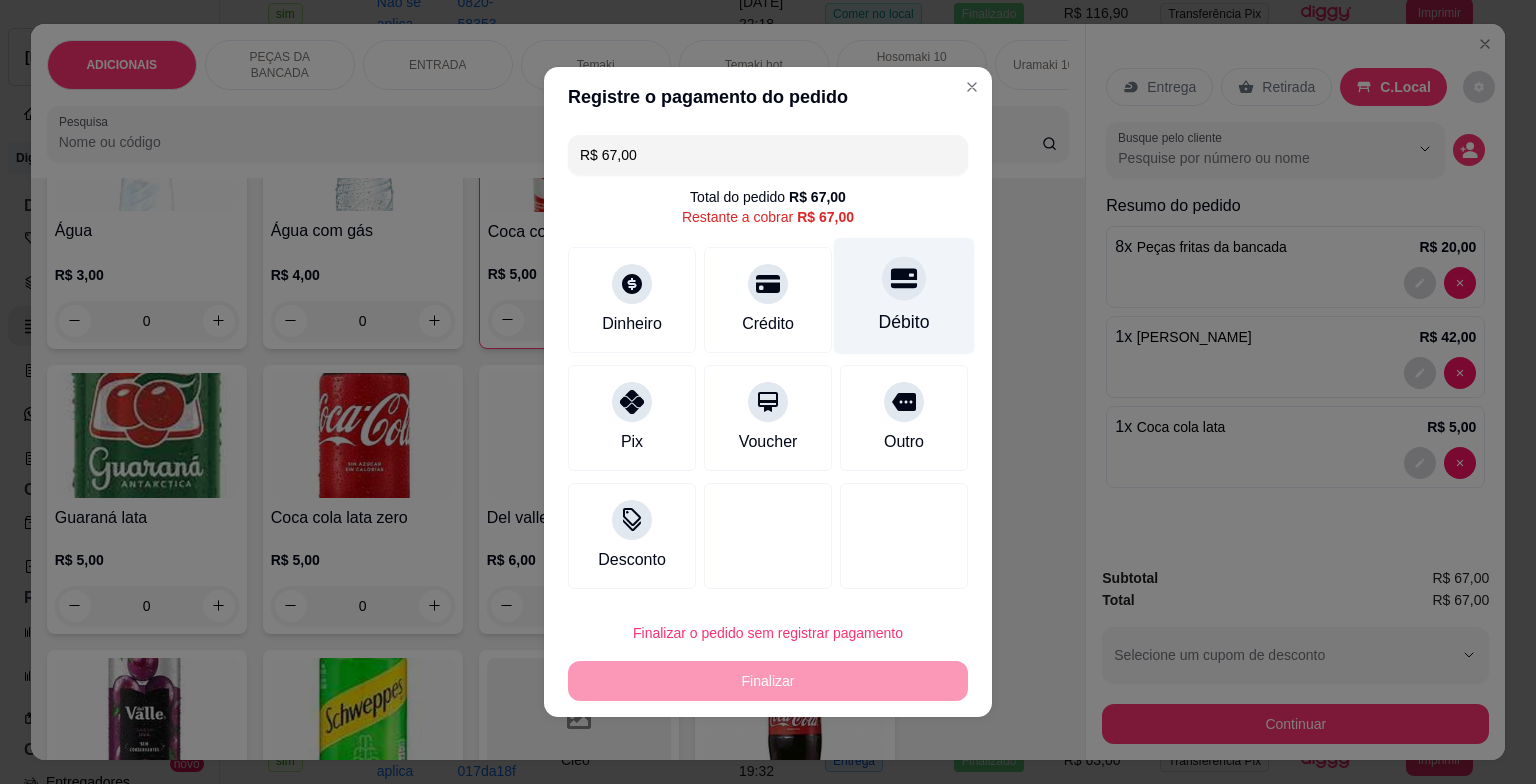 click on "Débito" at bounding box center (904, 296) 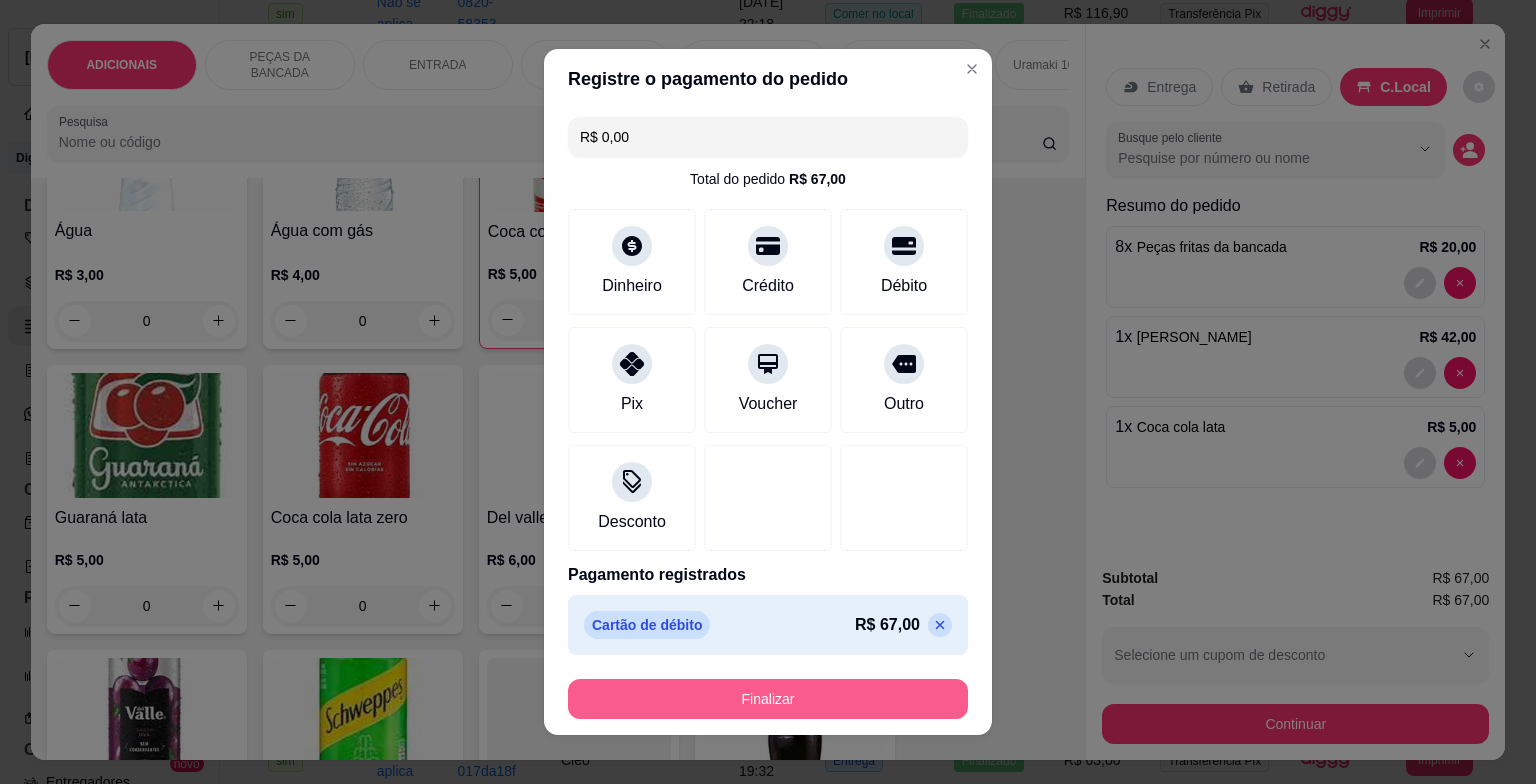 click on "Finalizar" at bounding box center [768, 699] 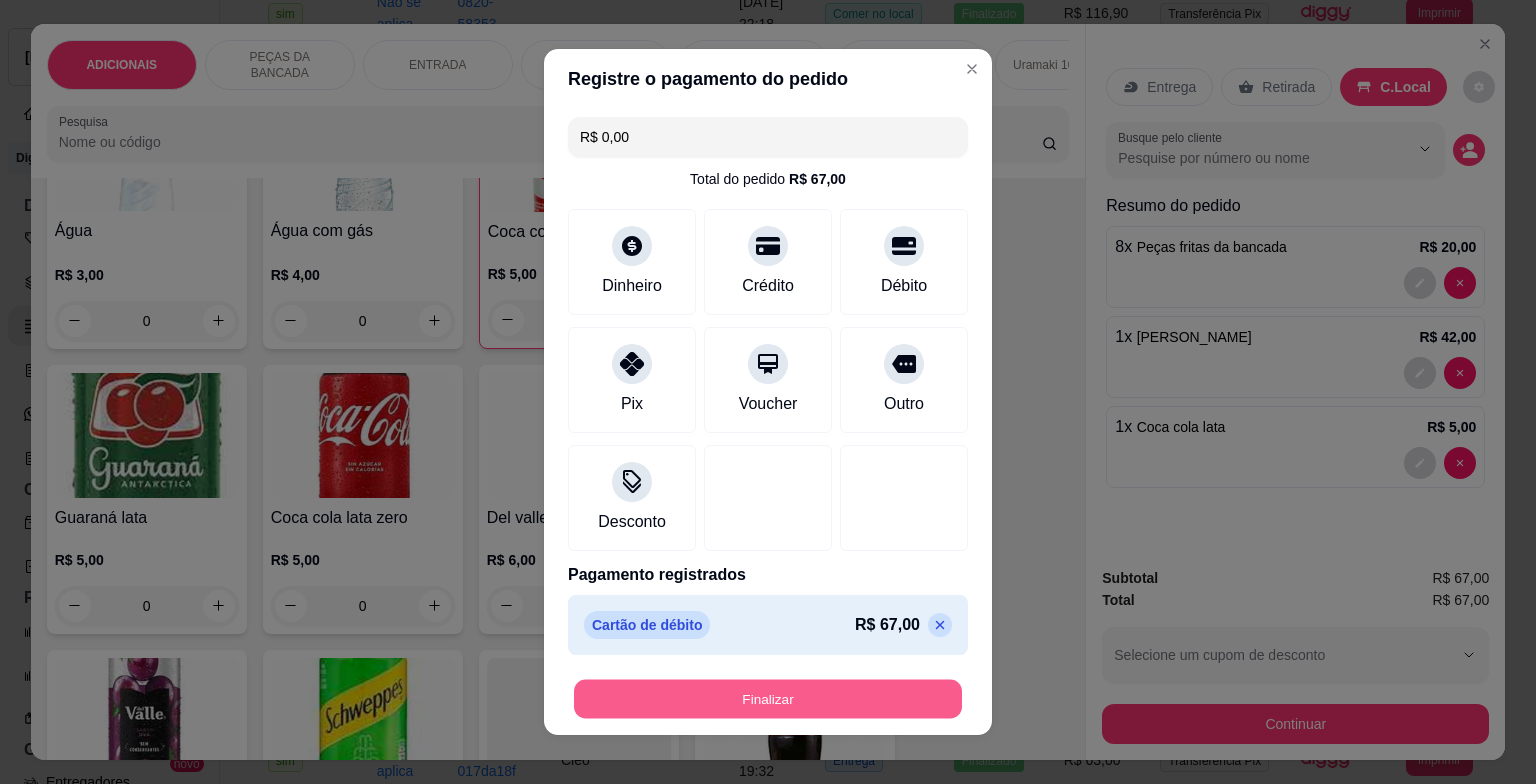 click on "Finalizar" at bounding box center [768, 699] 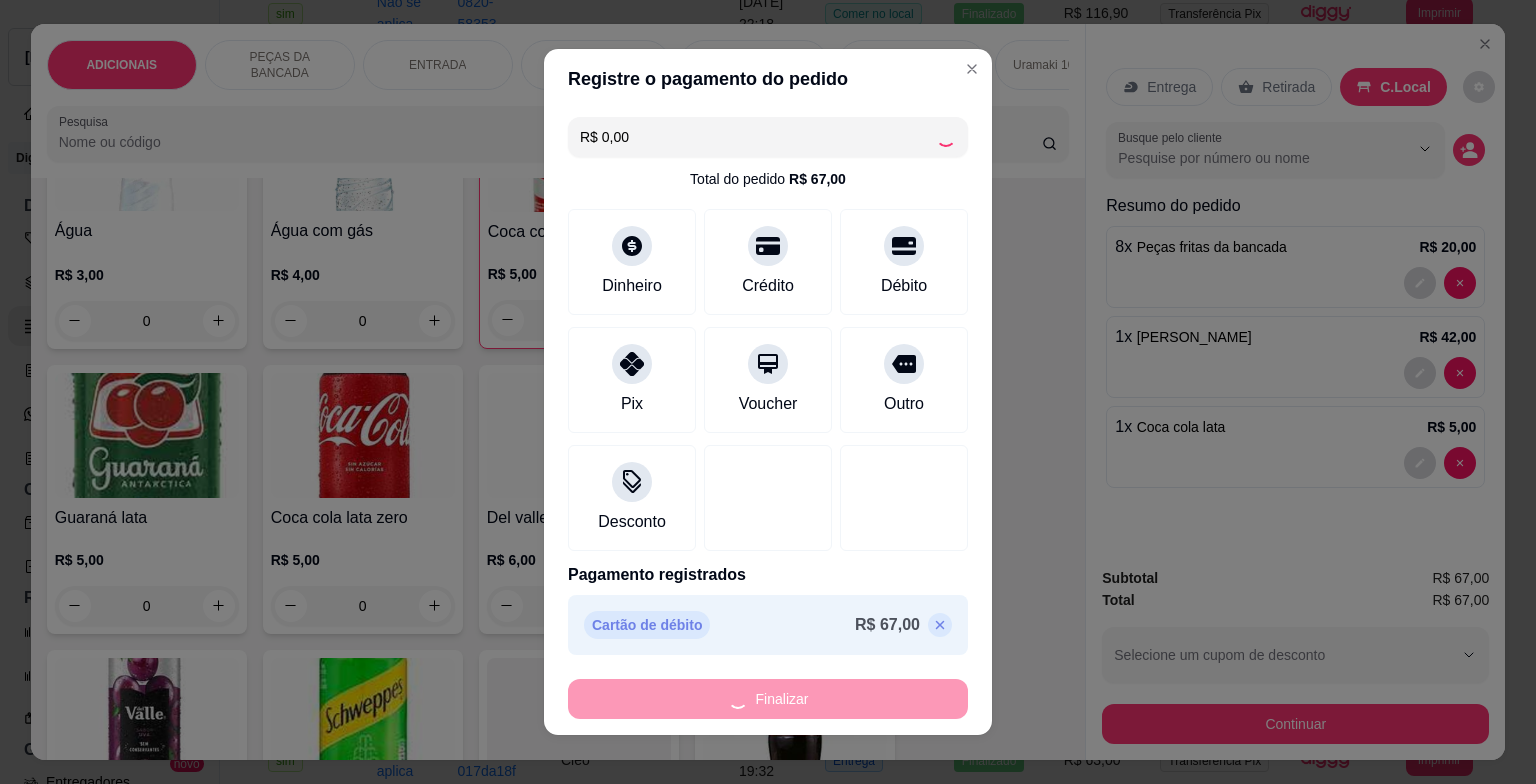 type on "0" 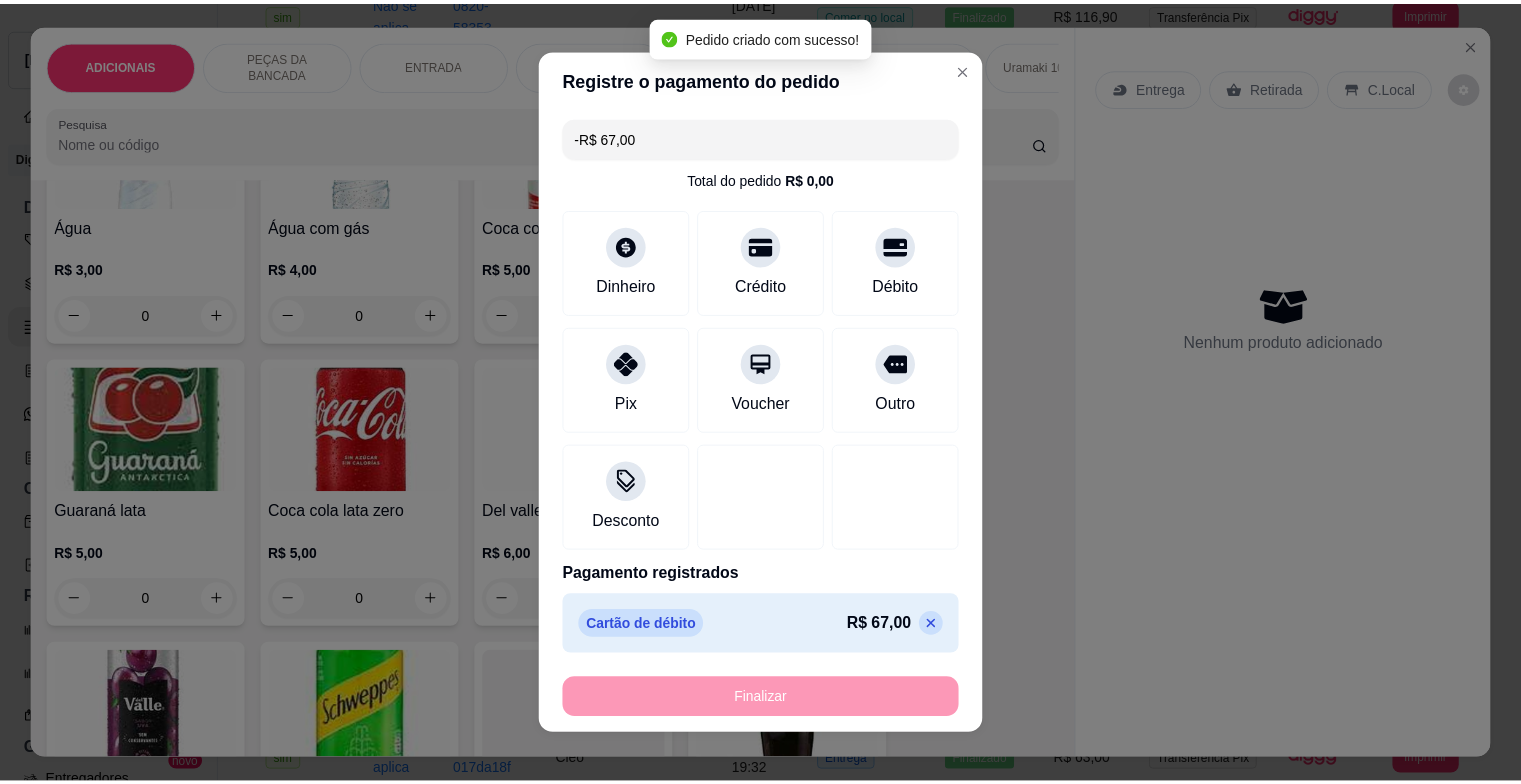 scroll, scrollTop: 6459, scrollLeft: 0, axis: vertical 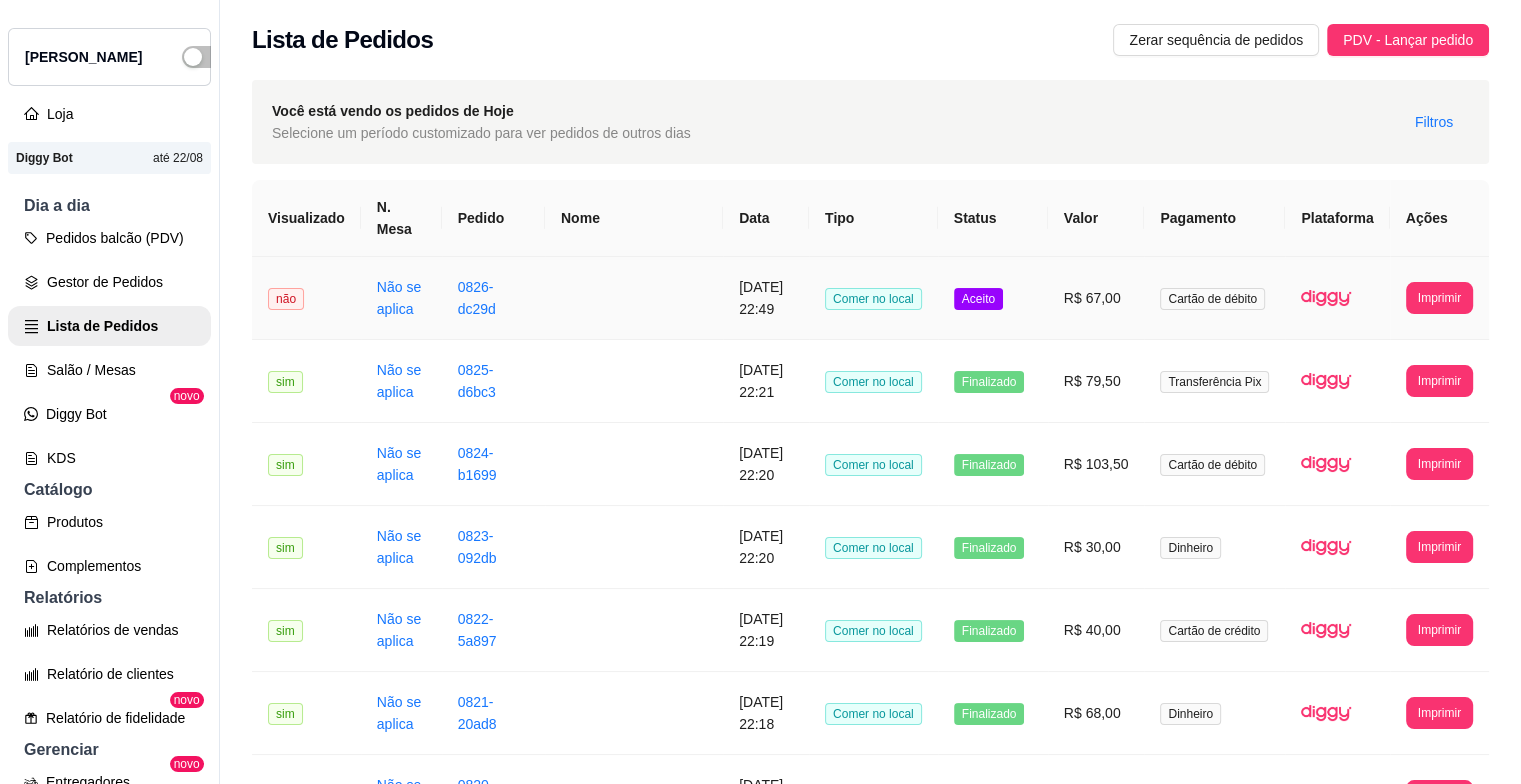 click on "Aceito" at bounding box center (993, 298) 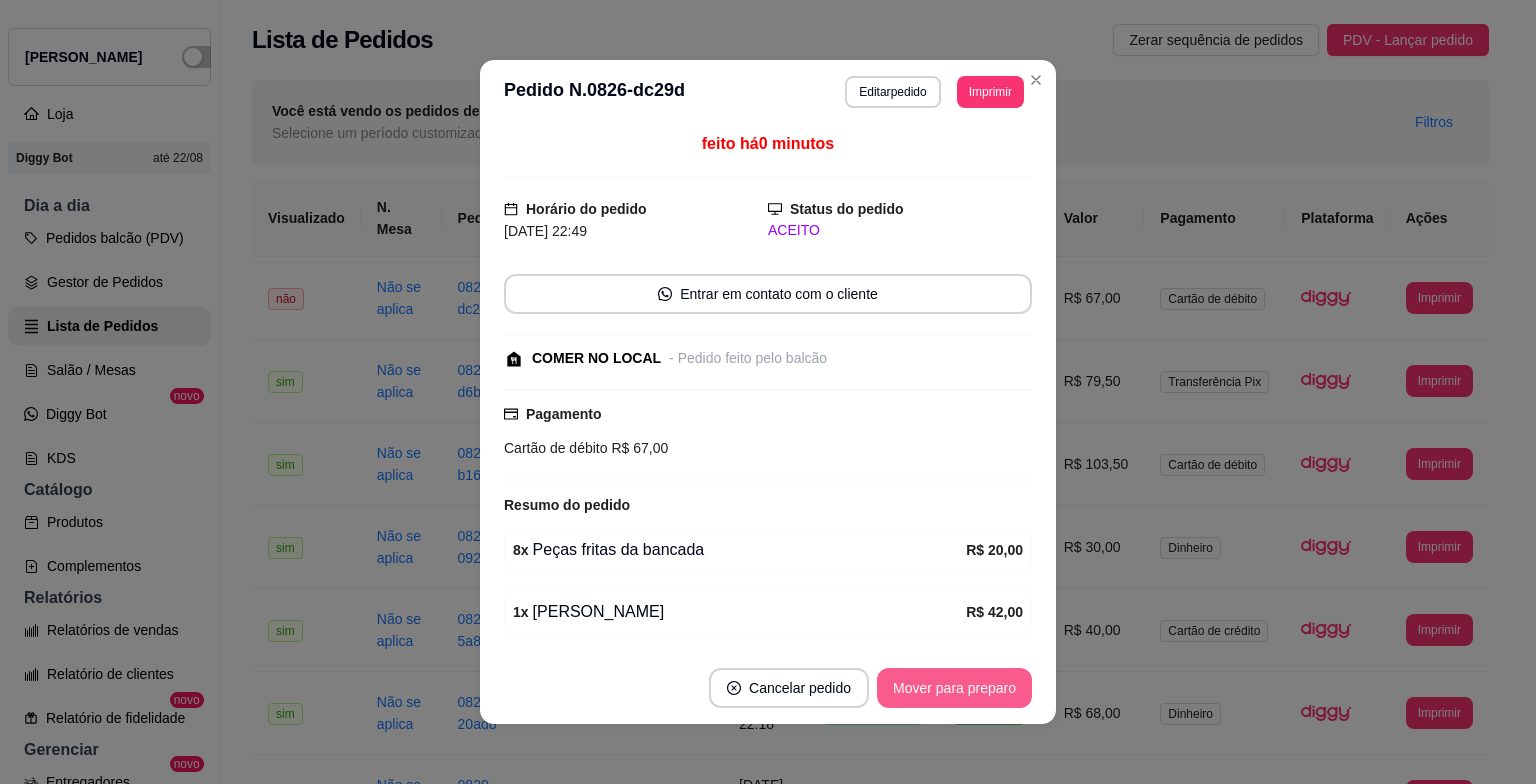 click on "Mover para preparo" at bounding box center (954, 688) 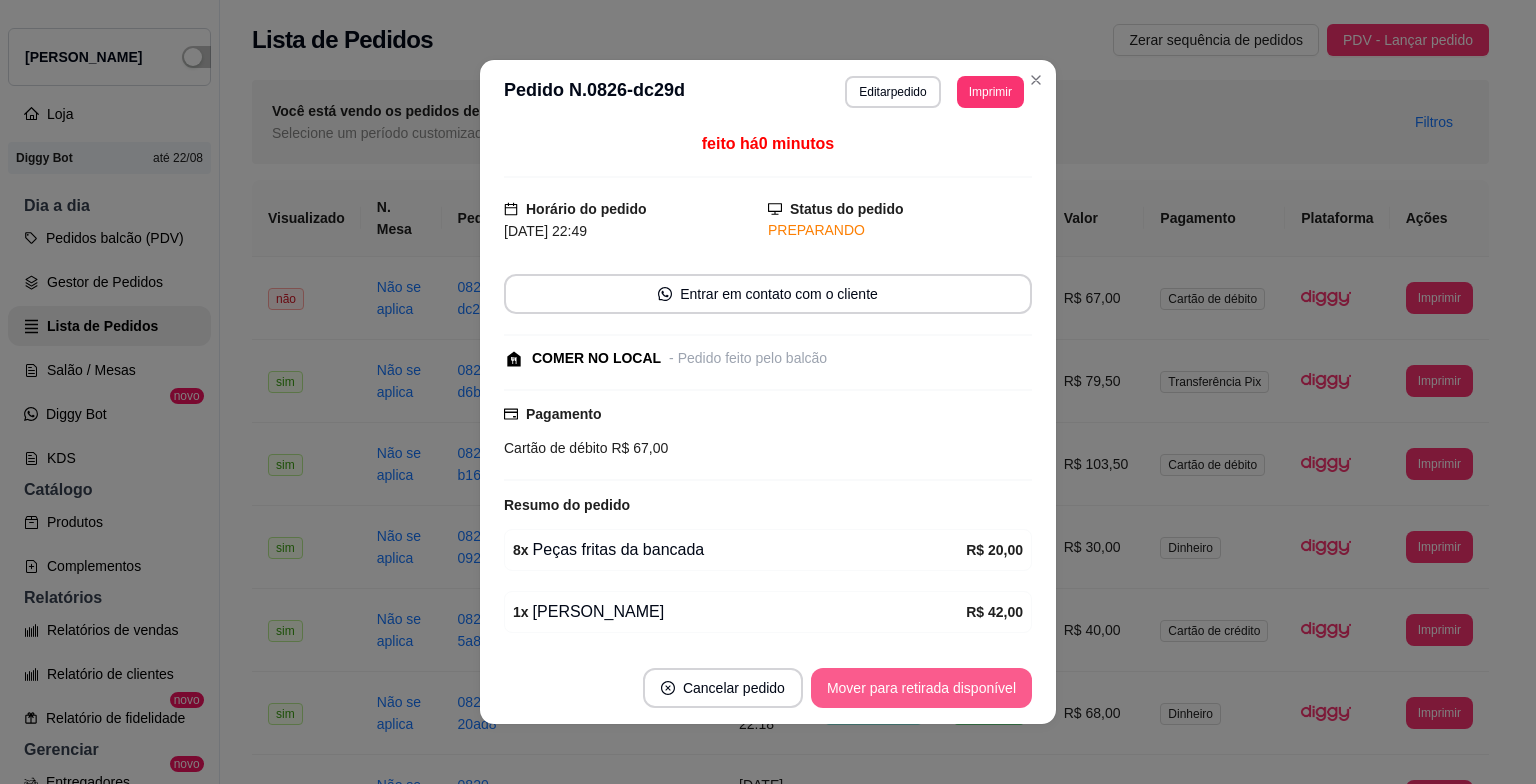 click on "Mover para retirada disponível" at bounding box center [921, 688] 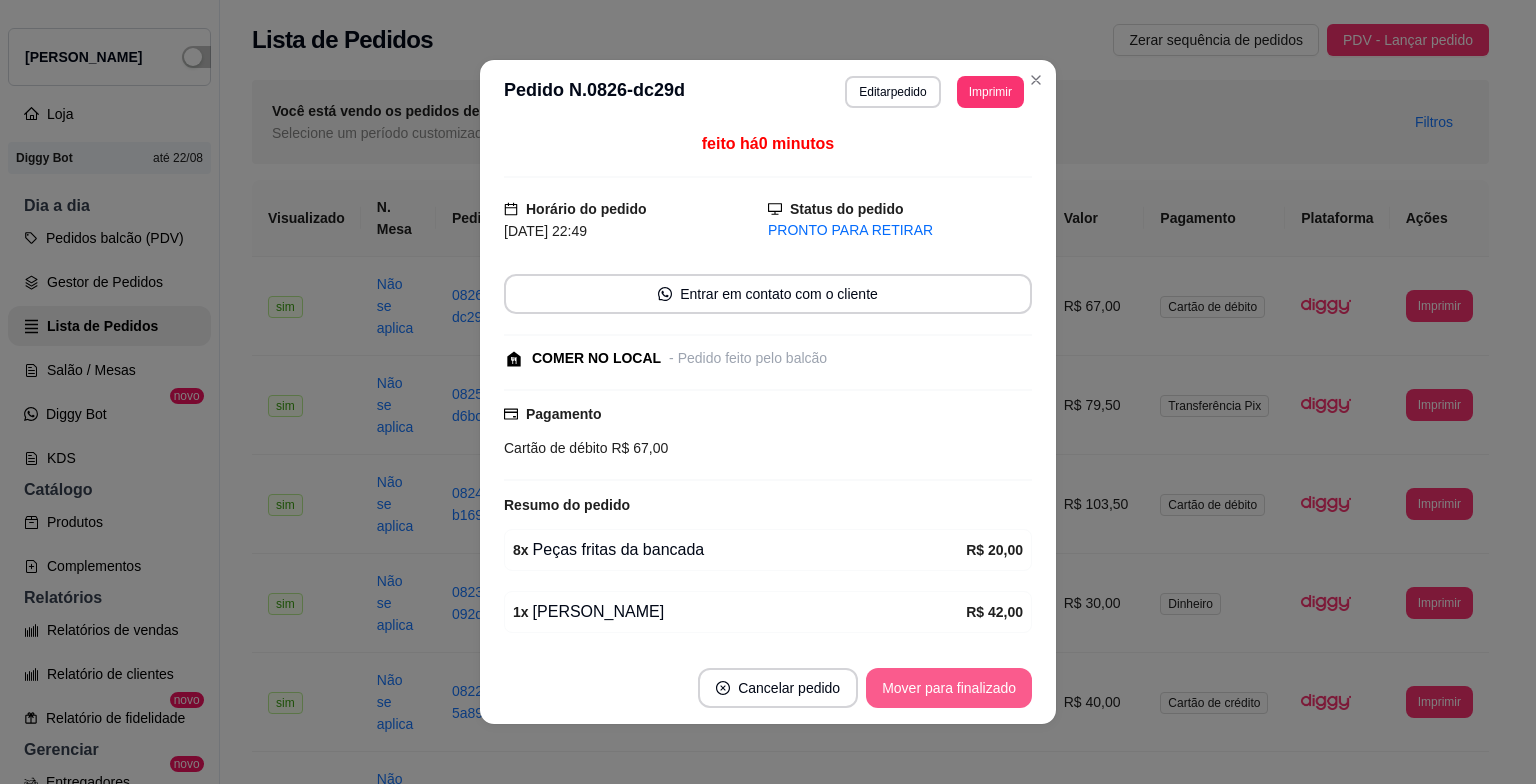 click on "Mover para finalizado" at bounding box center [949, 688] 